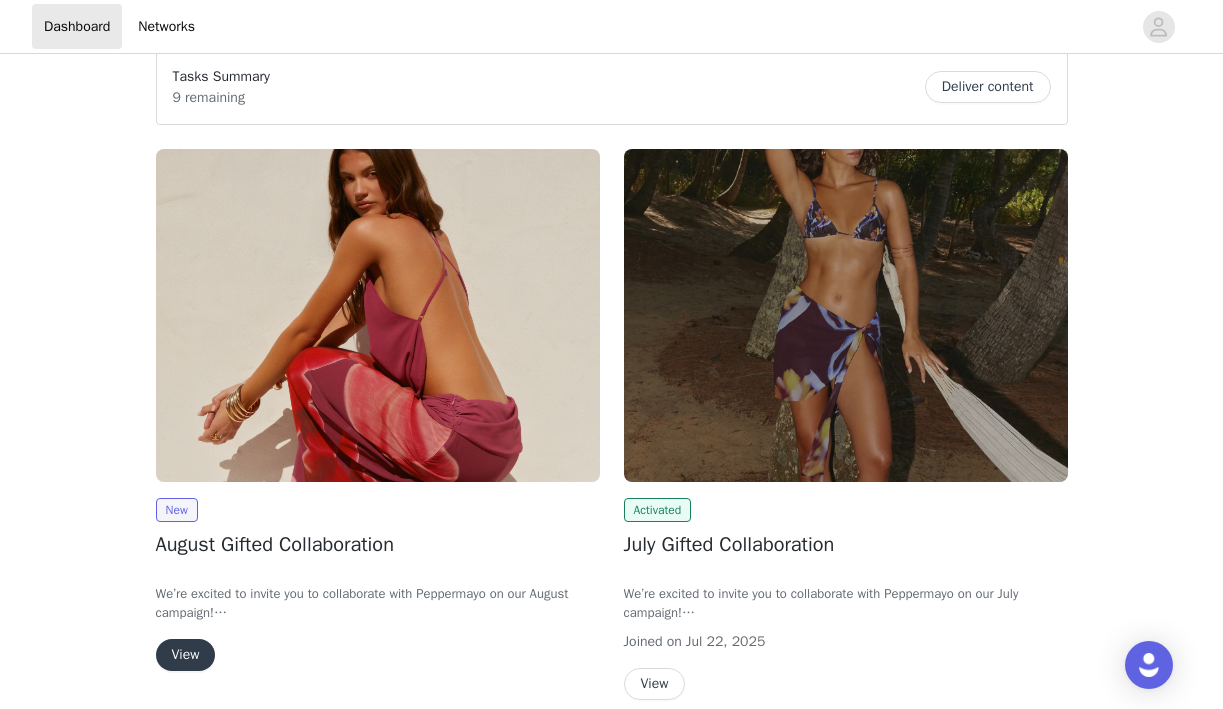 scroll, scrollTop: 146, scrollLeft: 0, axis: vertical 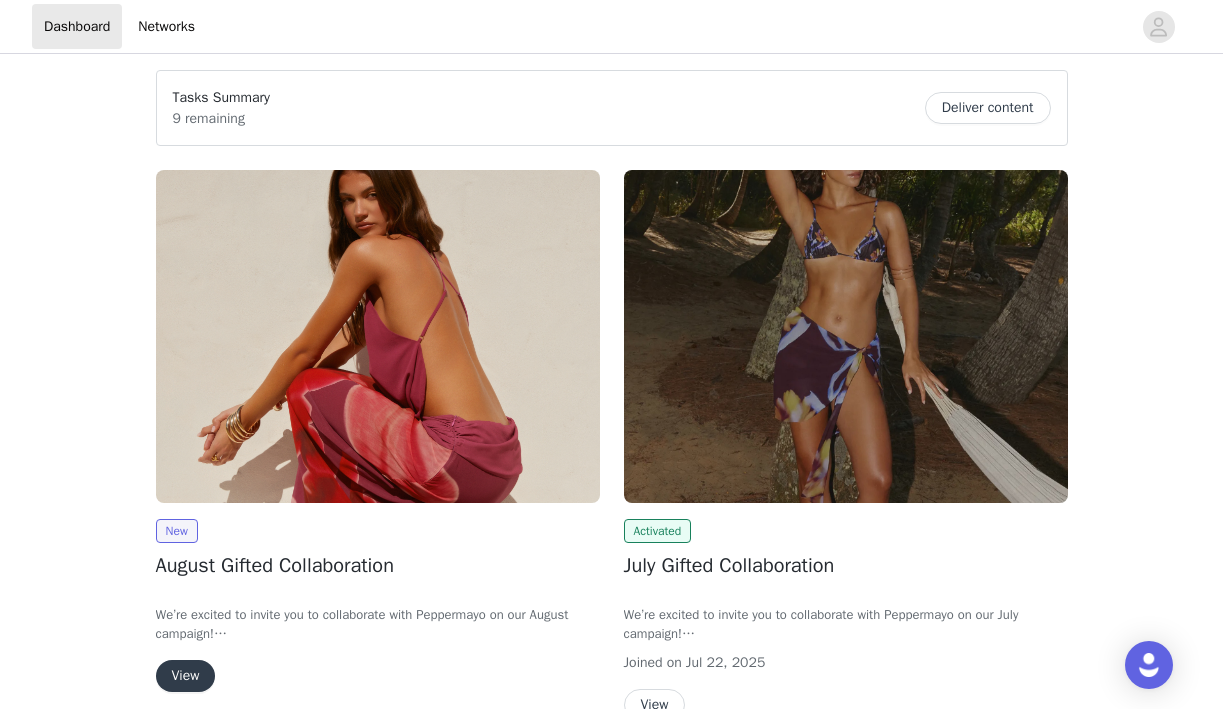 click on "View" at bounding box center (186, 676) 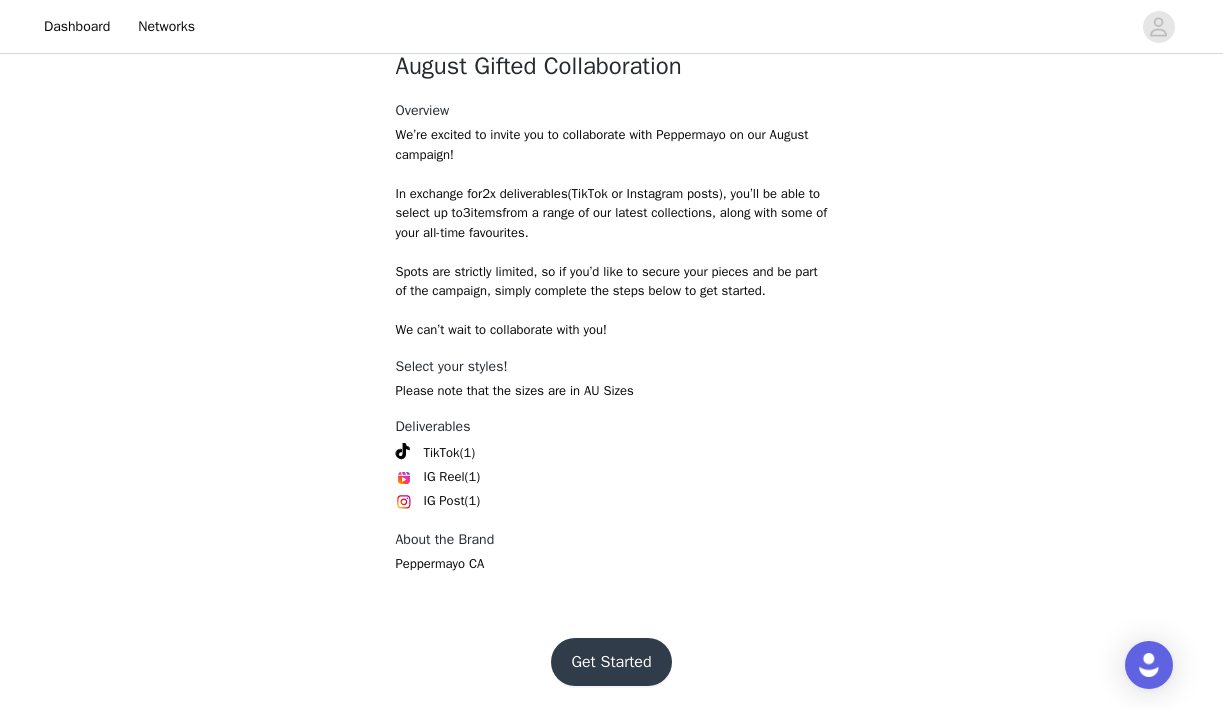 click on "Get Started" at bounding box center [611, 662] 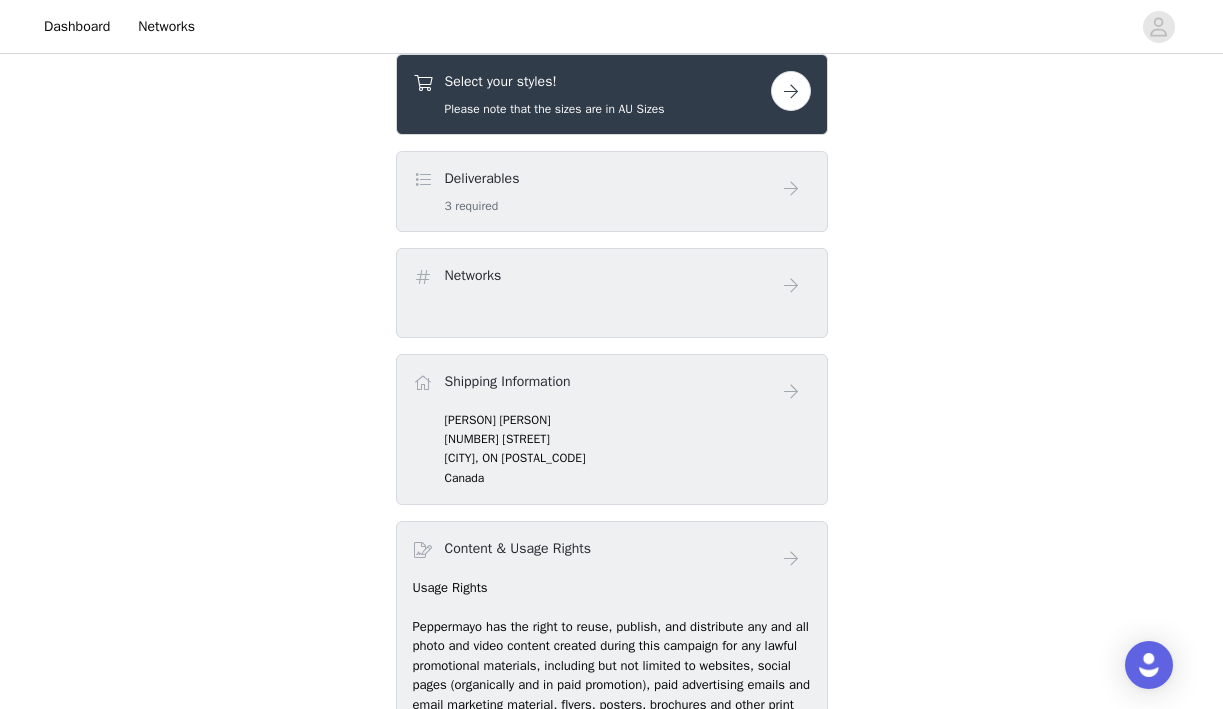 scroll, scrollTop: 787, scrollLeft: 0, axis: vertical 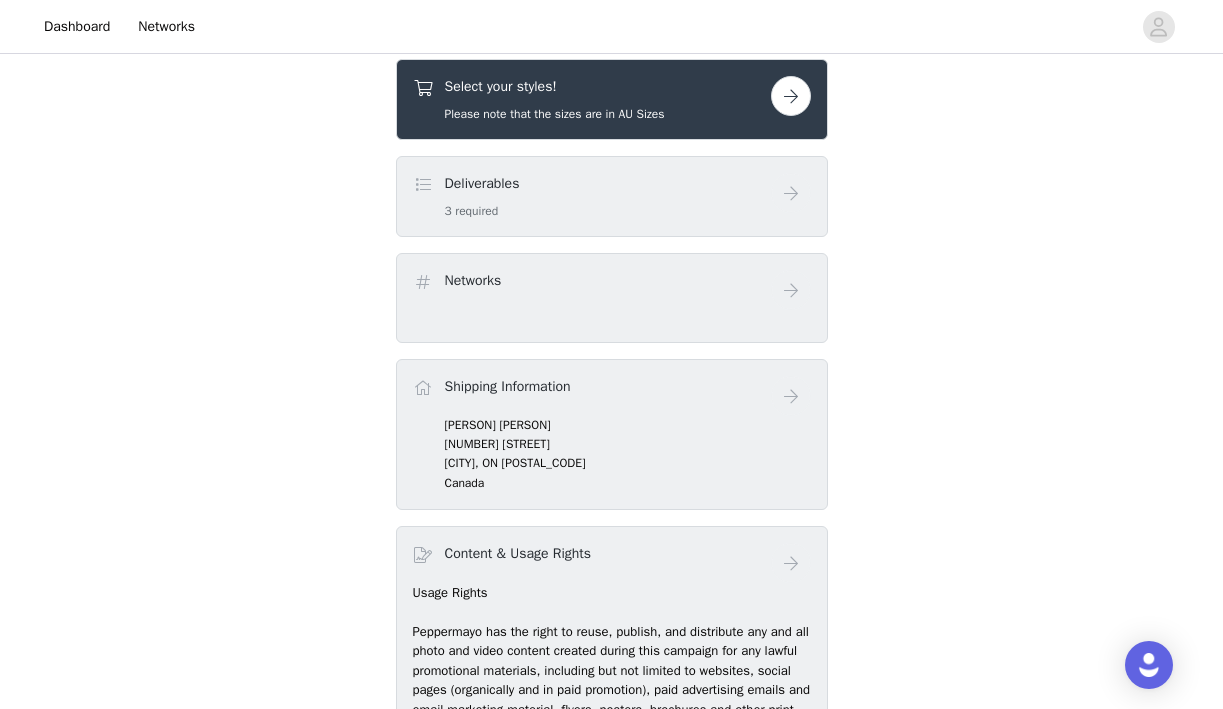 click at bounding box center [791, 96] 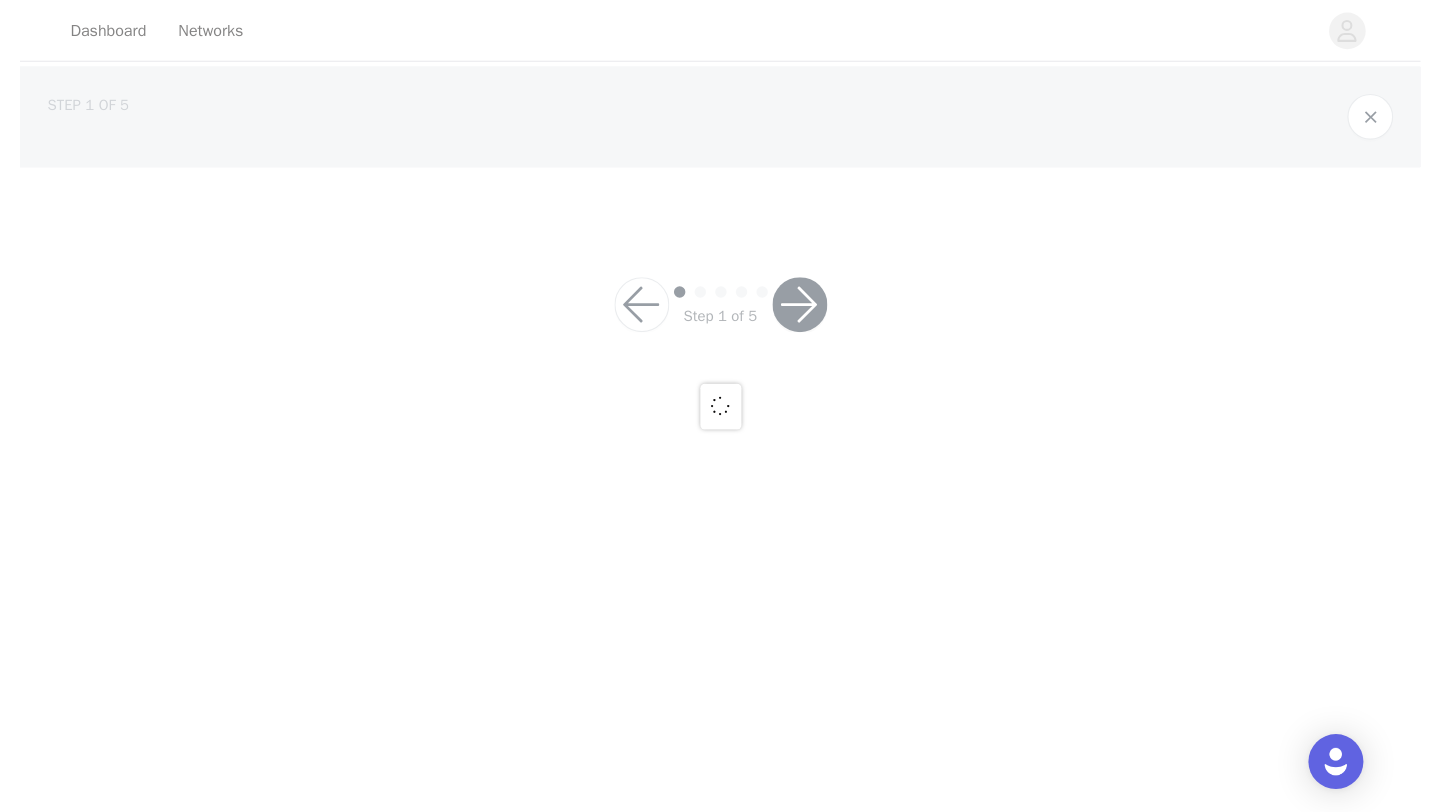 scroll, scrollTop: 0, scrollLeft: 0, axis: both 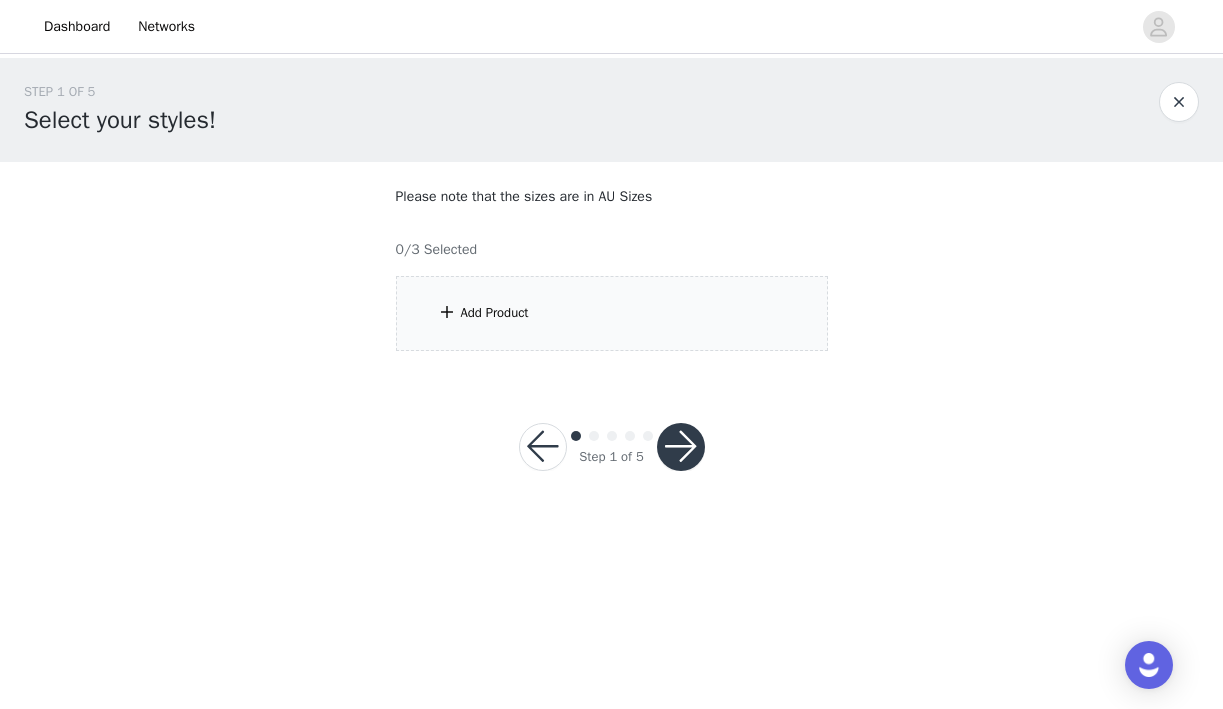 click on "Add Product" at bounding box center (612, 313) 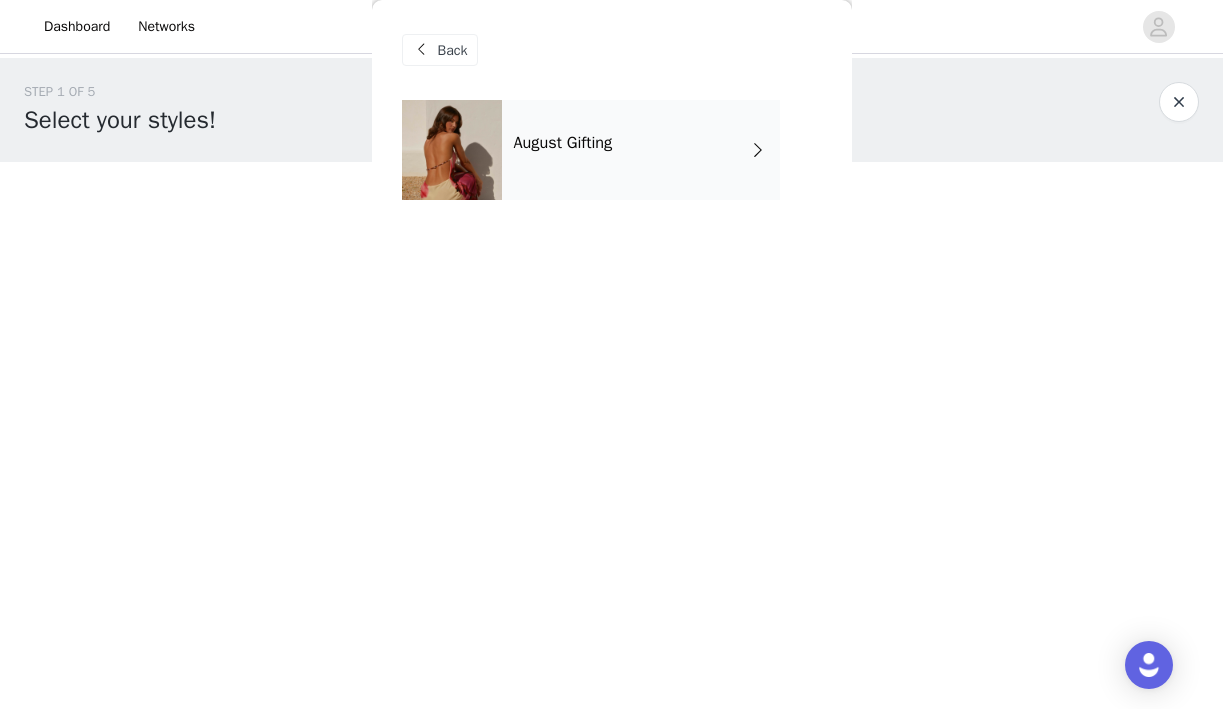 click on "August Gifting" at bounding box center [641, 150] 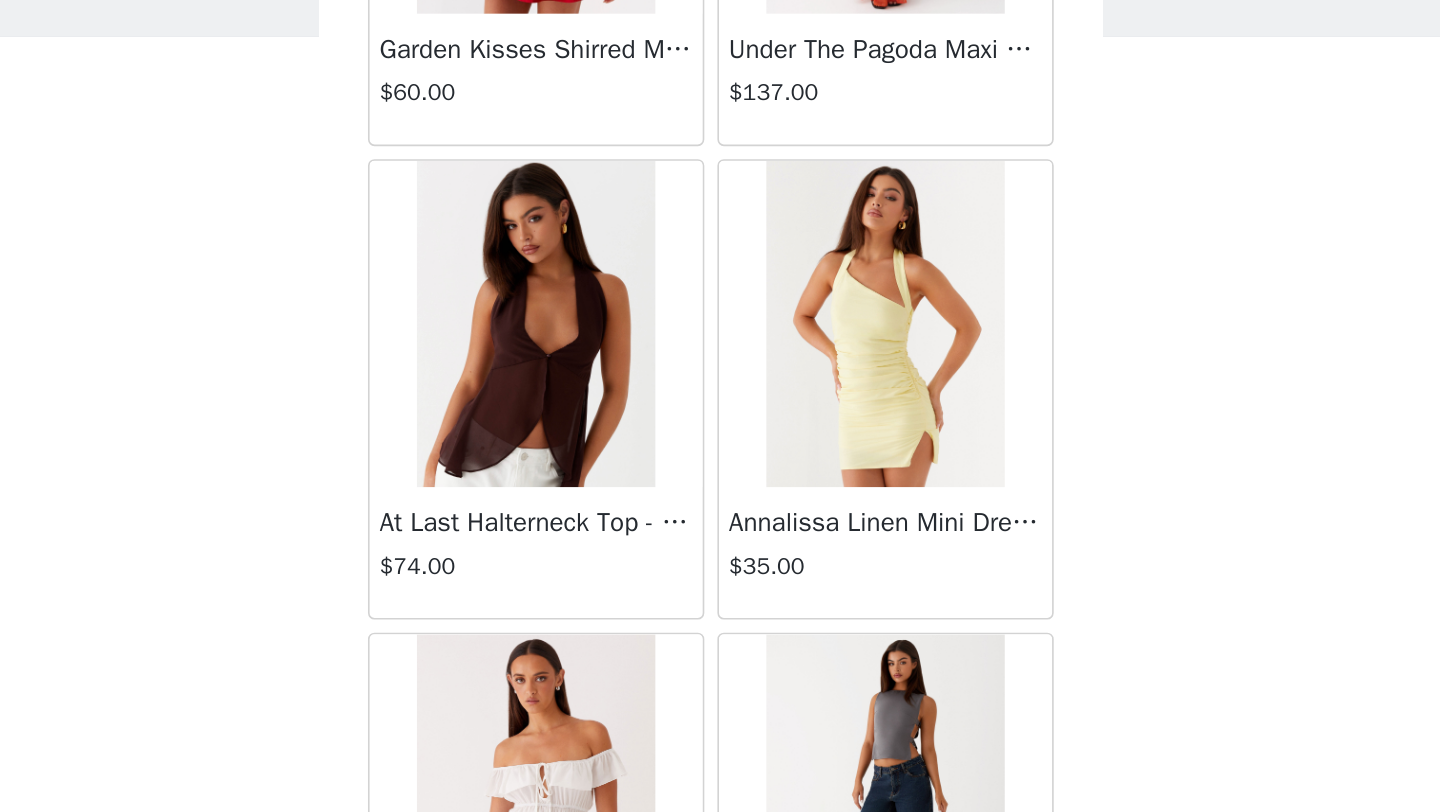 scroll, scrollTop: 2248, scrollLeft: 0, axis: vertical 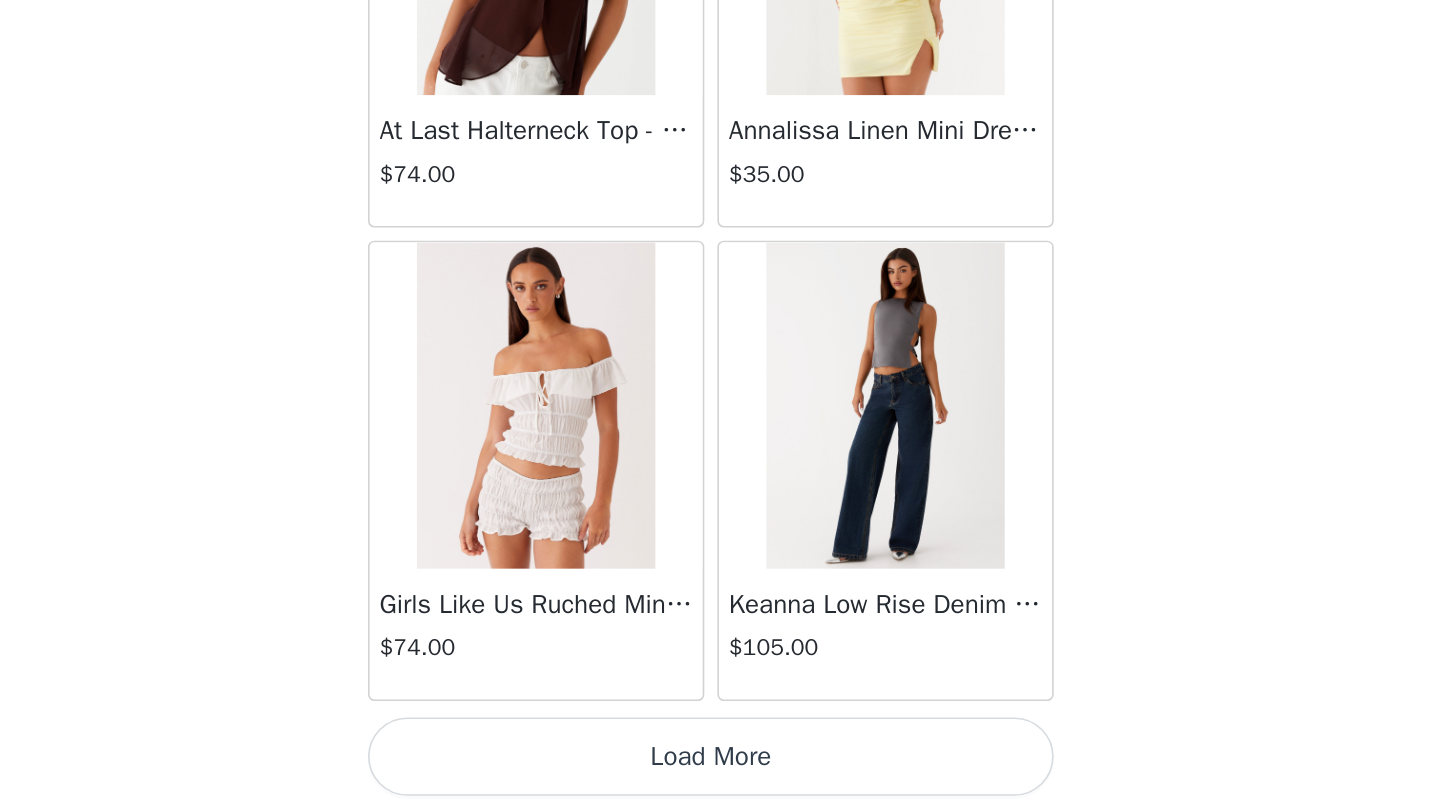 click on "Aullie Mini Dress - White   $60.00       Mira Halter Neck Mini Dress - Black   $85.00       Heavy Hearted Mini Dress - Yellow   $85.00       Hundred Percent Puff Sleeve Top - White   $105.00       Love Seeker Corset Mini Dress - Red   $45.00       Cherish You Buckle Top - Red   $30.00       Ayla Satin Mini Dress - Yellow   $105.00       Rudy Tube Top - Ivory   $30.00       Keira Linen Mini Dress - White   $105.00       Not One Time Knit Mini Dress - Red   $35.00       Carmel Maxi Dress - Brown   $126.00       Moorey Beaded Mini Dress - Blue   $45.00       Solaris Strapless Maxi Dress - Blue Floral   $126.00       Lyrical Maxi Dress - Ivory   $95.00       Garden Kisses Shirred Mini Dress - Red   $60.00       Under The Pagoda Maxi Dress - Amber   $137.00       At Last Halterneck Top - Brown   $74.00       Annalissa Linen Mini Dress - Yellow   $35.00       Girls Like Us Ruched Mini Shorts - White   $74.00       Keanna Low Rise Denim Jeans - Washed Denim   $105.00     Load More" at bounding box center (720, -670) 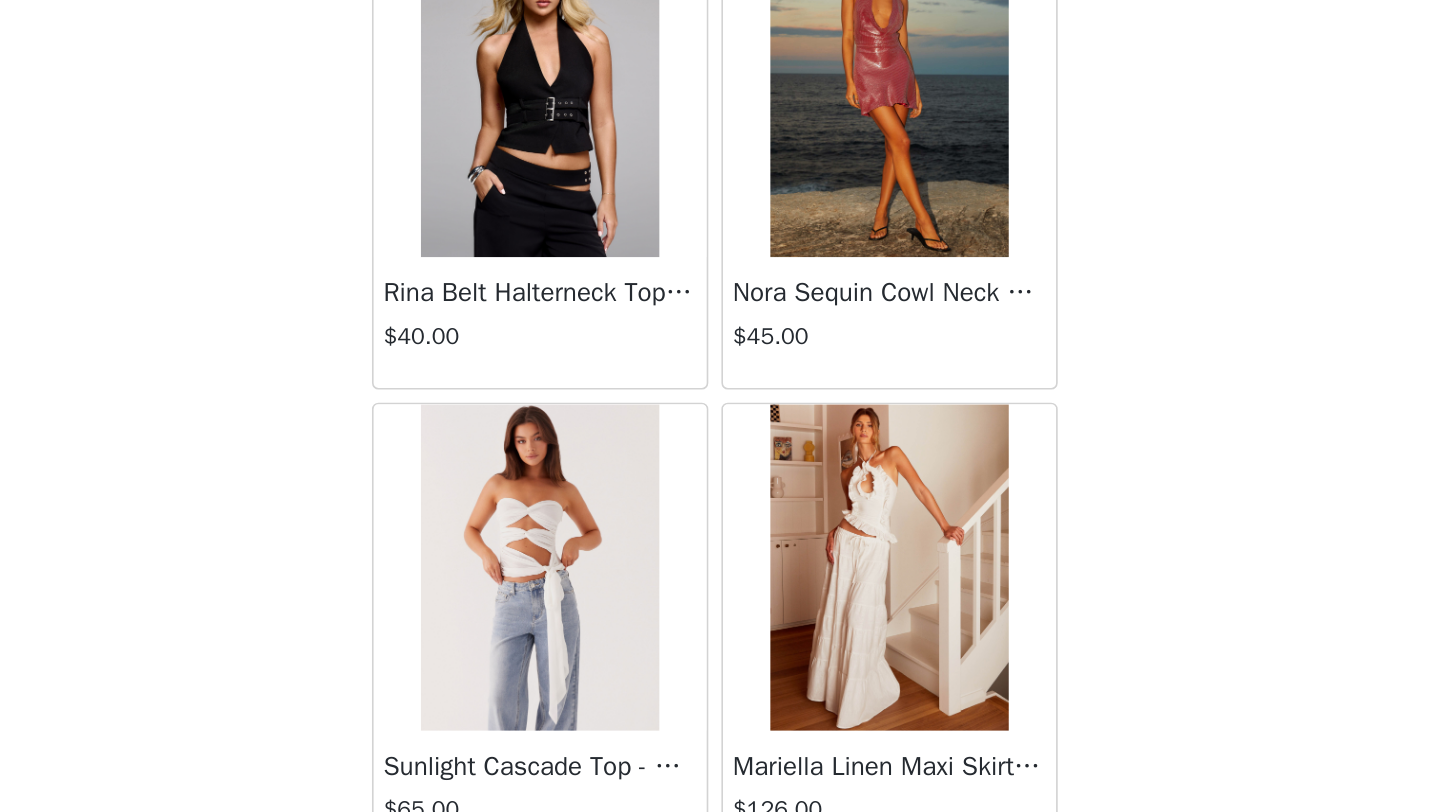scroll, scrollTop: 3365, scrollLeft: 0, axis: vertical 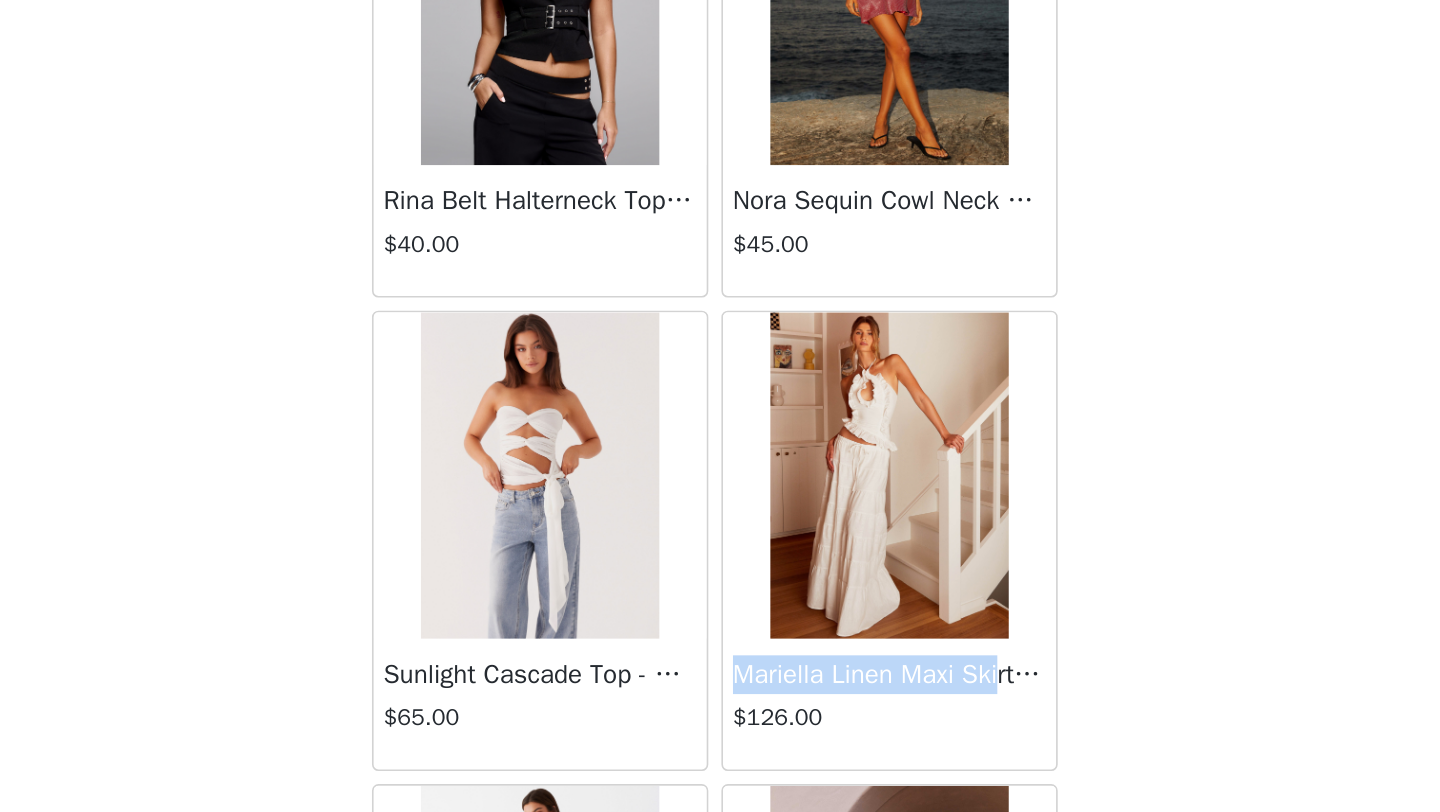 drag, startPoint x: 795, startPoint y: 775, endPoint x: 905, endPoint y: 721, distance: 122.53979 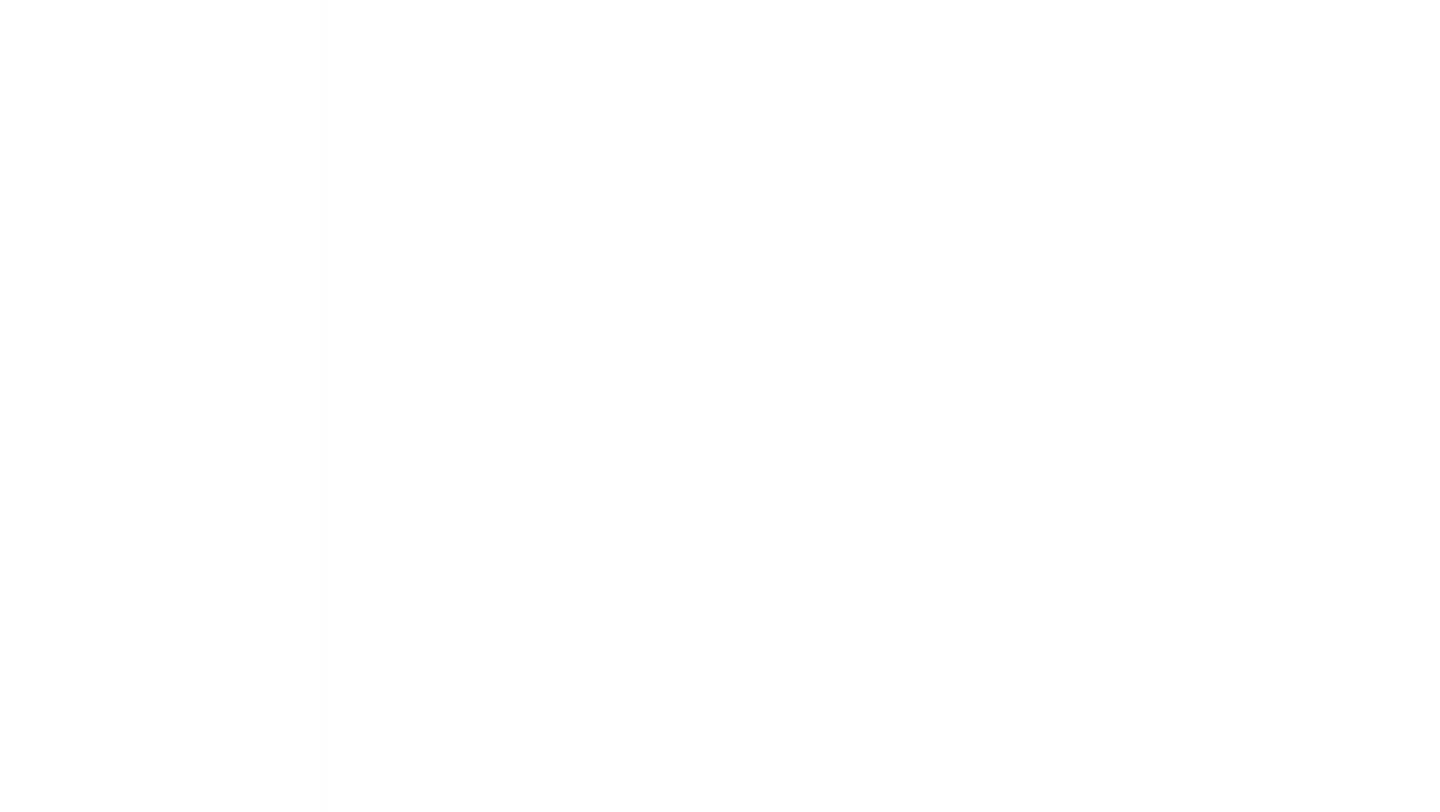 scroll, scrollTop: 287, scrollLeft: 0, axis: vertical 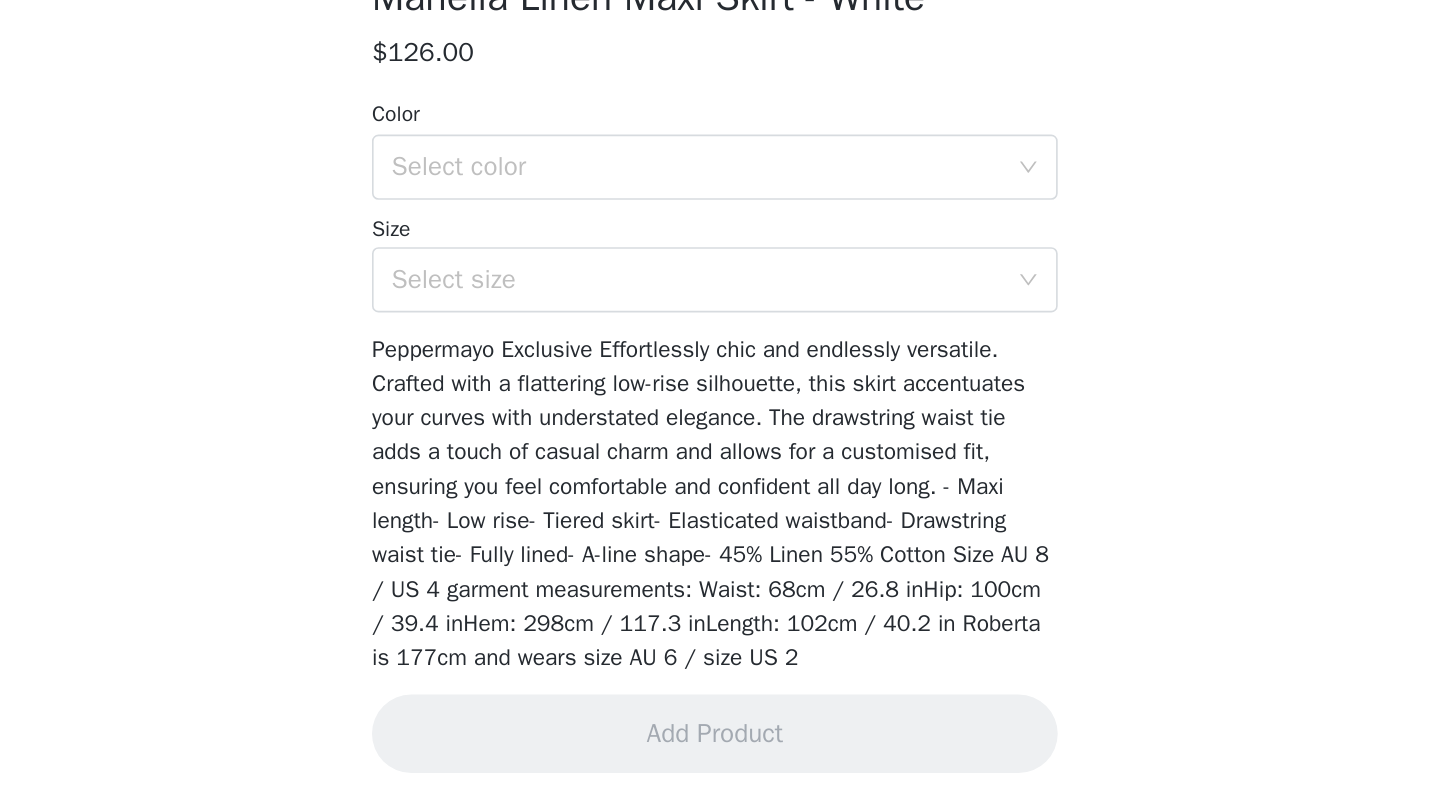 copy on "[BRAND] [BRAND] [BRAND]" 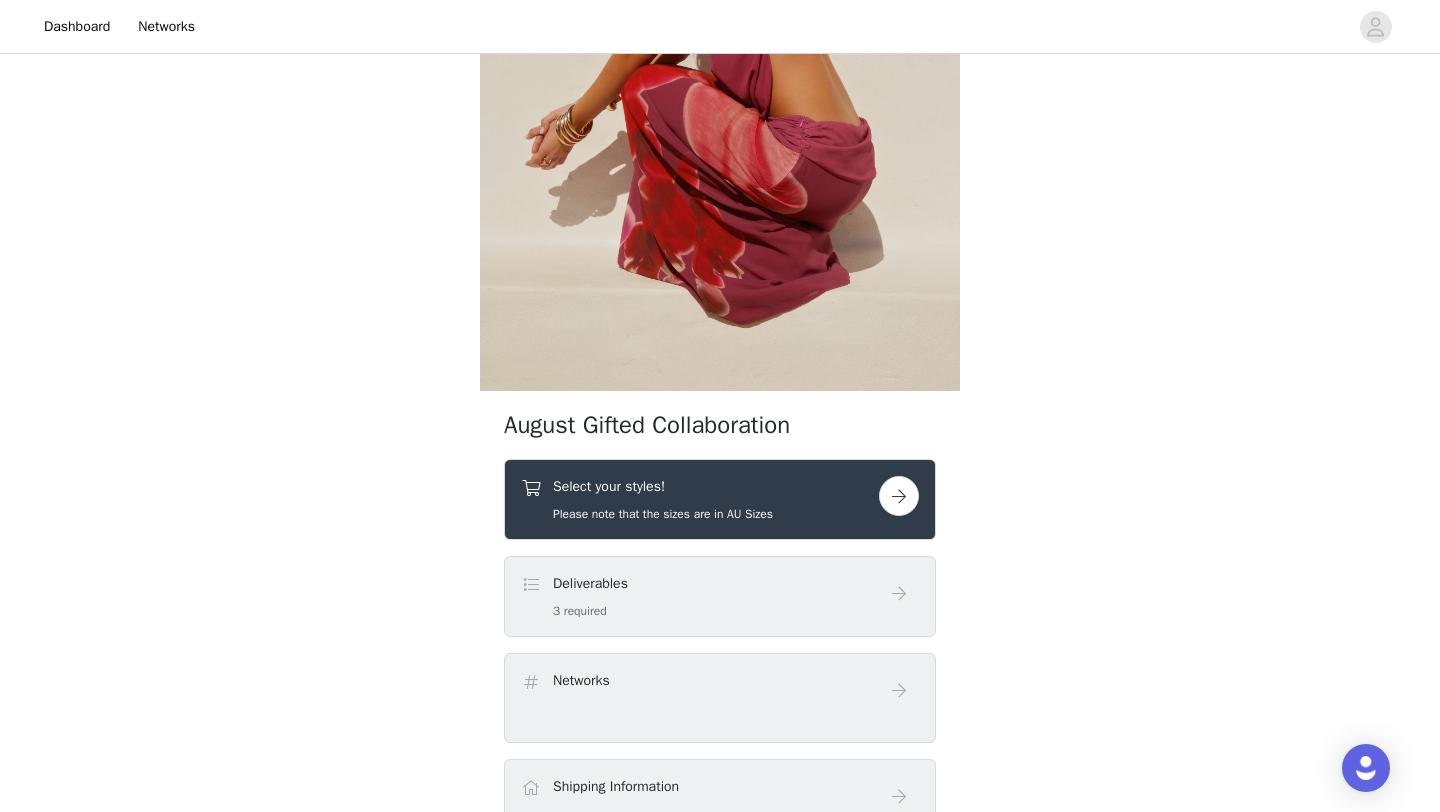 scroll, scrollTop: 390, scrollLeft: 0, axis: vertical 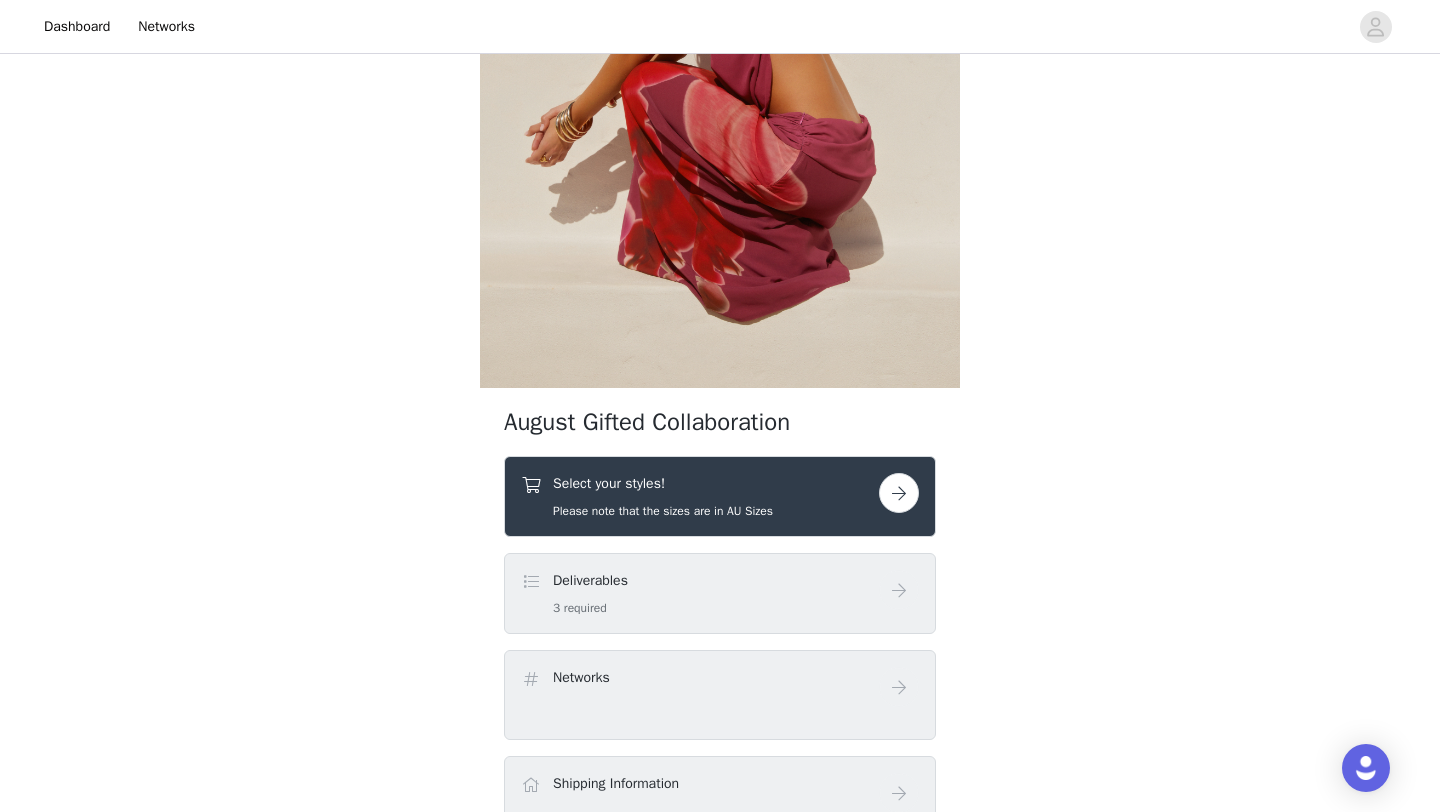 click on "Select your styles!" at bounding box center [663, 483] 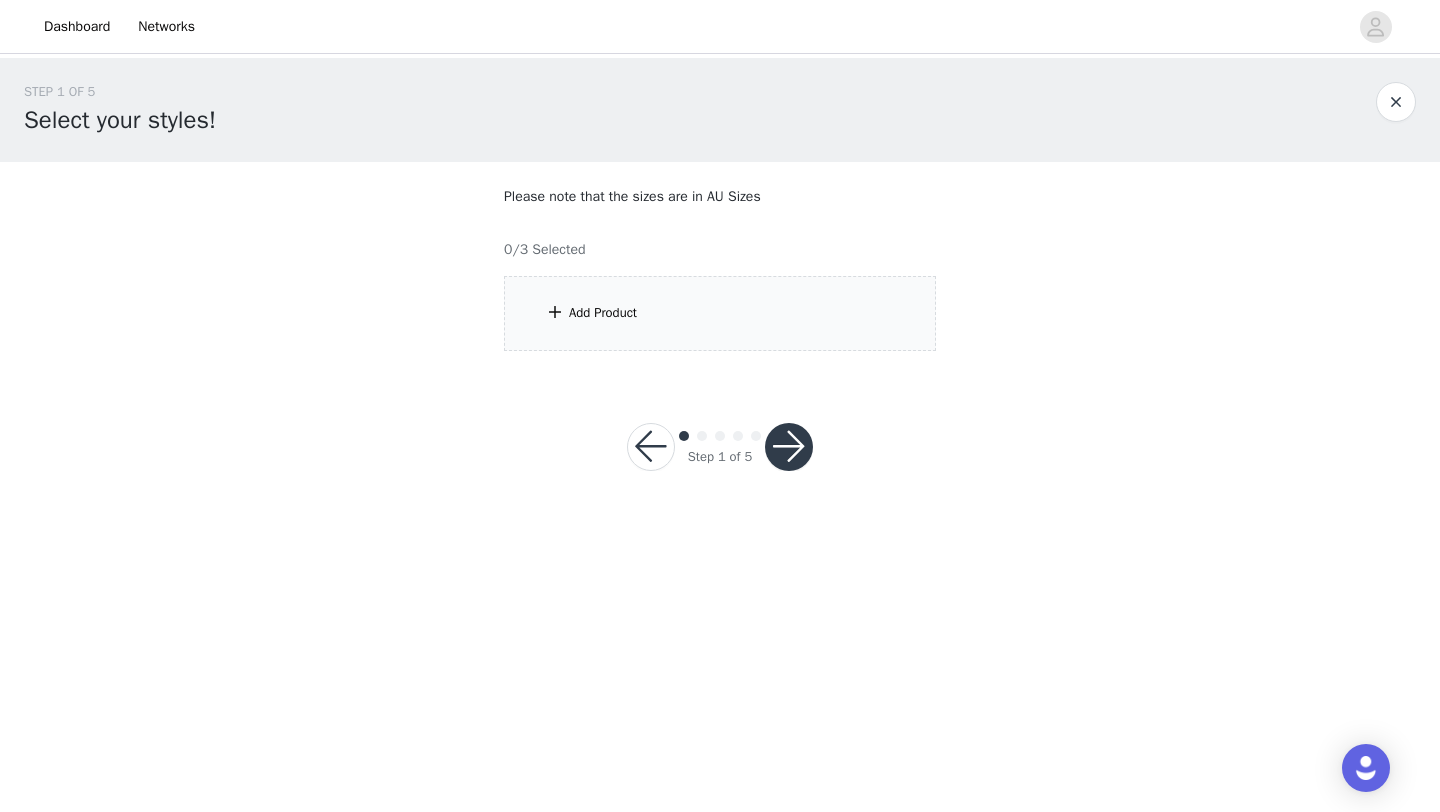 click on "0/3 Selected" at bounding box center [720, 241] 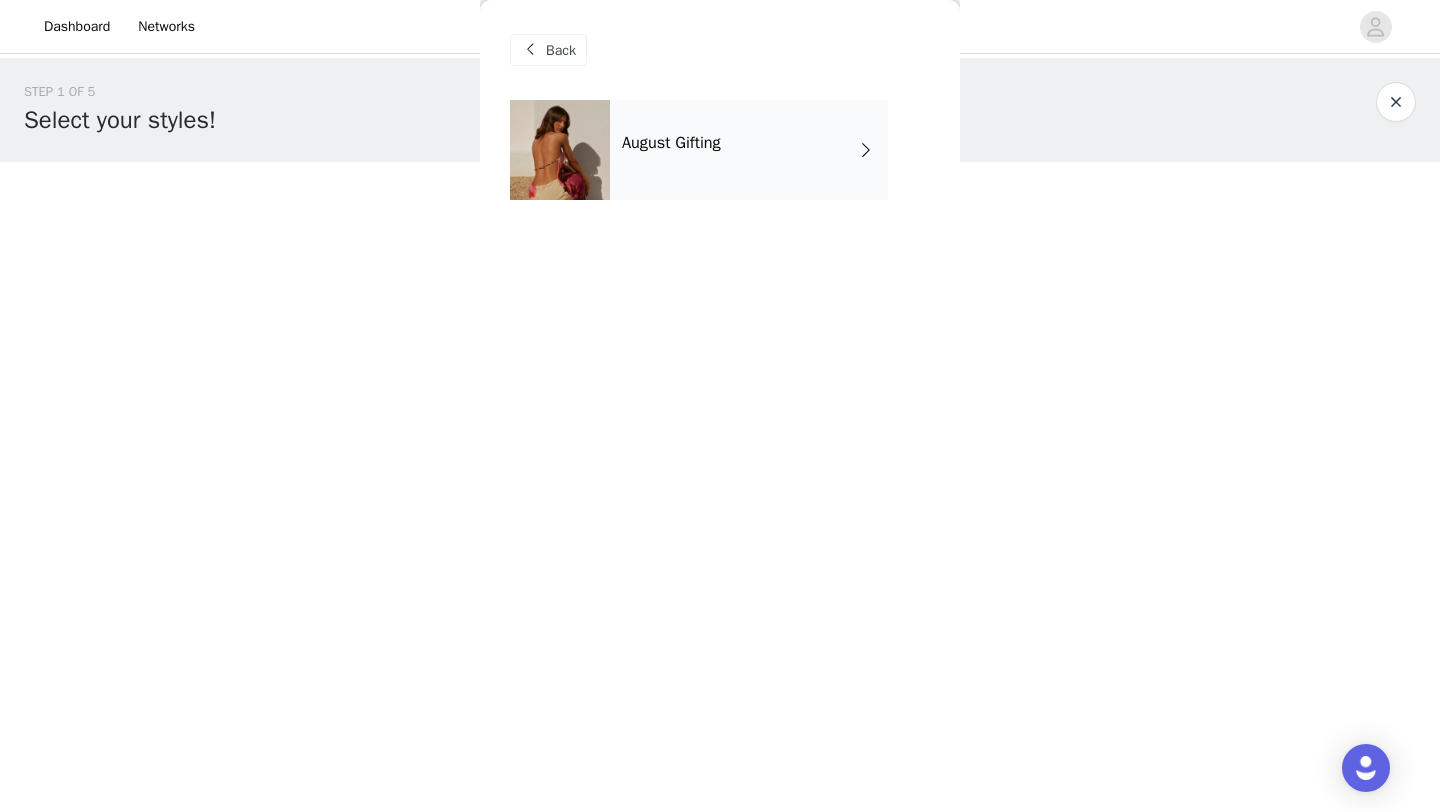 click on "August Gifting" at bounding box center (749, 150) 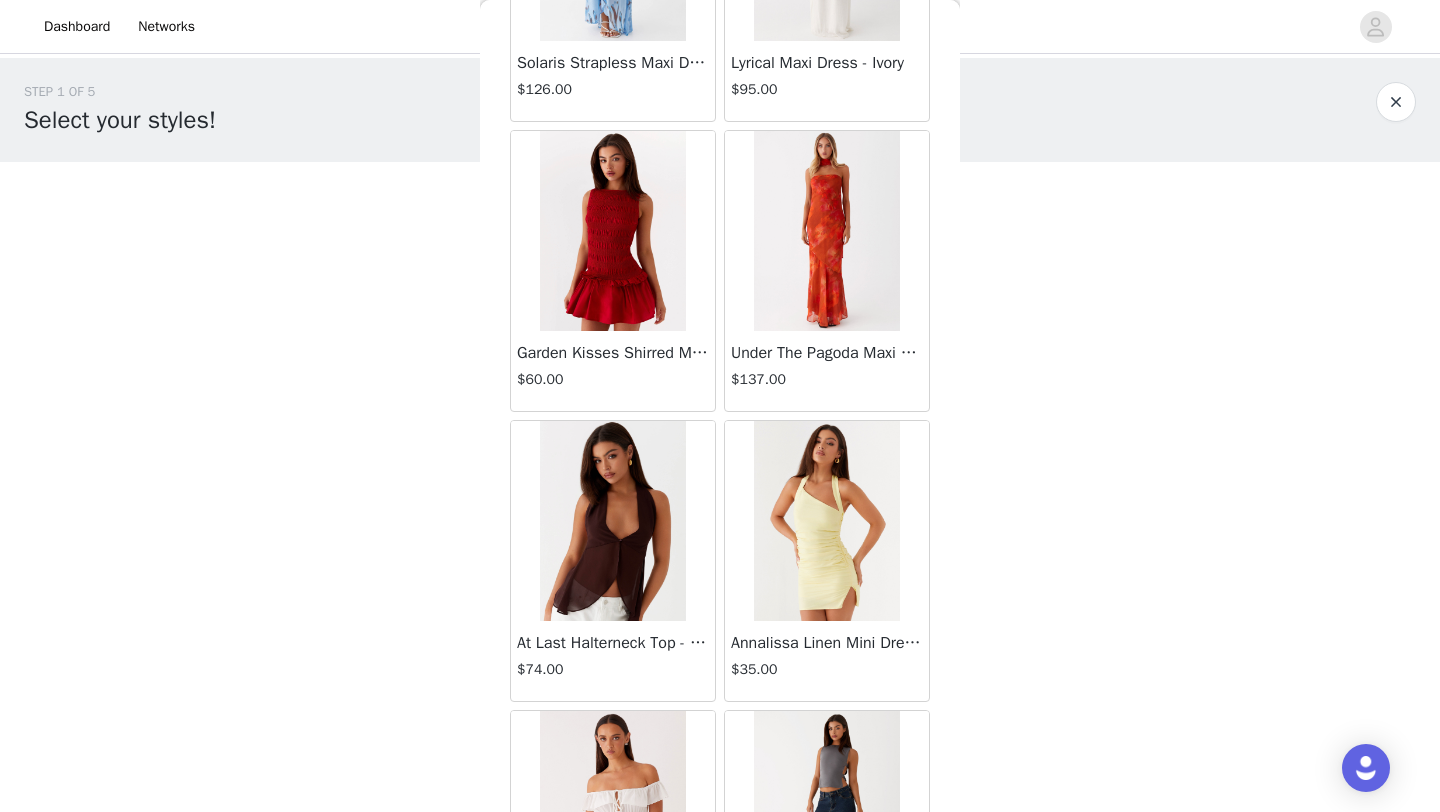 scroll, scrollTop: 2248, scrollLeft: 0, axis: vertical 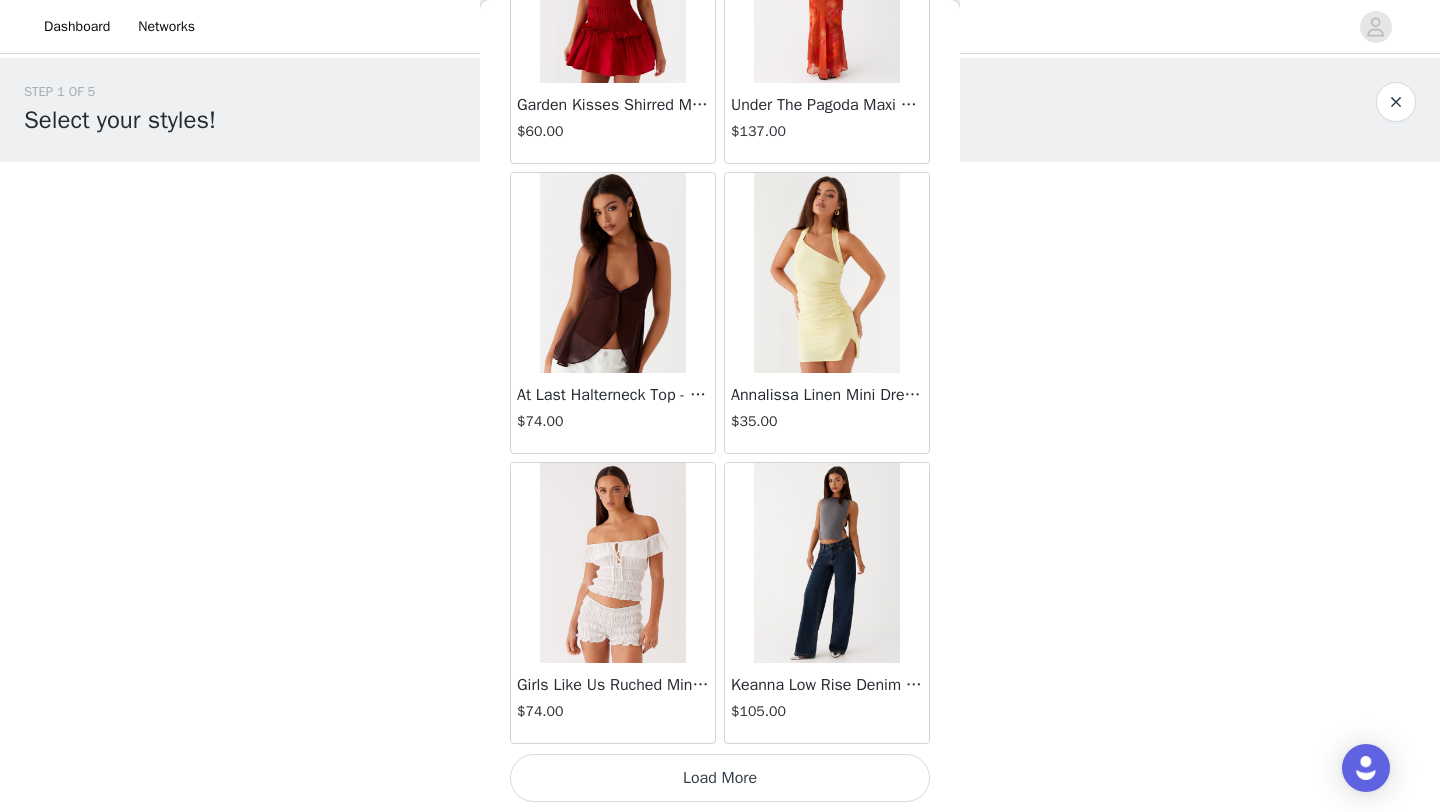 click on "Load More" at bounding box center (720, 778) 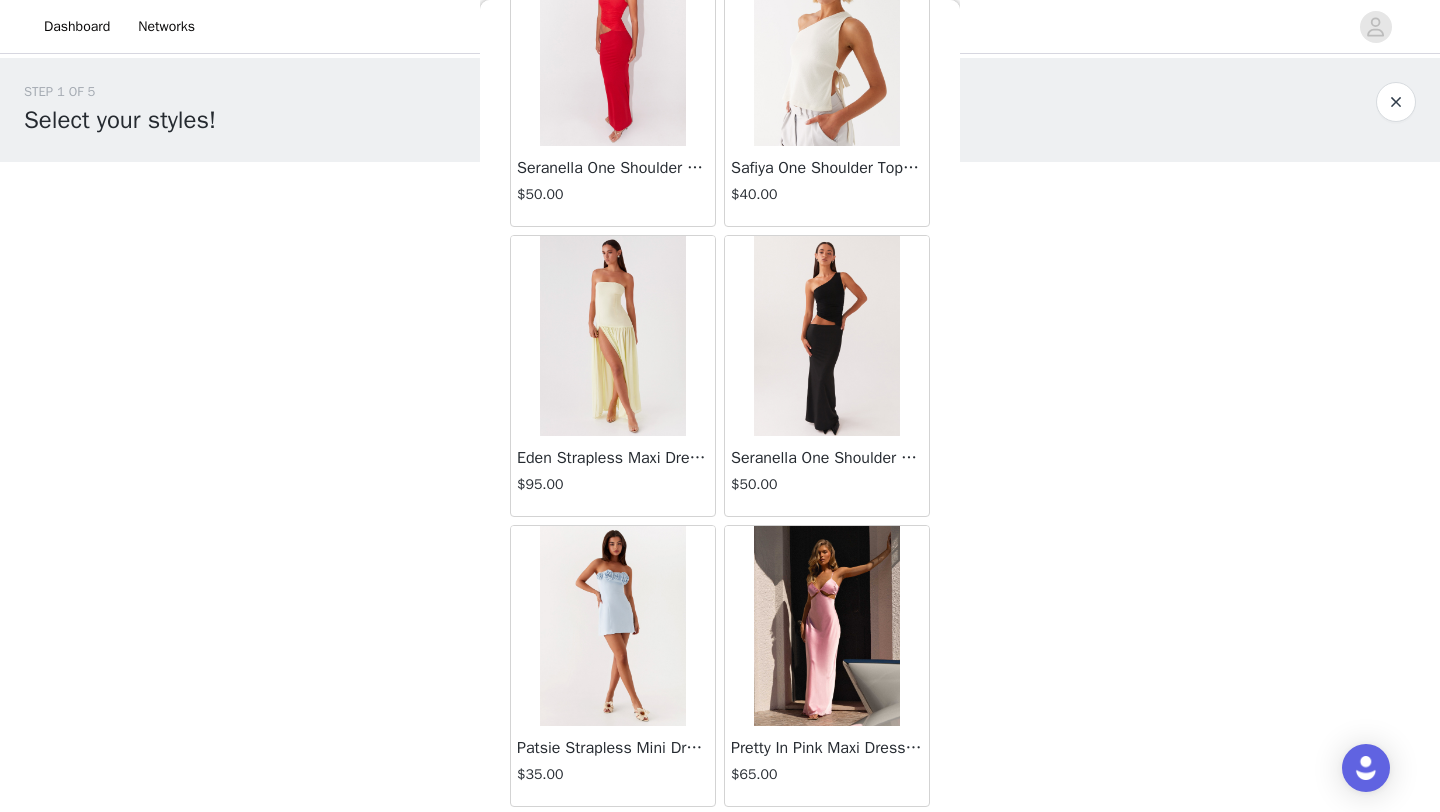 scroll, scrollTop: 5148, scrollLeft: 0, axis: vertical 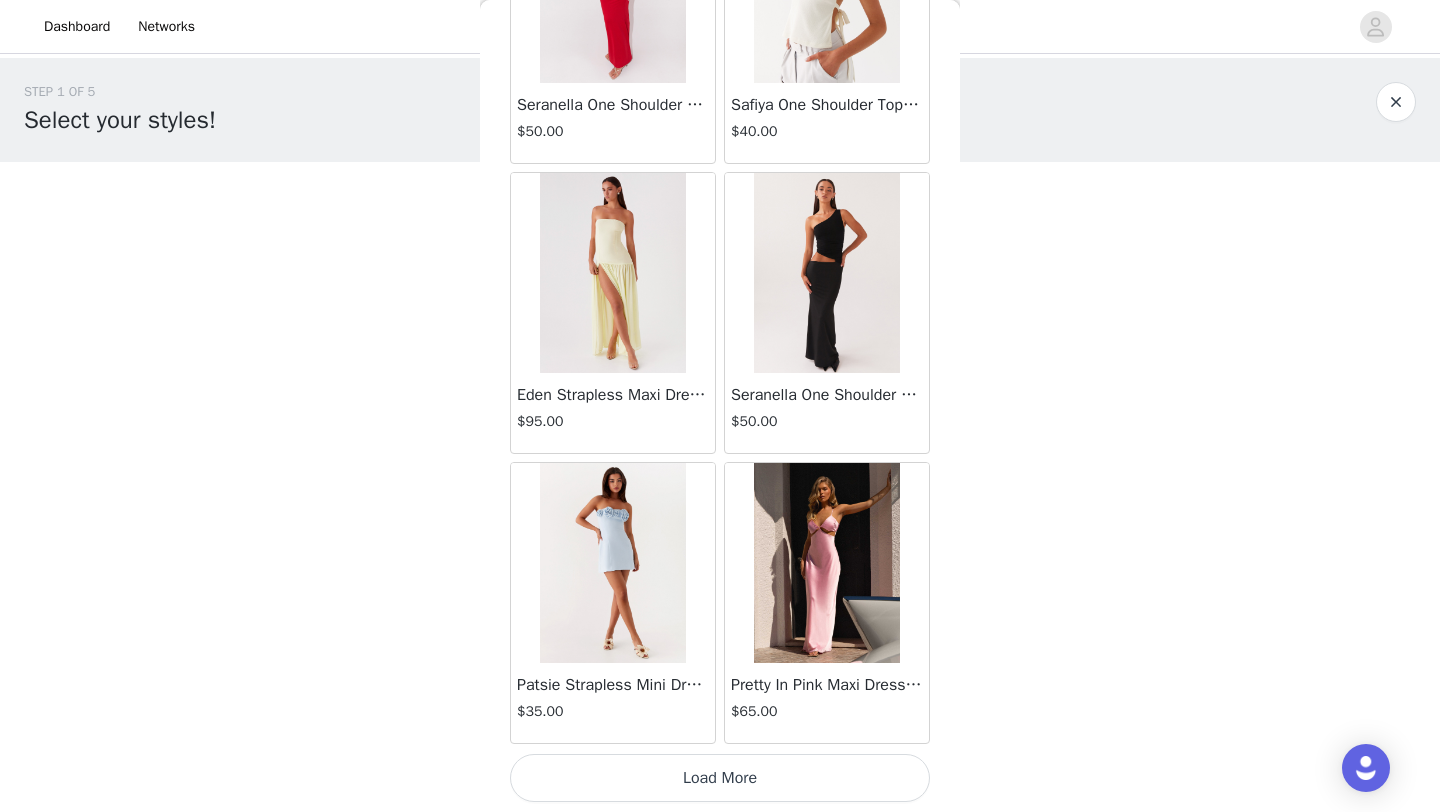 click on "Load More" at bounding box center [720, 778] 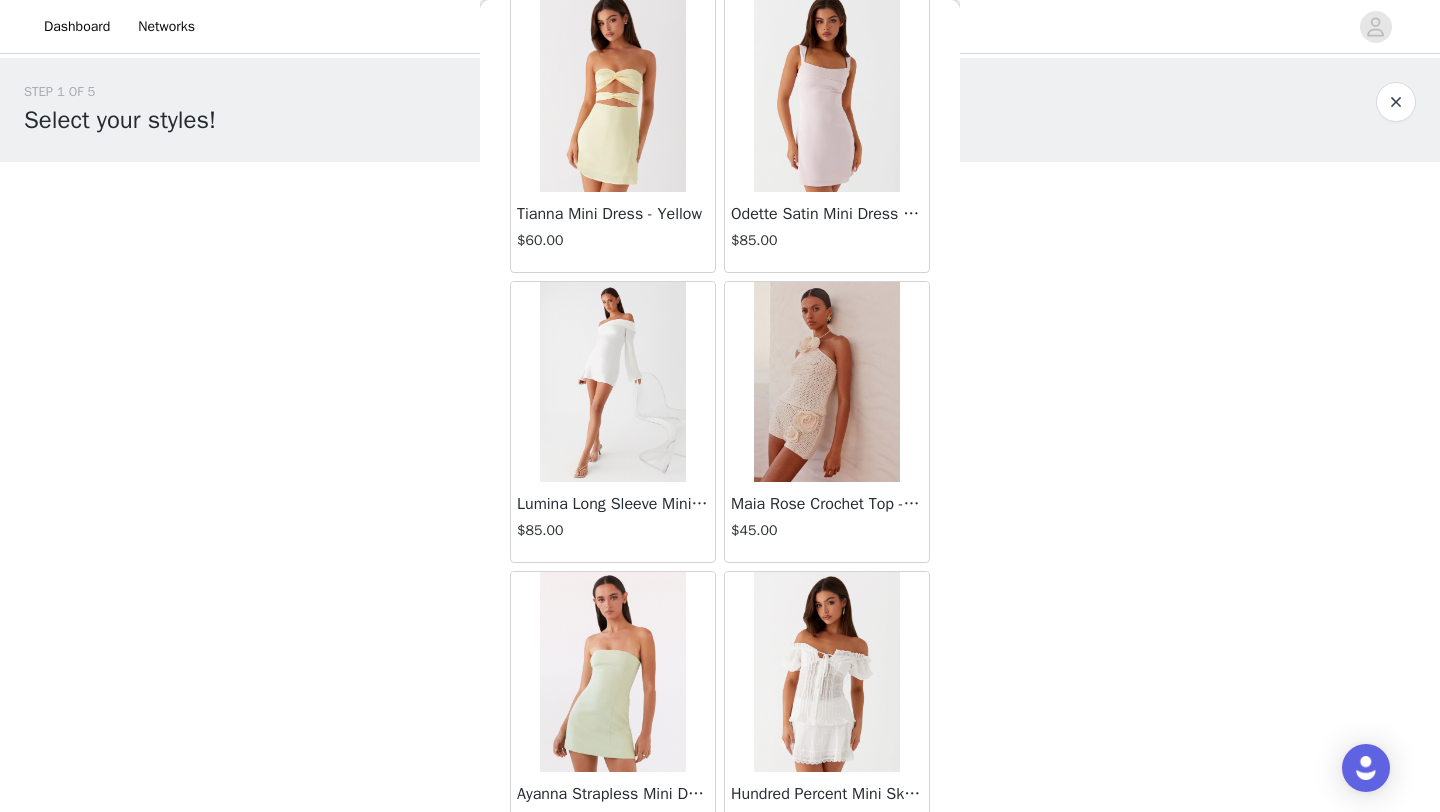 scroll, scrollTop: 8048, scrollLeft: 0, axis: vertical 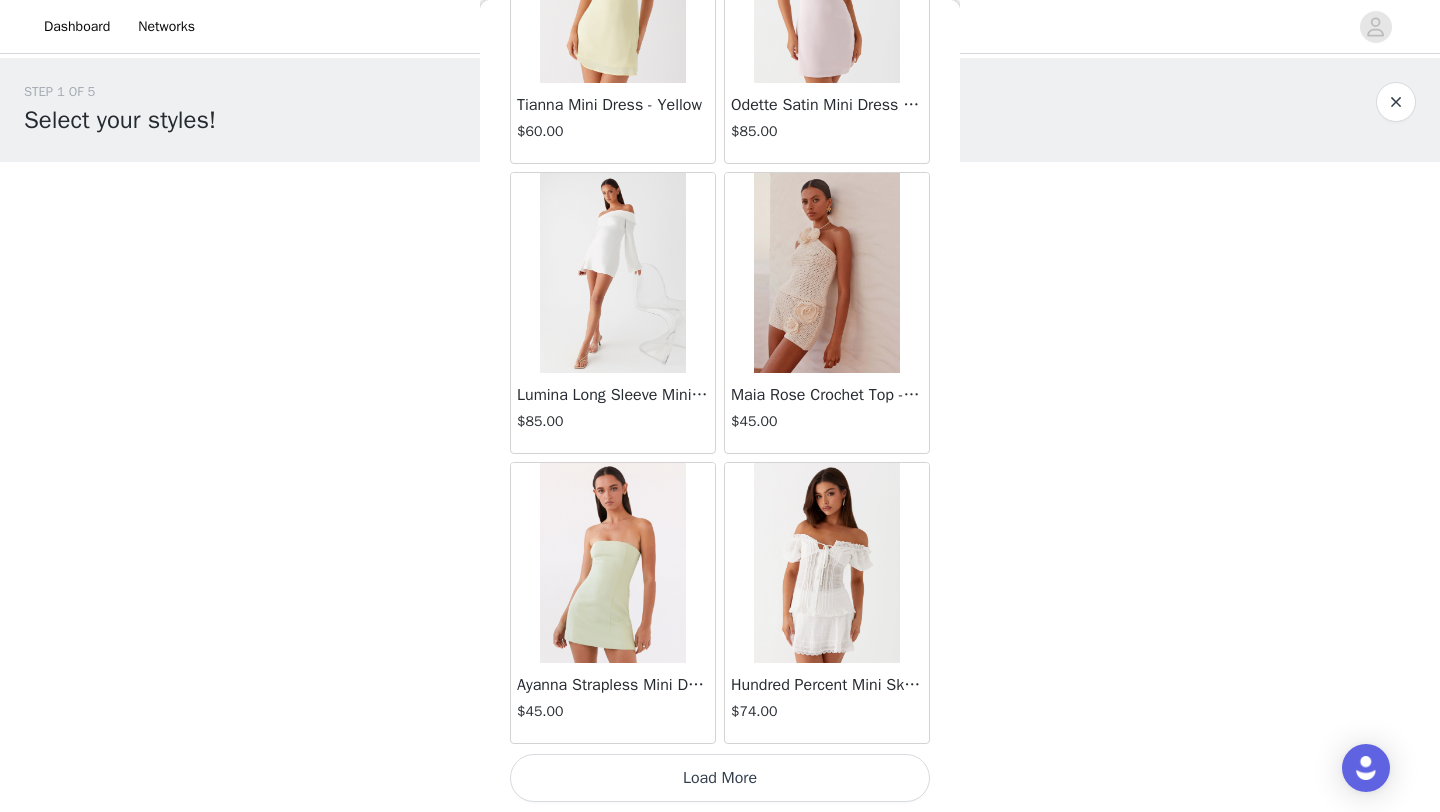 click on "Load More" at bounding box center (720, 778) 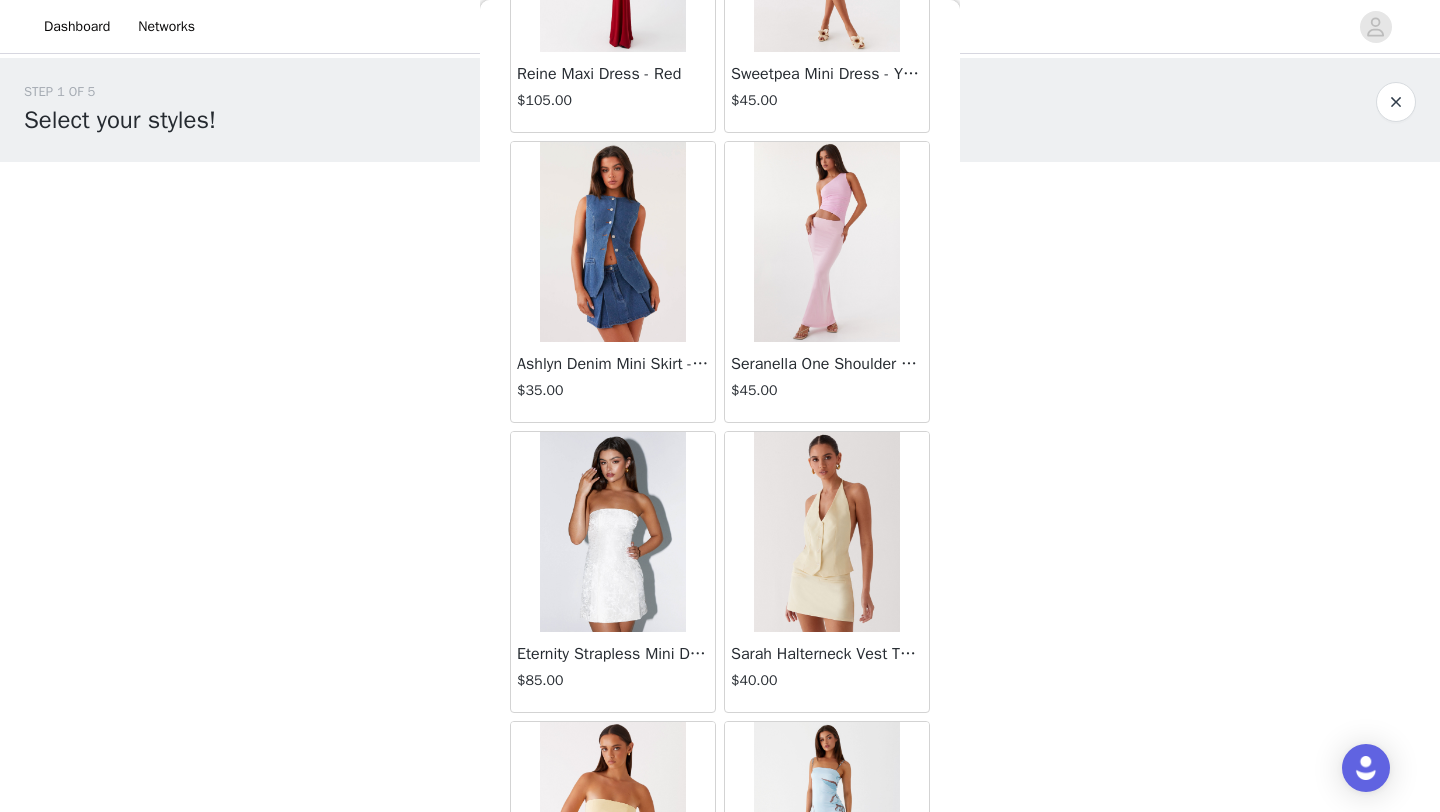scroll, scrollTop: 10948, scrollLeft: 0, axis: vertical 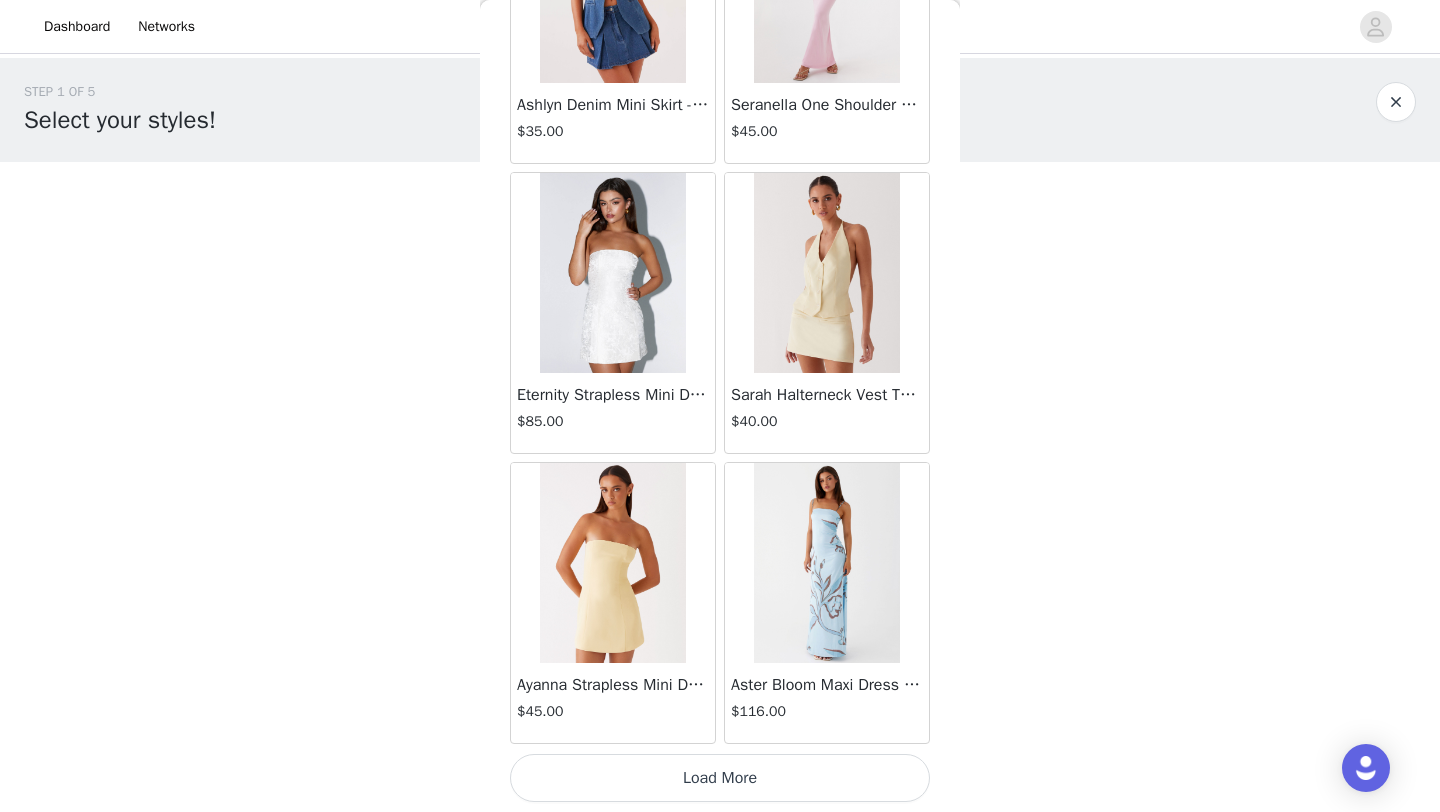 click on "Load More" at bounding box center [720, 778] 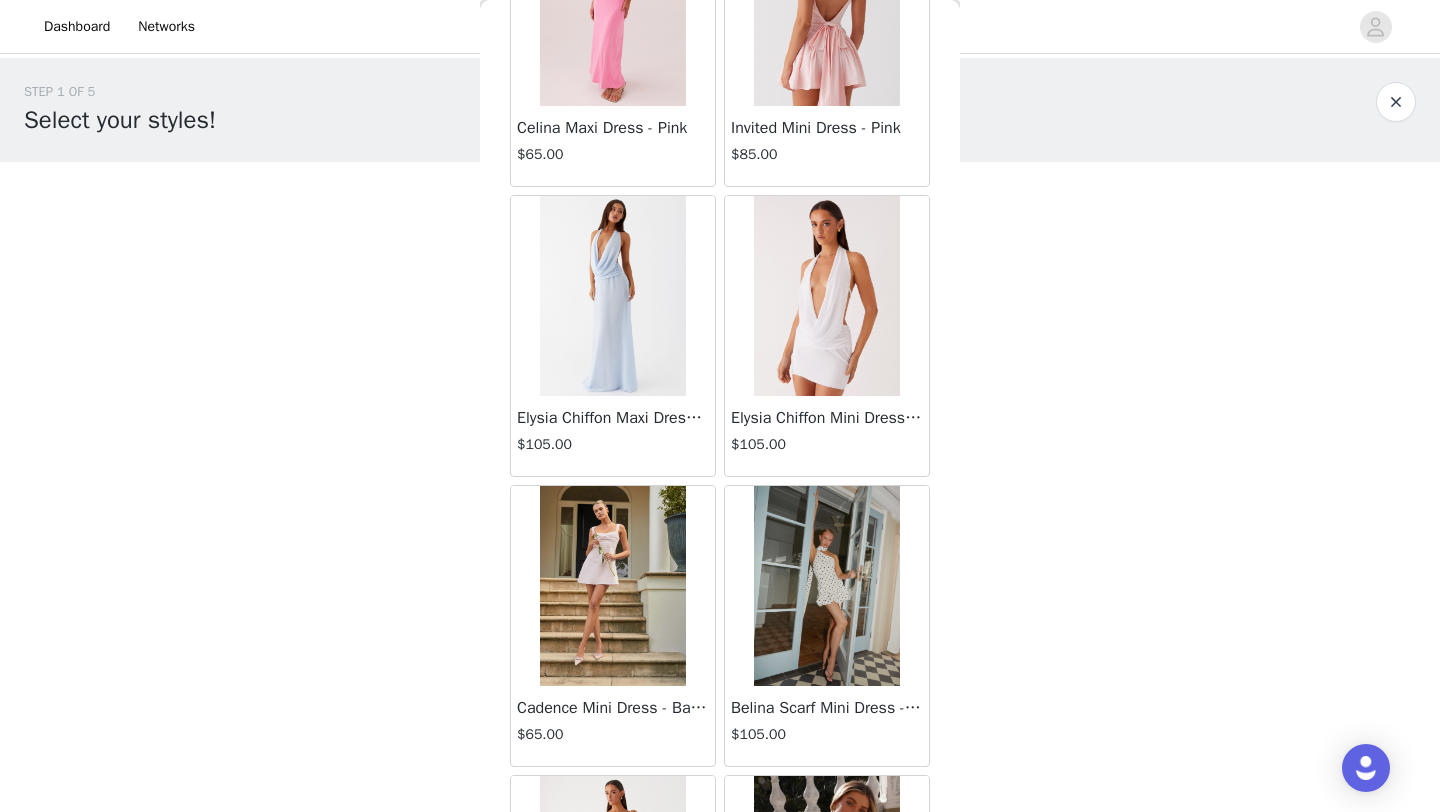 scroll, scrollTop: 12968, scrollLeft: 0, axis: vertical 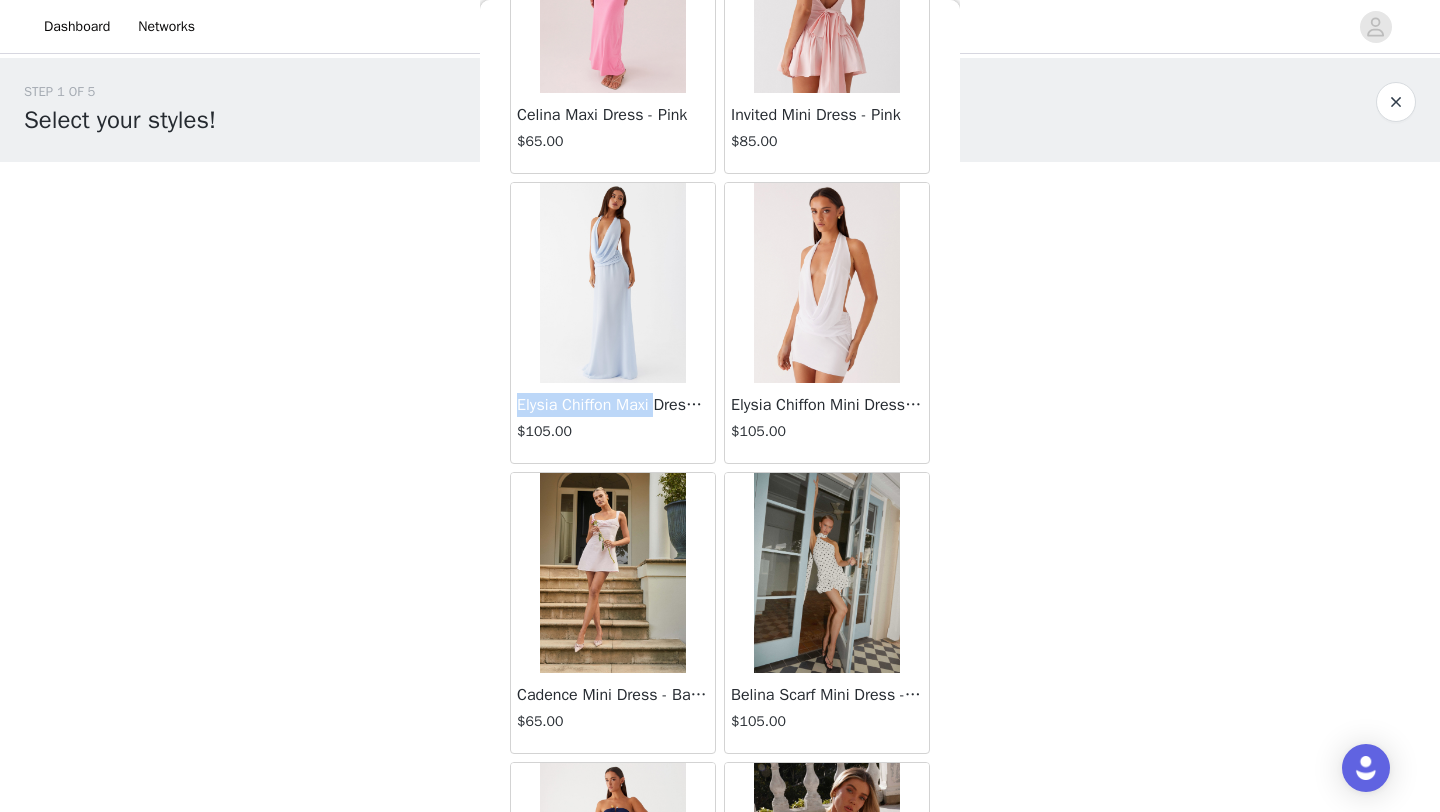 drag, startPoint x: 520, startPoint y: 404, endPoint x: 663, endPoint y: 404, distance: 143 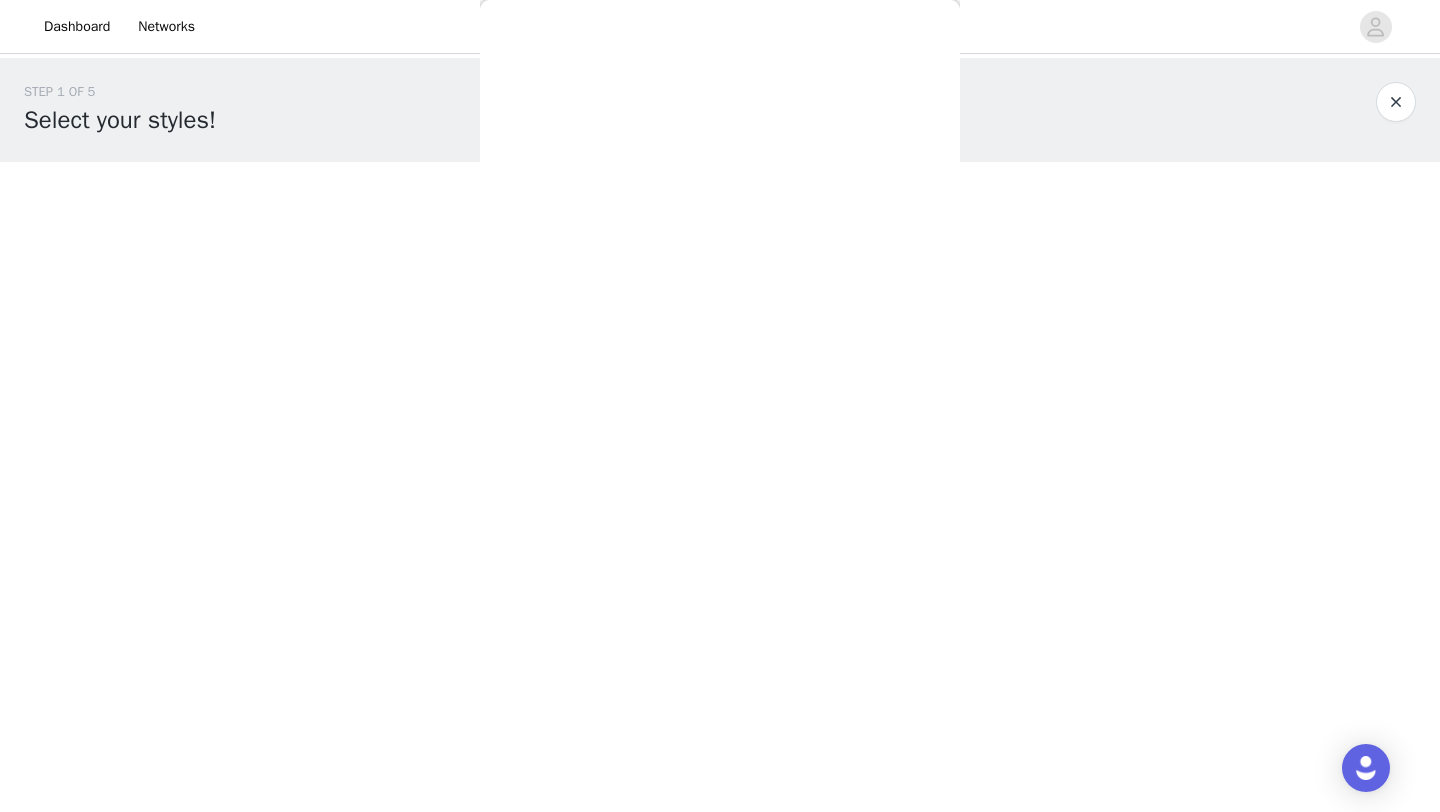 scroll, scrollTop: 0, scrollLeft: 0, axis: both 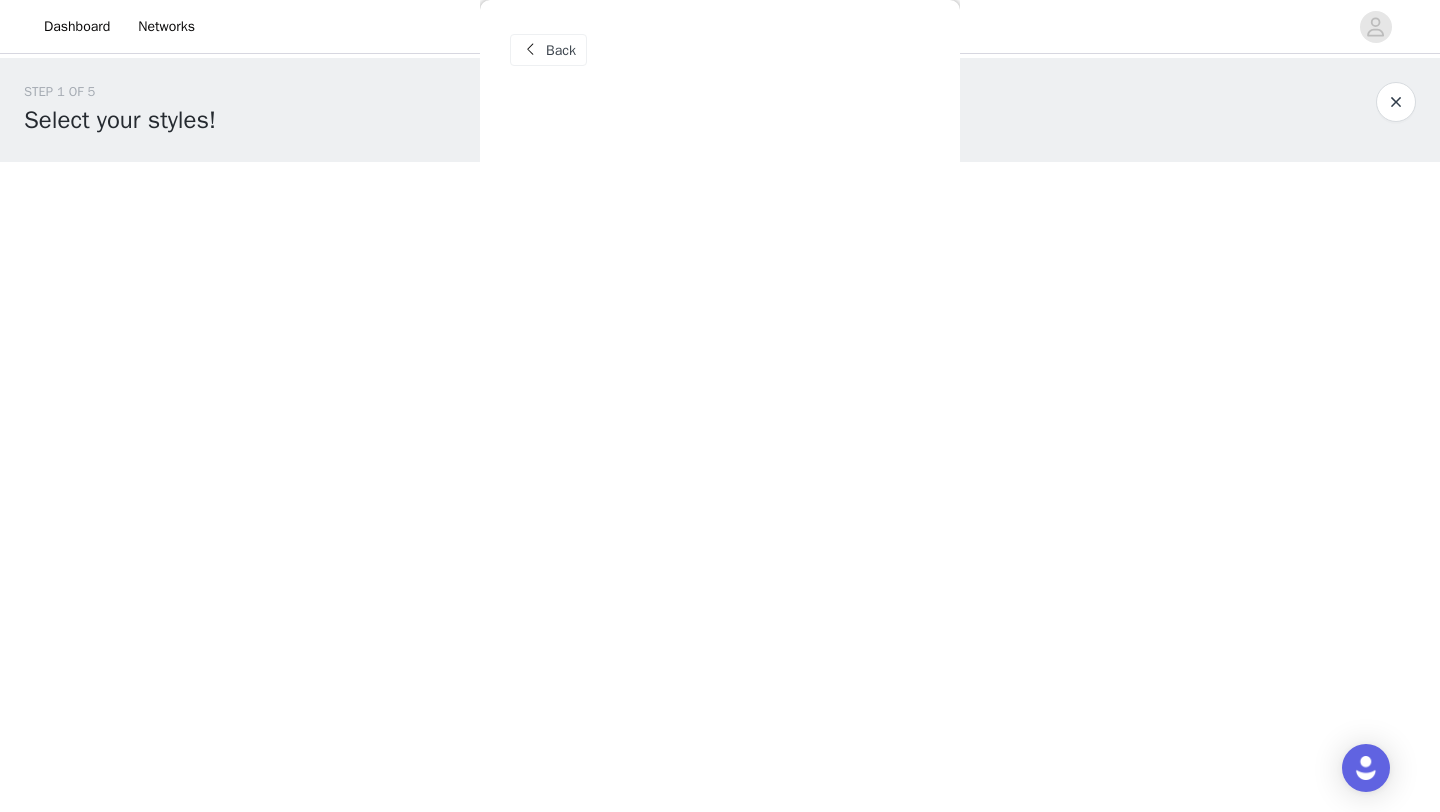 copy on "[BRAND] [BRAND] [BRAND]" 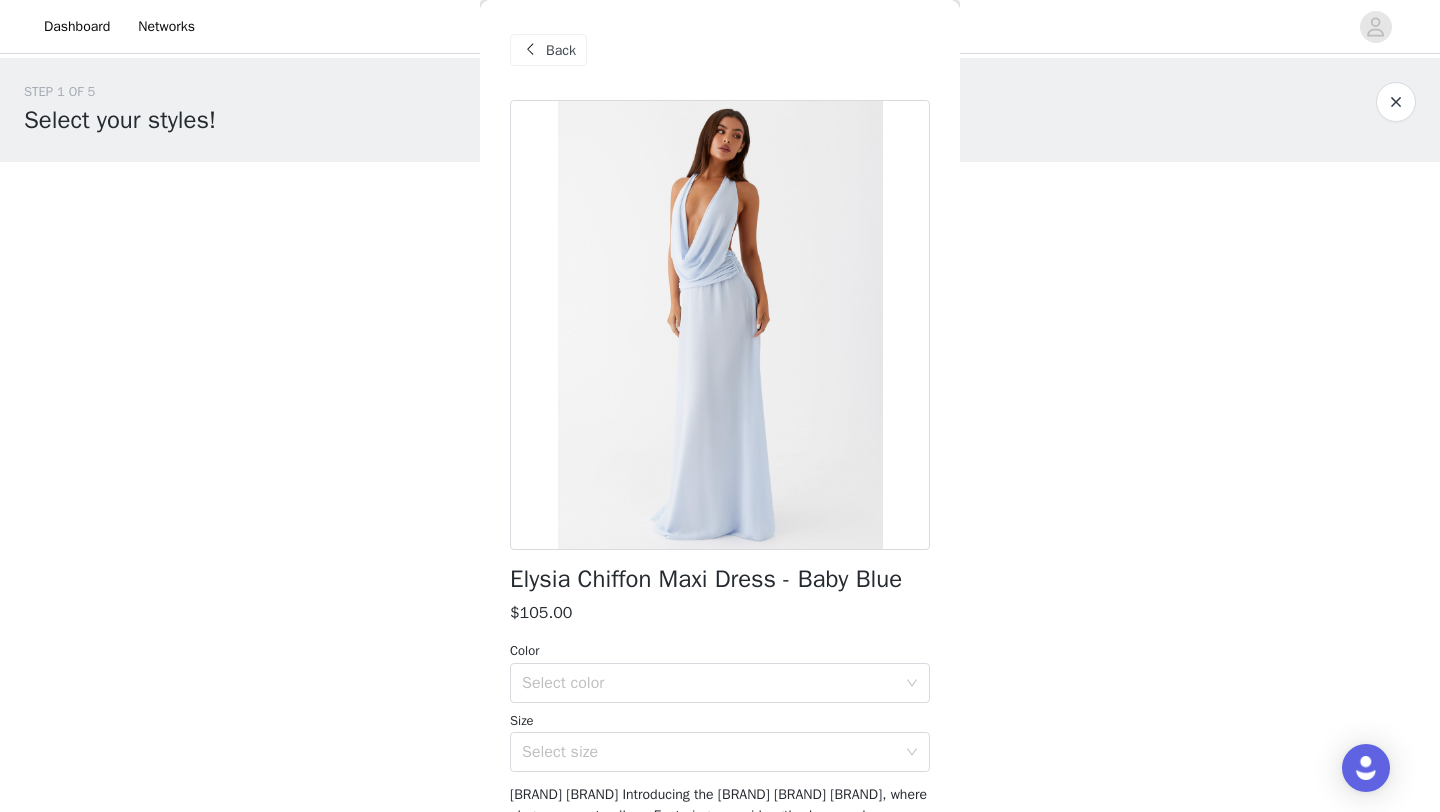 click on "Back" at bounding box center [561, 50] 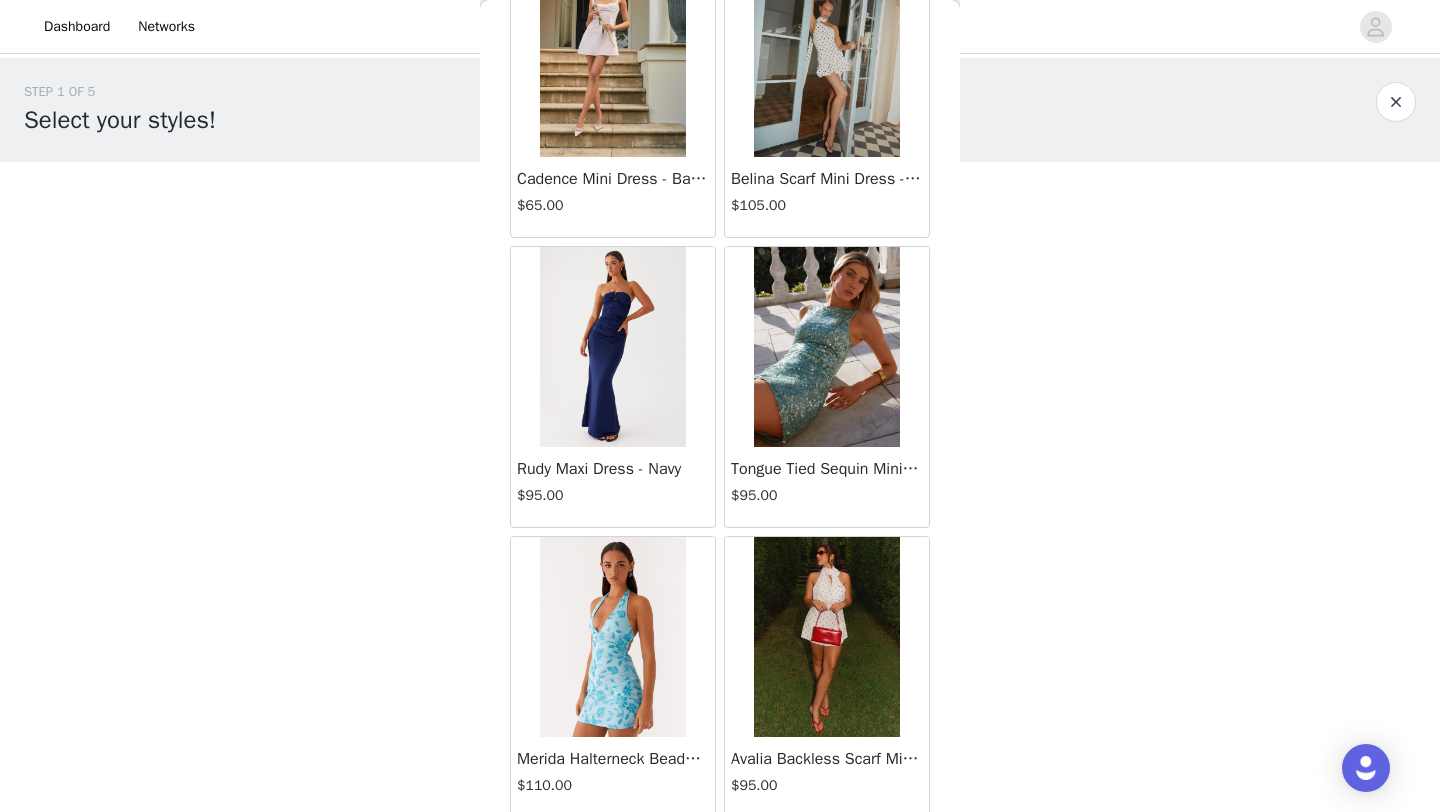scroll, scrollTop: 13848, scrollLeft: 0, axis: vertical 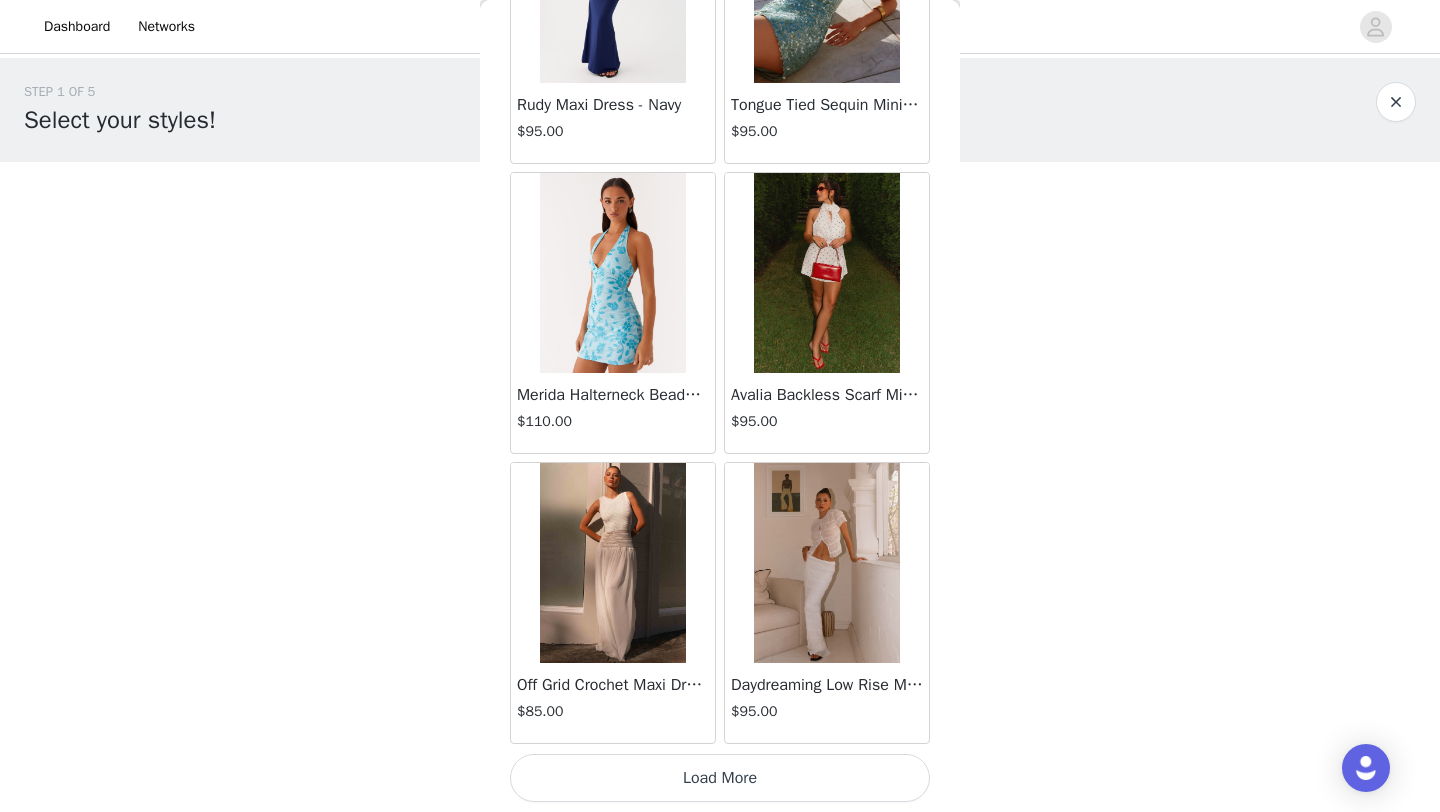 click on "Load More" at bounding box center (720, 778) 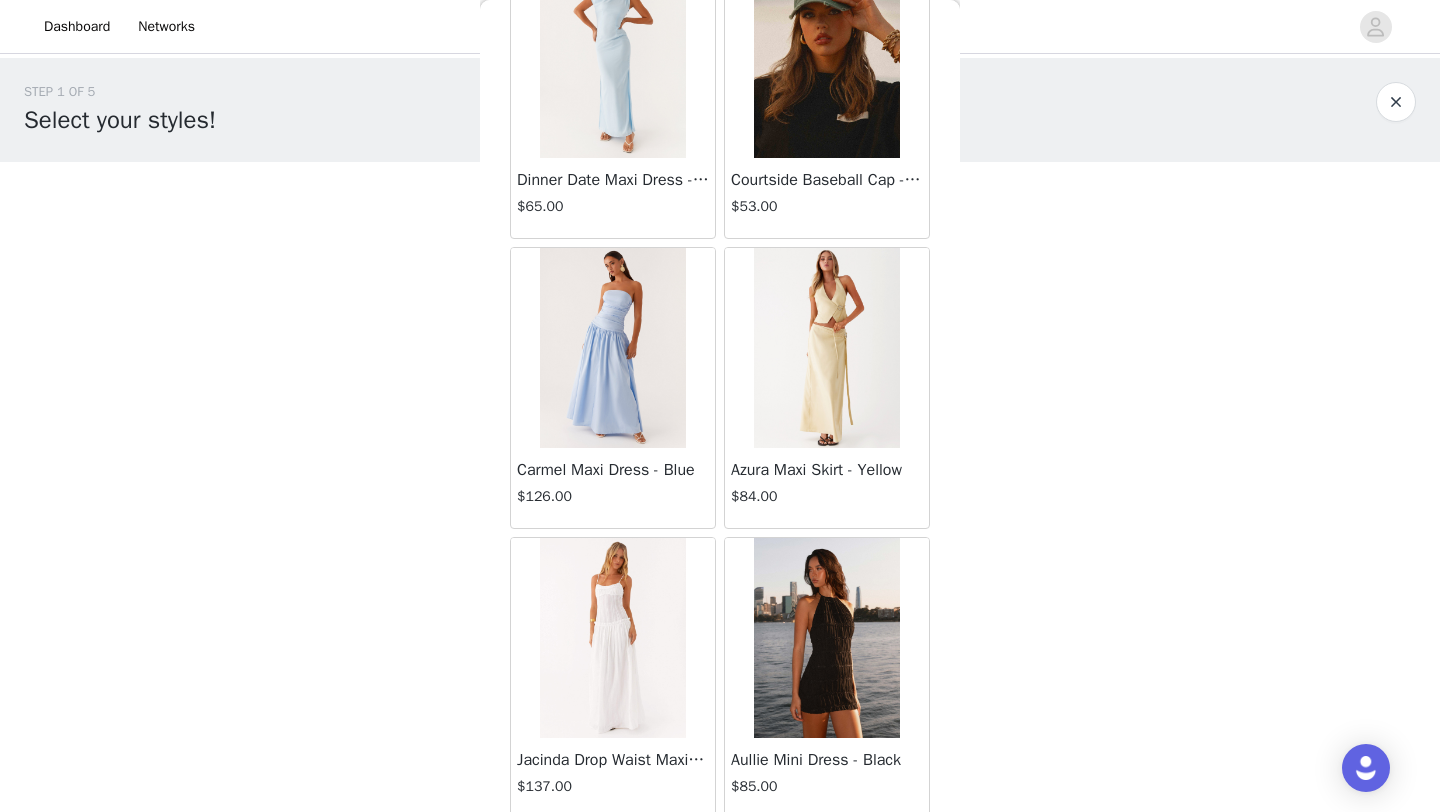 scroll, scrollTop: 16748, scrollLeft: 0, axis: vertical 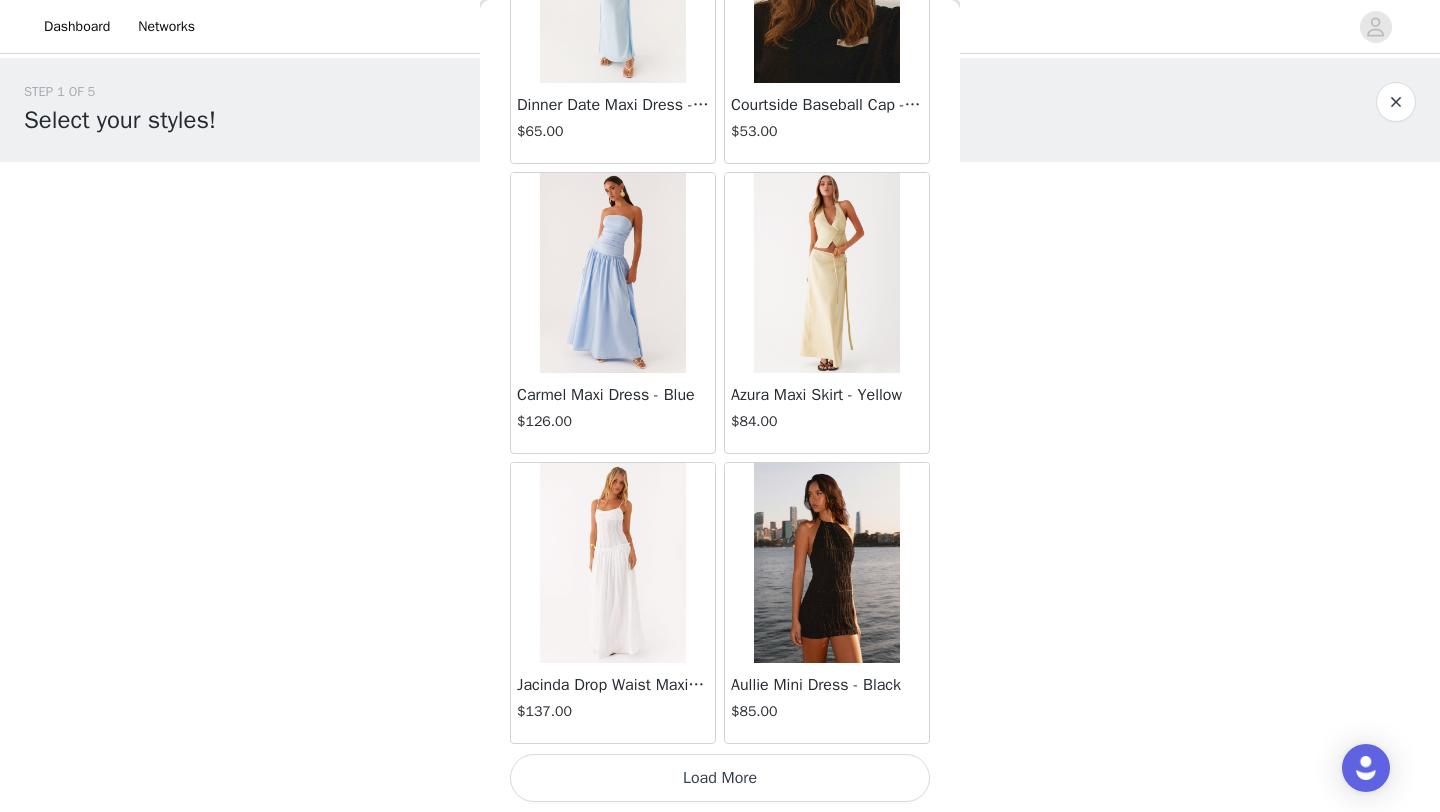 click on "Load More" at bounding box center [720, 778] 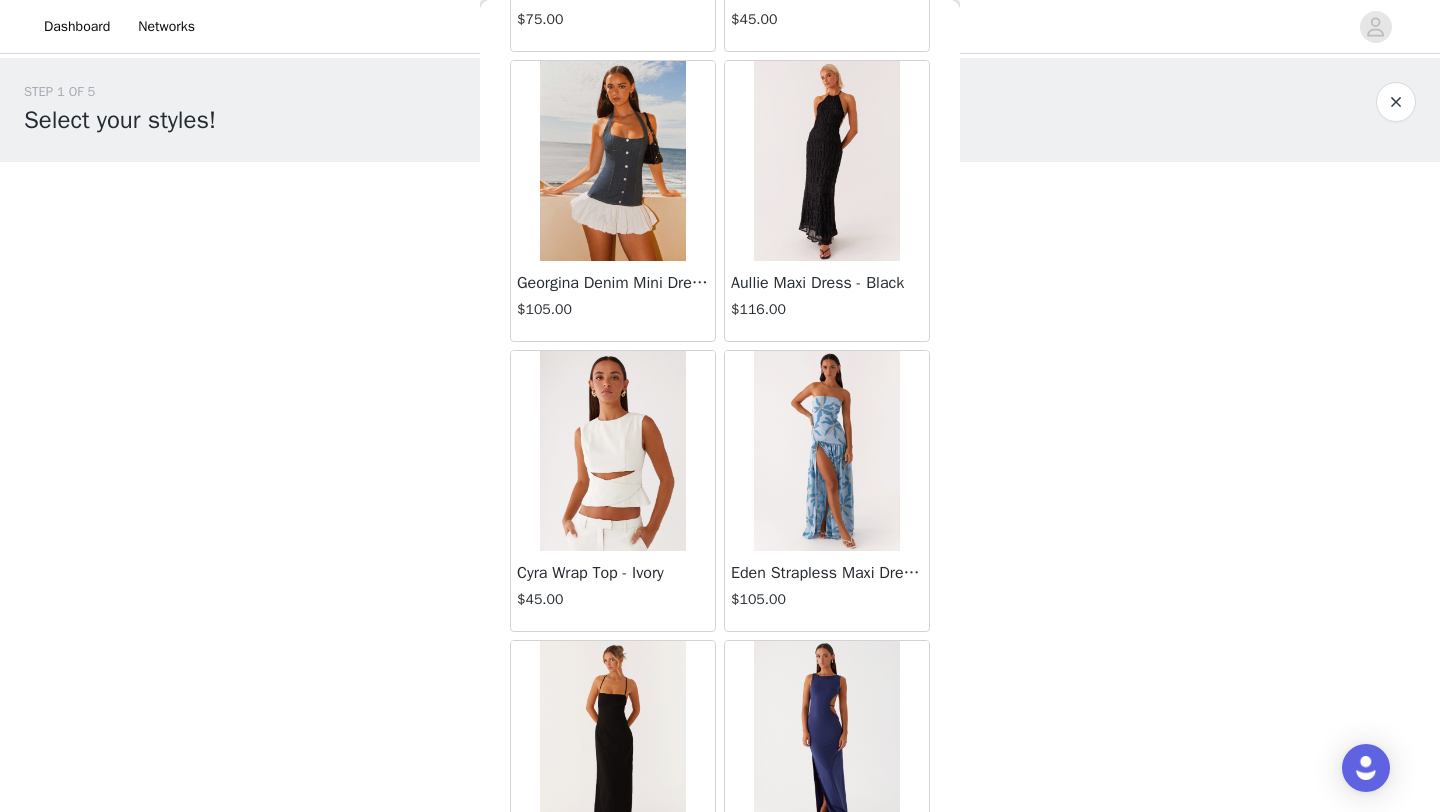 scroll, scrollTop: 19648, scrollLeft: 0, axis: vertical 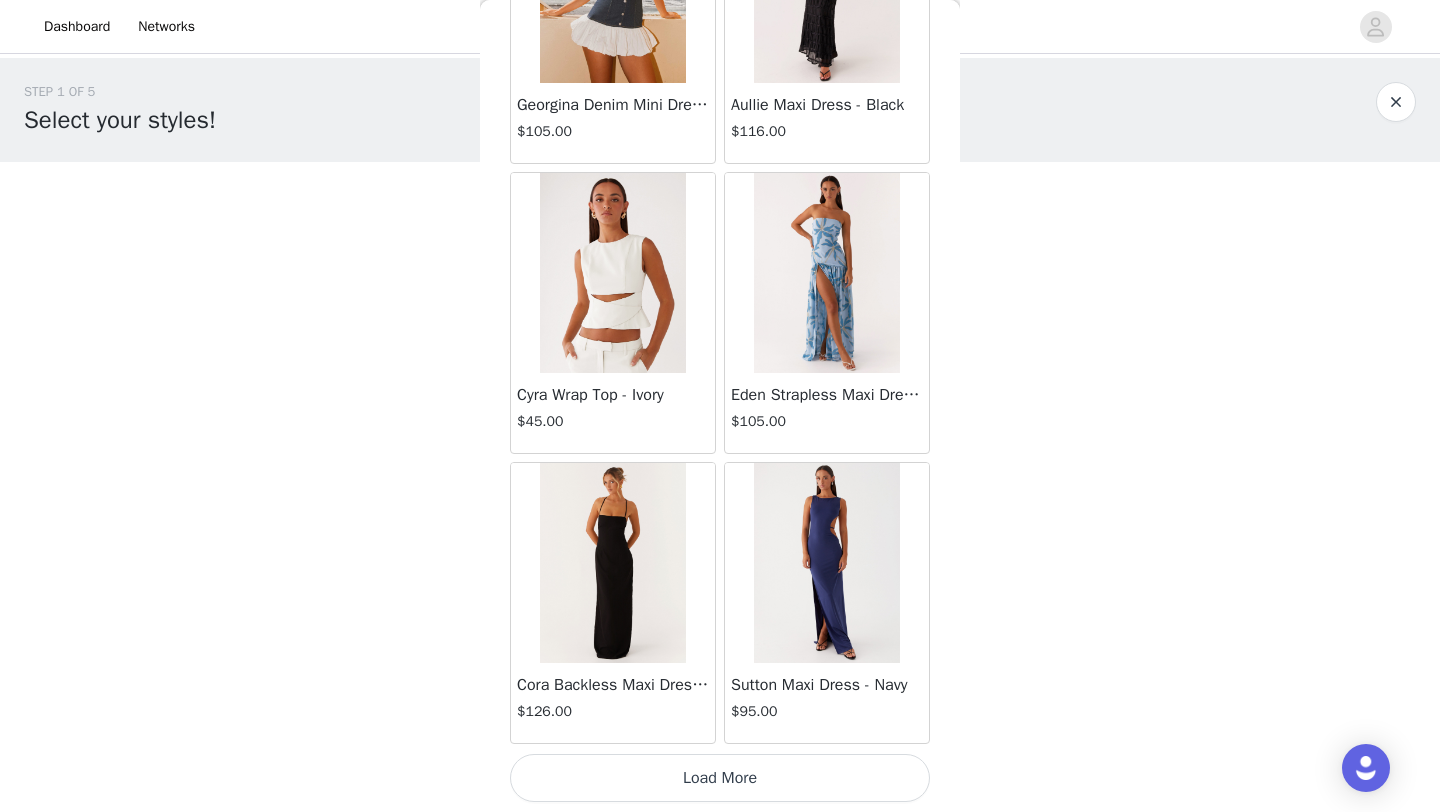 click on "Load More" at bounding box center (720, 778) 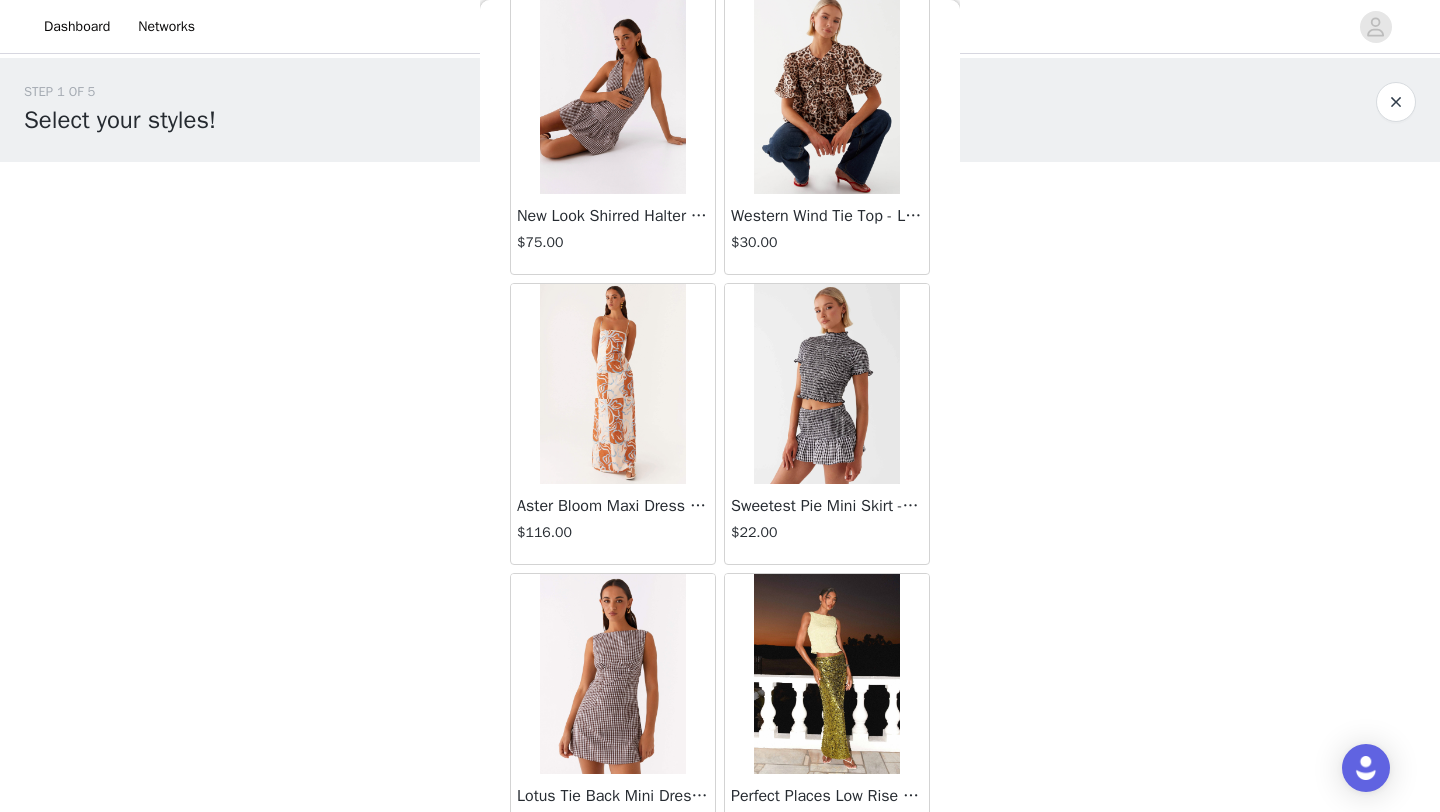 scroll, scrollTop: 22548, scrollLeft: 0, axis: vertical 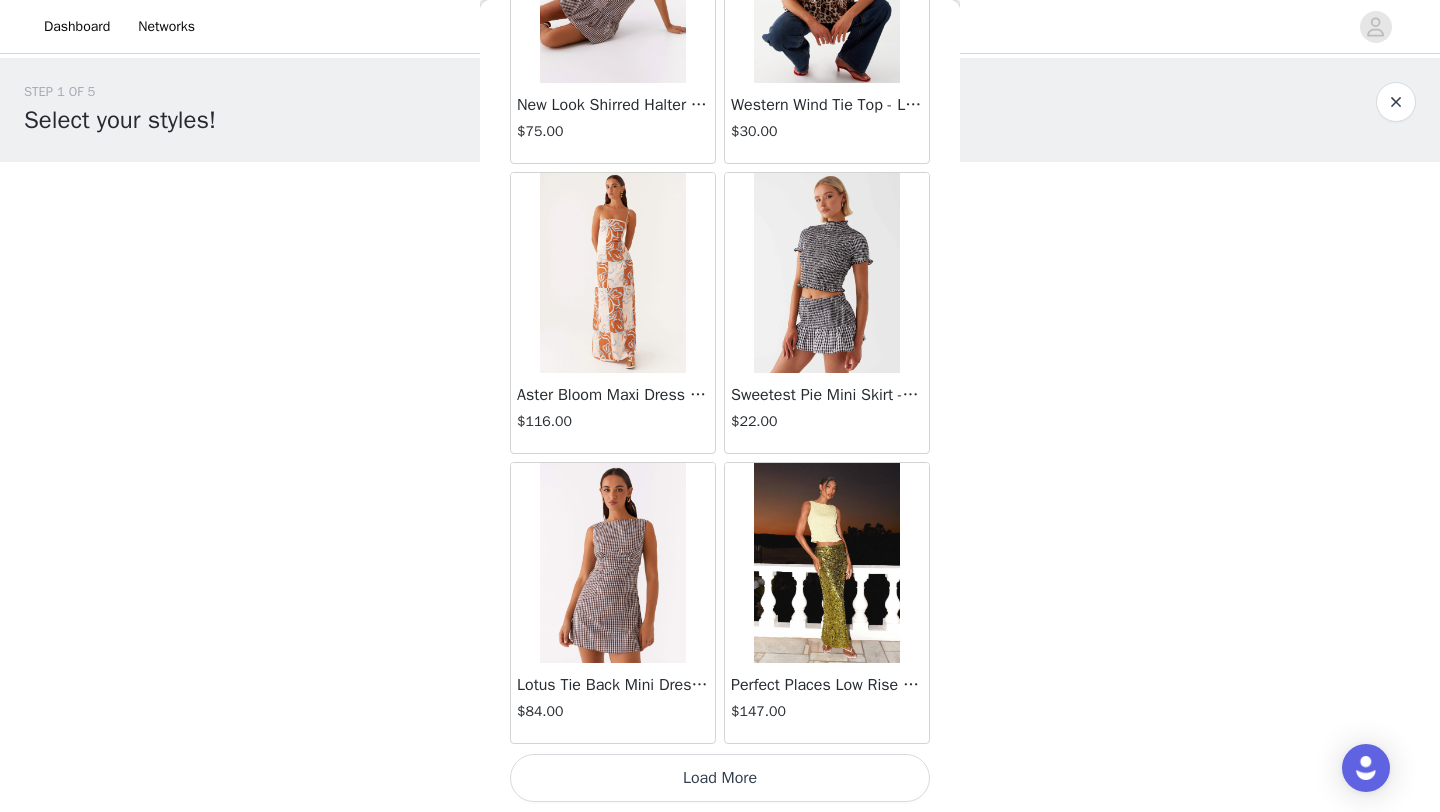 click on "Load More" at bounding box center [720, 778] 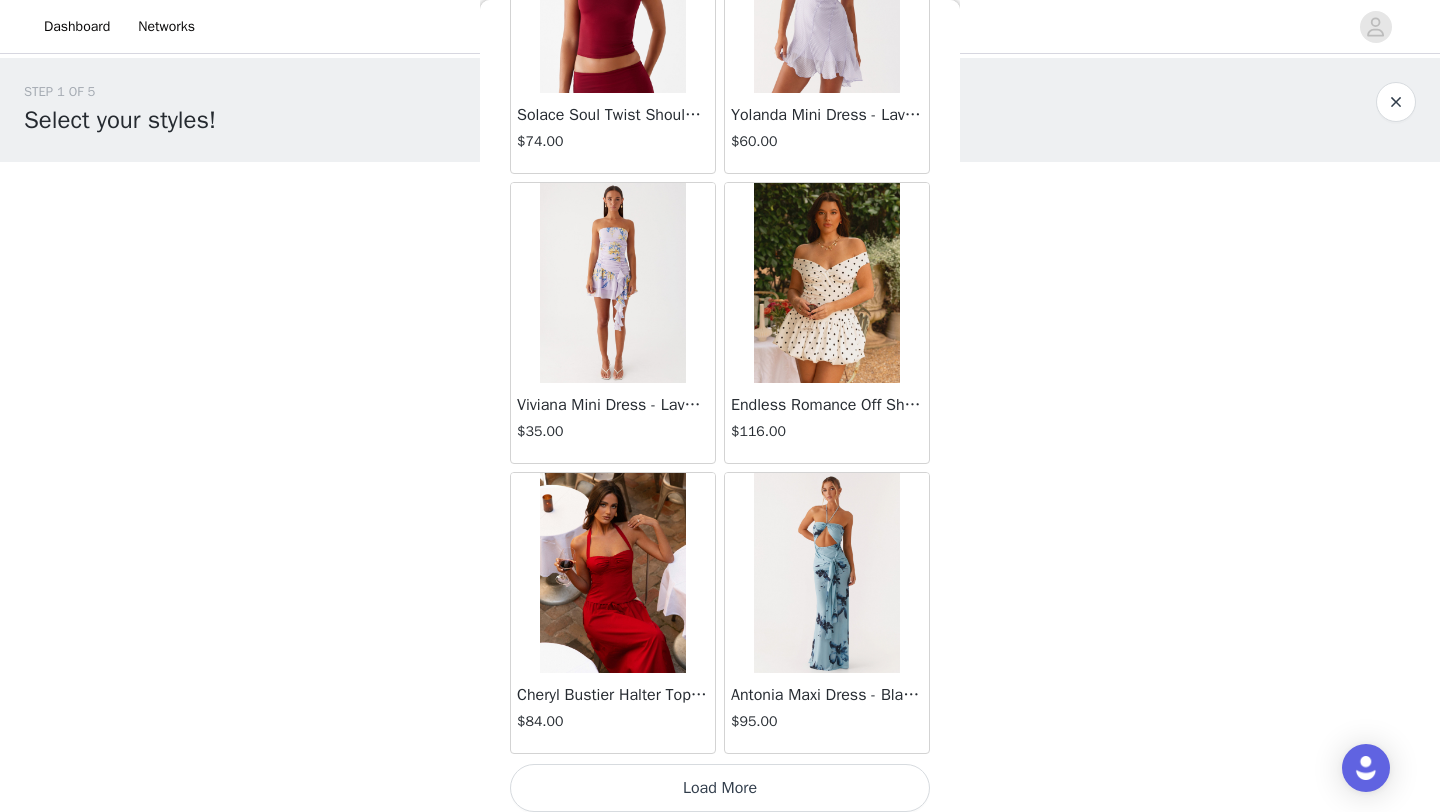 scroll, scrollTop: 25440, scrollLeft: 0, axis: vertical 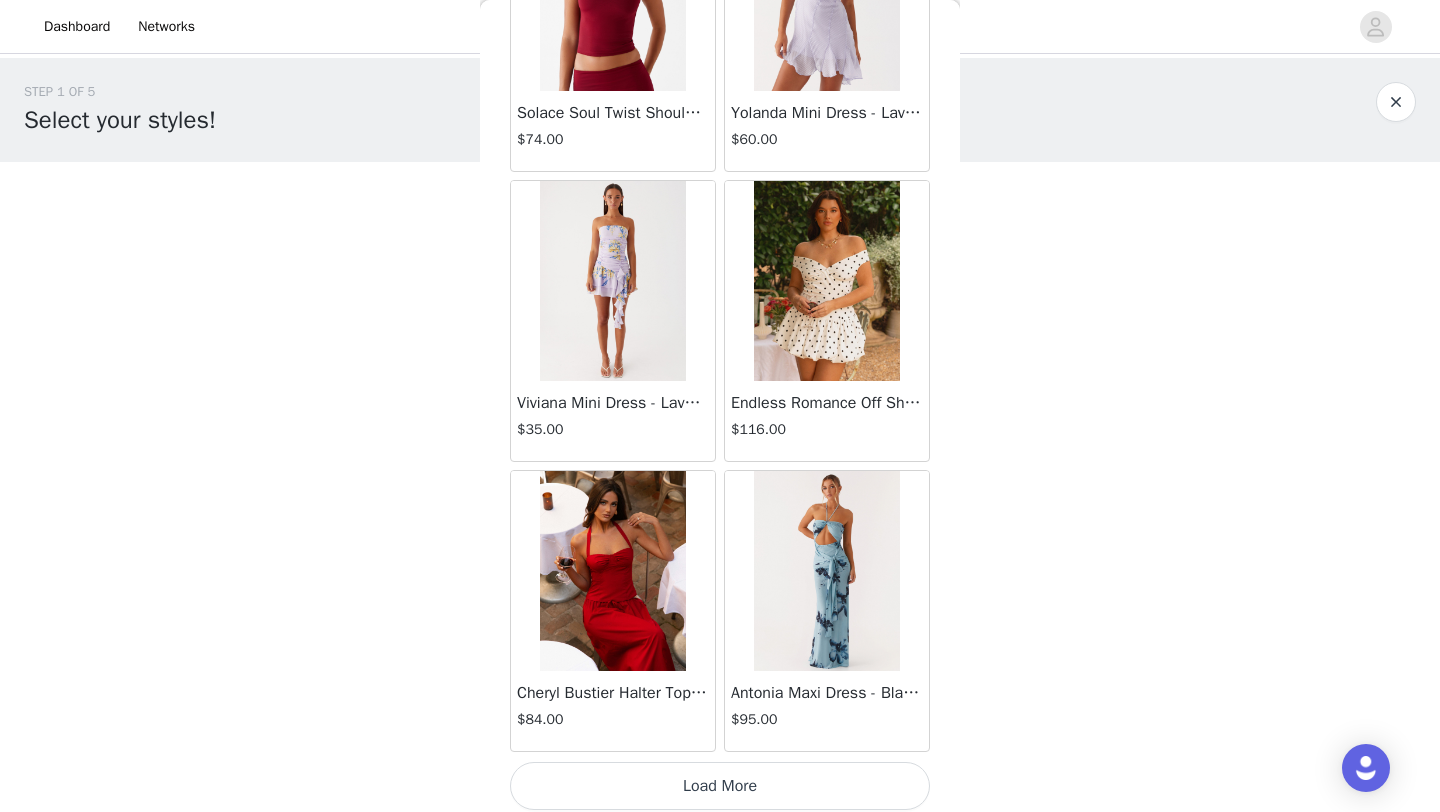 click on "Load More" at bounding box center (720, 786) 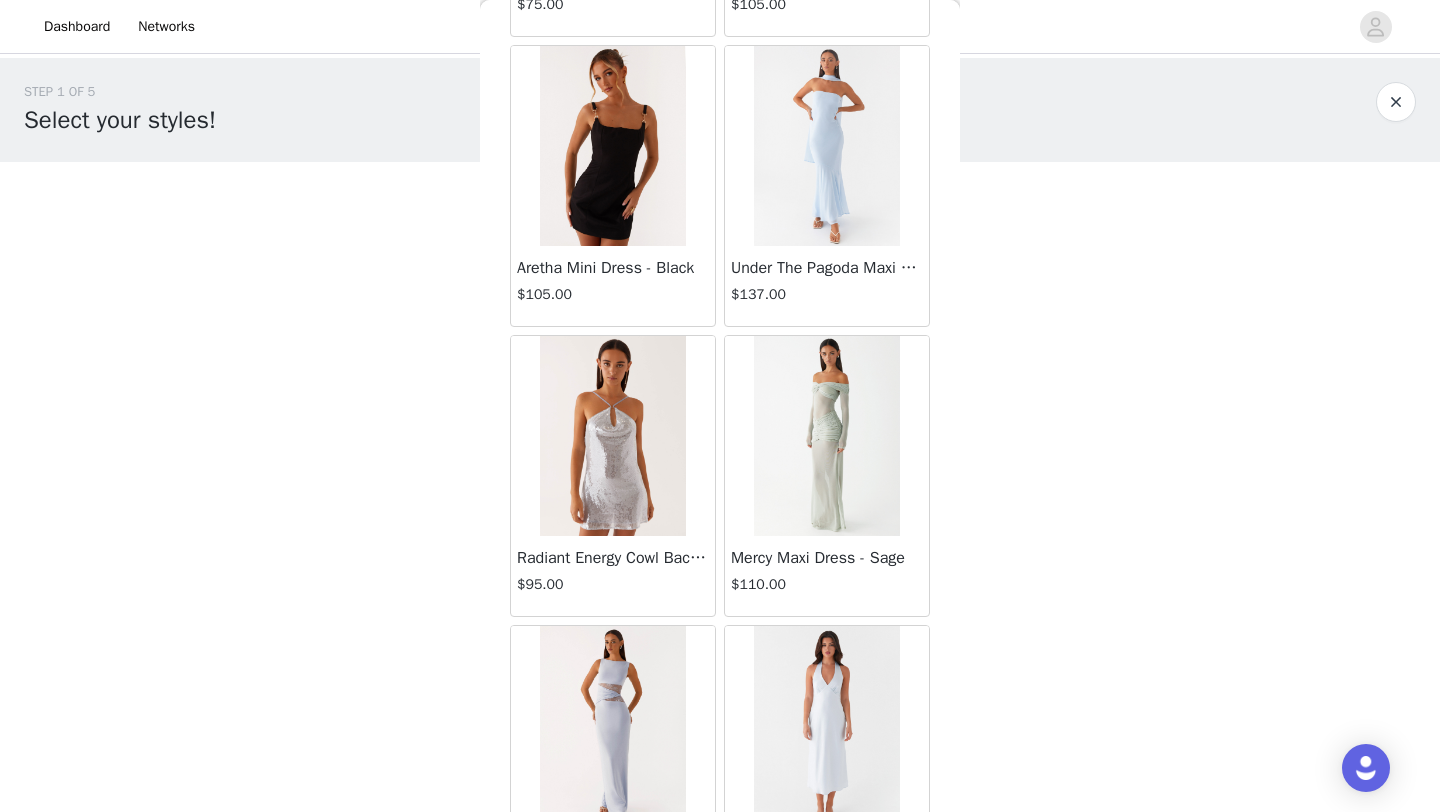 scroll, scrollTop: 27028, scrollLeft: 0, axis: vertical 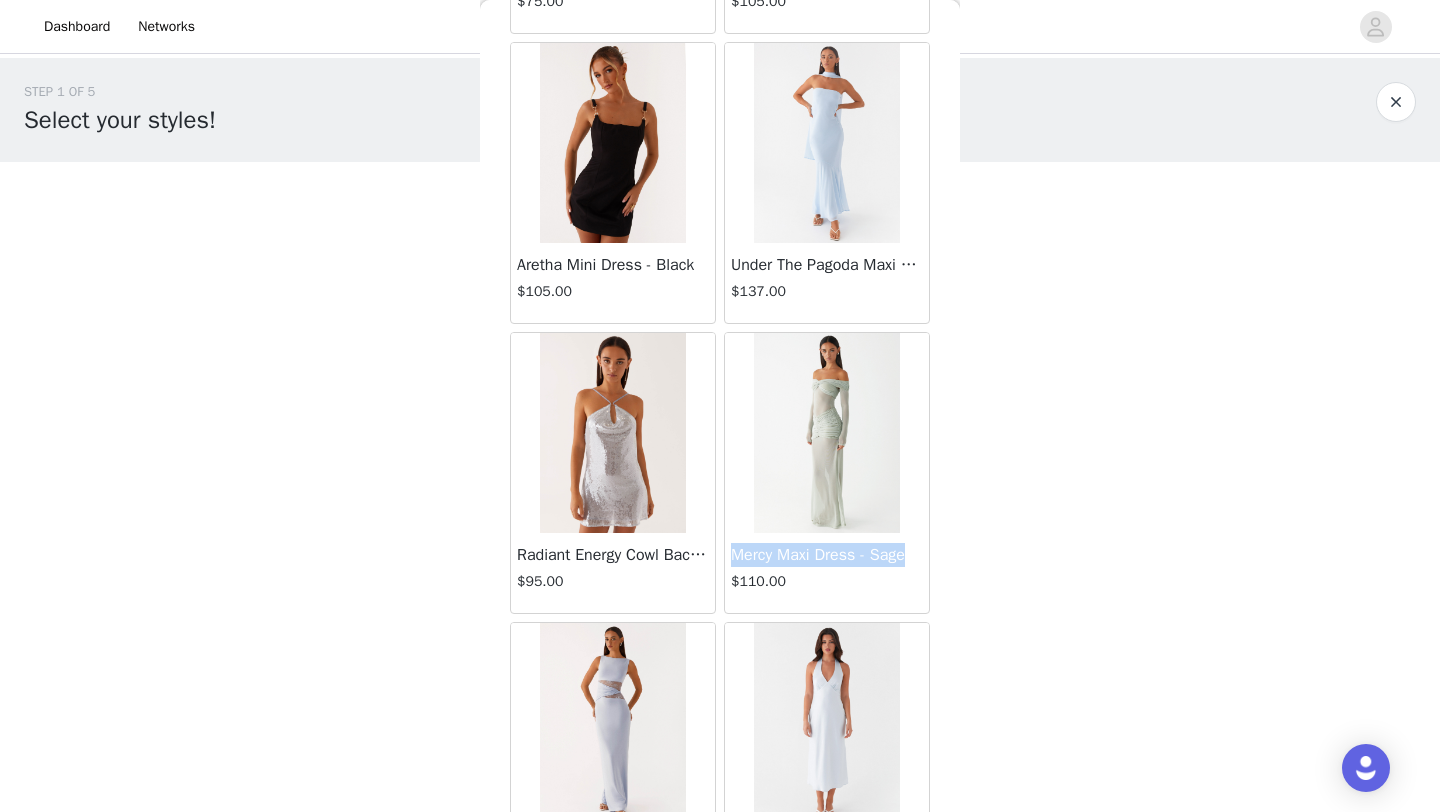 drag, startPoint x: 734, startPoint y: 555, endPoint x: 919, endPoint y: 550, distance: 185.06755 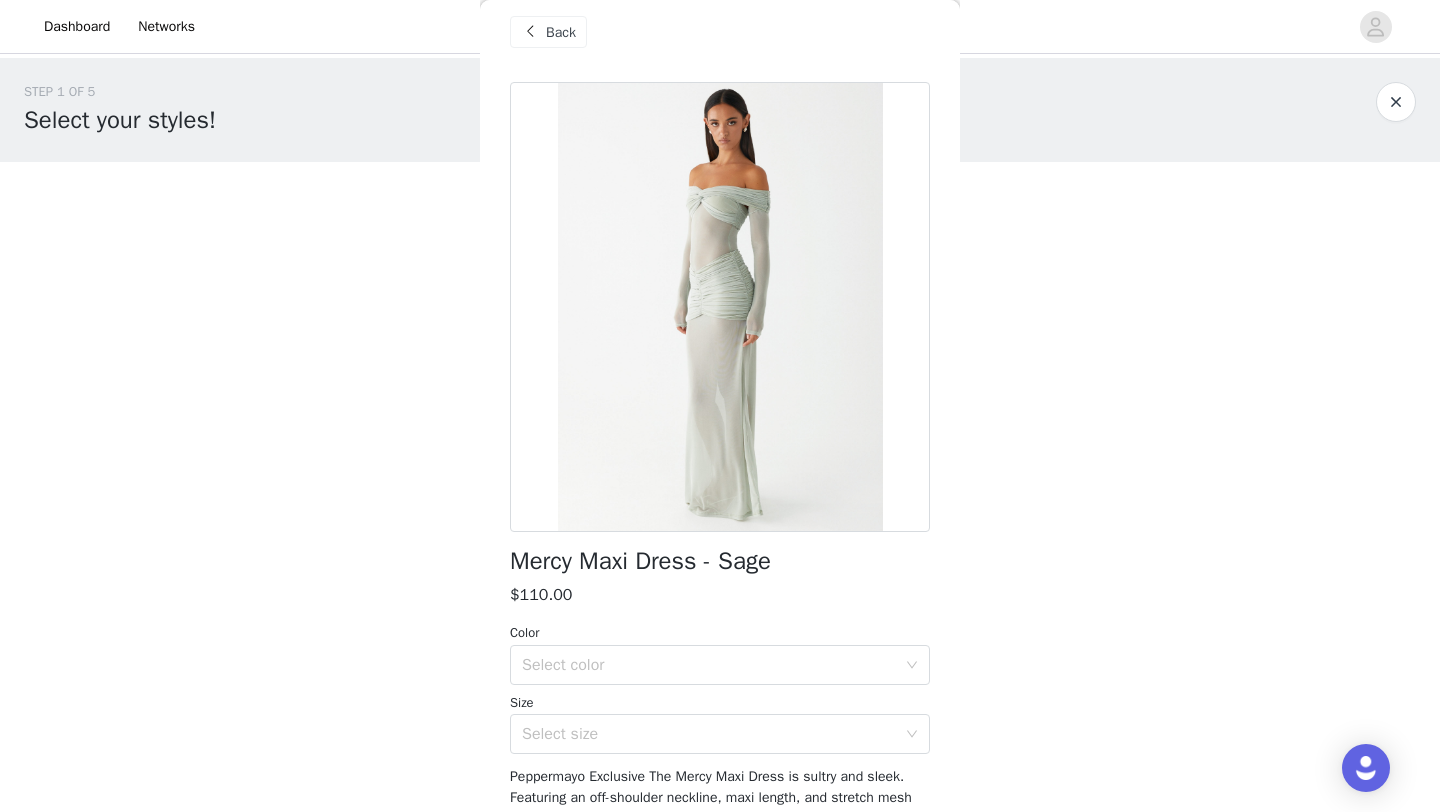 scroll, scrollTop: 0, scrollLeft: 0, axis: both 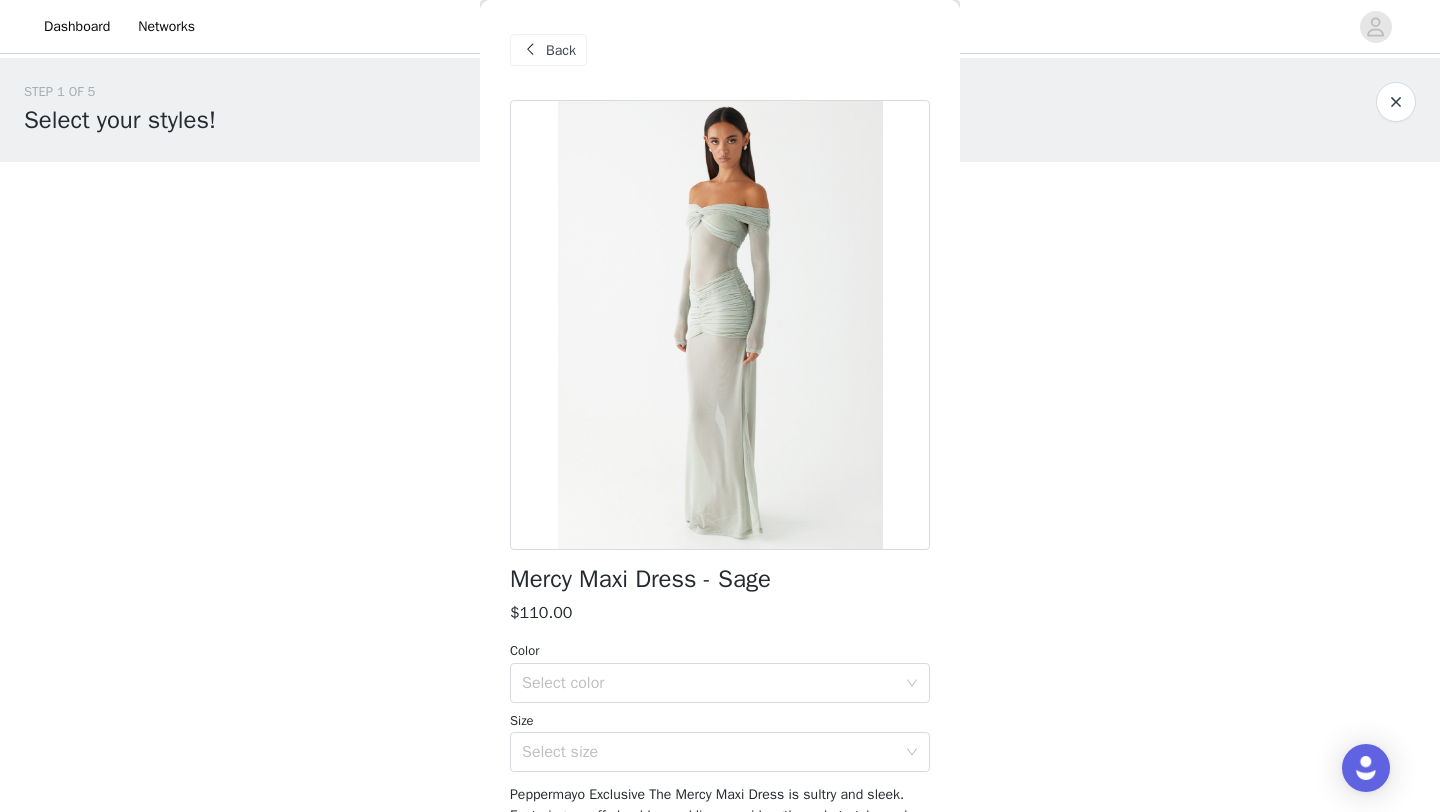 click on "Back" at bounding box center [561, 50] 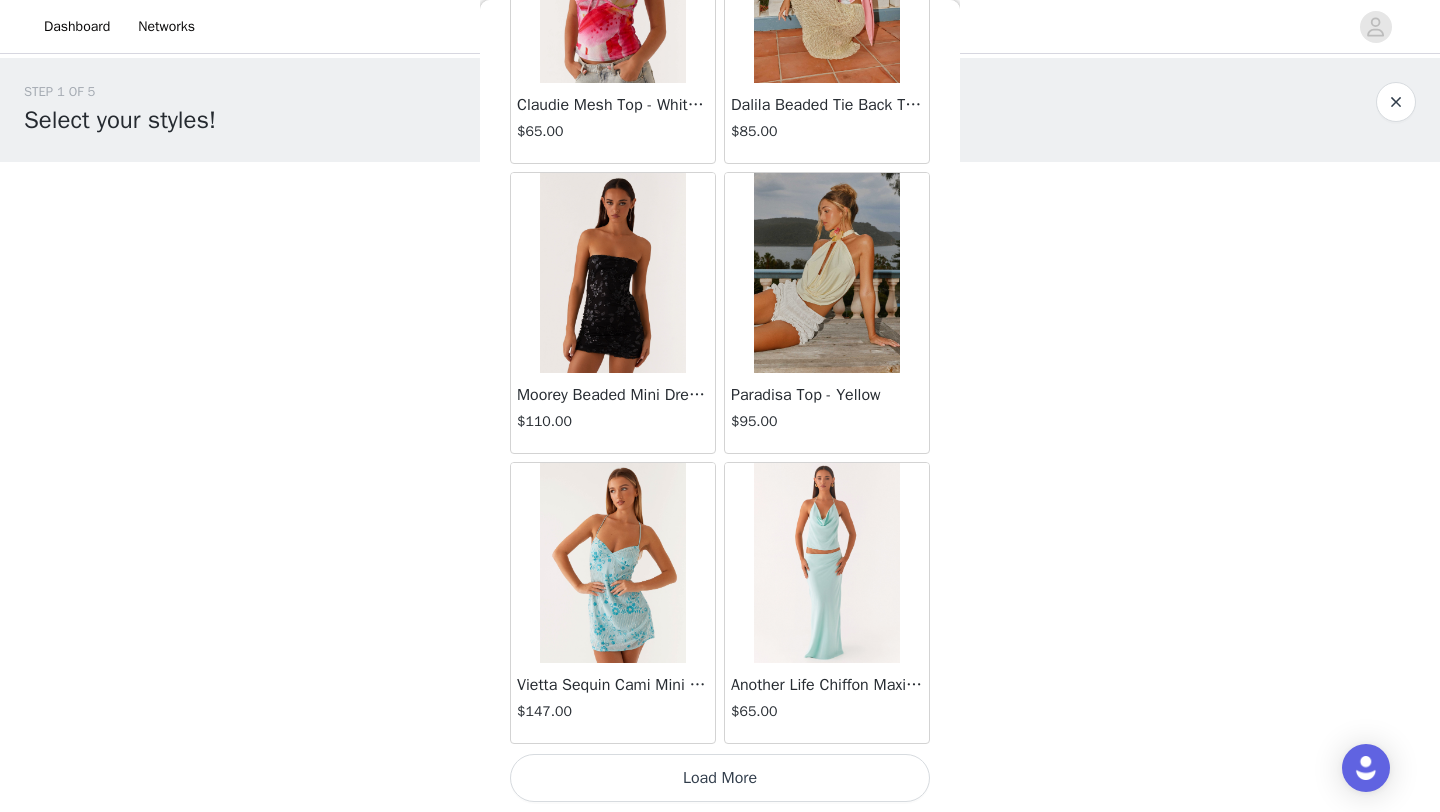 click on "Load More" at bounding box center [720, 778] 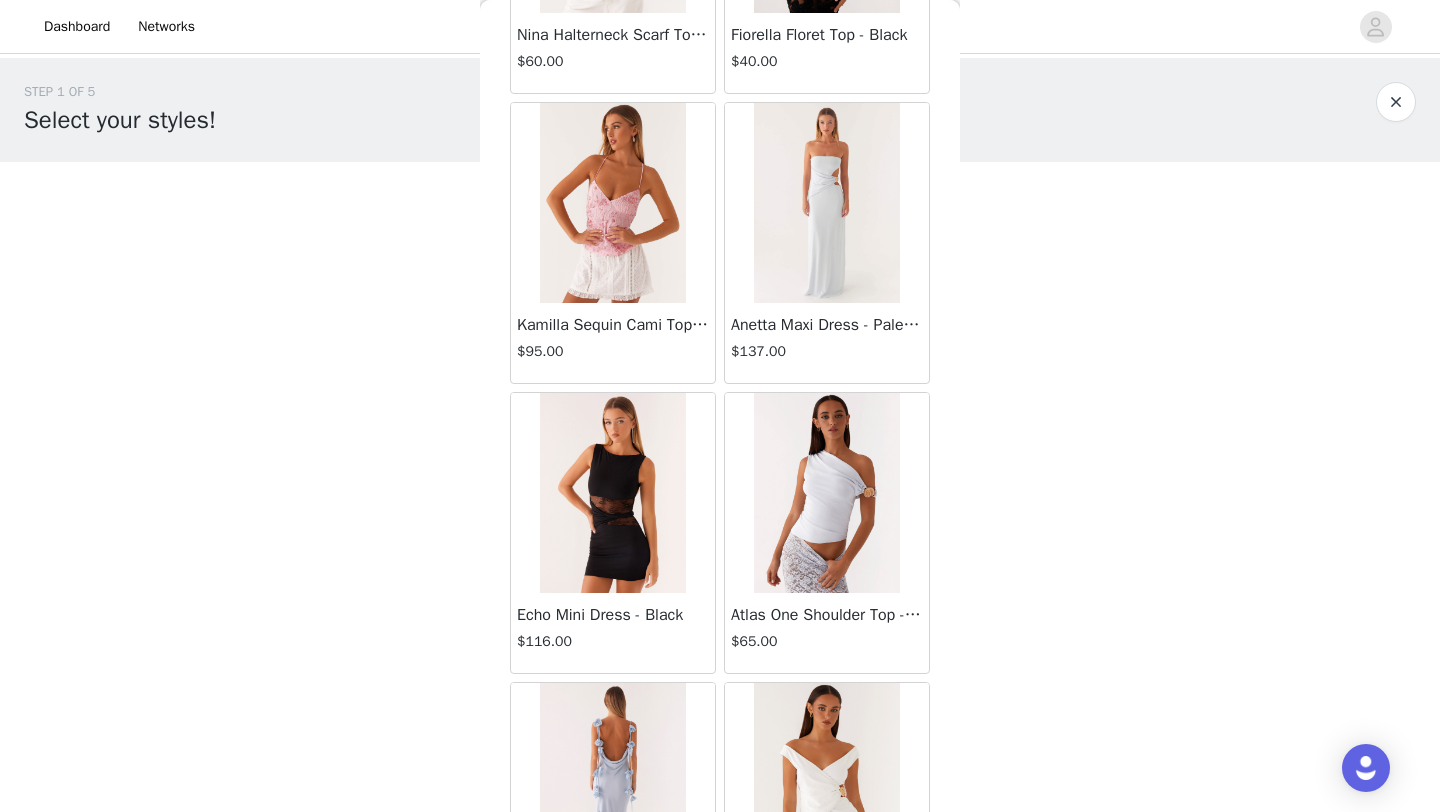 scroll, scrollTop: 31248, scrollLeft: 0, axis: vertical 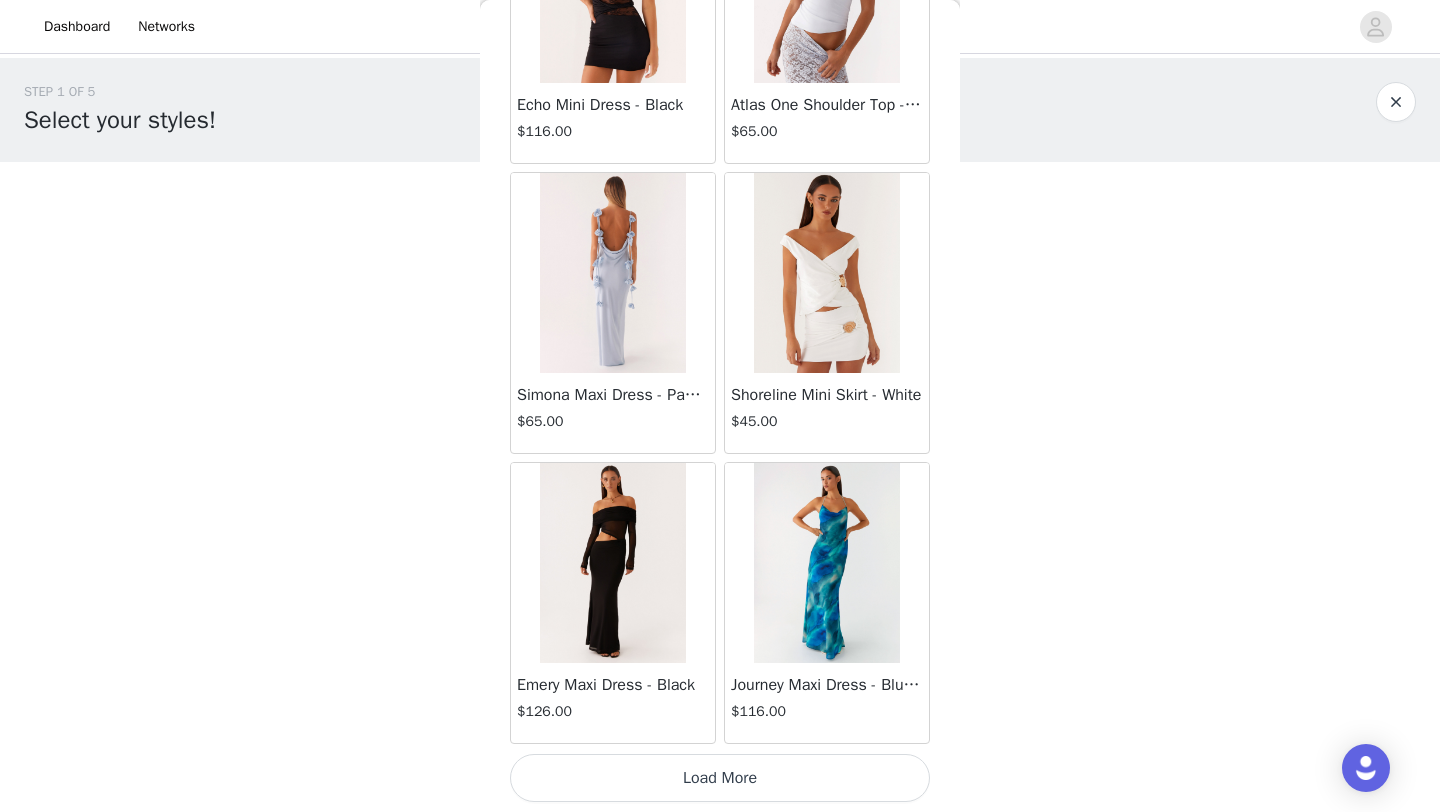 click on "Aullie Mini Dress - White   $60.00       Mira Halter Neck Mini Dress - Black   $85.00       Heavy Hearted Mini Dress - Yellow   $85.00       Hundred Percent Puff Sleeve Top - White   $105.00       Love Seeker Corset Mini Dress - Red   $45.00       Cherish You Buckle Top - Red   $30.00       Ayla Satin Mini Dress - Yellow   $105.00       Rudy Tube Top - Ivory   $30.00       Keira Linen Mini Dress - White   $105.00       Not One Time Knit Mini Dress - Red   $35.00       Carmel Maxi Dress - Brown   $126.00       Moorey Beaded Mini Dress - Blue   $45.00       Solaris Strapless Maxi Dress - Blue Floral   $126.00       Lyrical Maxi Dress - Ivory   $95.00       Garden Kisses Shirred Mini Dress - Red   $60.00       Under The Pagoda Maxi Dress - Amber   $137.00       At Last Halterneck Top - Brown   $74.00       Annalissa Linen Mini Dress - Yellow   $35.00       Girls Like Us Ruched Mini Shorts - White   $74.00       Keanna Low Rise Denim Jeans - Washed Denim   $105.00       Jocelyn Maxi Dress - Sage   $95.00" at bounding box center [720, -15170] 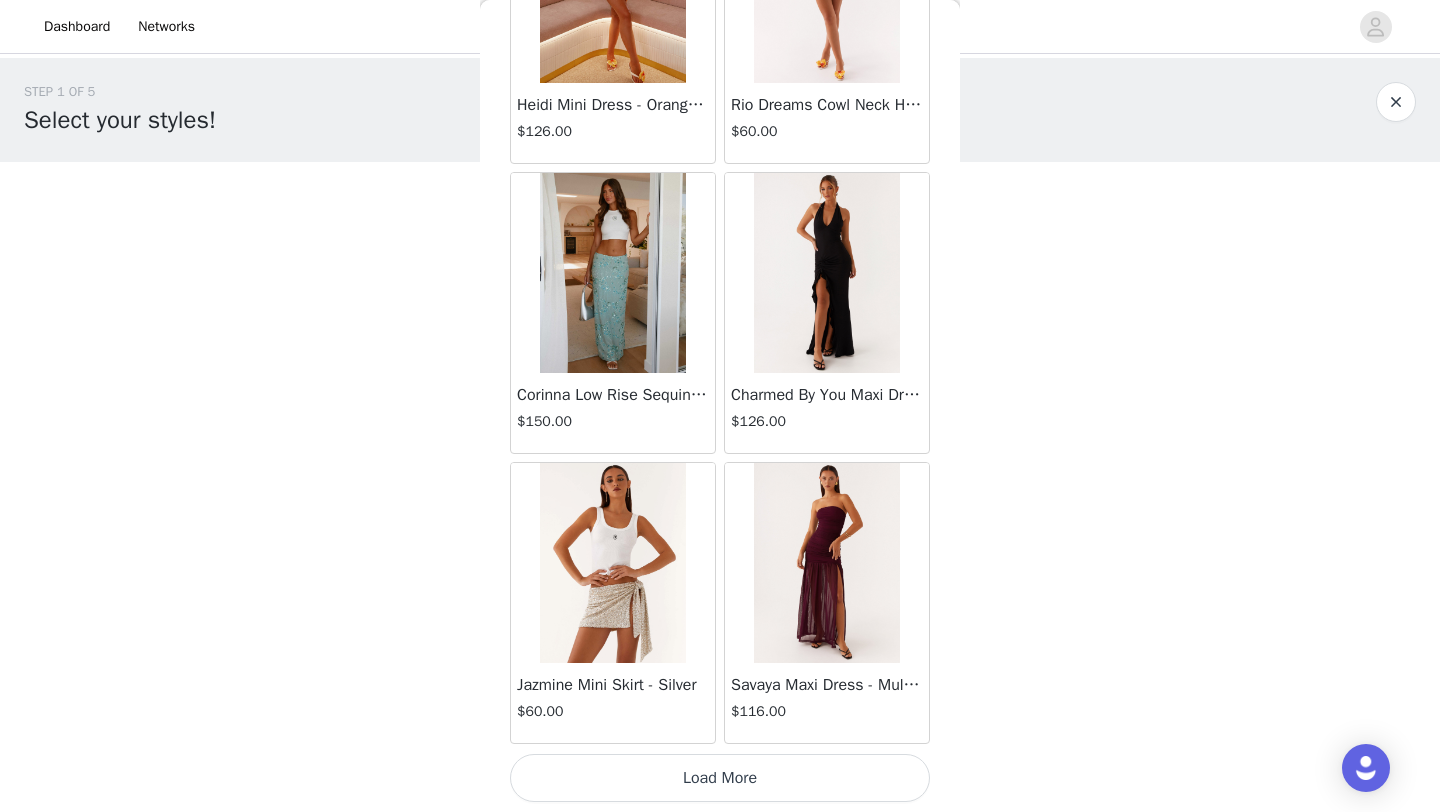 click on "Load More" at bounding box center [720, 778] 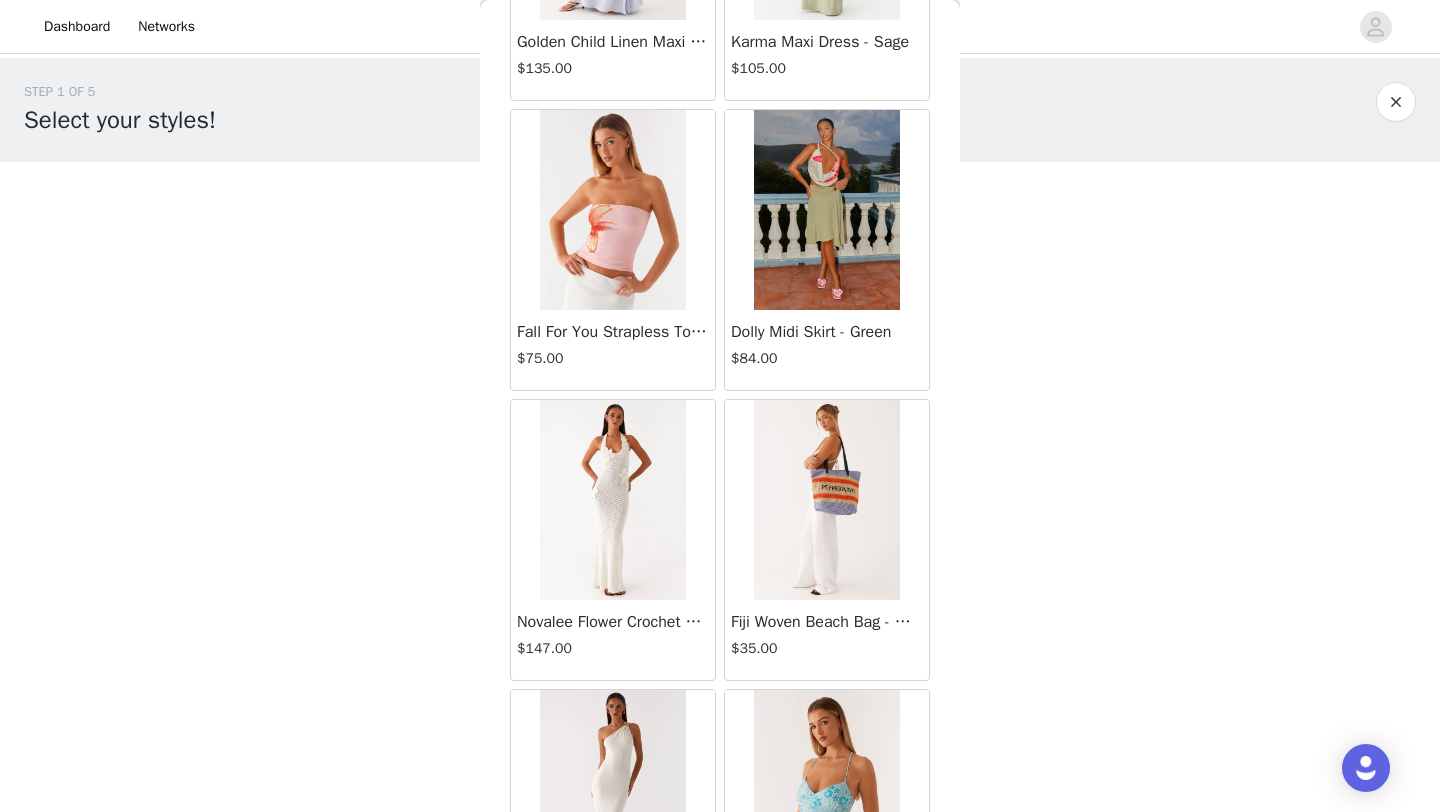 scroll, scrollTop: 37048, scrollLeft: 0, axis: vertical 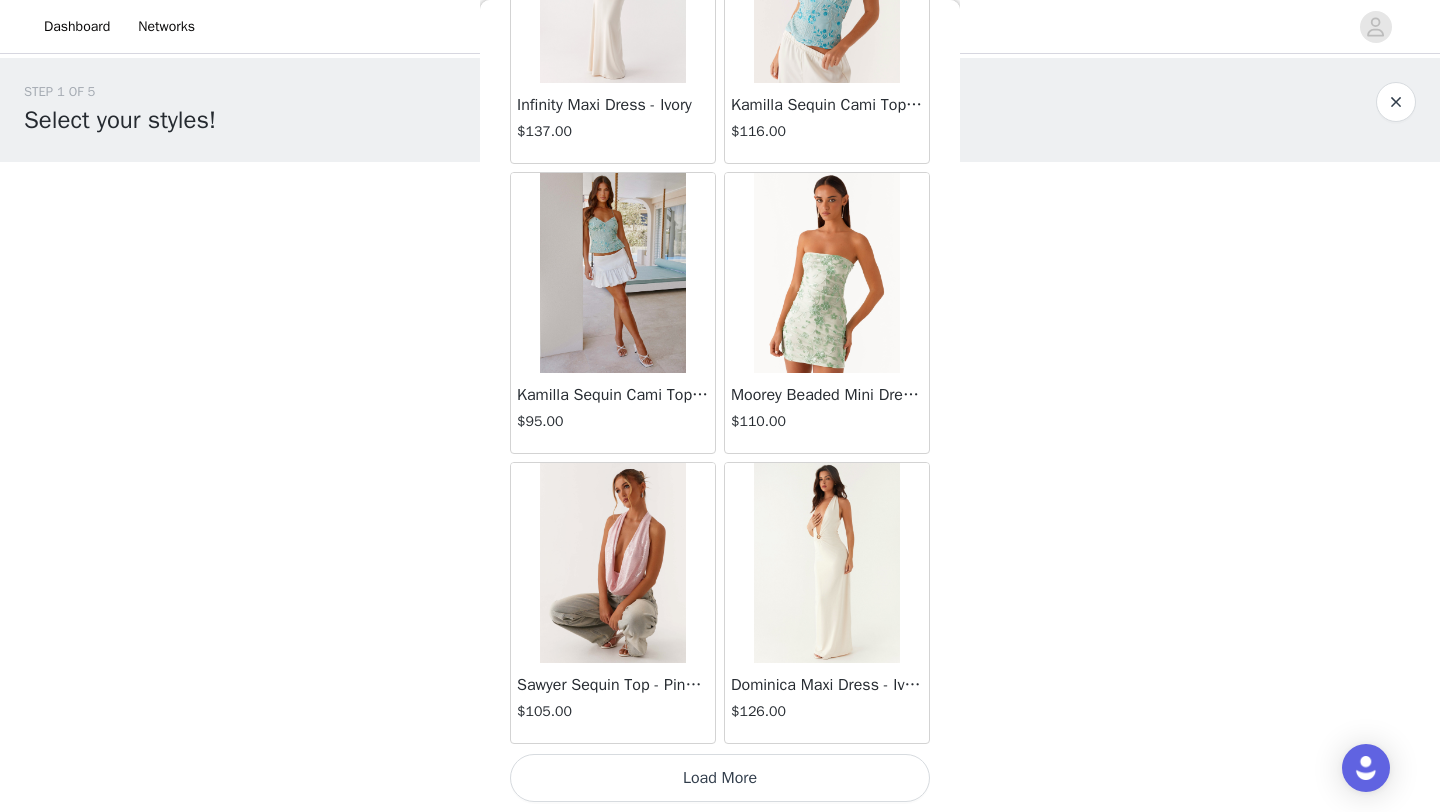 click on "Load More" at bounding box center [720, 778] 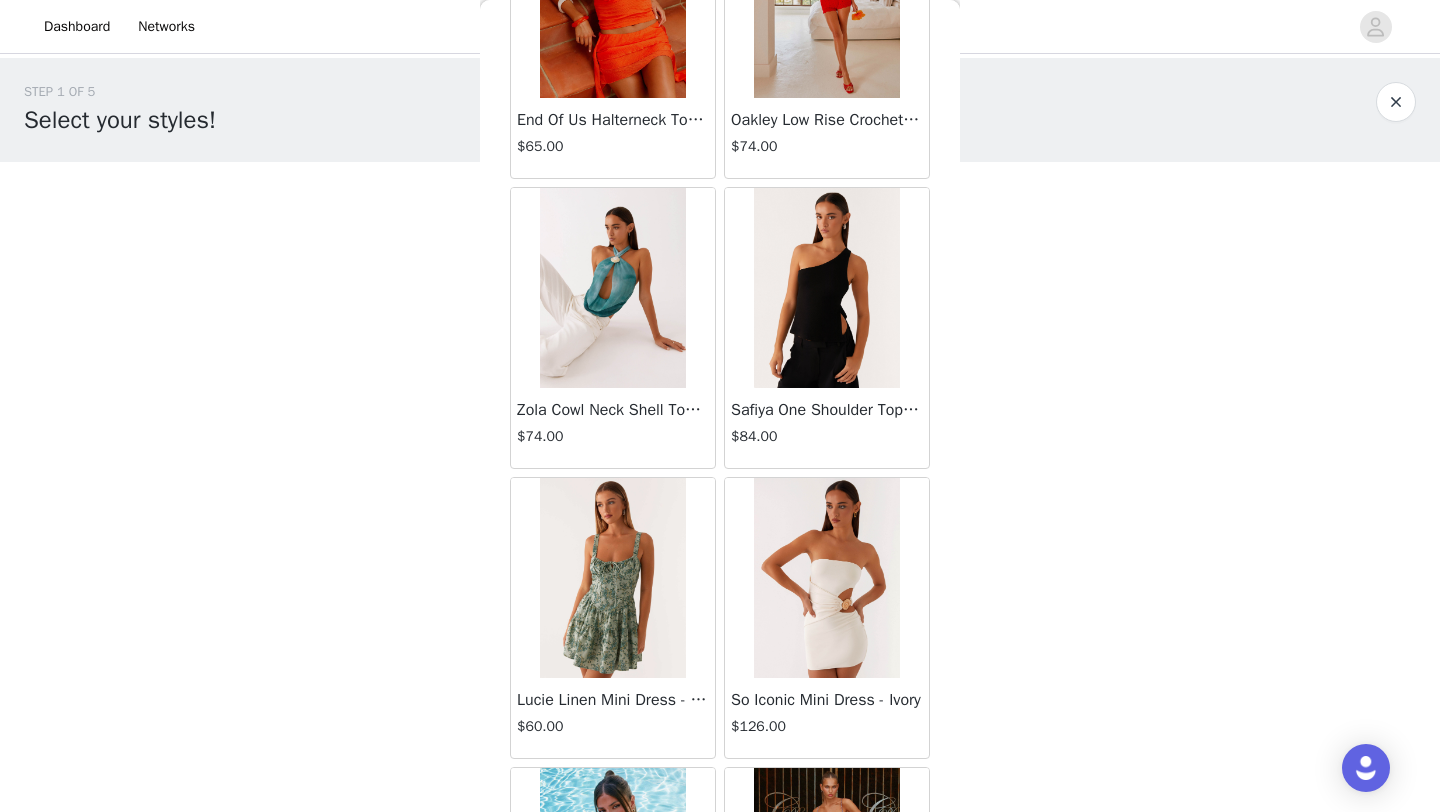scroll, scrollTop: 39948, scrollLeft: 0, axis: vertical 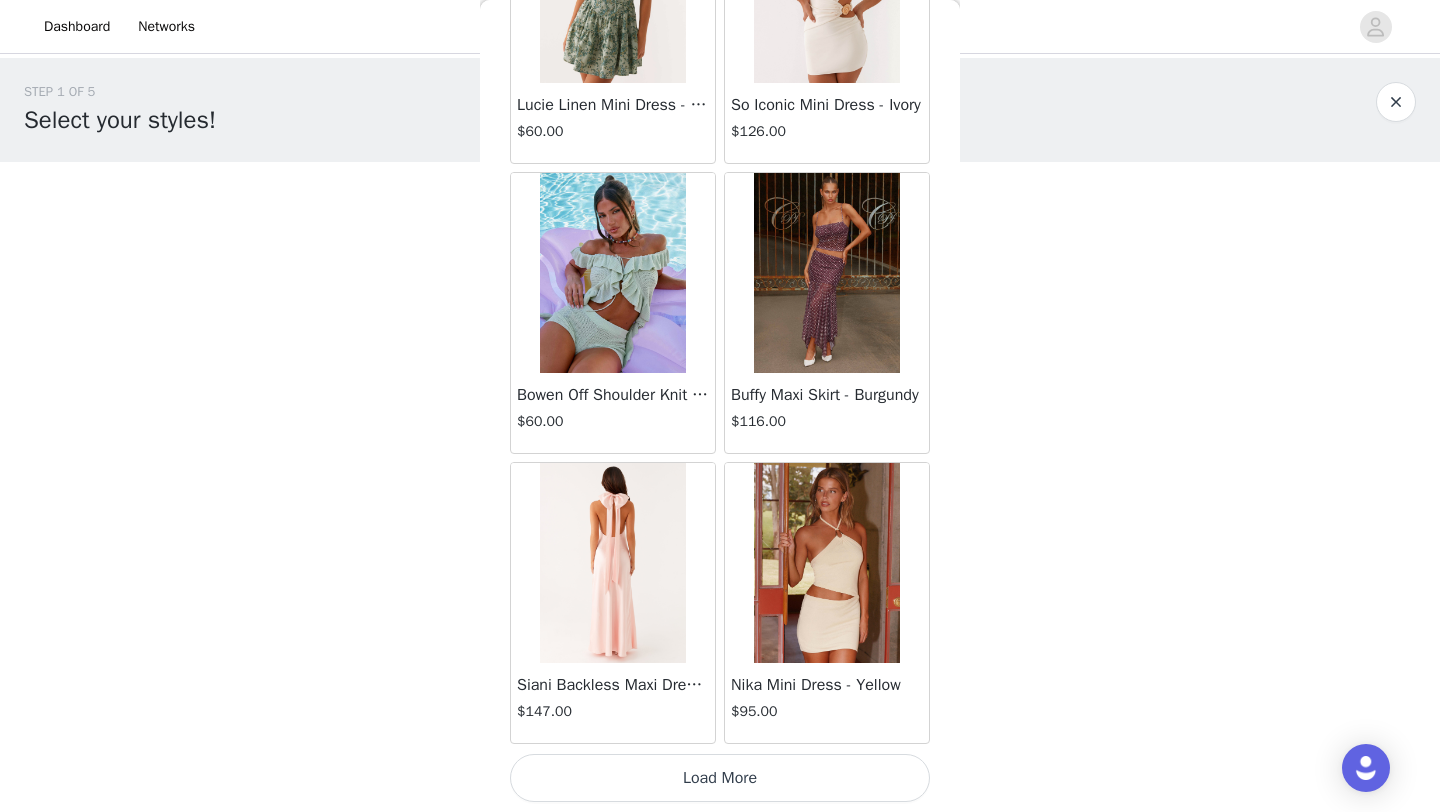 click on "Load More" at bounding box center [720, 778] 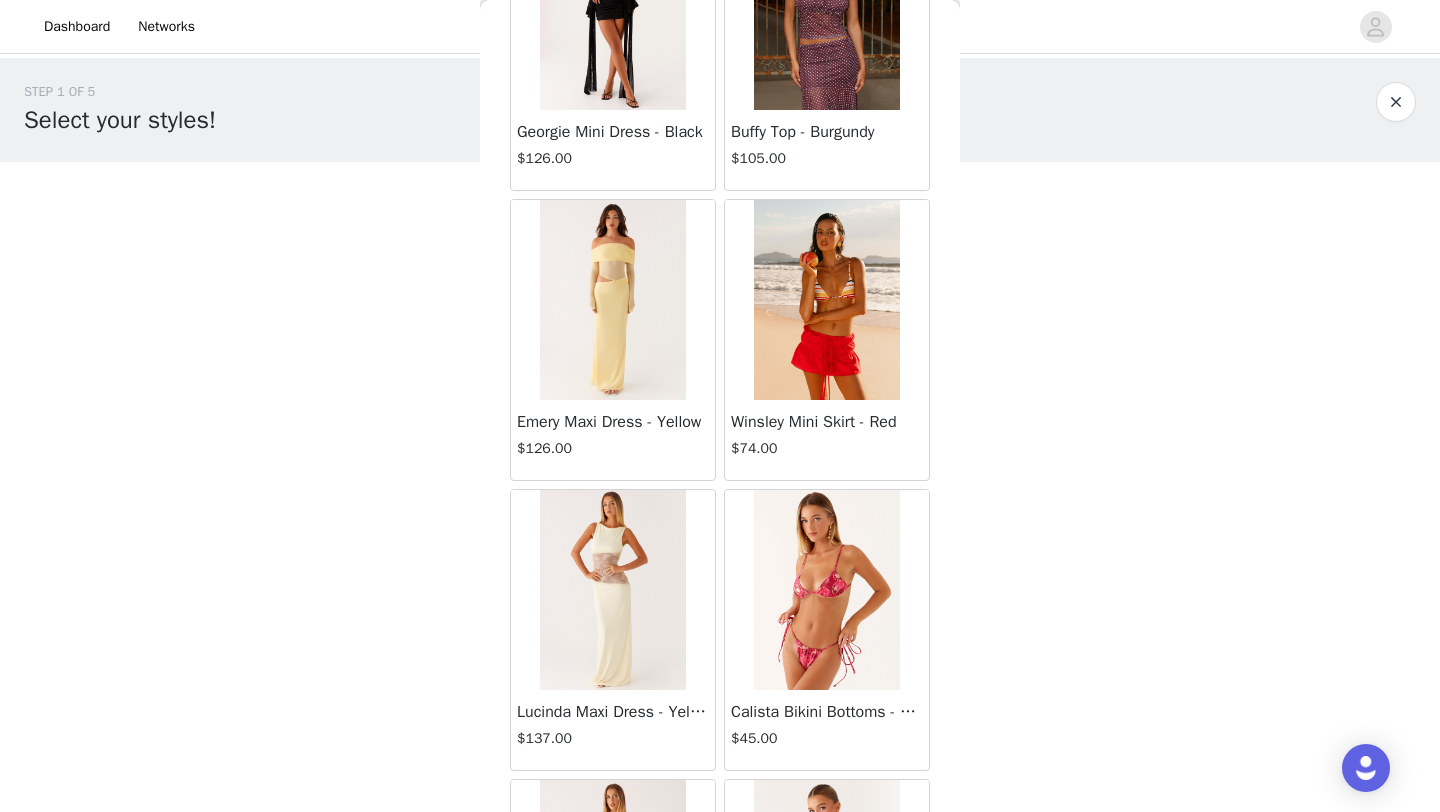 scroll, scrollTop: 42848, scrollLeft: 0, axis: vertical 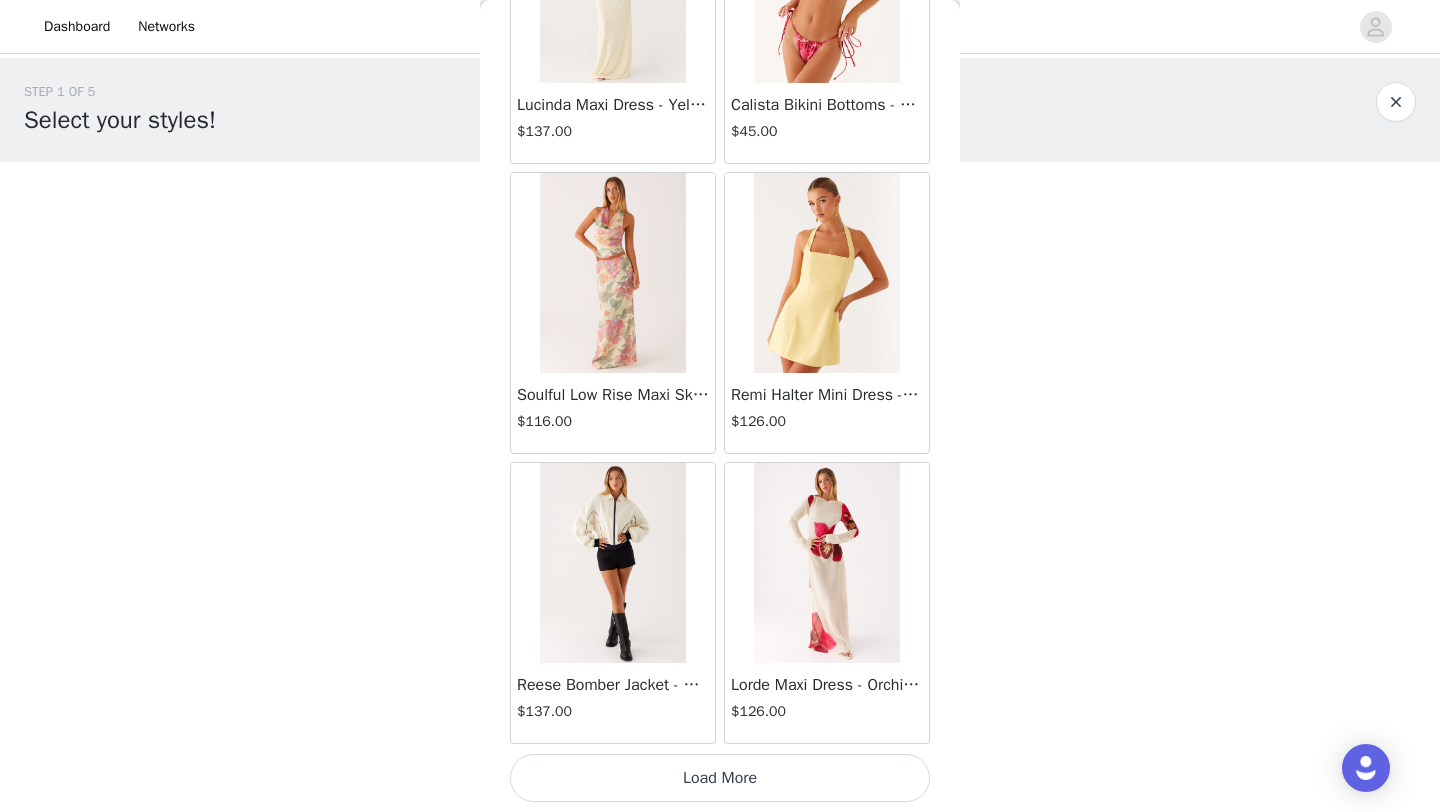 click on "Load More" at bounding box center (720, 778) 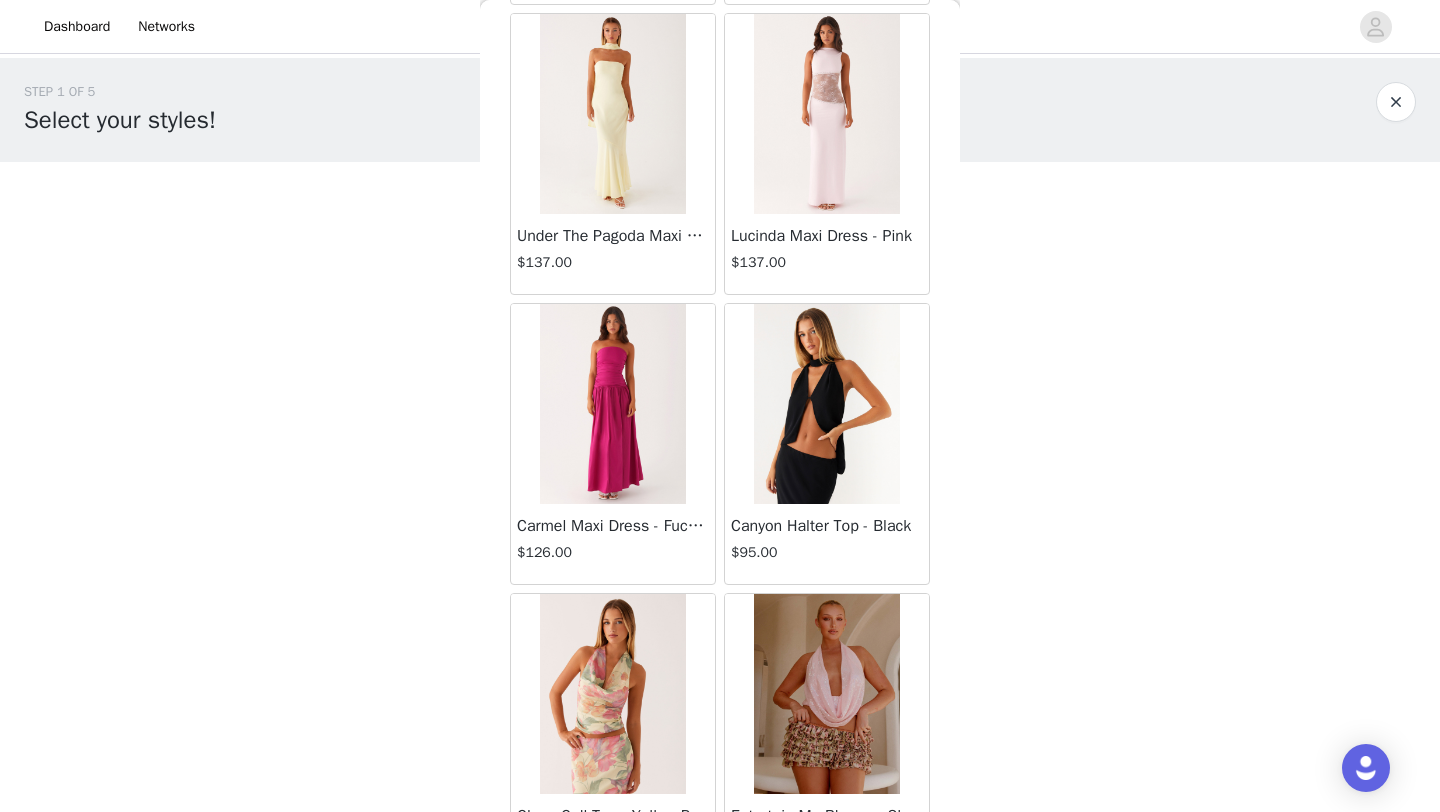 scroll, scrollTop: 45748, scrollLeft: 0, axis: vertical 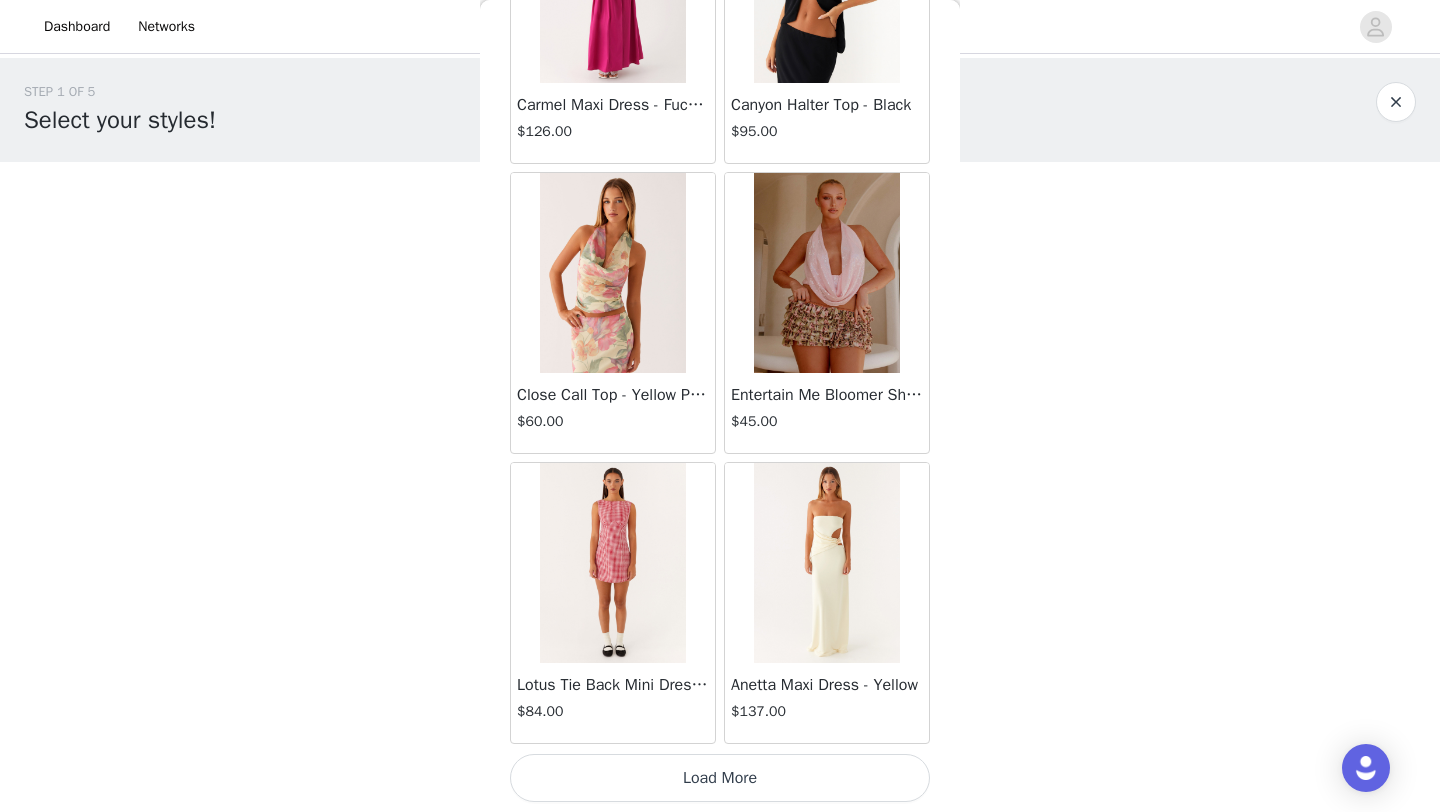 click on "Load More" at bounding box center (720, 778) 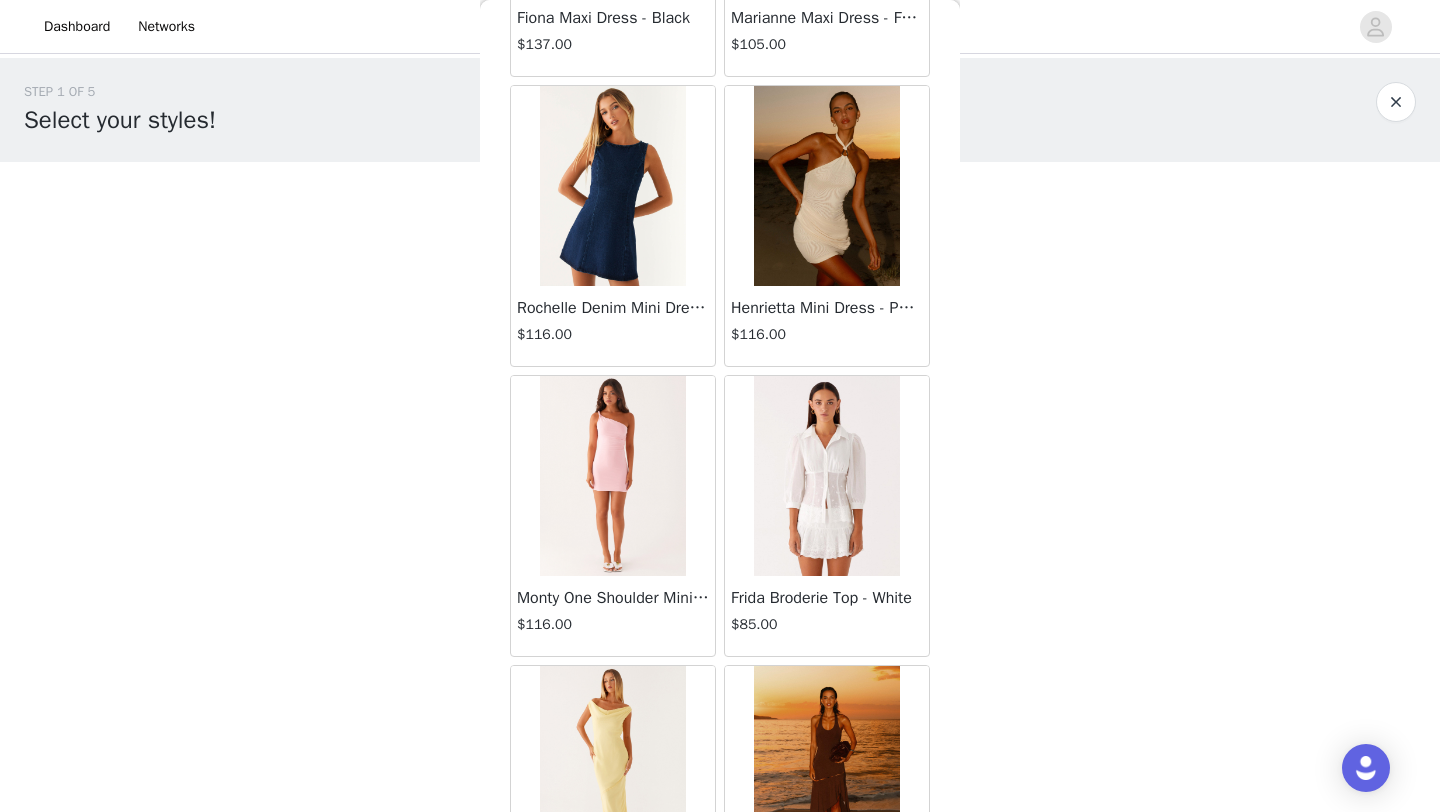 scroll, scrollTop: 48648, scrollLeft: 0, axis: vertical 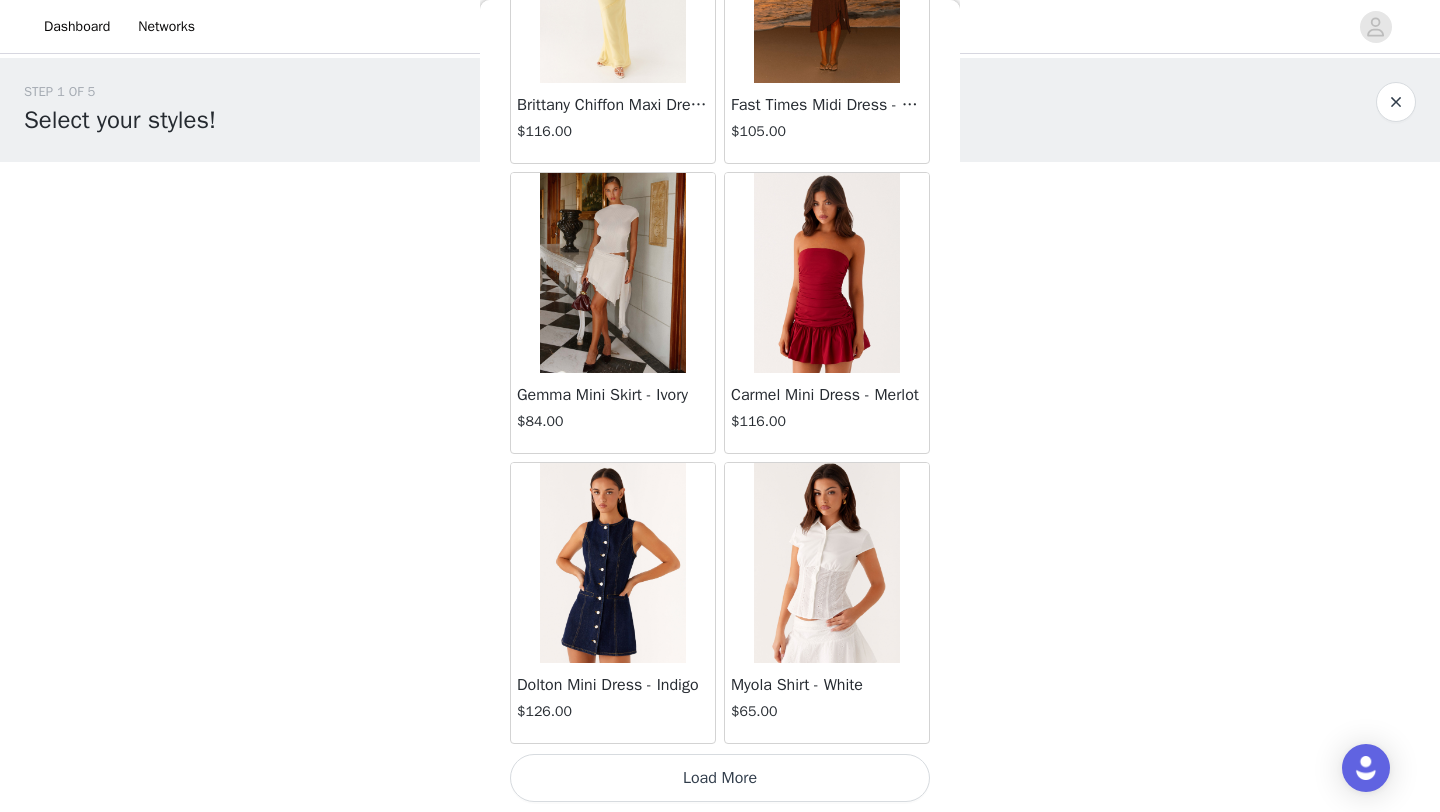 click on "Load More" at bounding box center (720, 778) 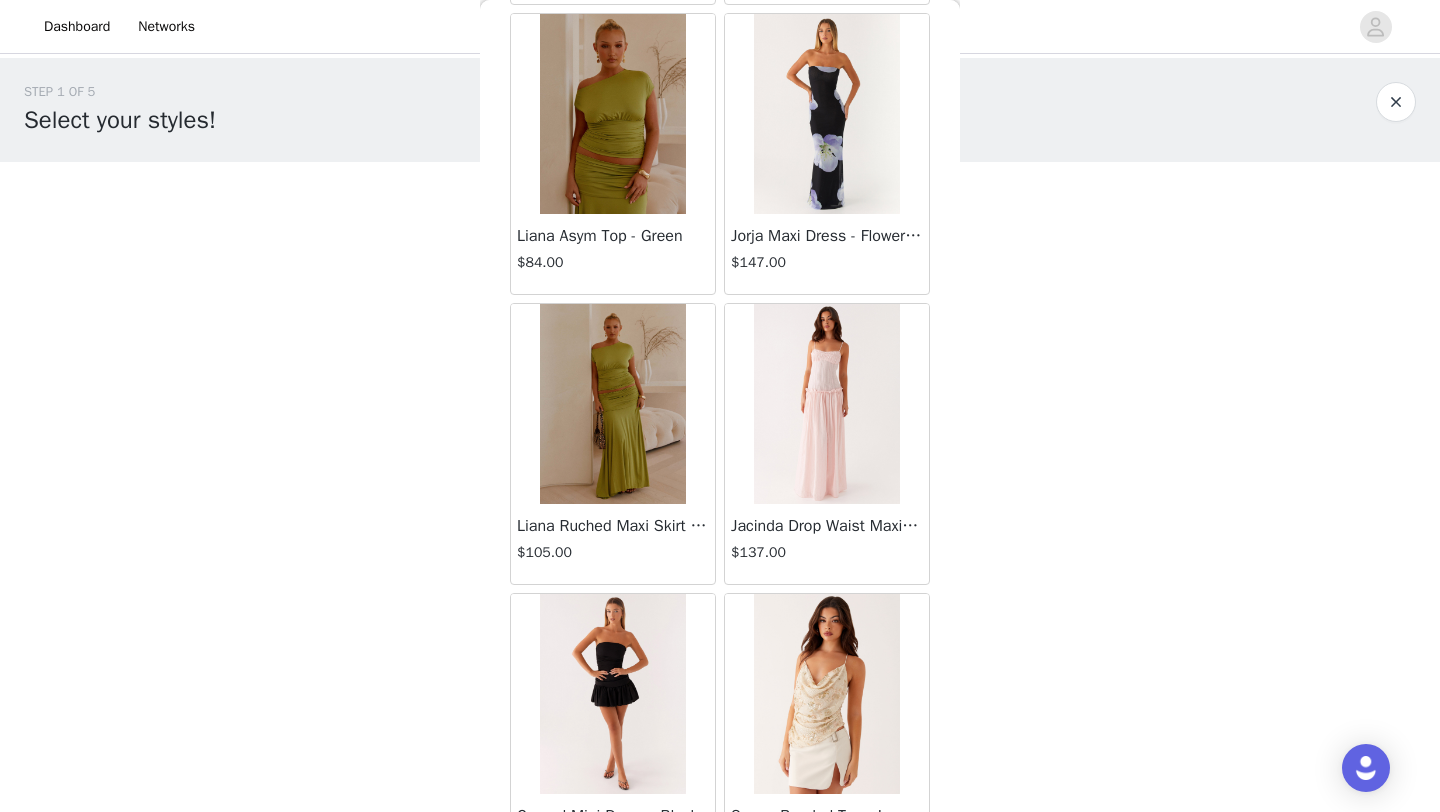scroll, scrollTop: 51548, scrollLeft: 0, axis: vertical 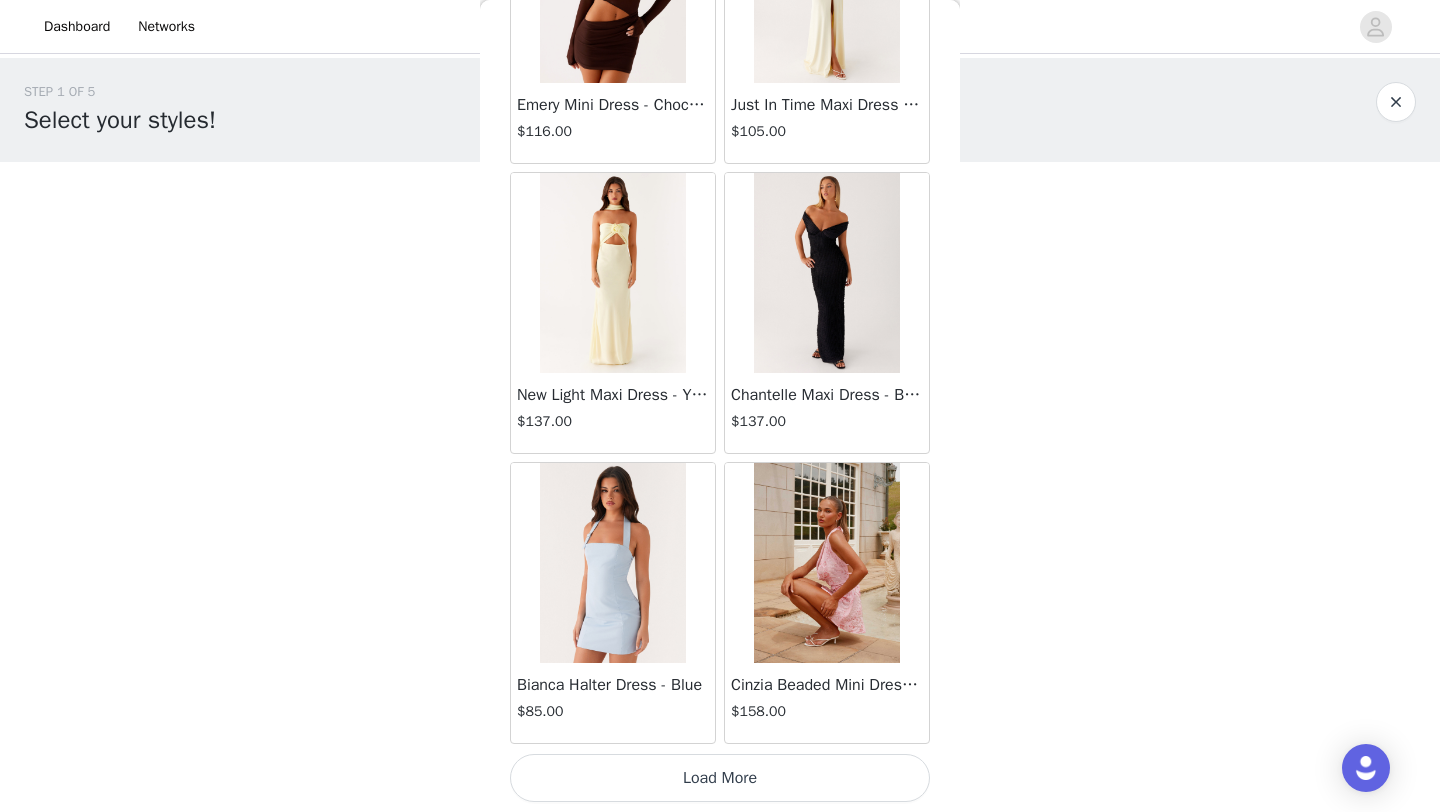 click on "Load More" at bounding box center (720, 778) 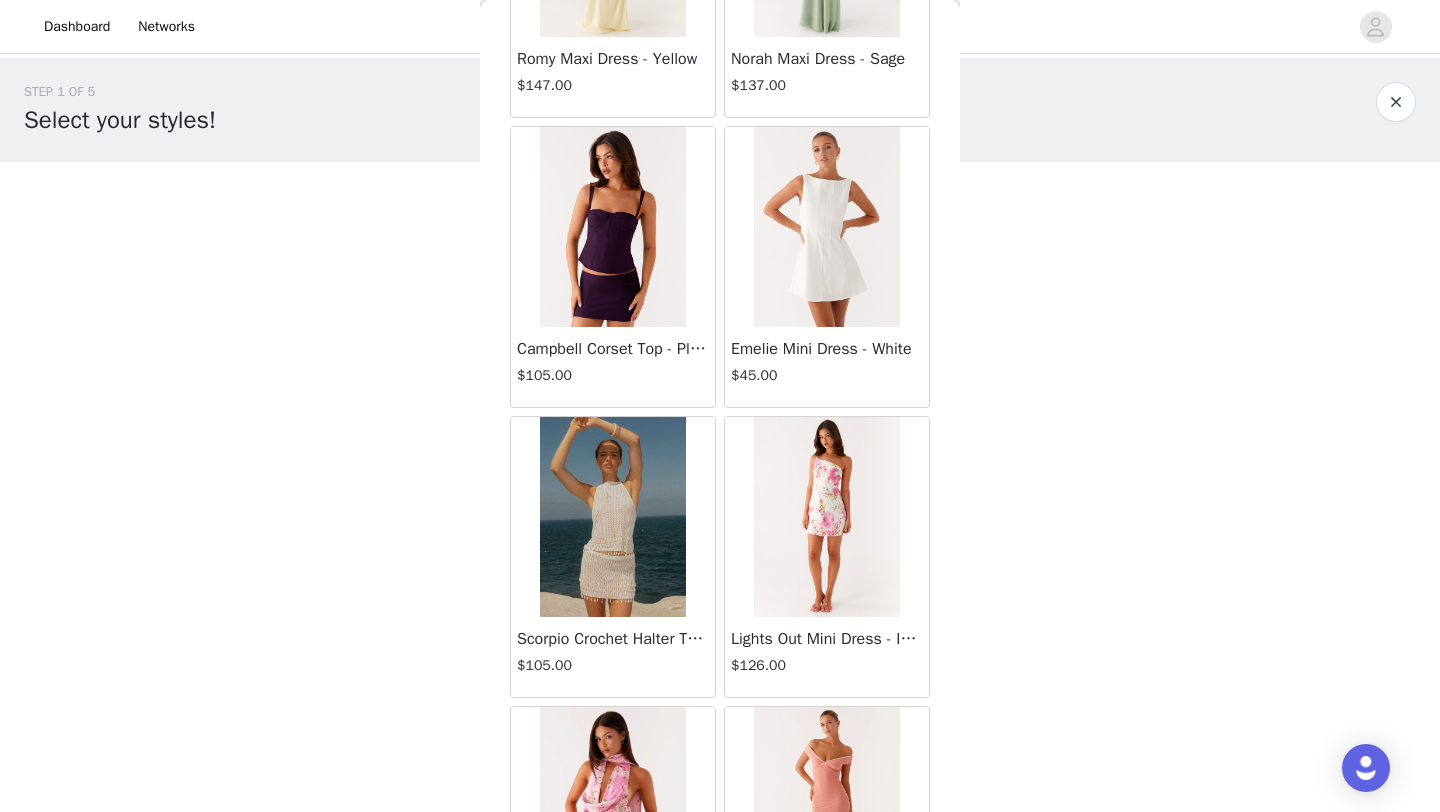 scroll, scrollTop: 54448, scrollLeft: 0, axis: vertical 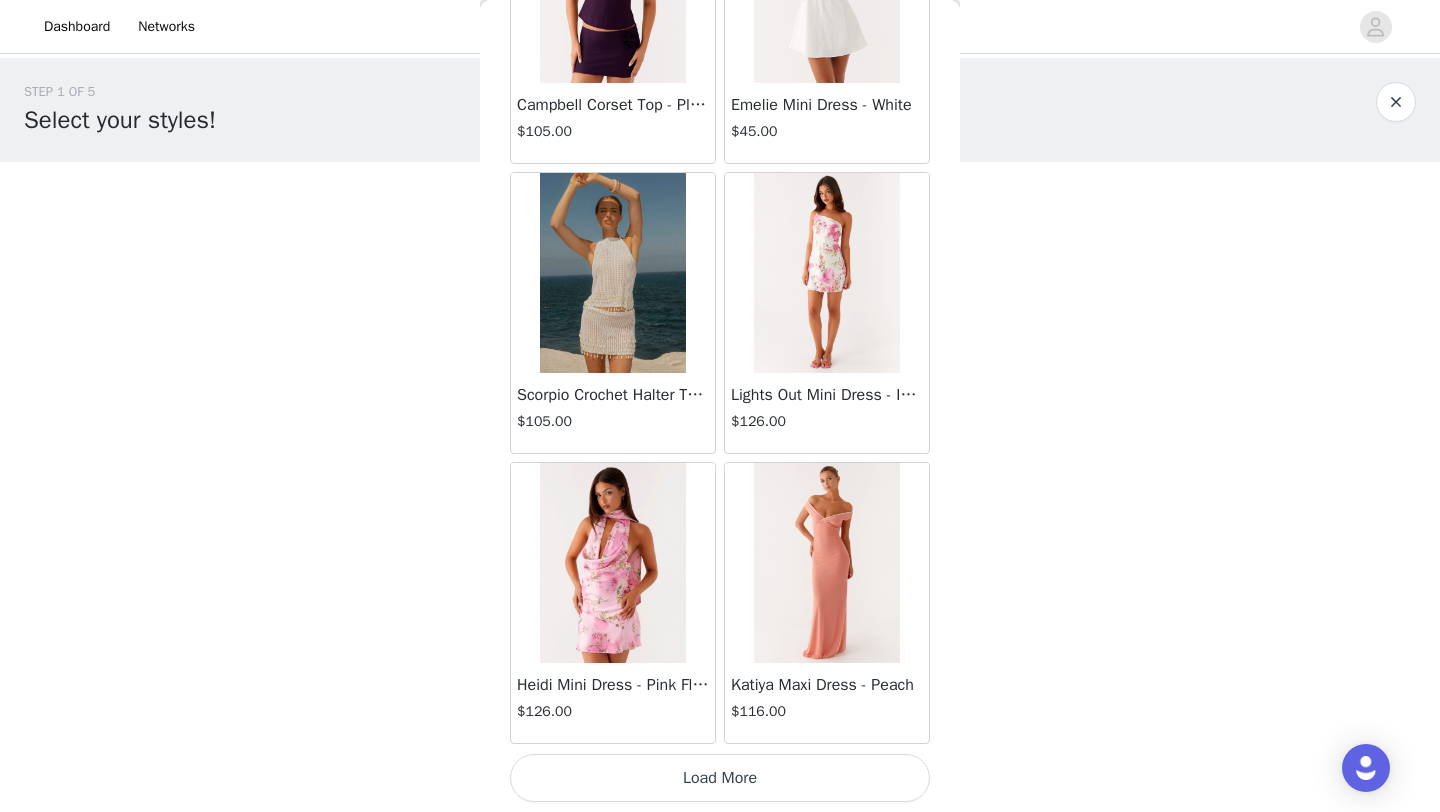 click on "Load More" at bounding box center [720, 778] 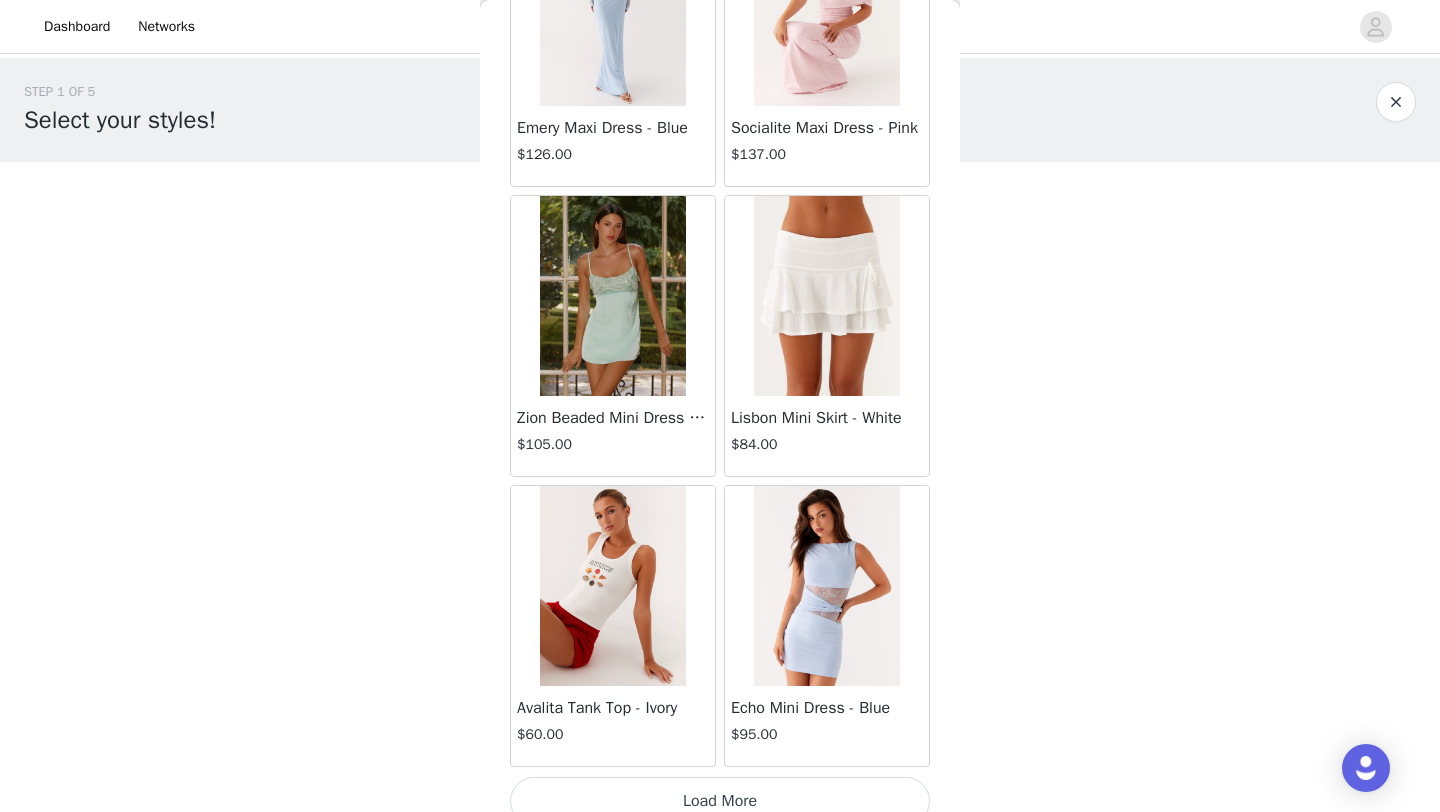 scroll, scrollTop: 57348, scrollLeft: 0, axis: vertical 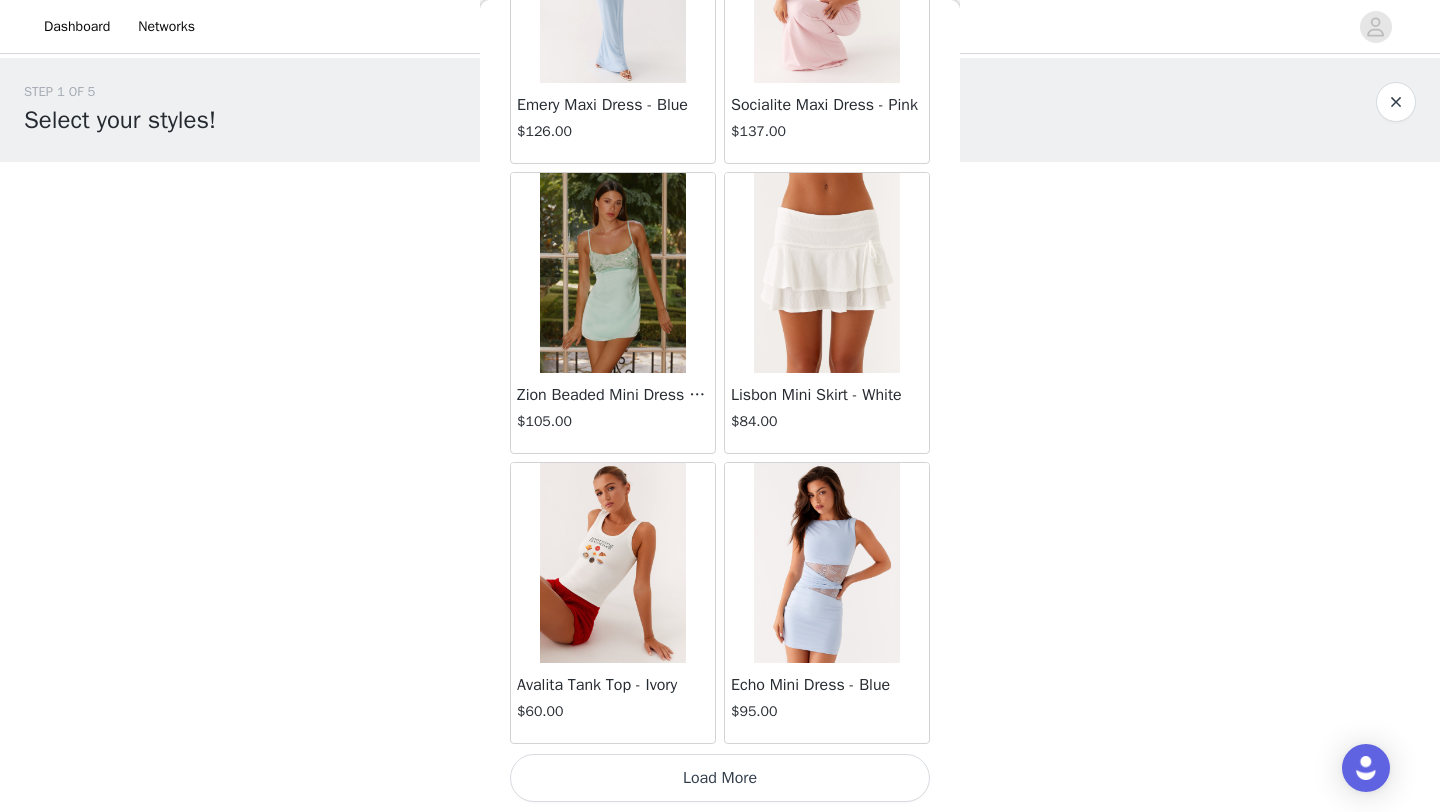 click on "Load More" at bounding box center [720, 778] 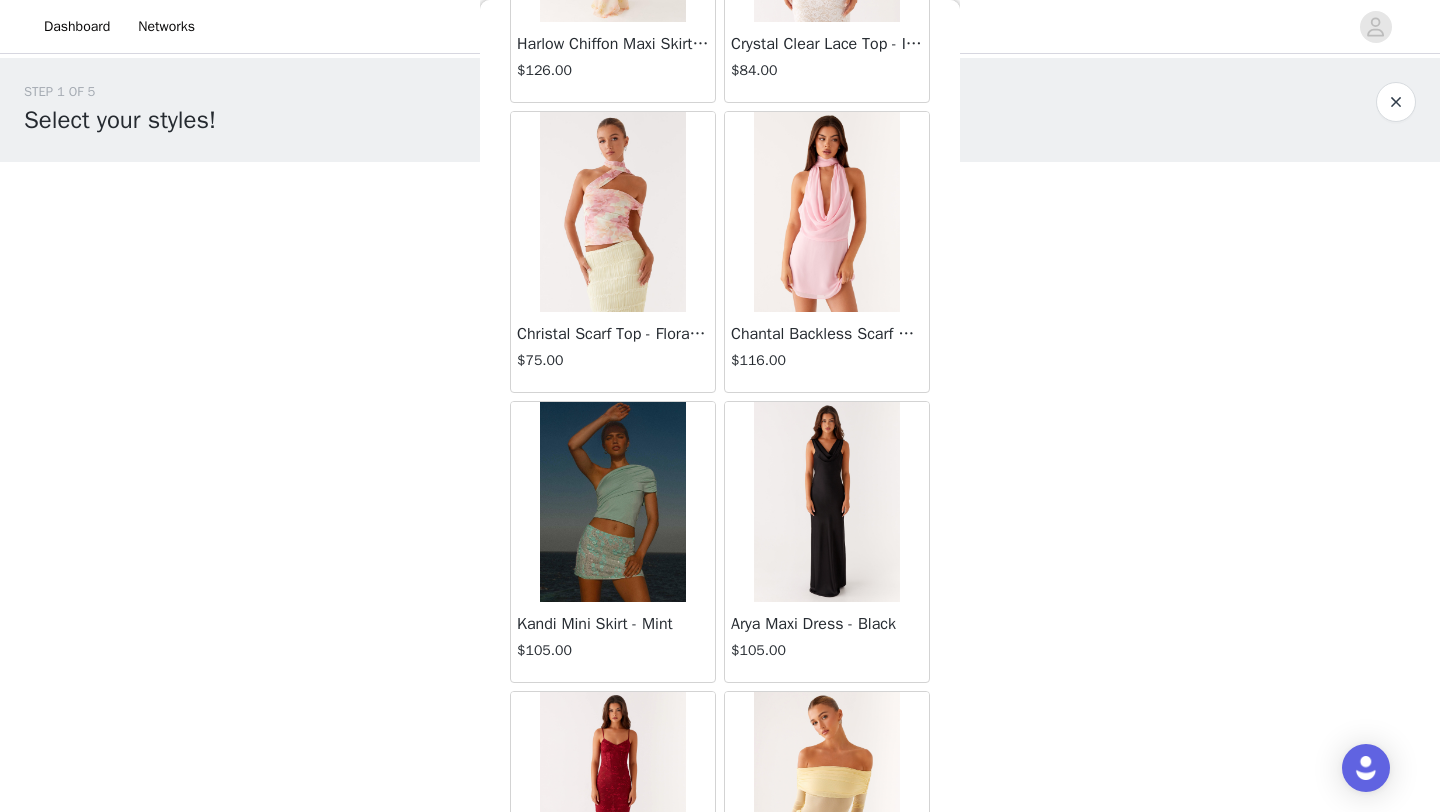 scroll, scrollTop: 60248, scrollLeft: 0, axis: vertical 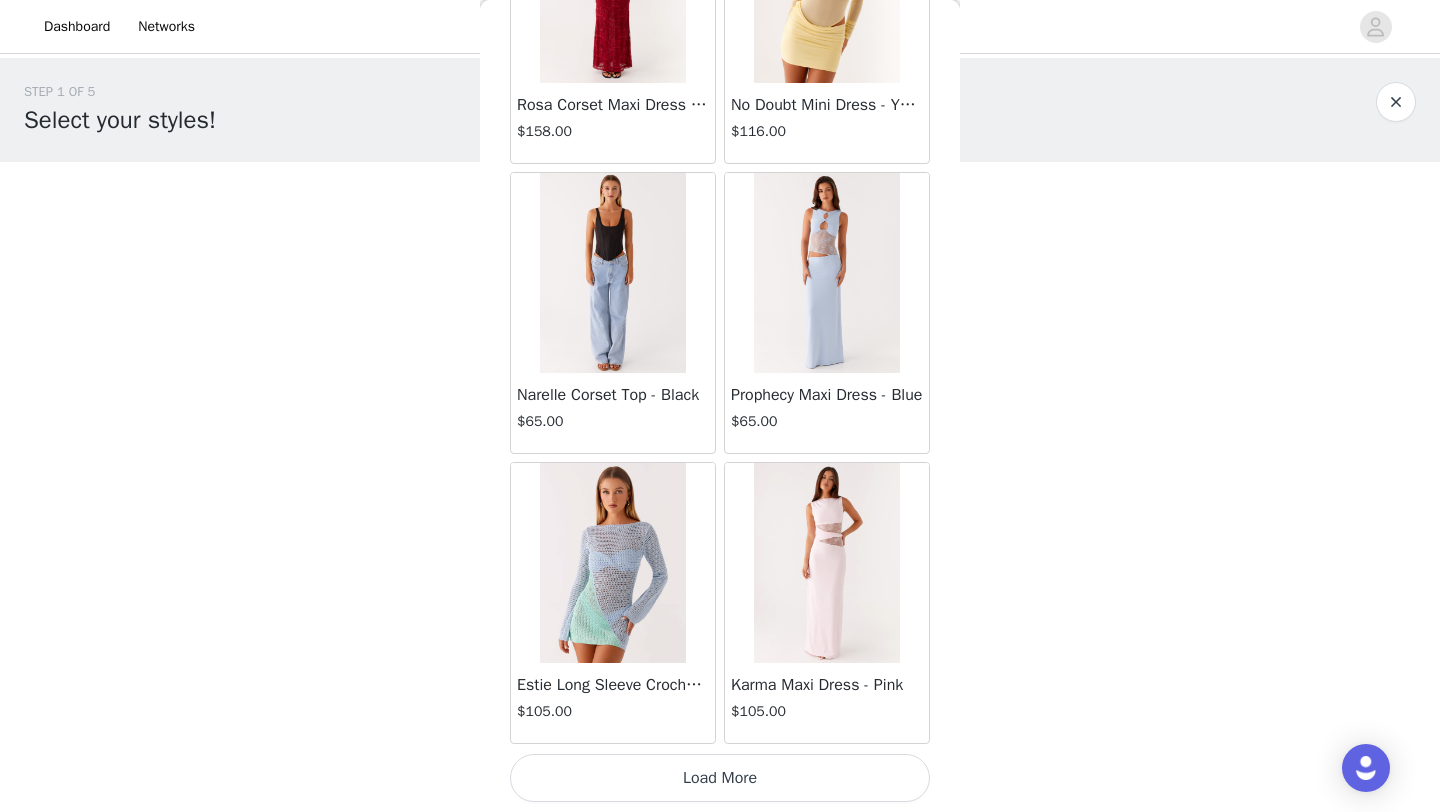 click on "Load More" at bounding box center (720, 778) 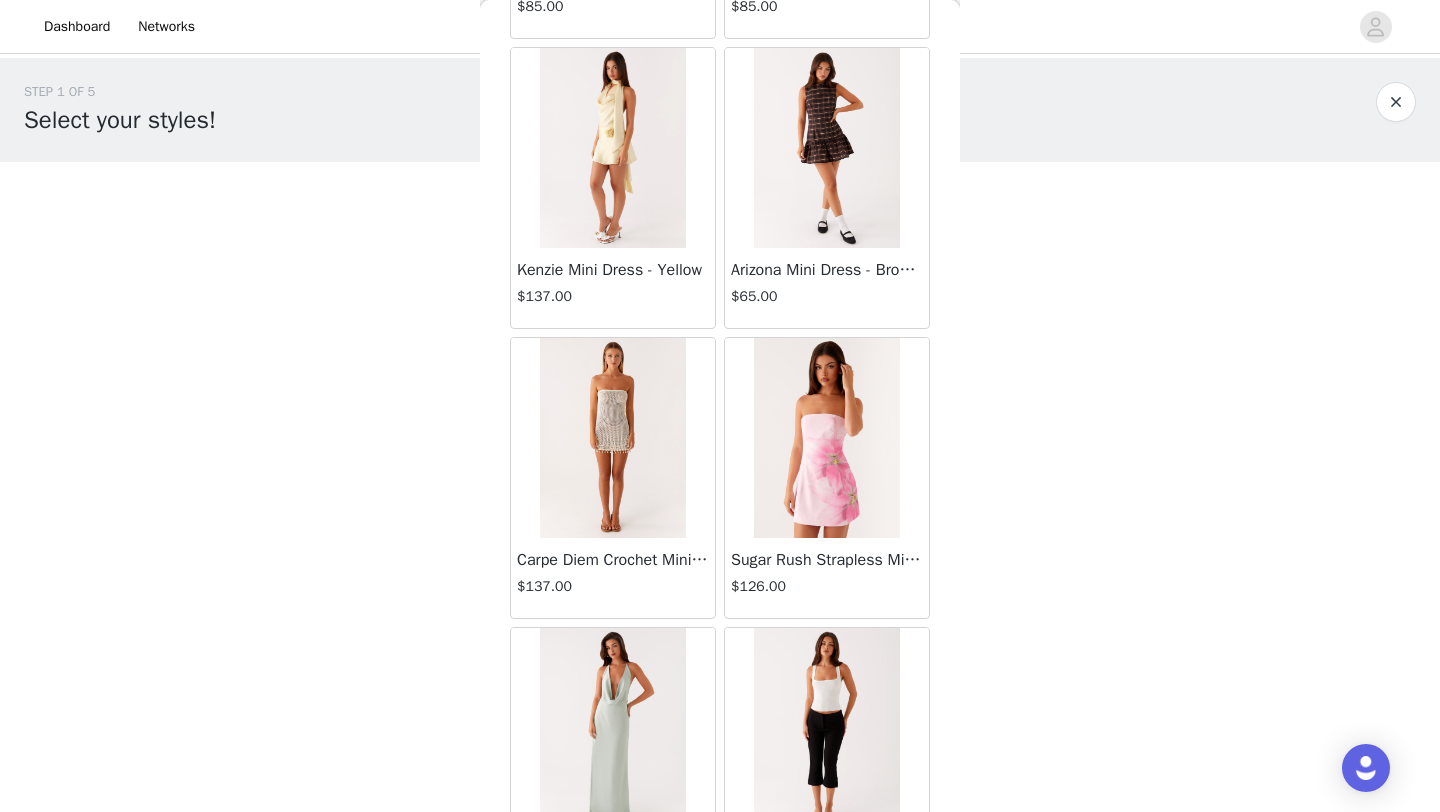 scroll, scrollTop: 63148, scrollLeft: 0, axis: vertical 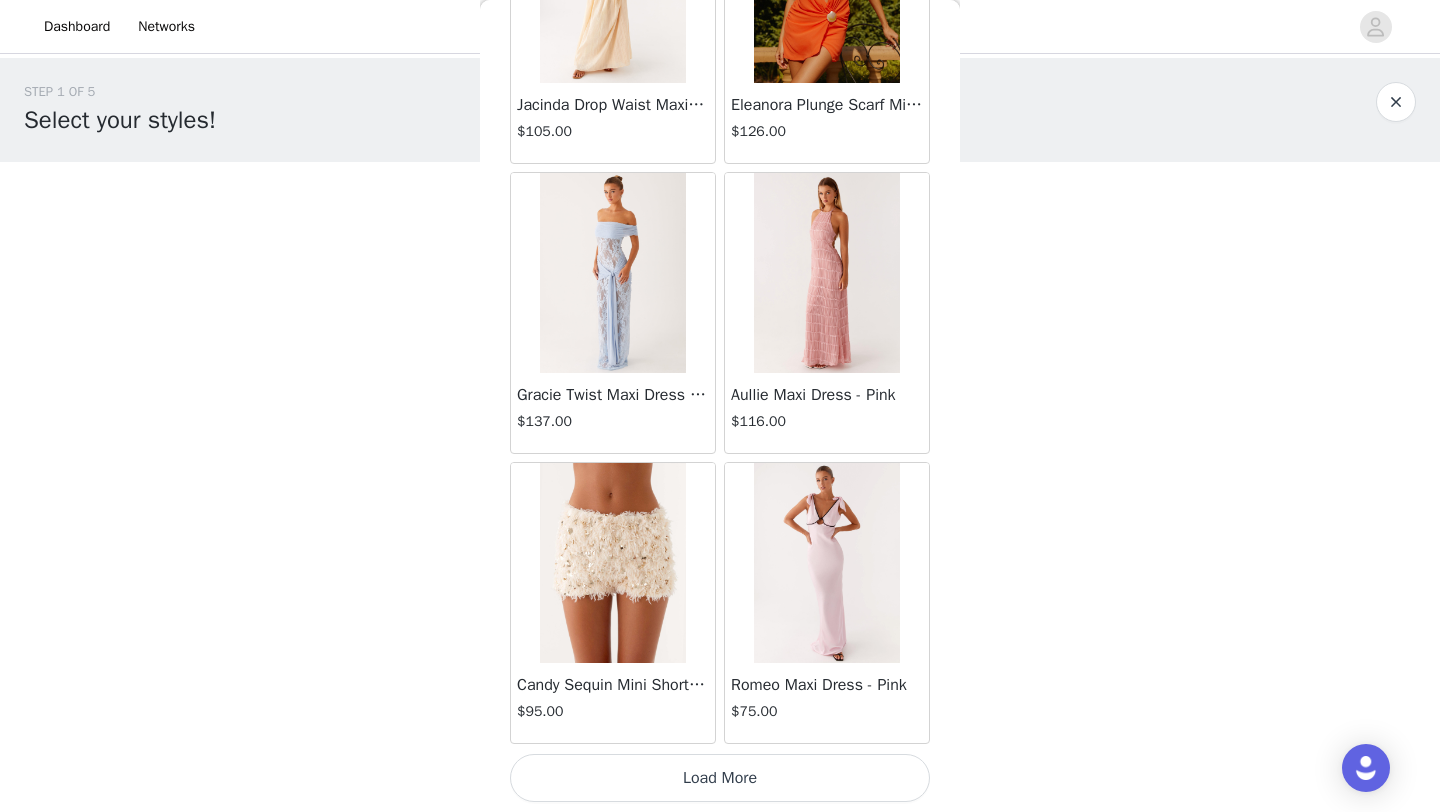 click on "Load More" at bounding box center (720, 778) 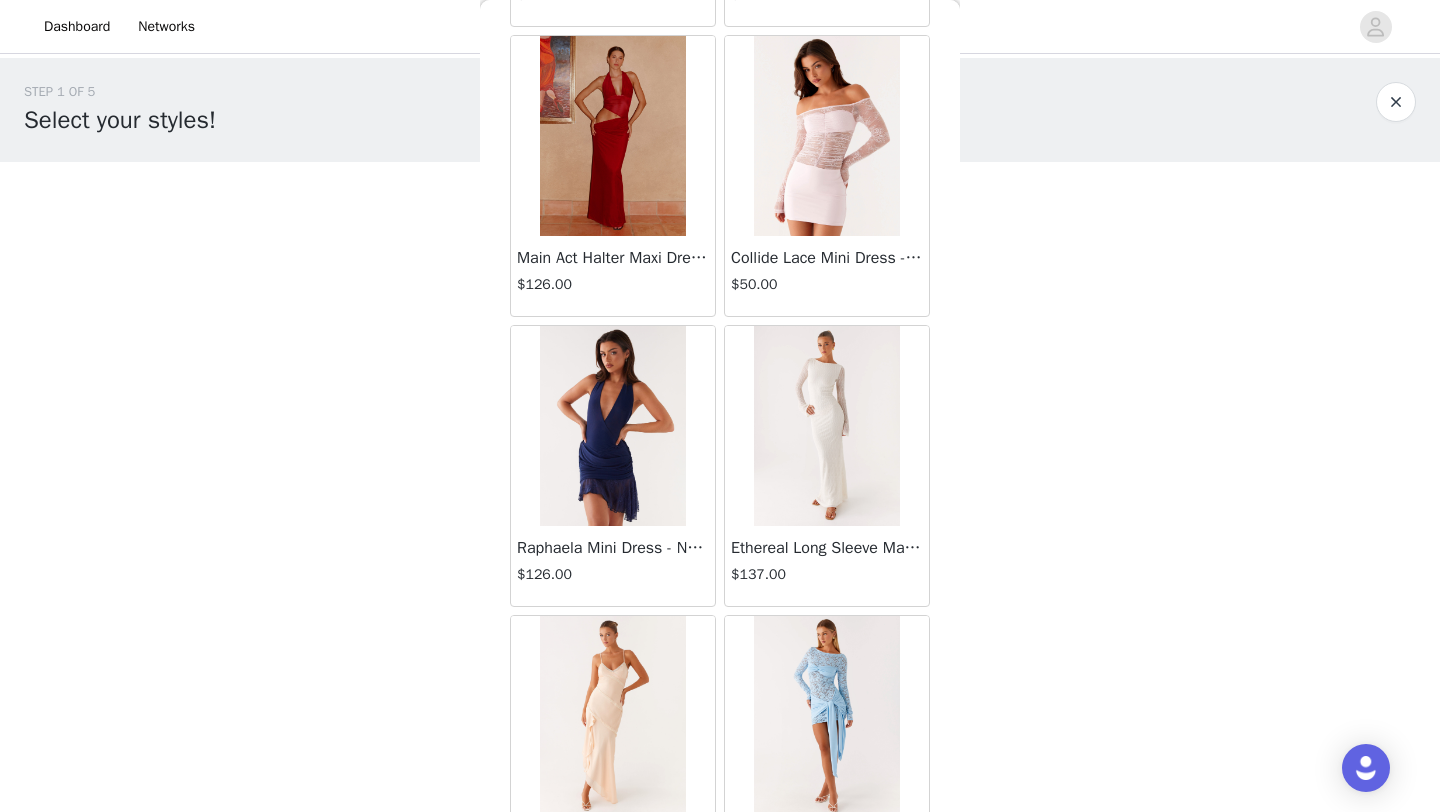 scroll, scrollTop: 66048, scrollLeft: 0, axis: vertical 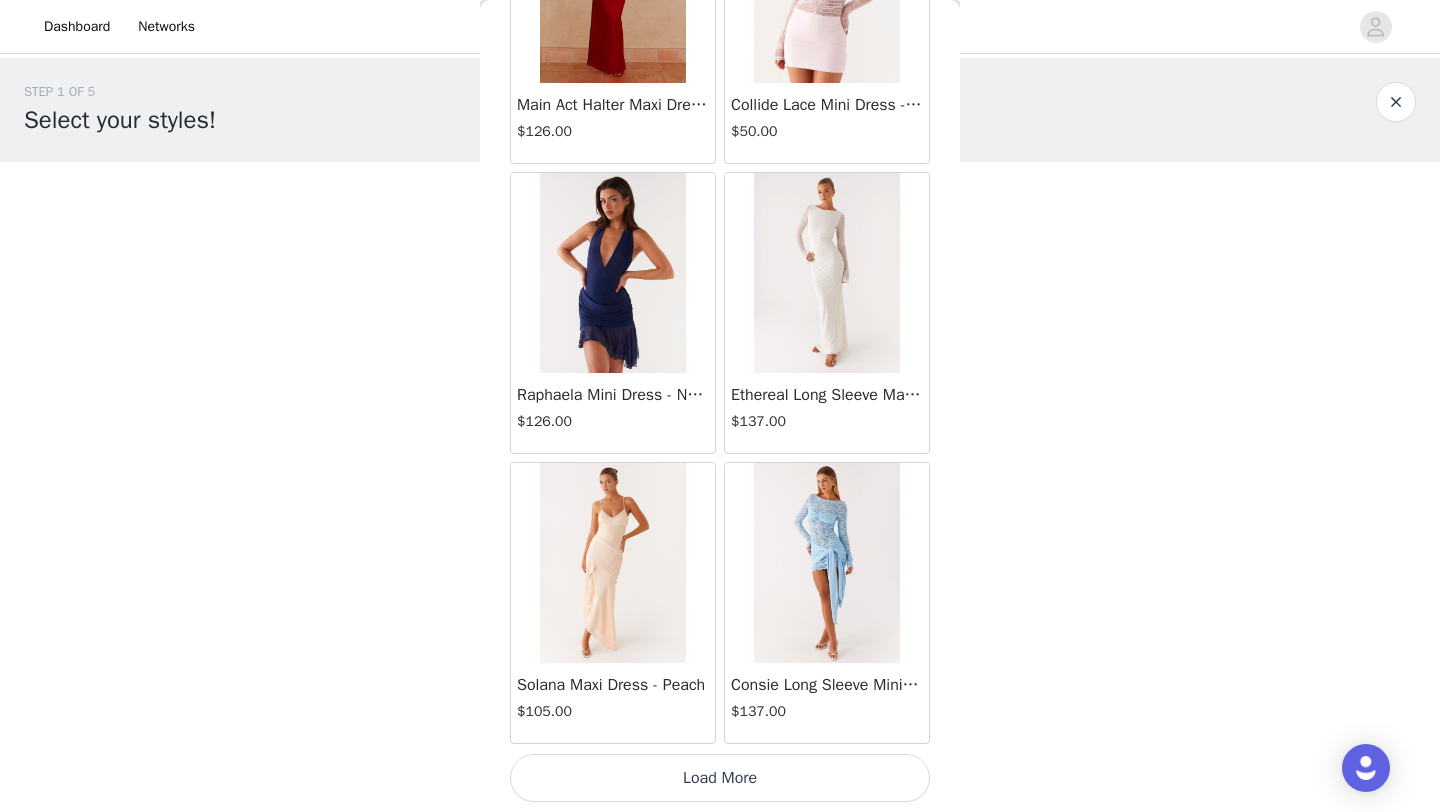 click on "Load More" at bounding box center (720, 778) 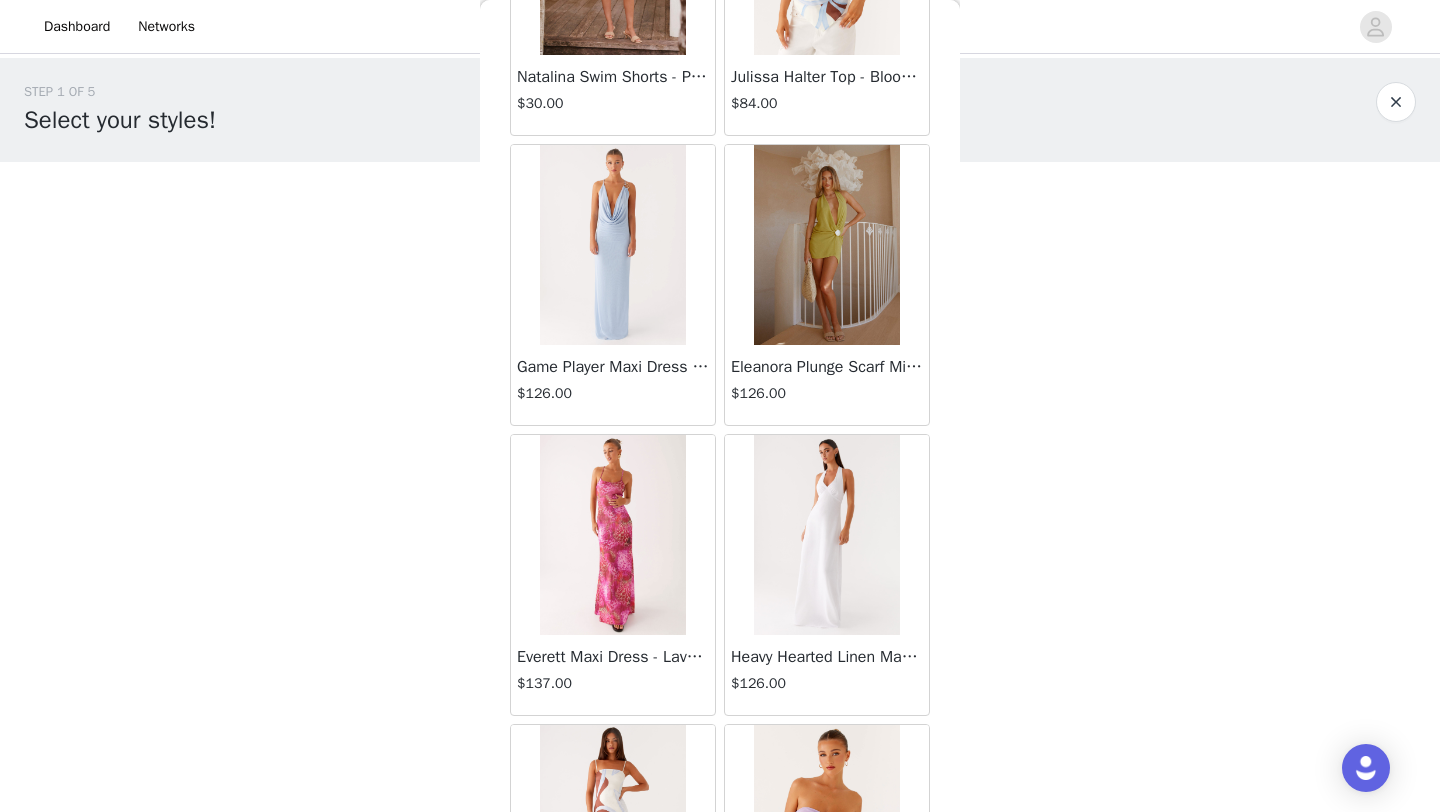 scroll, scrollTop: 68948, scrollLeft: 0, axis: vertical 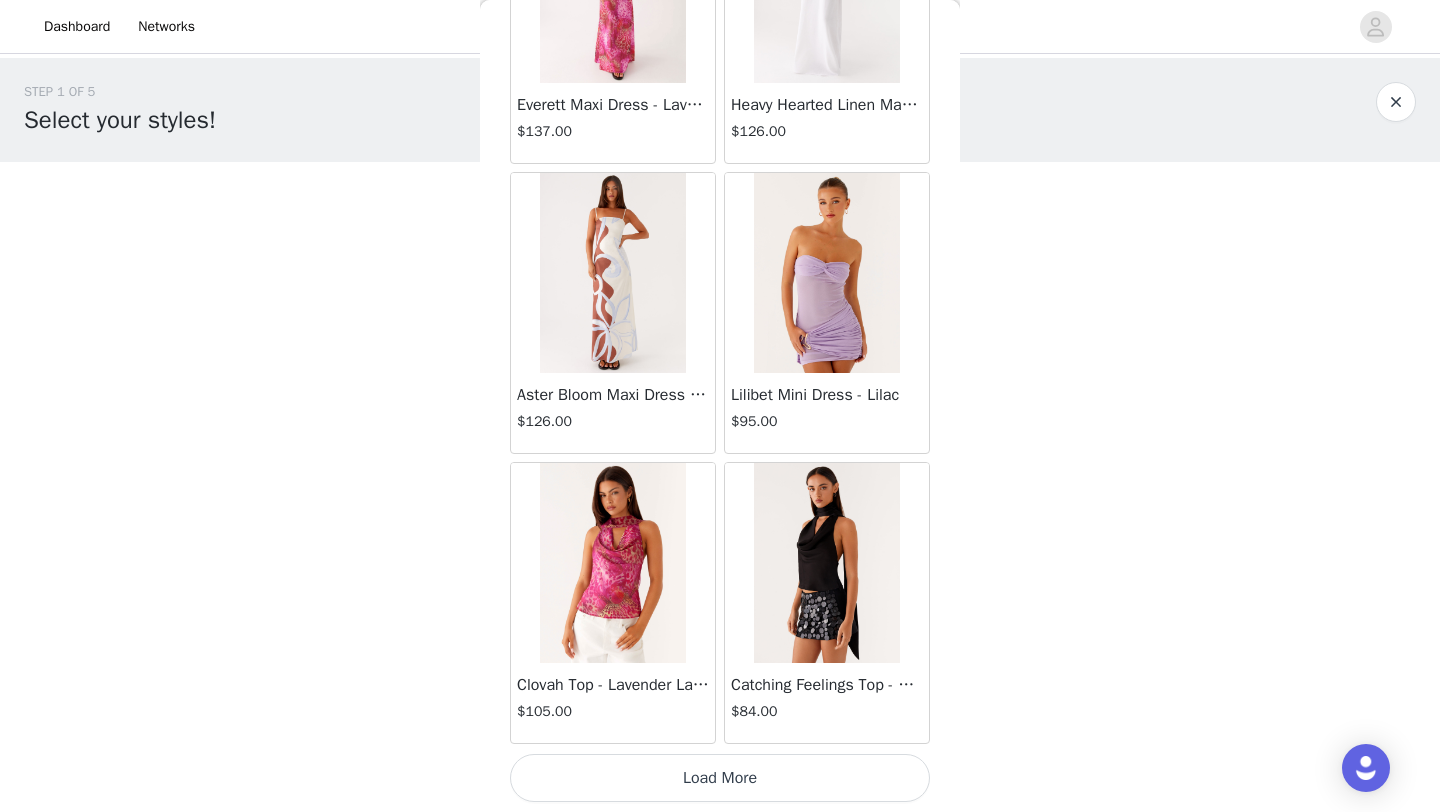 click on "Load More" at bounding box center [720, 778] 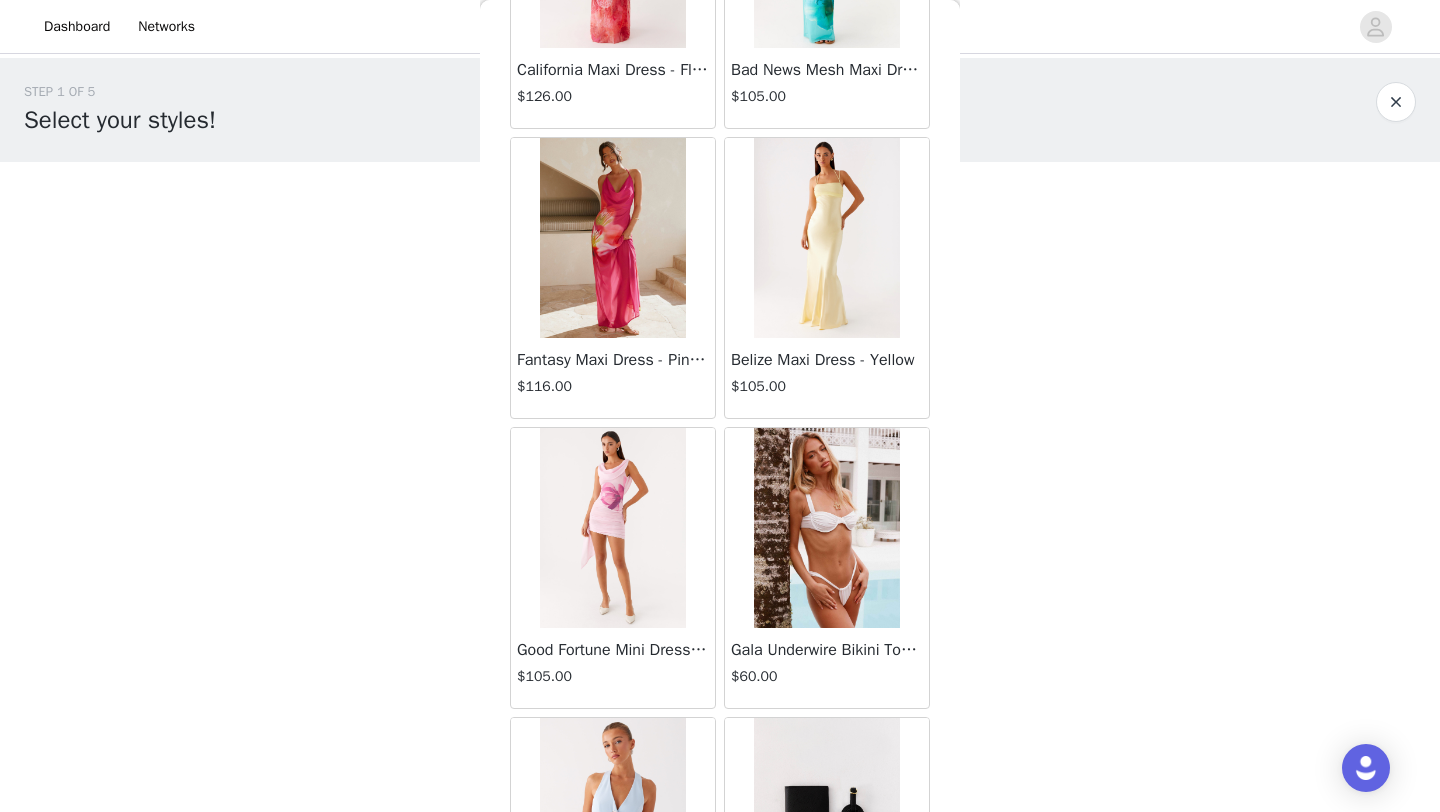 scroll, scrollTop: 71848, scrollLeft: 0, axis: vertical 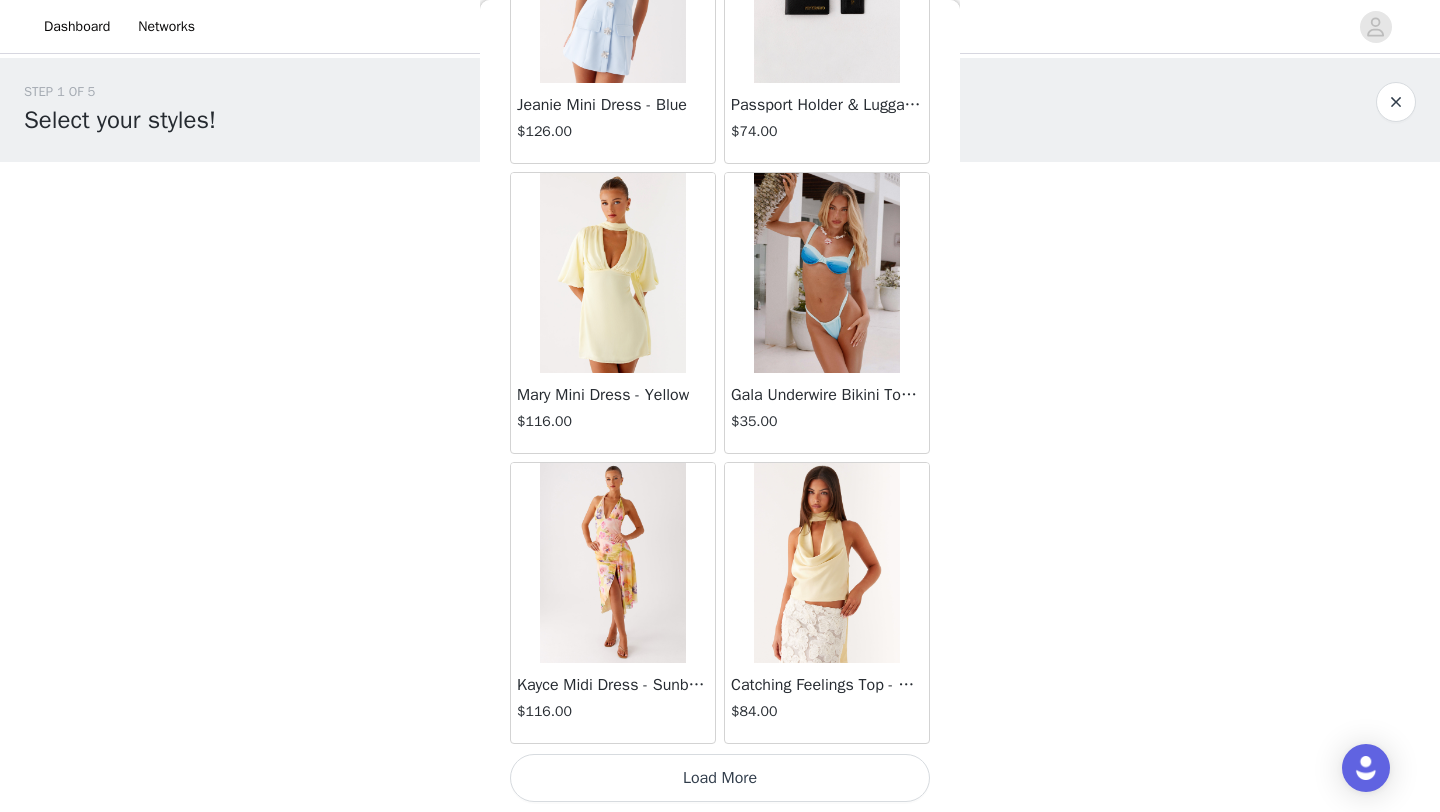click on "Load More" at bounding box center [720, 778] 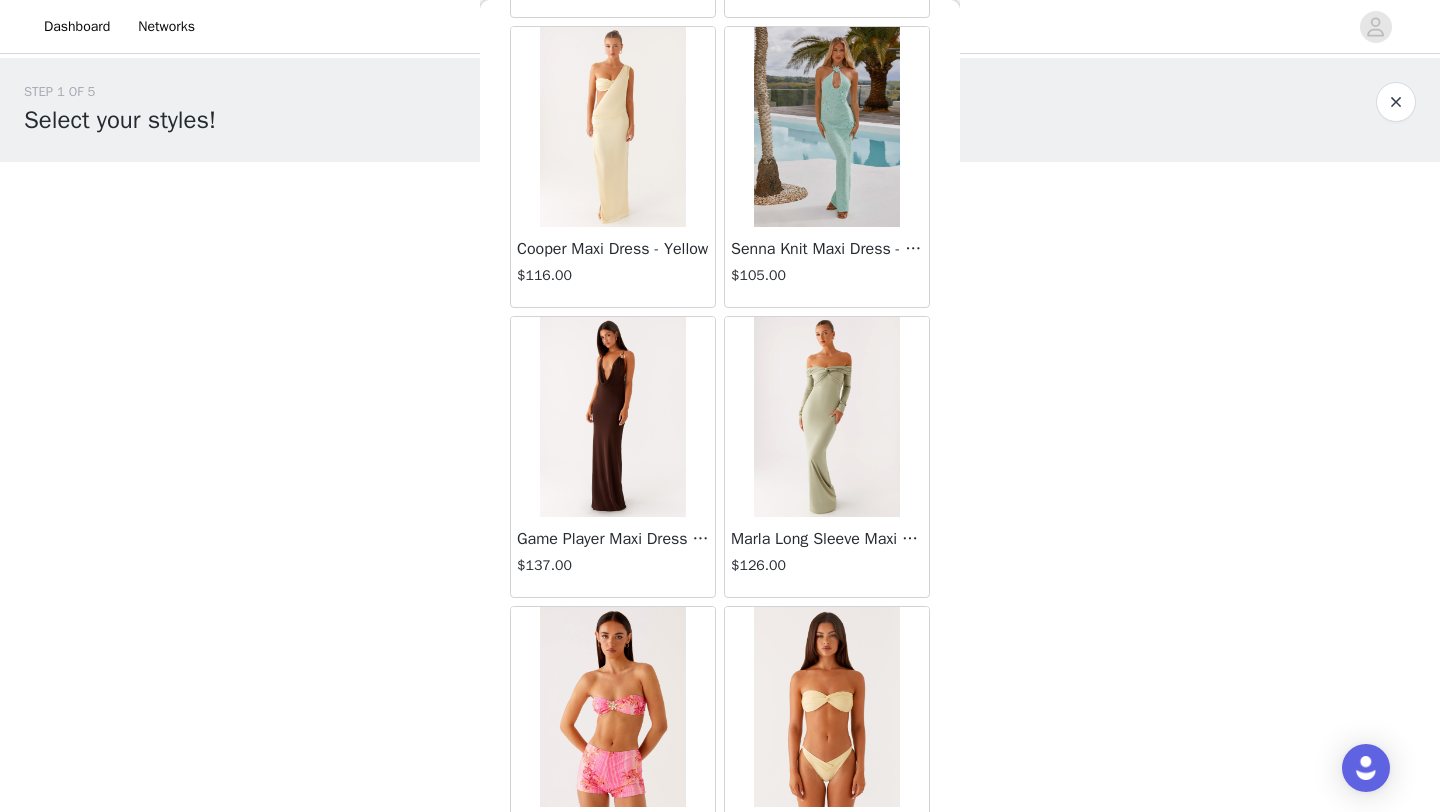 scroll, scrollTop: 74748, scrollLeft: 0, axis: vertical 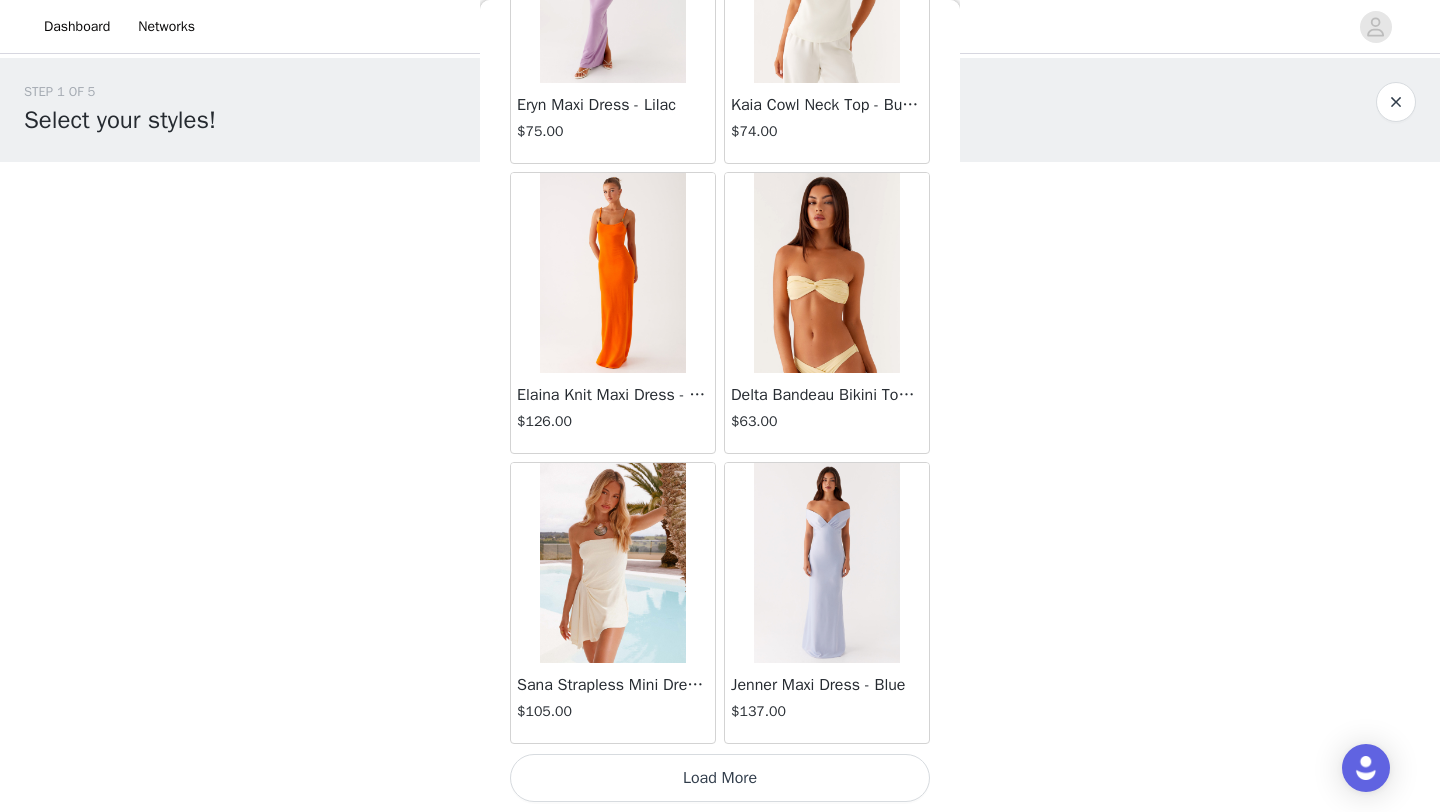 click on "Load More" at bounding box center (720, 778) 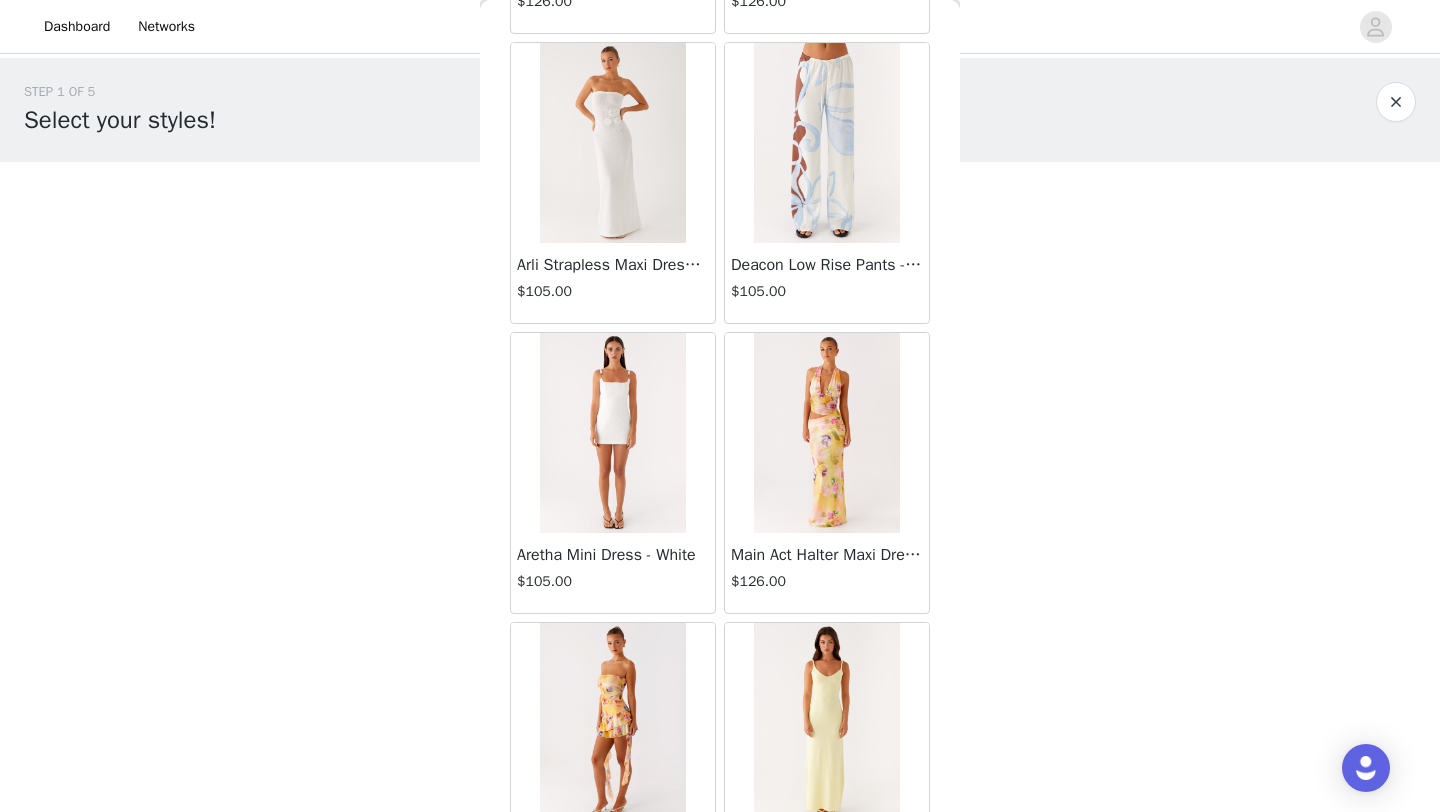 scroll, scrollTop: 77648, scrollLeft: 0, axis: vertical 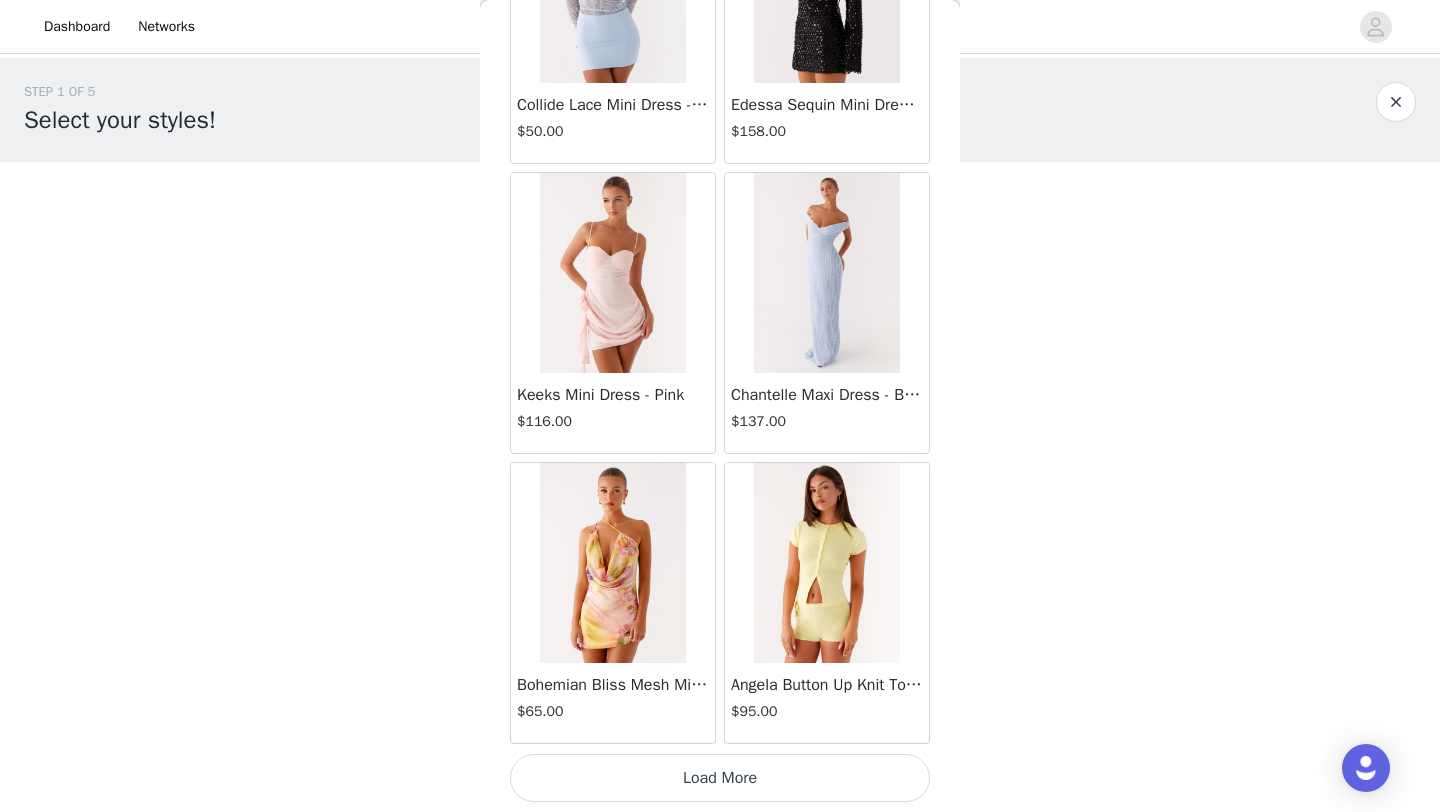 click on "Load More" at bounding box center [720, 778] 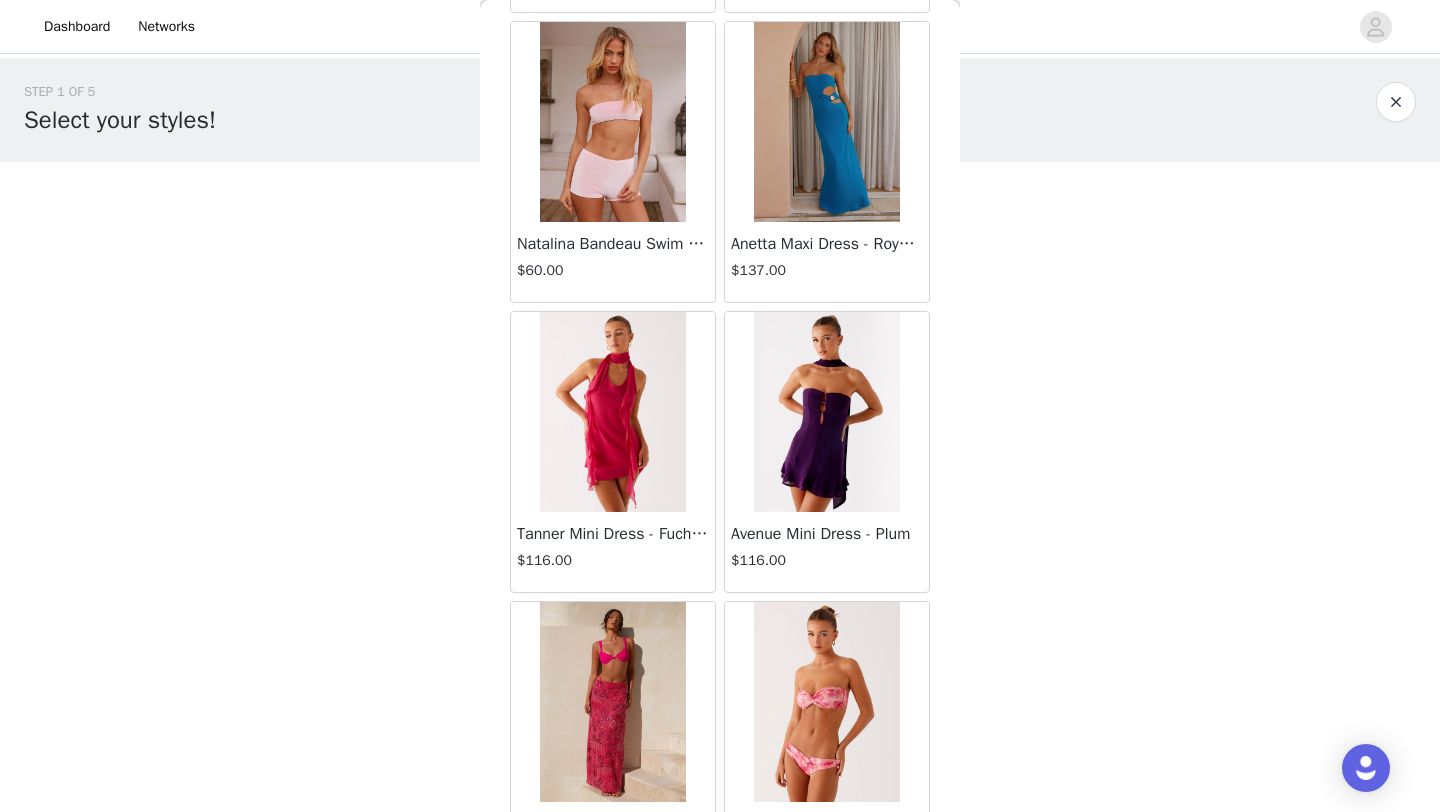 scroll, scrollTop: 80548, scrollLeft: 0, axis: vertical 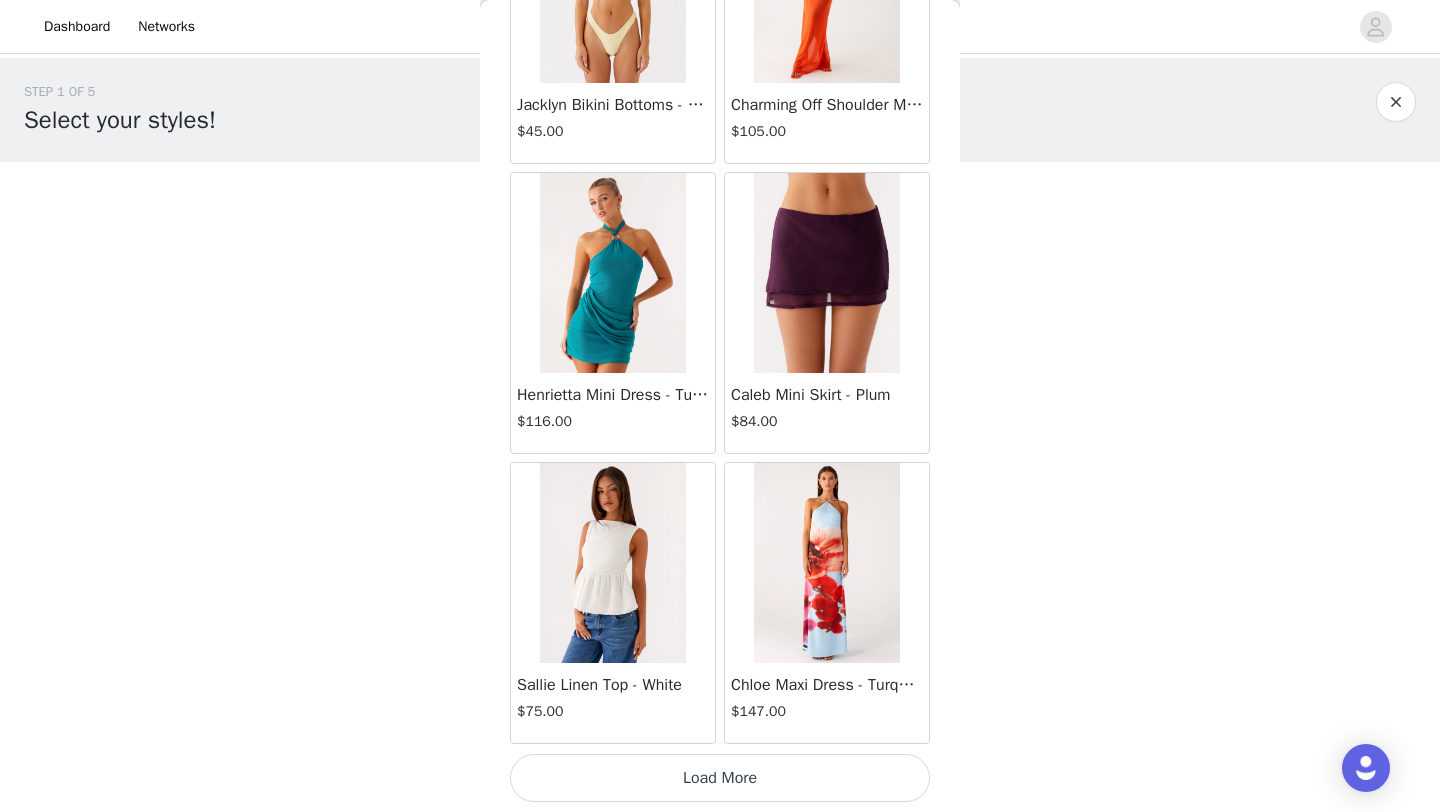 click on "Load More" at bounding box center [720, 778] 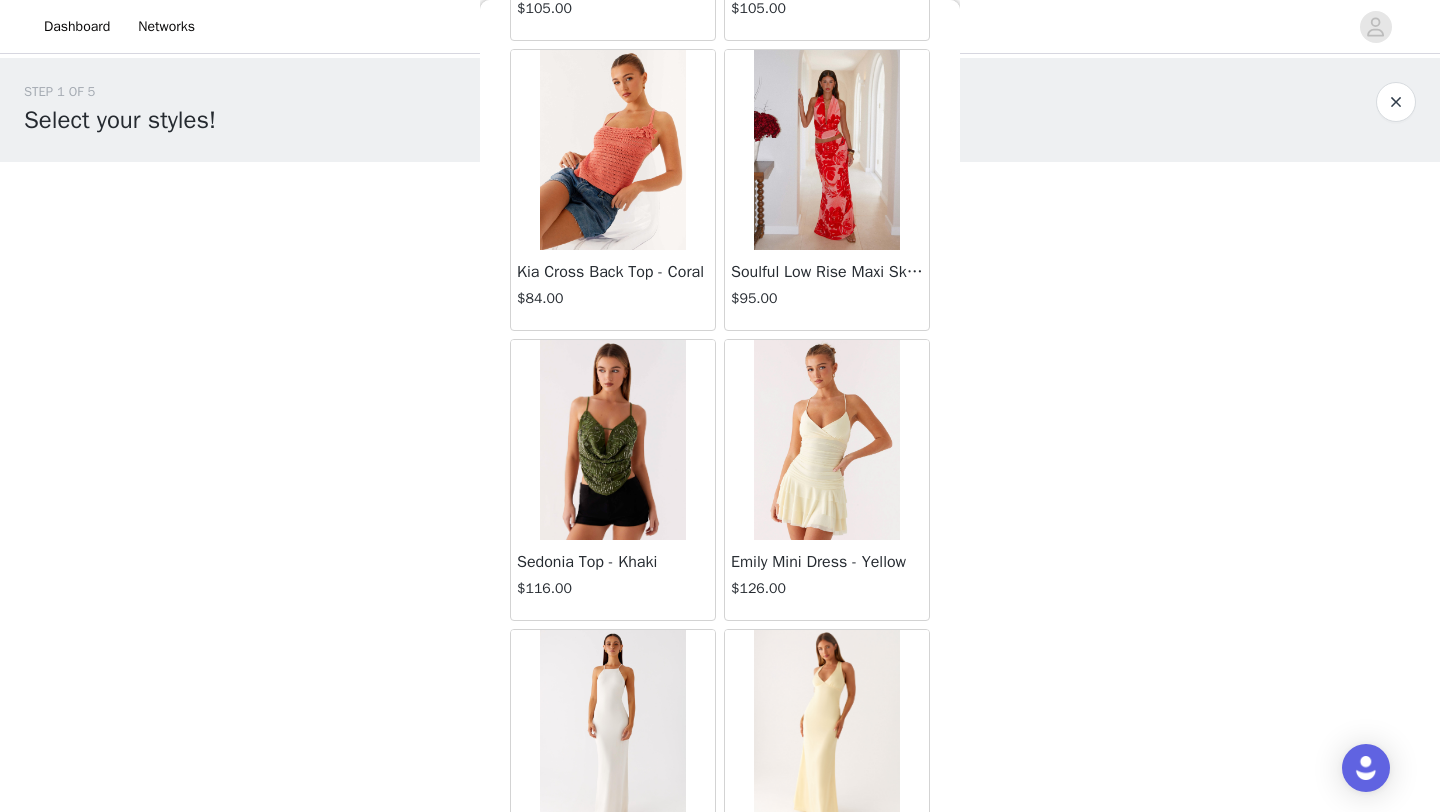 scroll, scrollTop: 83448, scrollLeft: 0, axis: vertical 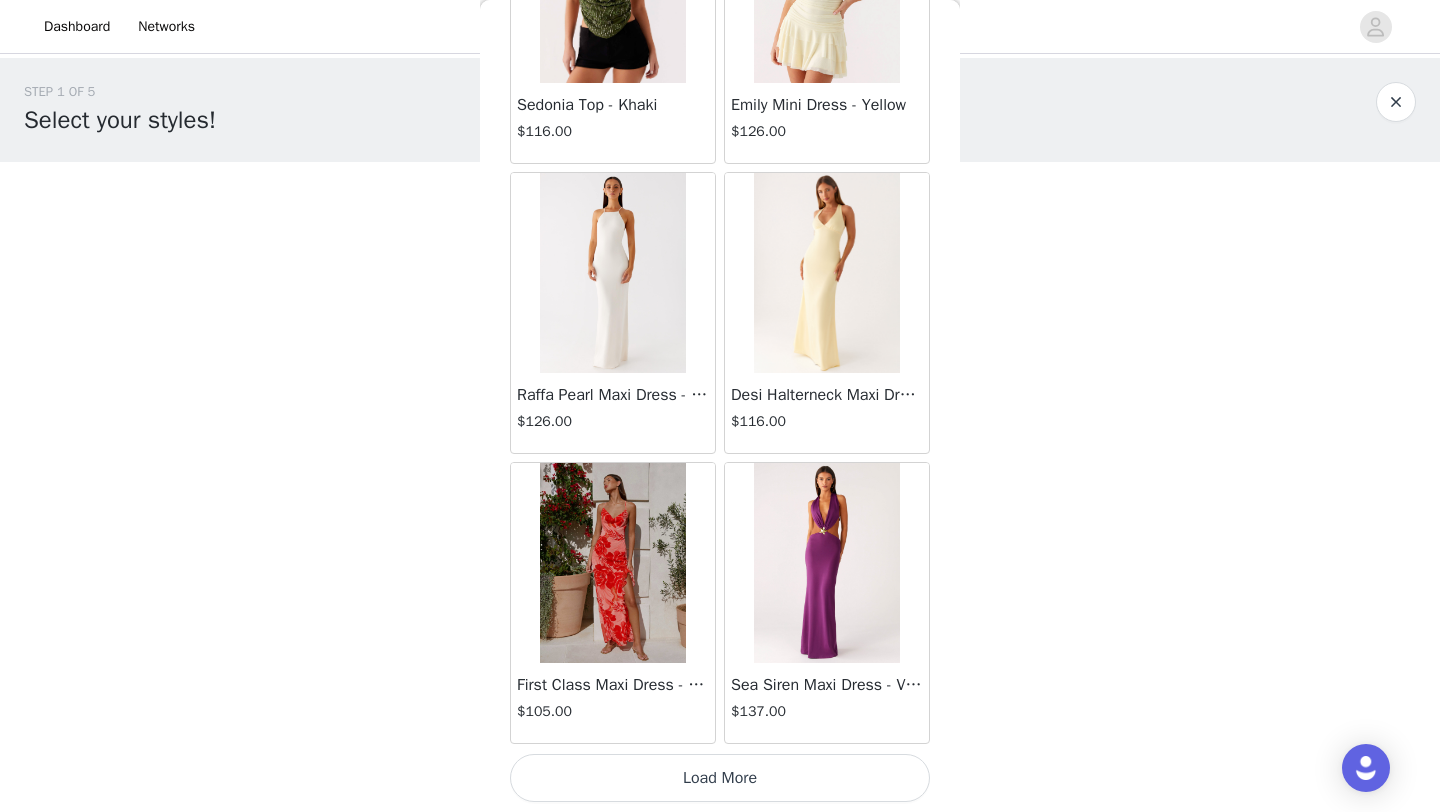click on "Load More" at bounding box center (720, 778) 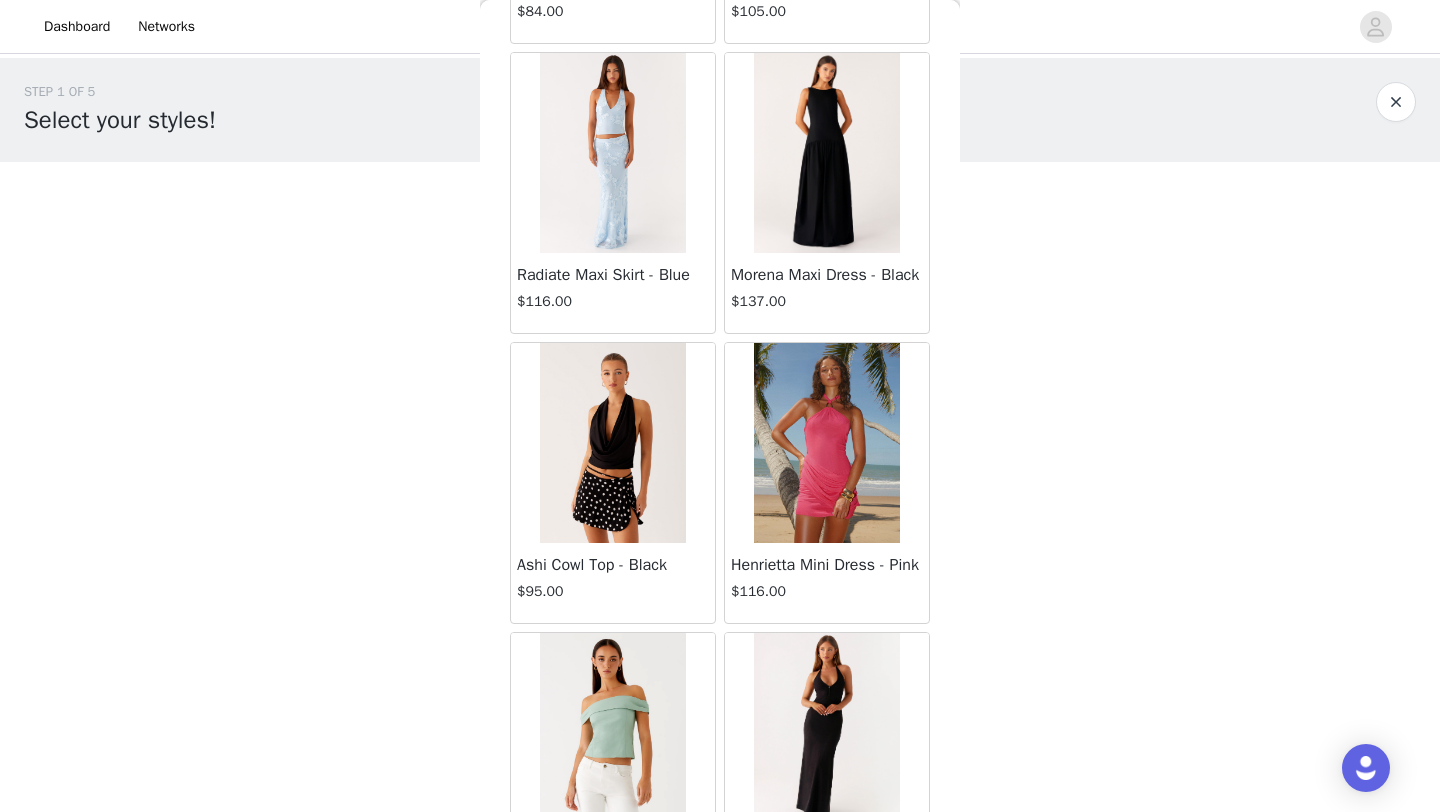 scroll, scrollTop: 86348, scrollLeft: 0, axis: vertical 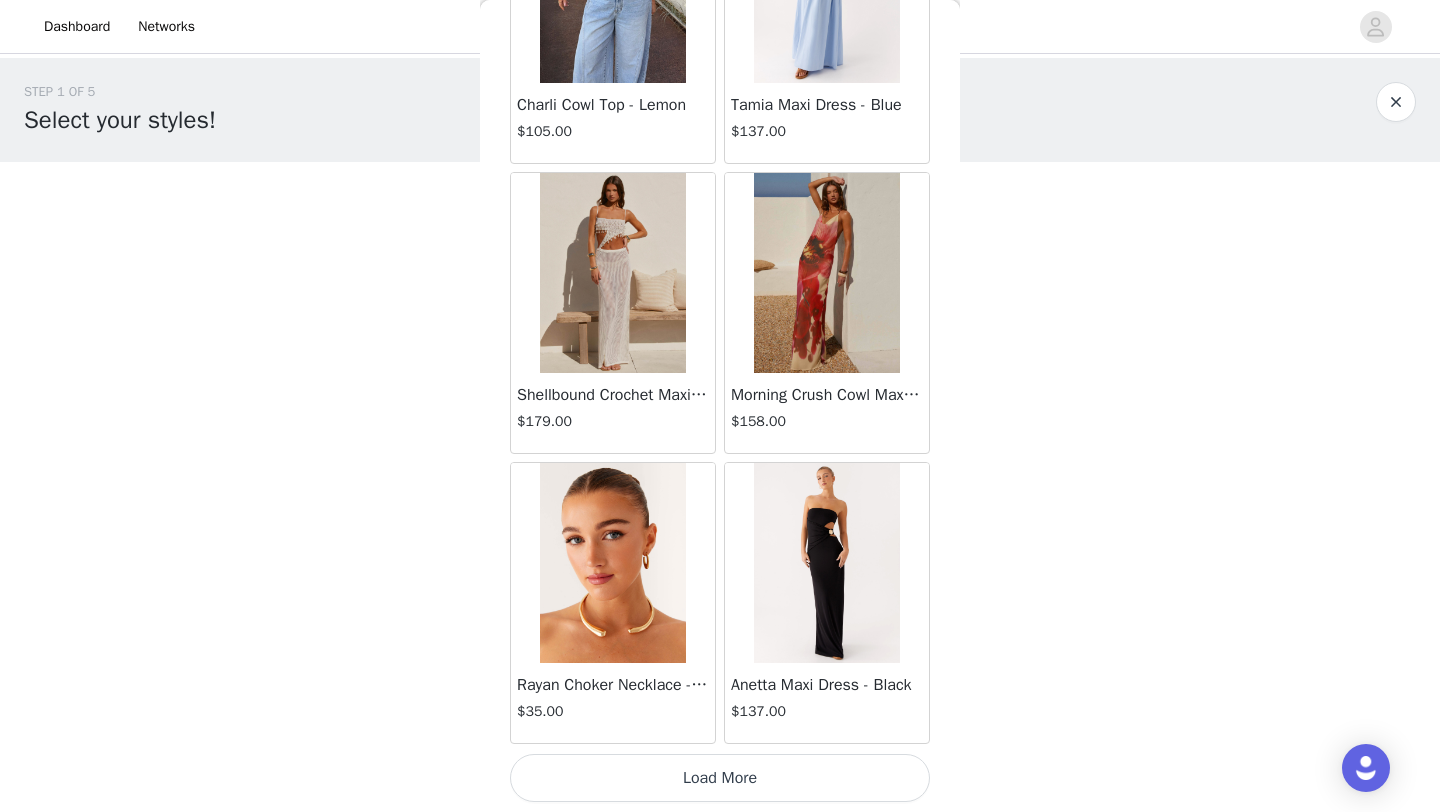 click on "Load More" at bounding box center (720, 778) 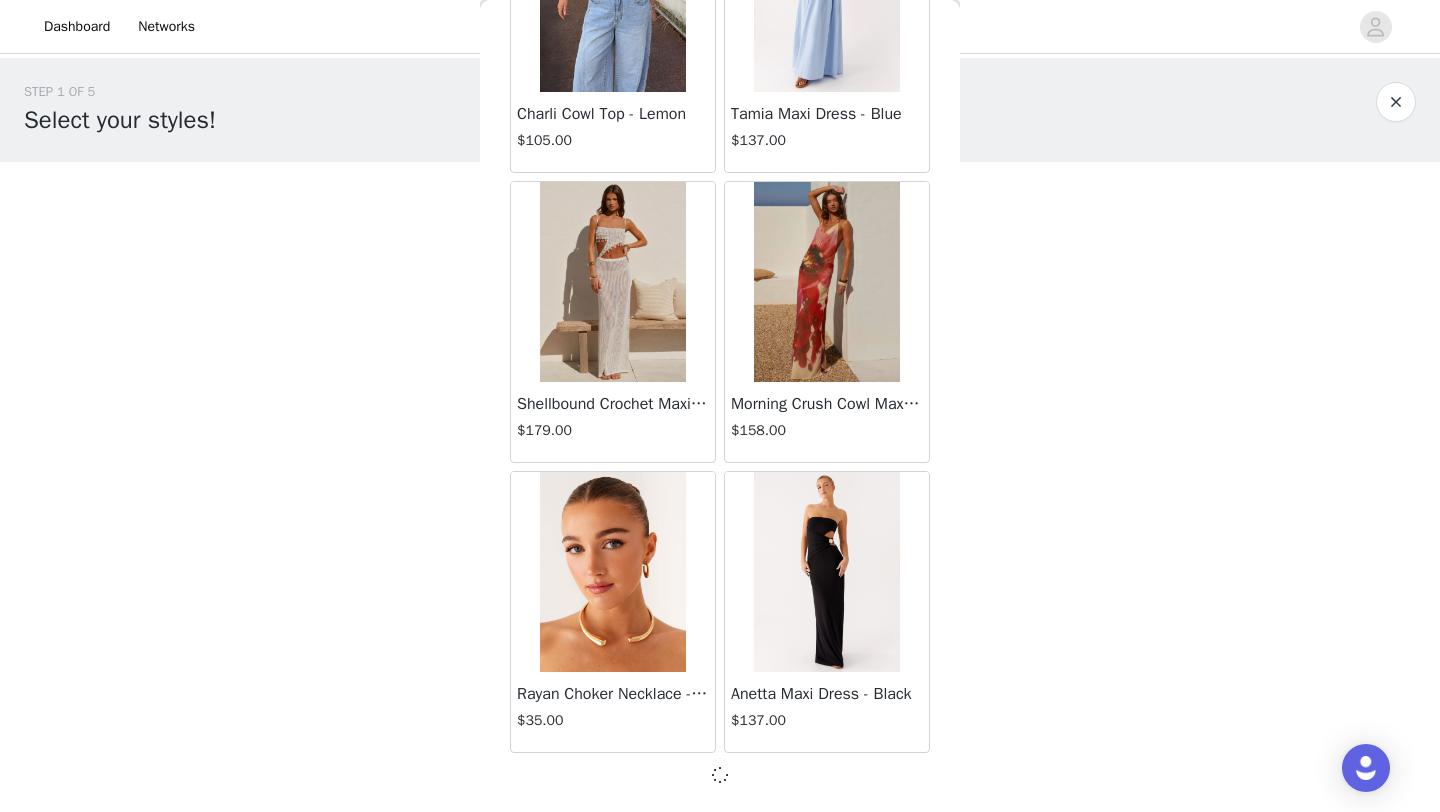 scroll, scrollTop: 86339, scrollLeft: 0, axis: vertical 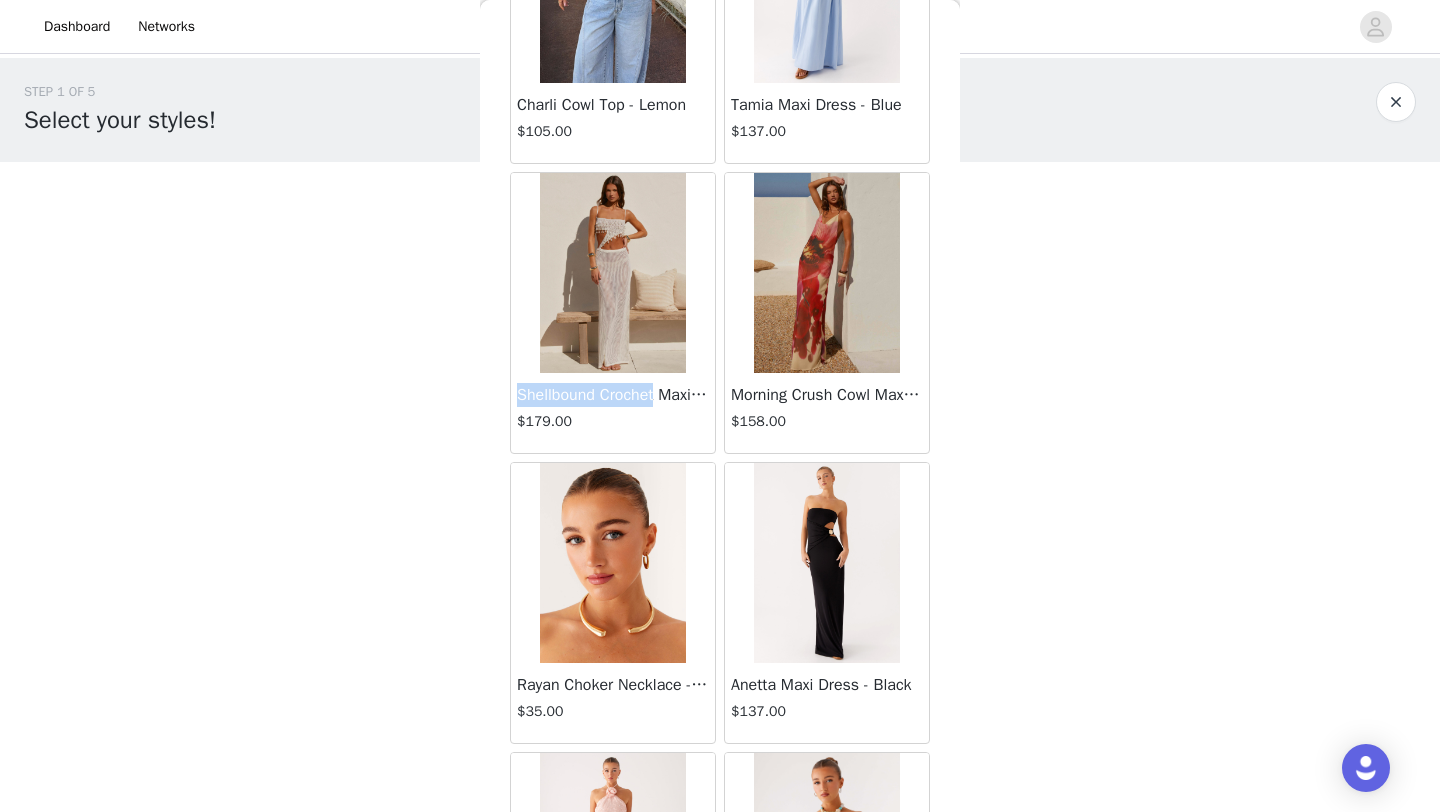 drag, startPoint x: 517, startPoint y: 395, endPoint x: 666, endPoint y: 390, distance: 149.08386 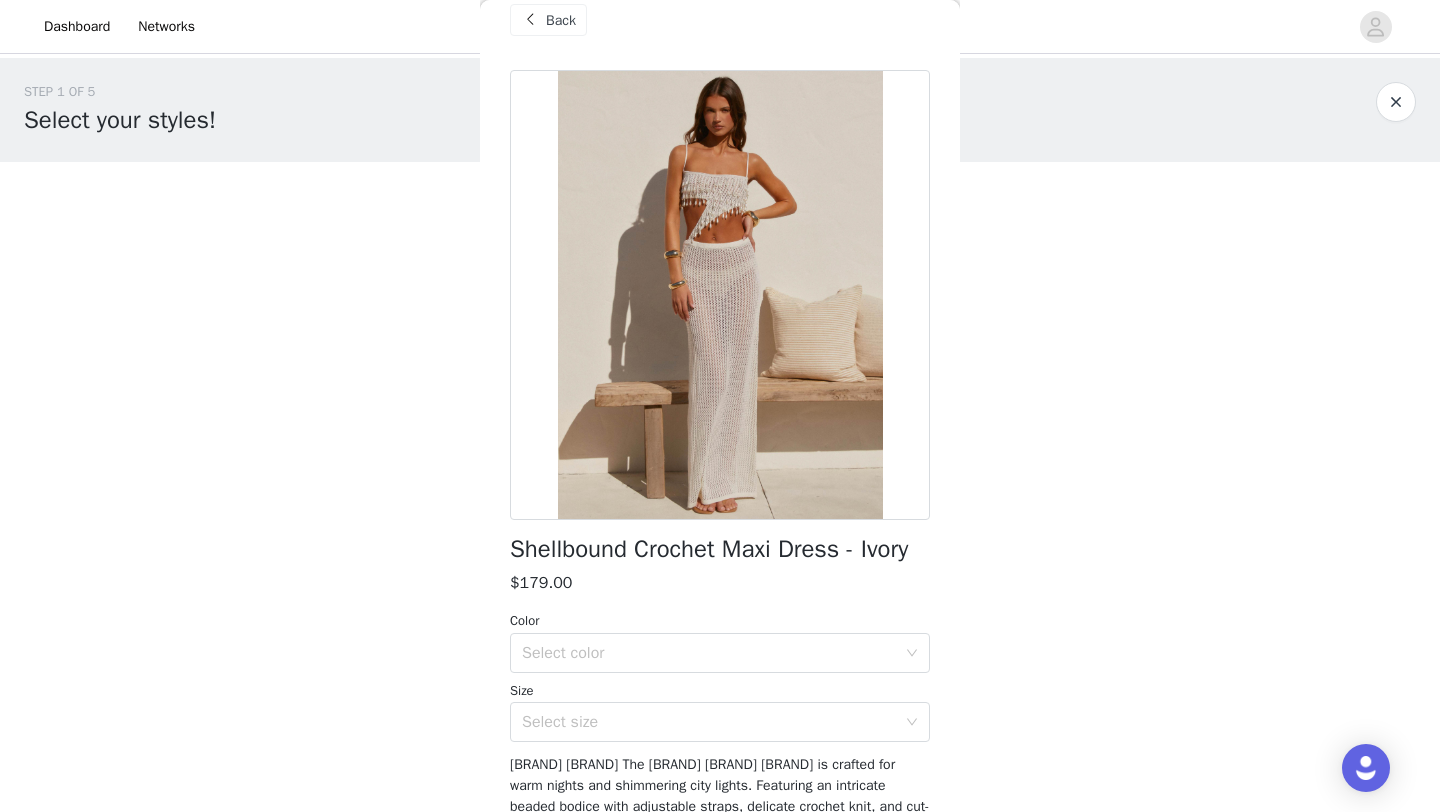 scroll, scrollTop: 28, scrollLeft: 0, axis: vertical 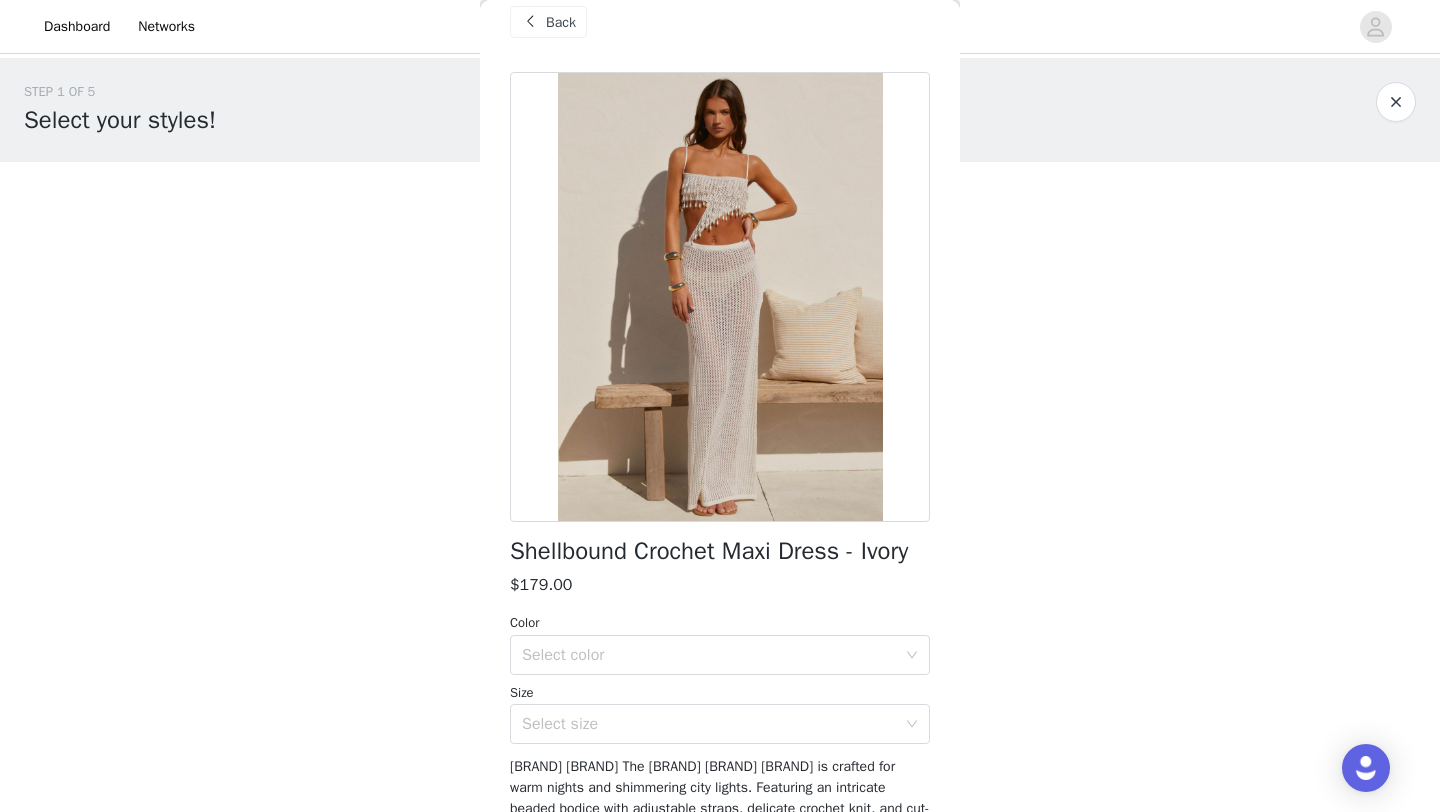 click at bounding box center (720, 297) 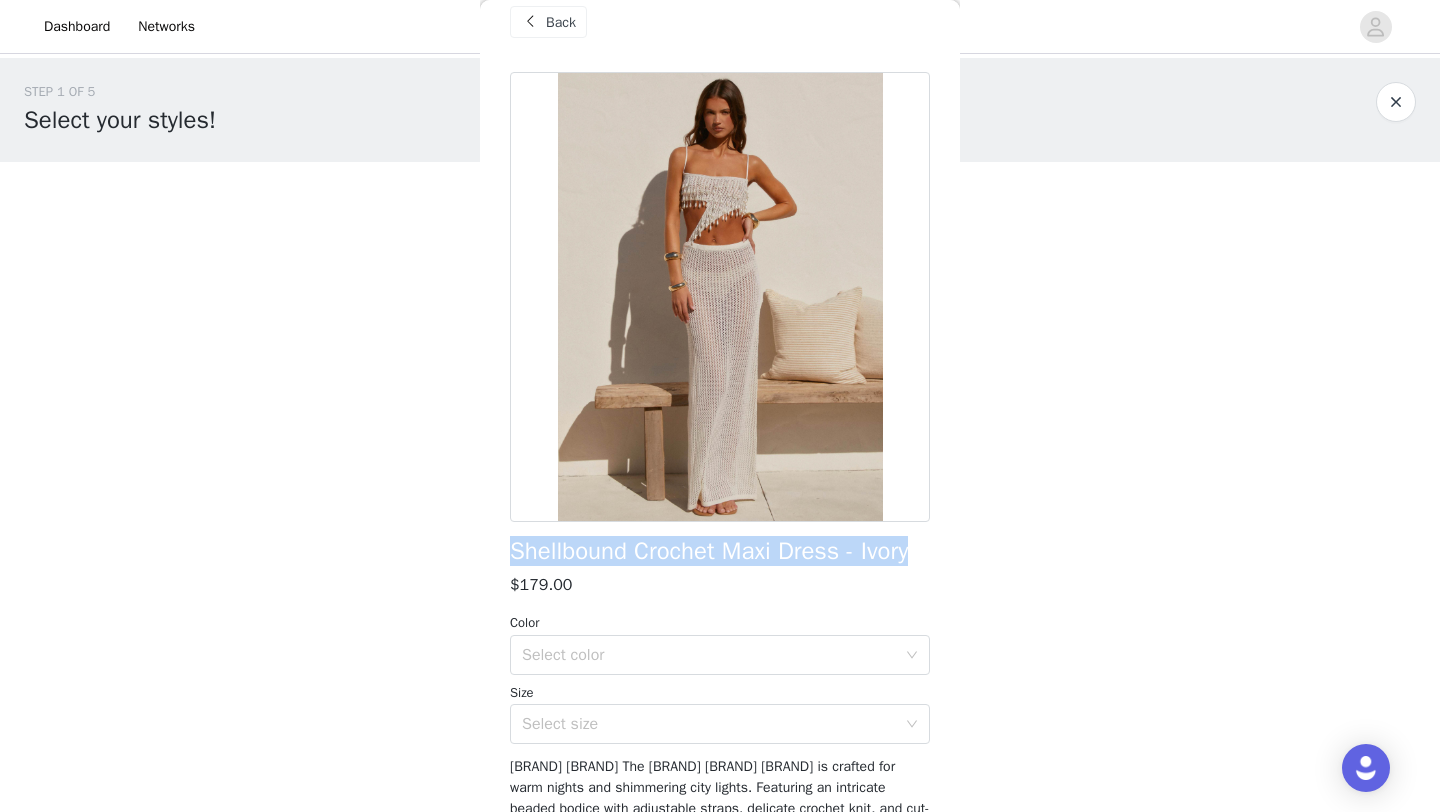 drag, startPoint x: 512, startPoint y: 546, endPoint x: 921, endPoint y: 558, distance: 409.176 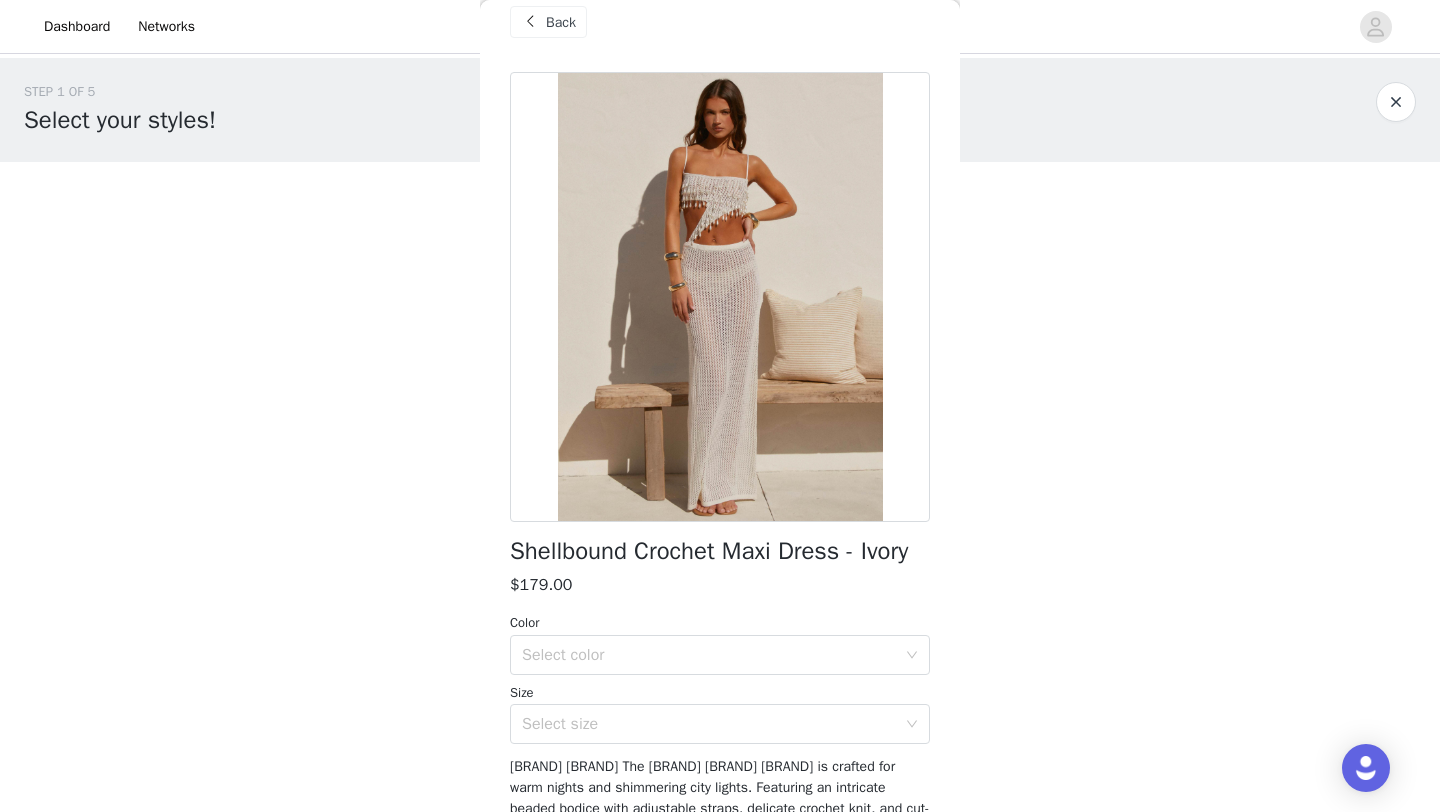click on "Back" at bounding box center (561, 22) 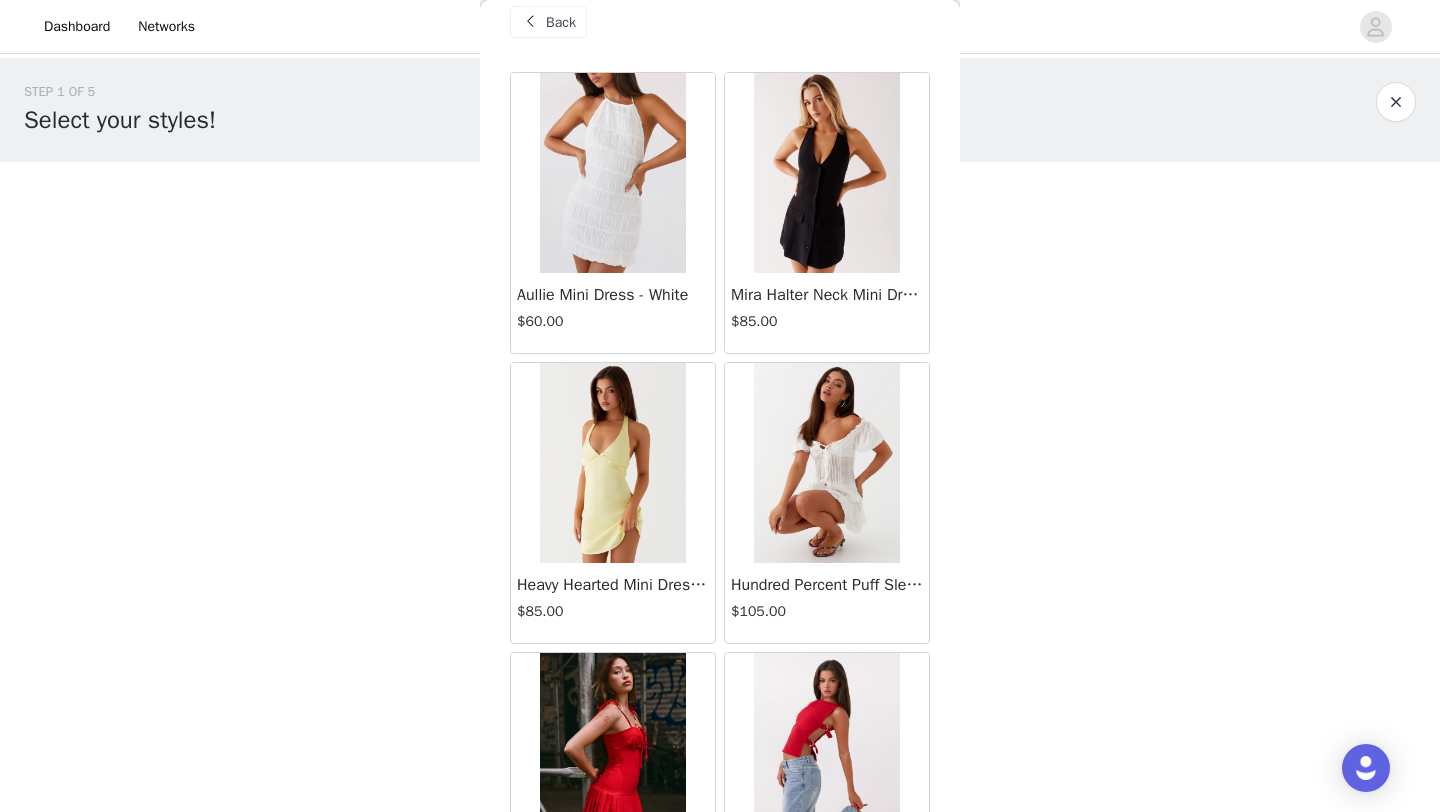 scroll, scrollTop: 1297, scrollLeft: 0, axis: vertical 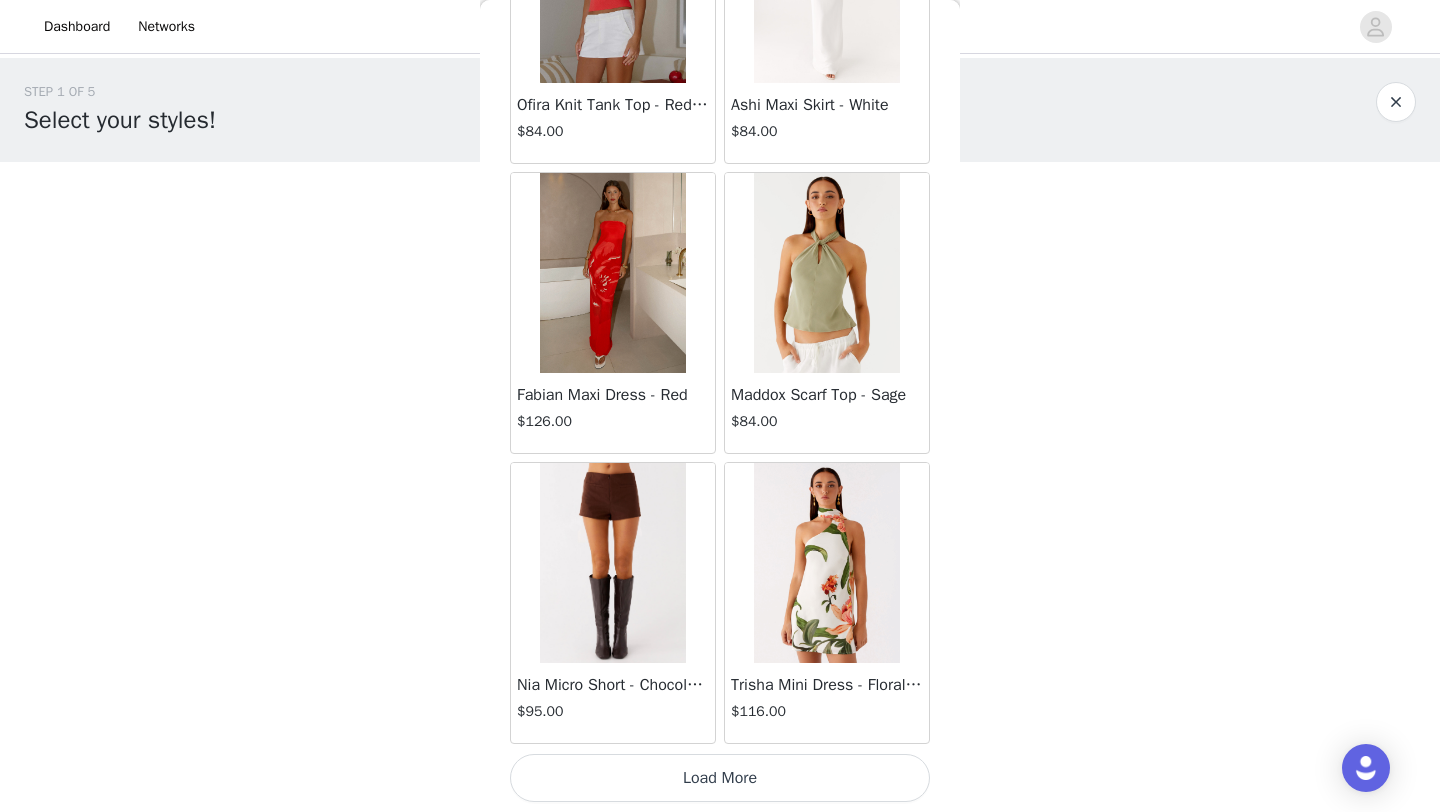click on "Load More" at bounding box center [720, 778] 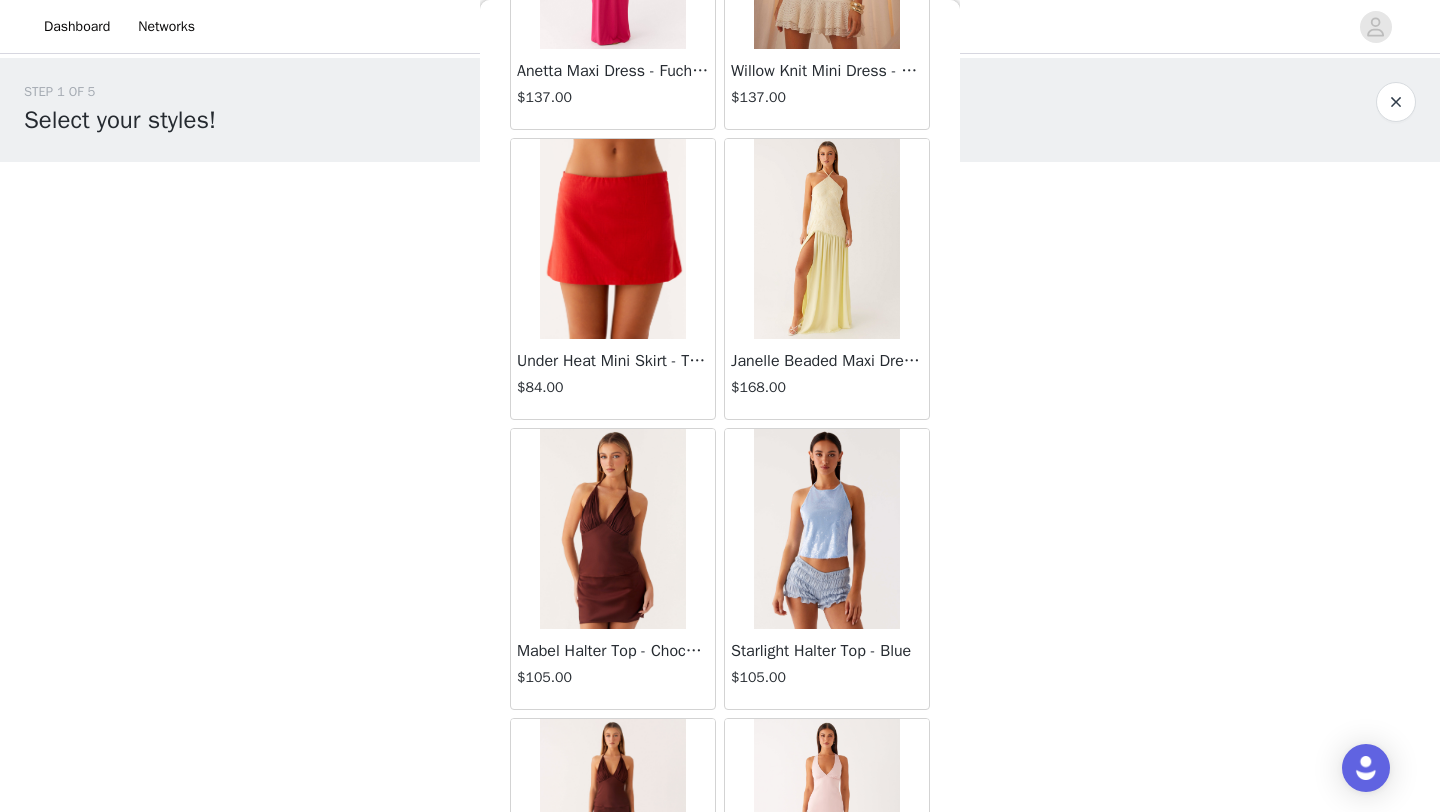 scroll, scrollTop: 92148, scrollLeft: 0, axis: vertical 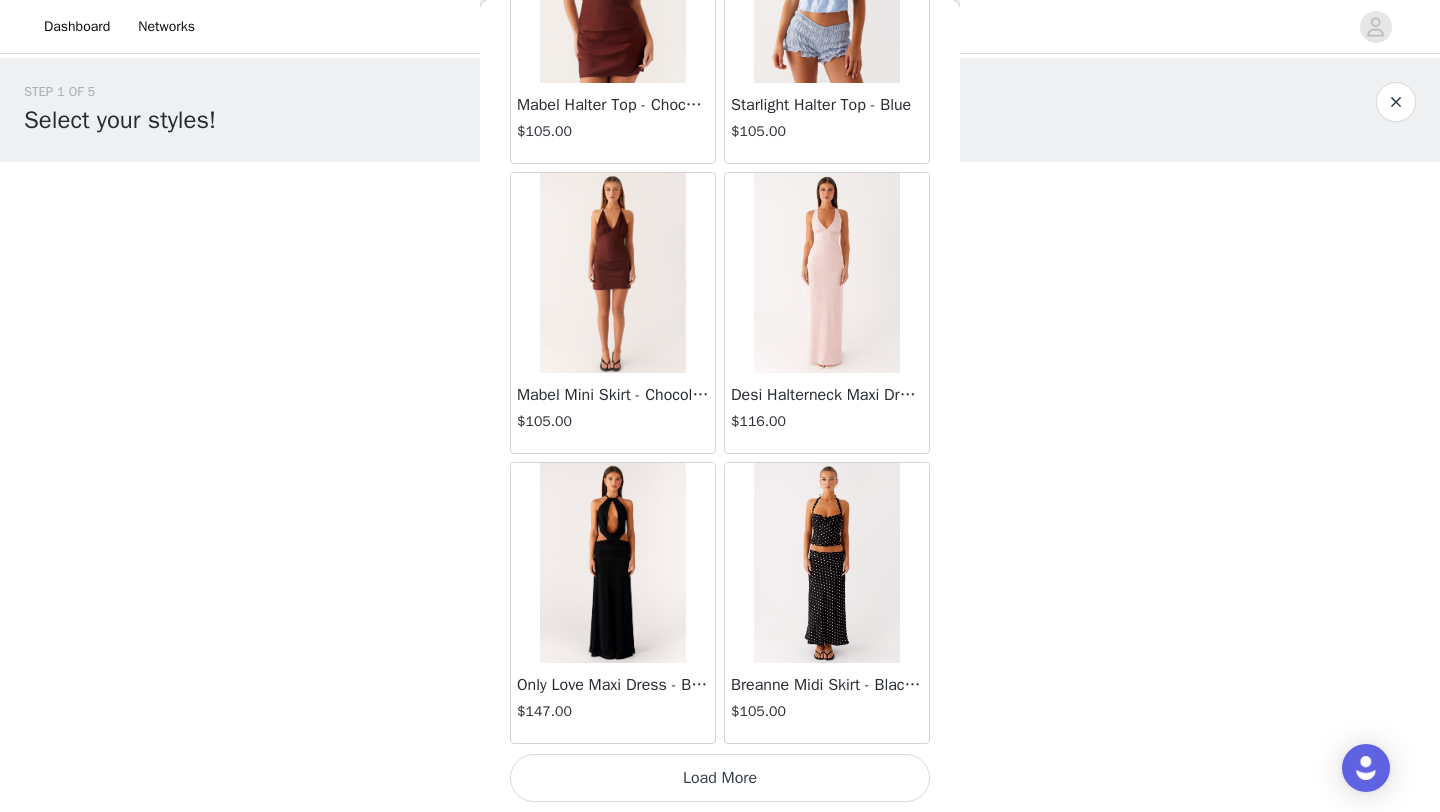 click on "Load More" at bounding box center (720, 778) 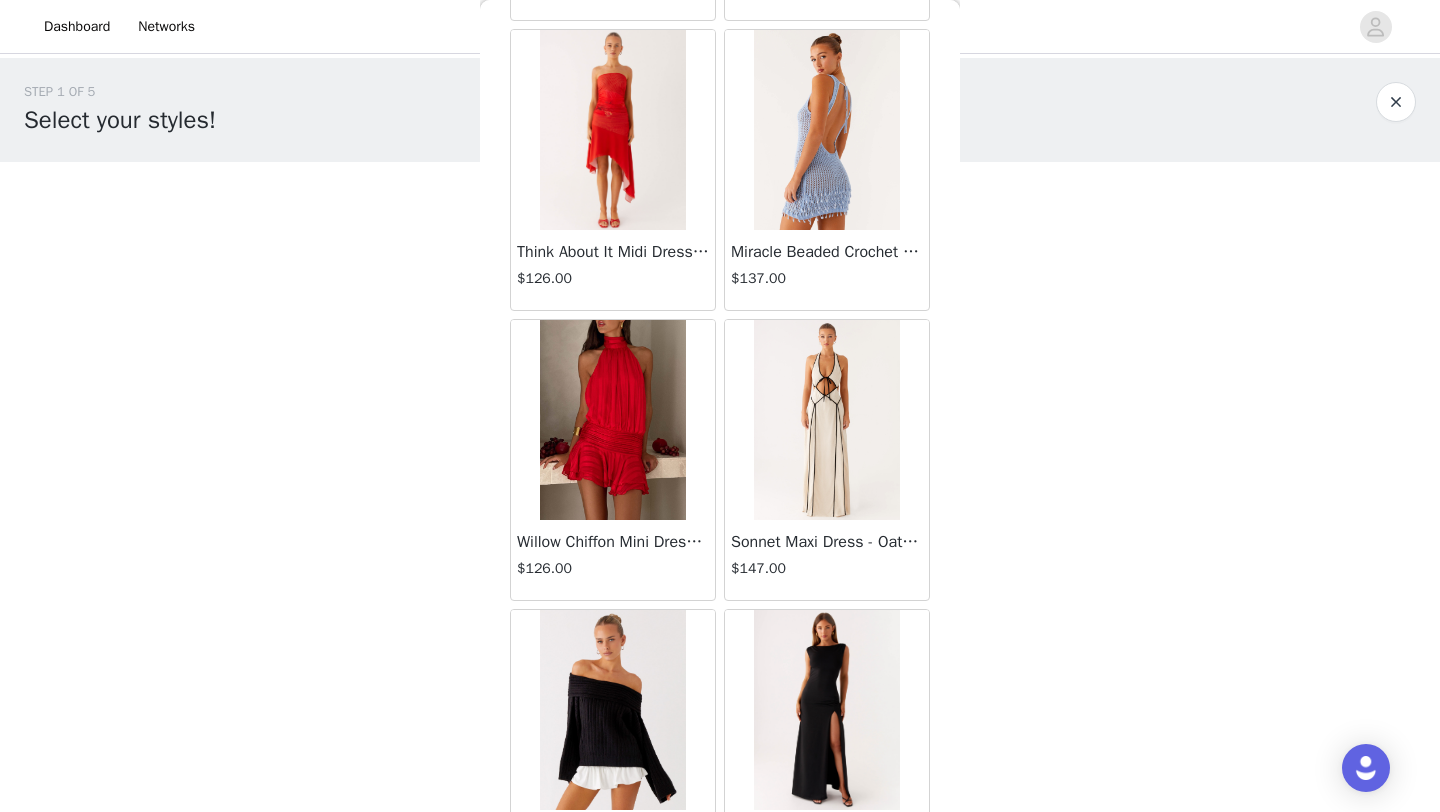 scroll, scrollTop: 95048, scrollLeft: 0, axis: vertical 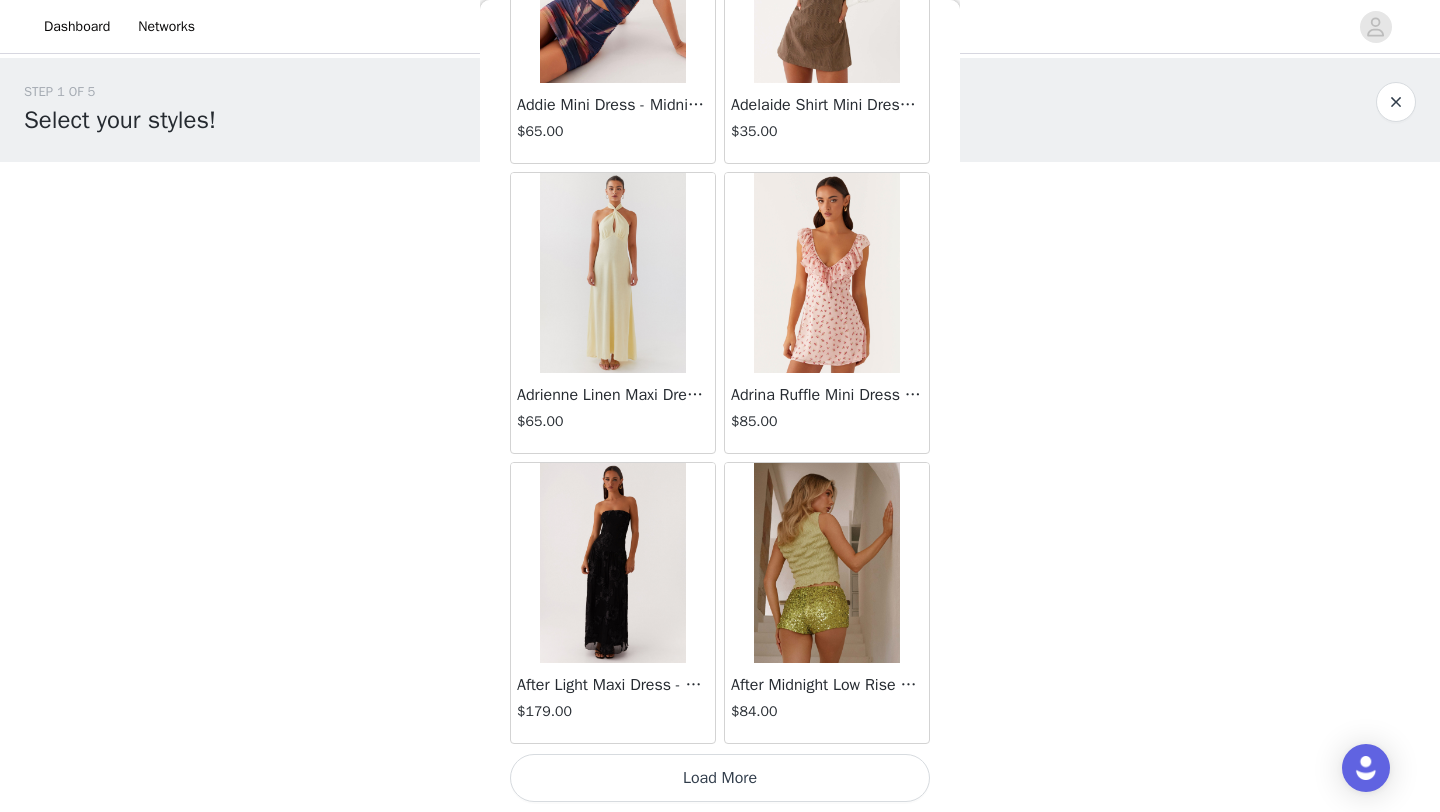 click on "Load More" at bounding box center [720, 778] 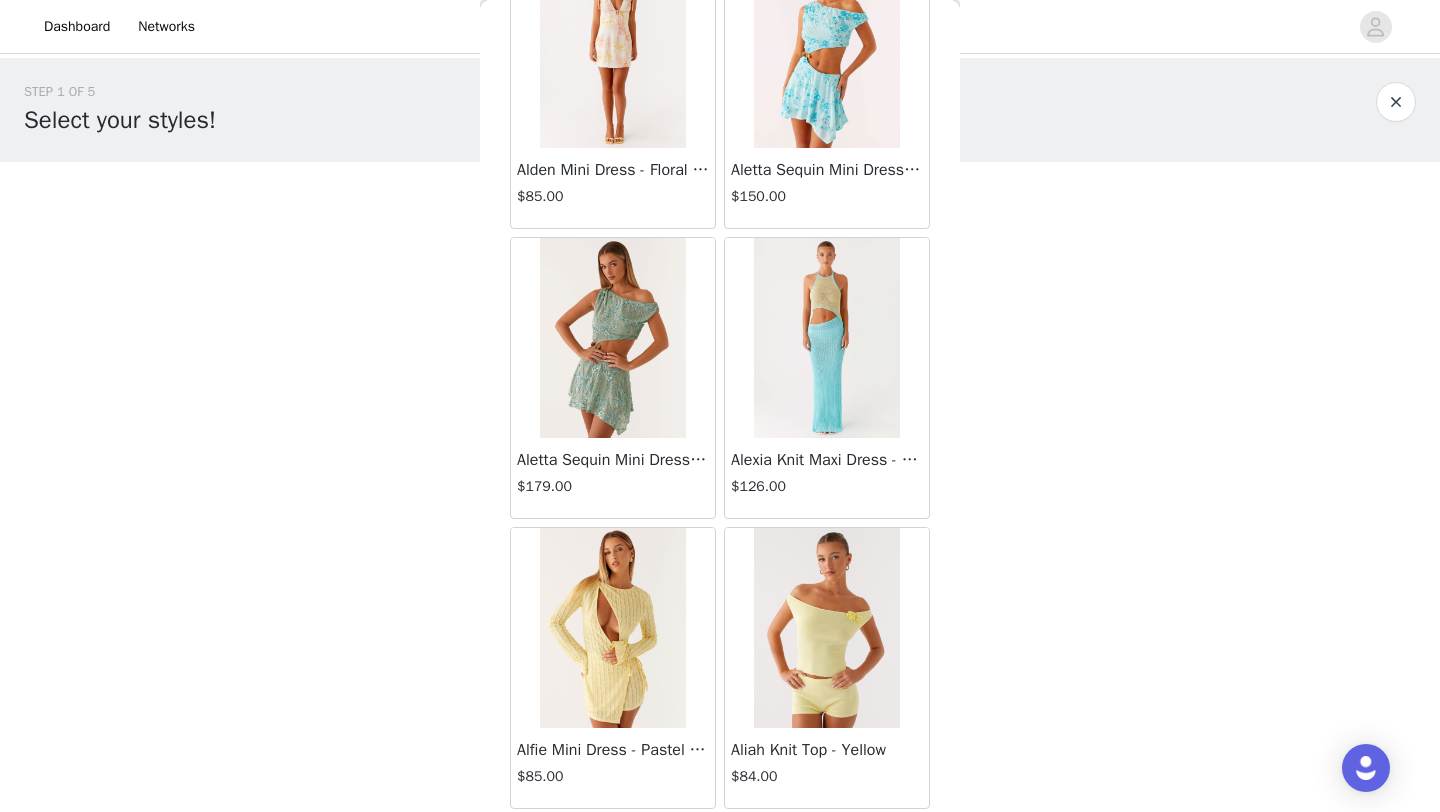 scroll, scrollTop: 97948, scrollLeft: 0, axis: vertical 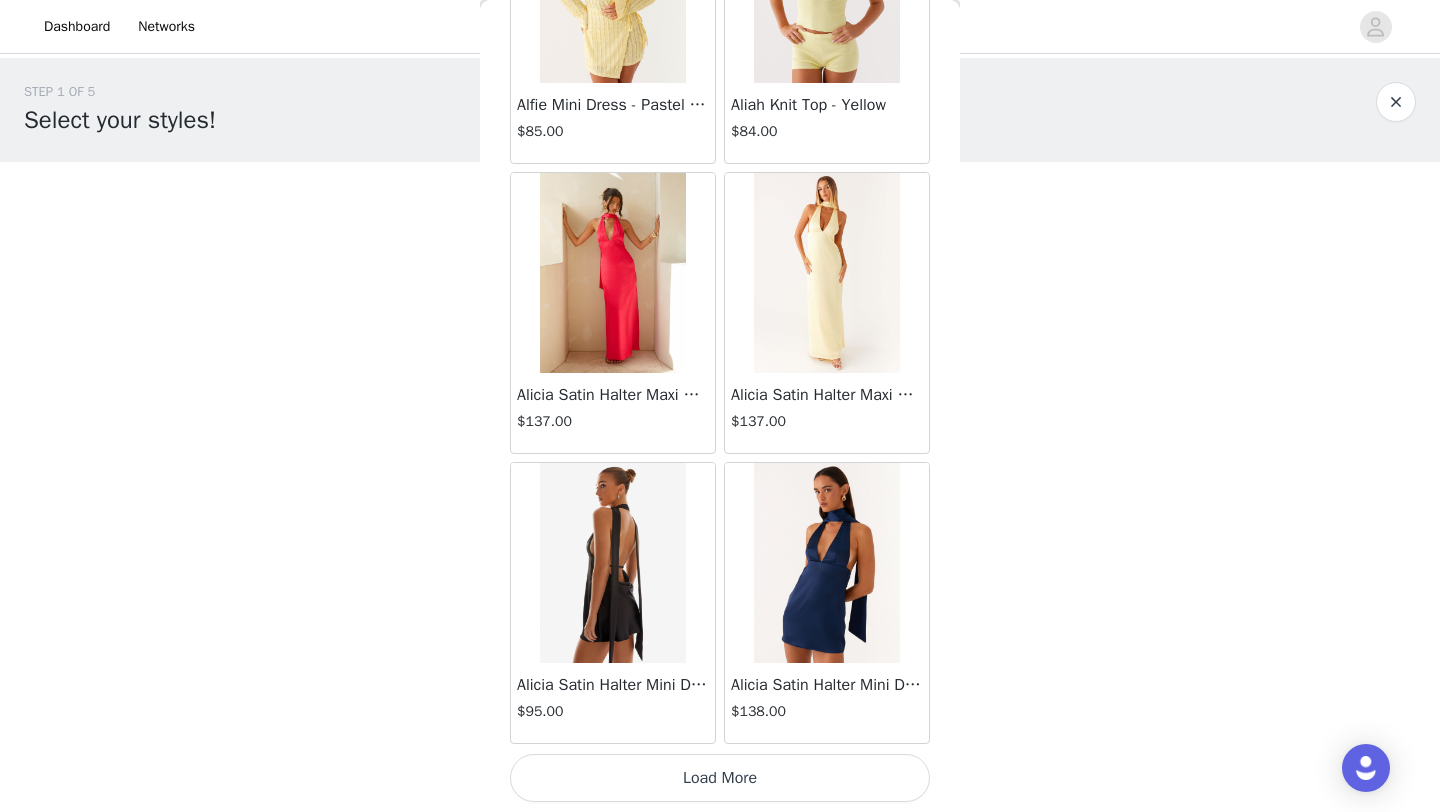 click on "Load More" at bounding box center (720, 778) 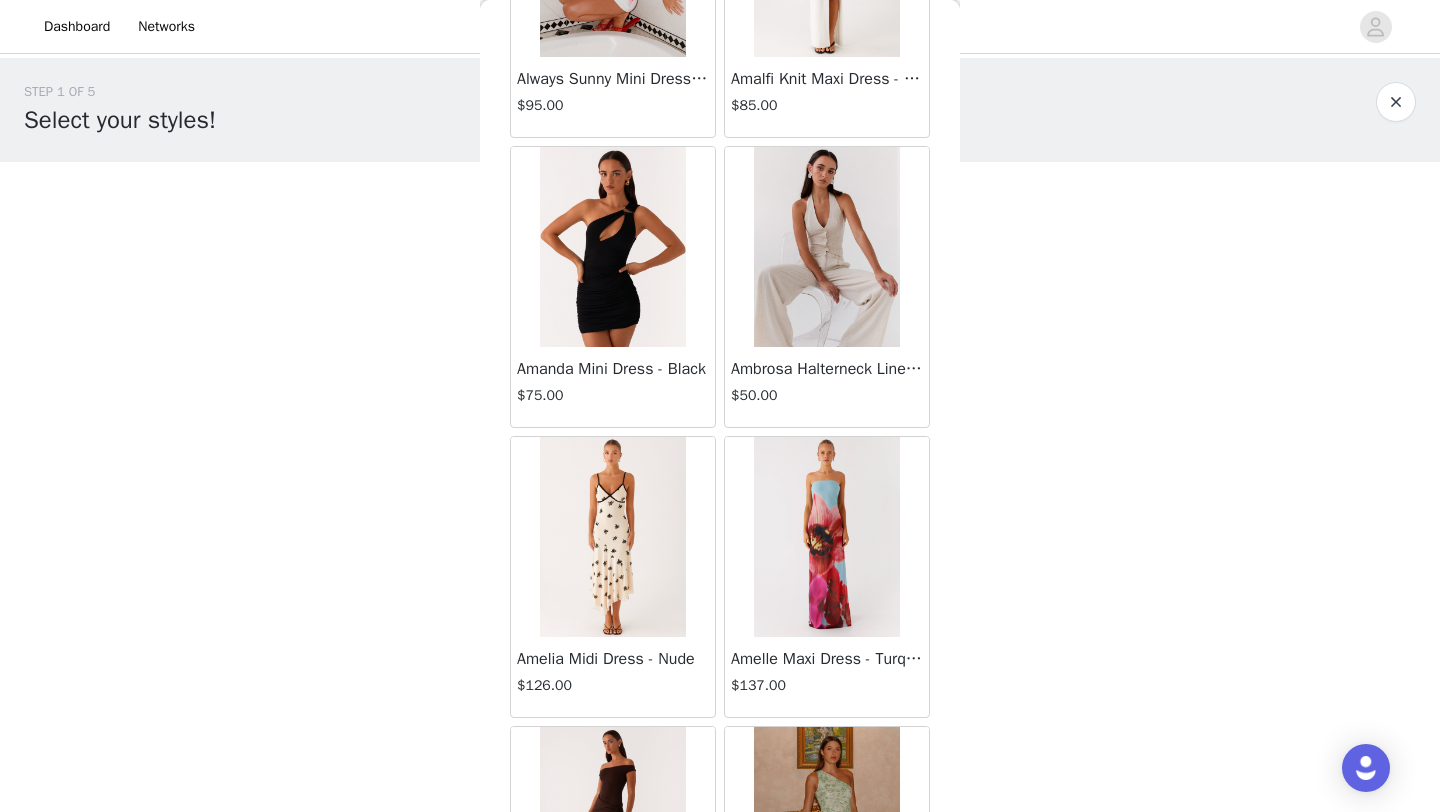scroll, scrollTop: 100848, scrollLeft: 0, axis: vertical 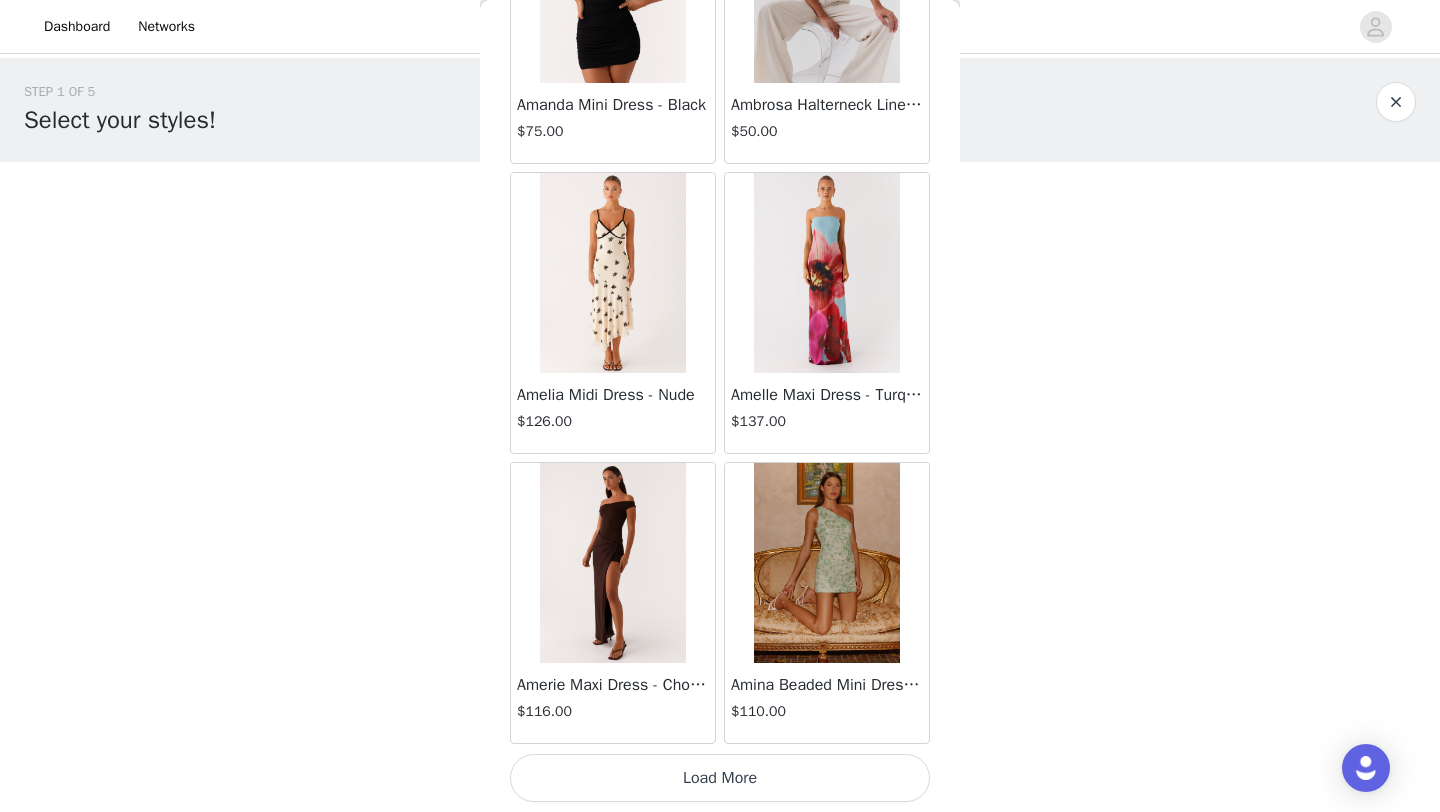 click on "Load More" at bounding box center (720, 778) 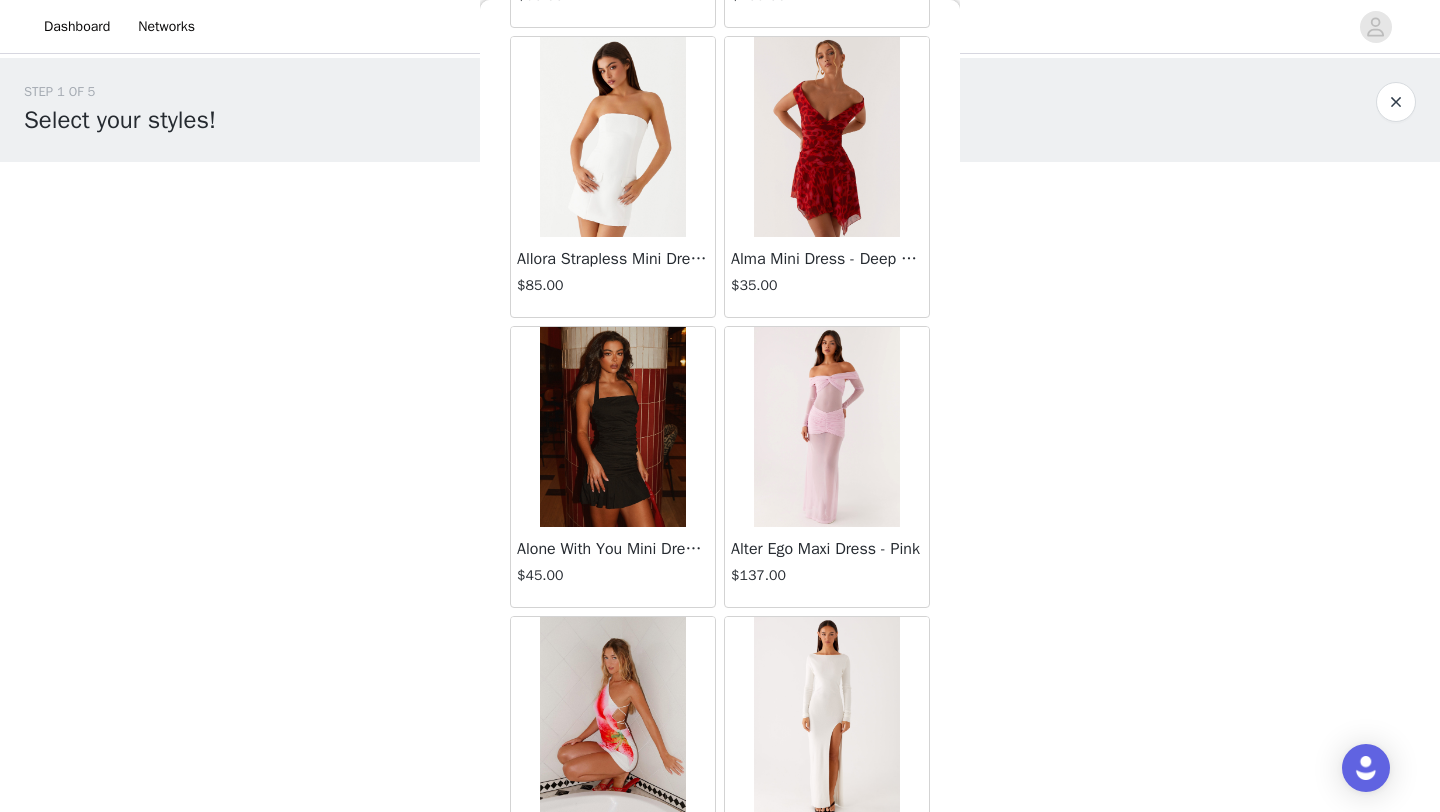 scroll, scrollTop: 99818, scrollLeft: 0, axis: vertical 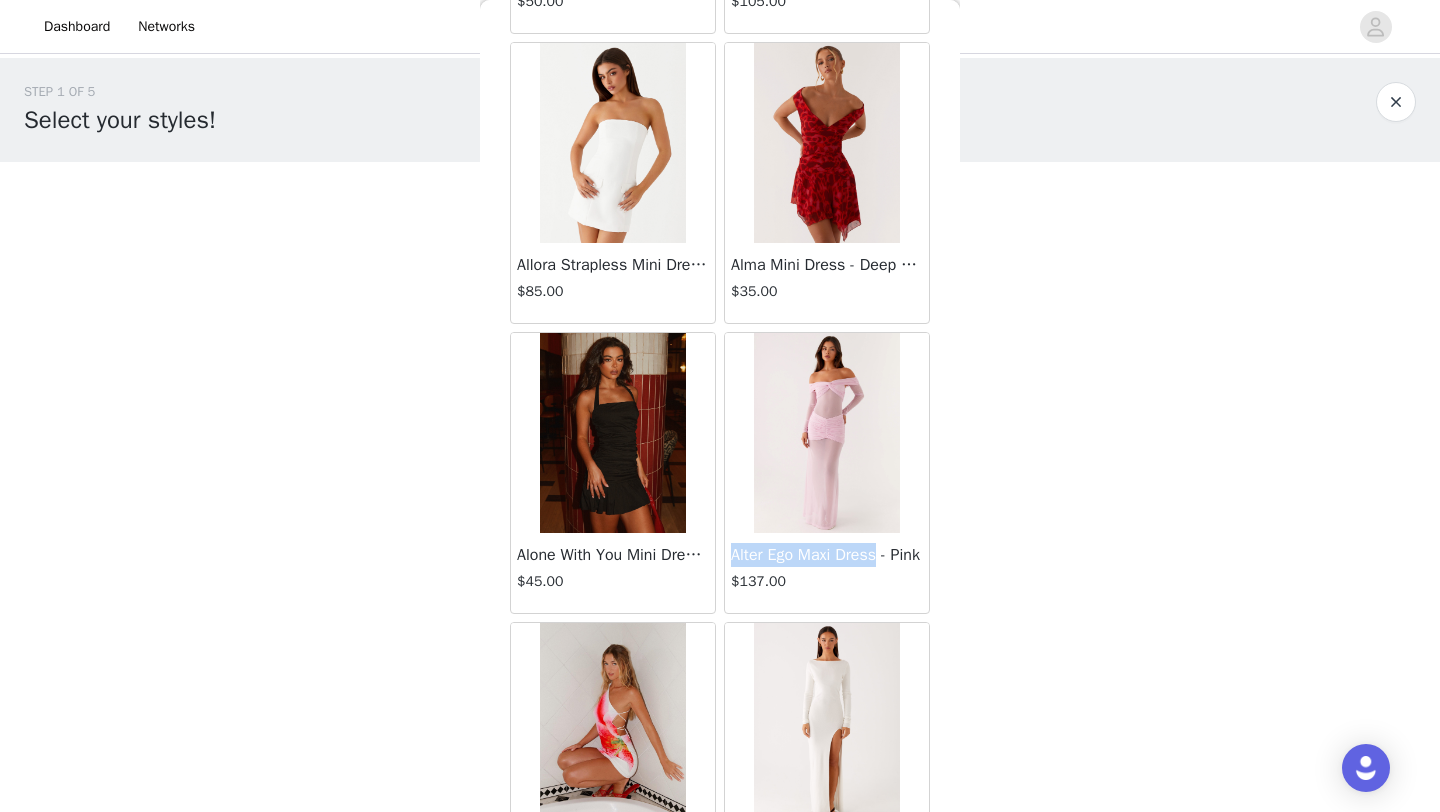 drag, startPoint x: 733, startPoint y: 555, endPoint x: 888, endPoint y: 555, distance: 155 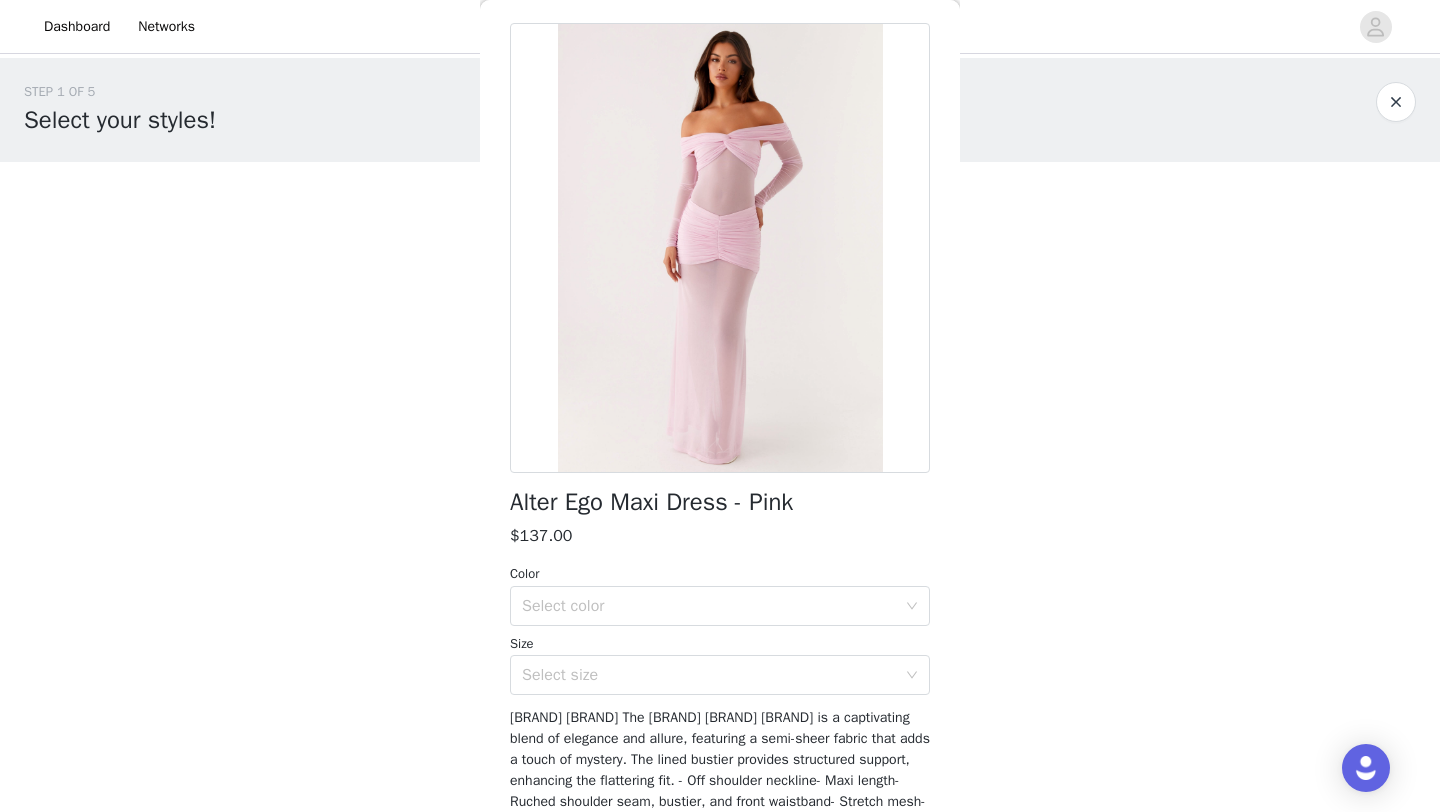 scroll, scrollTop: 0, scrollLeft: 0, axis: both 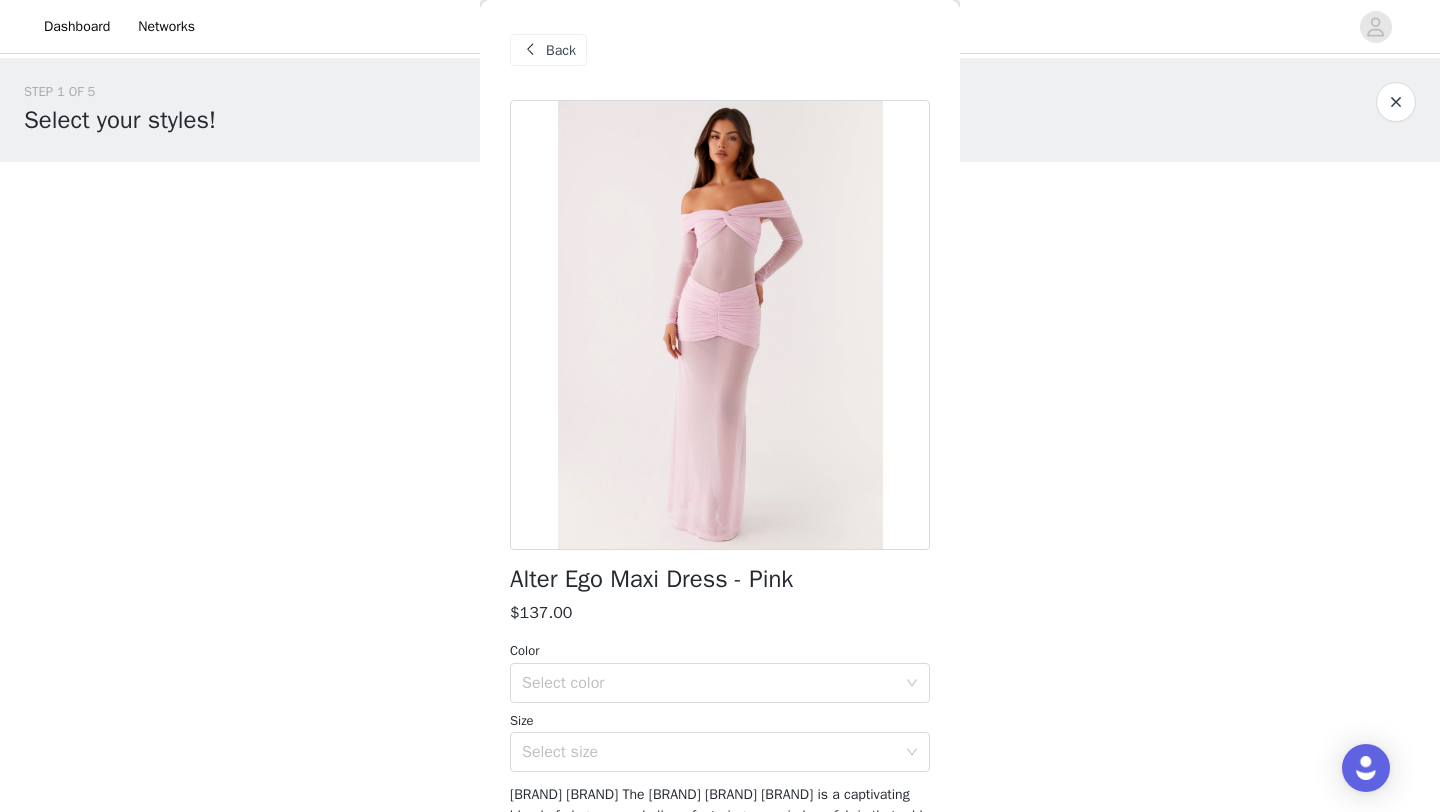 click at bounding box center [530, 50] 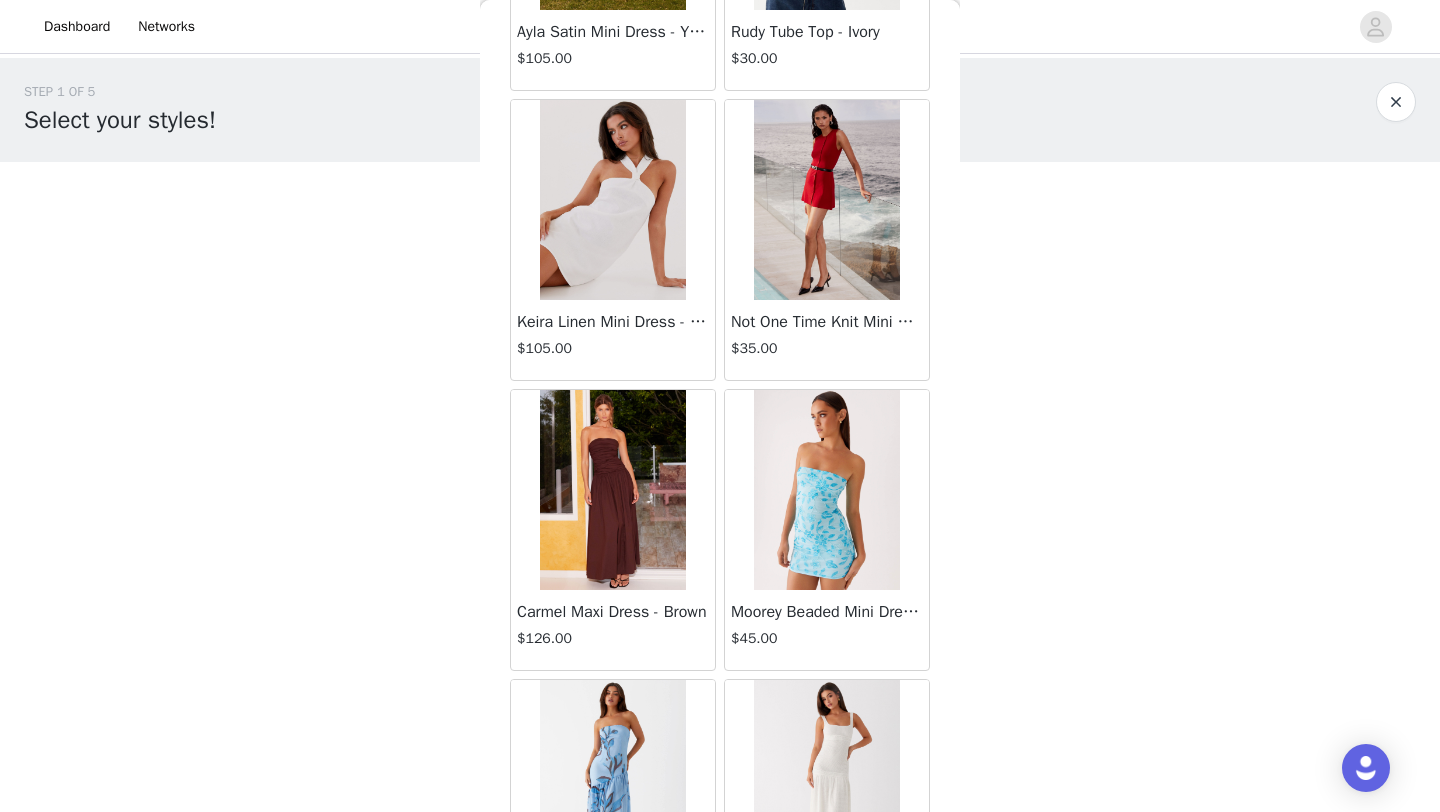 scroll, scrollTop: 101364, scrollLeft: 0, axis: vertical 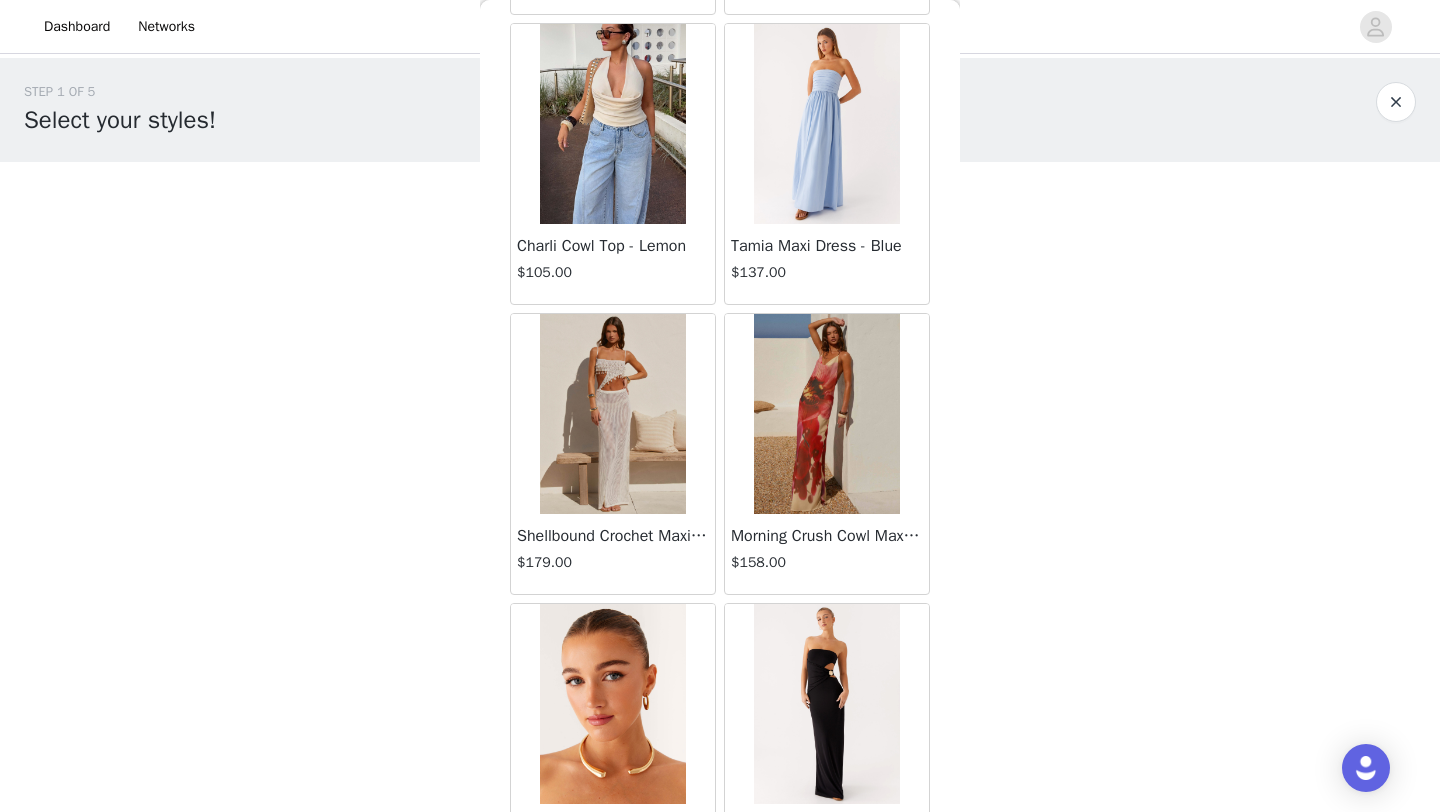 click at bounding box center [612, 414] 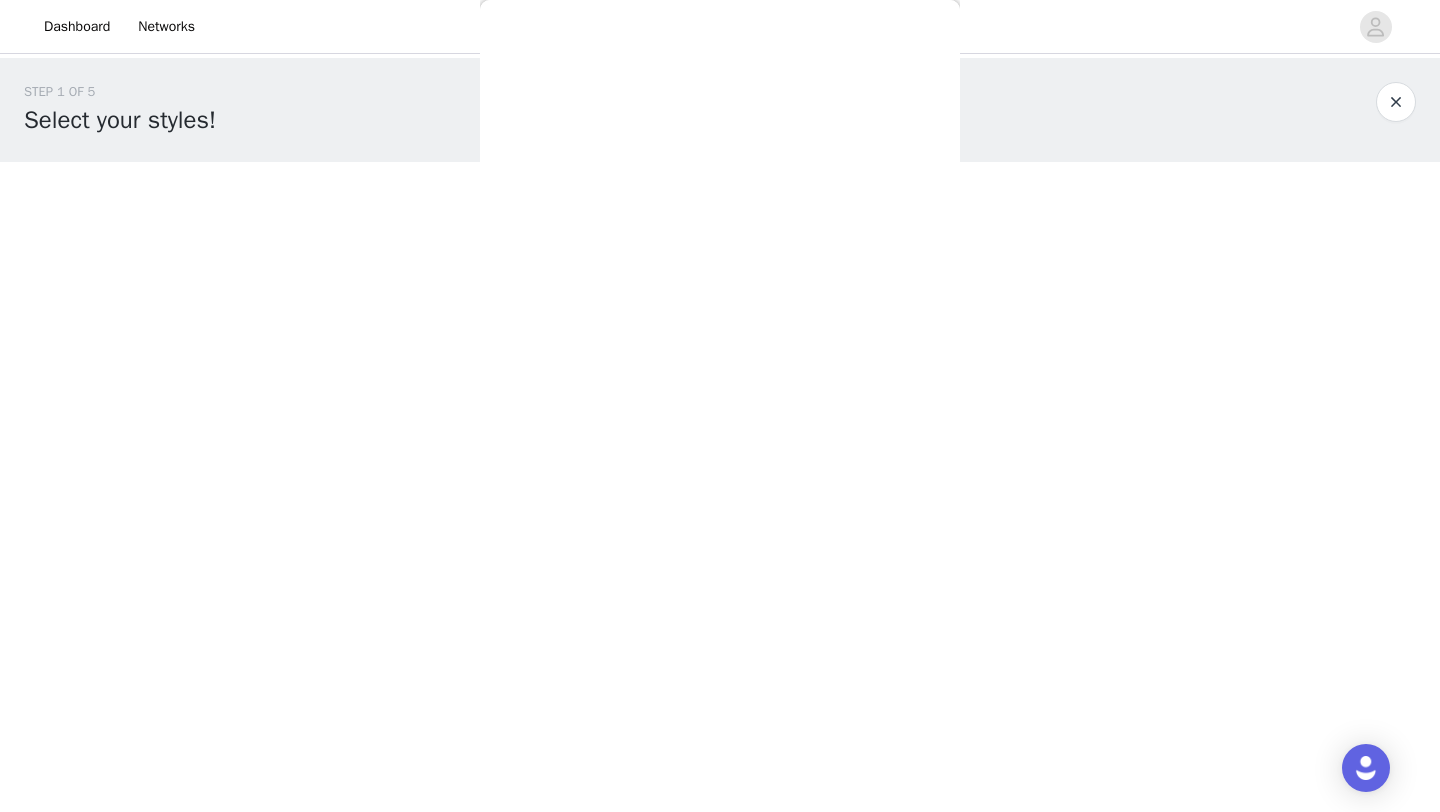 scroll, scrollTop: 266, scrollLeft: 0, axis: vertical 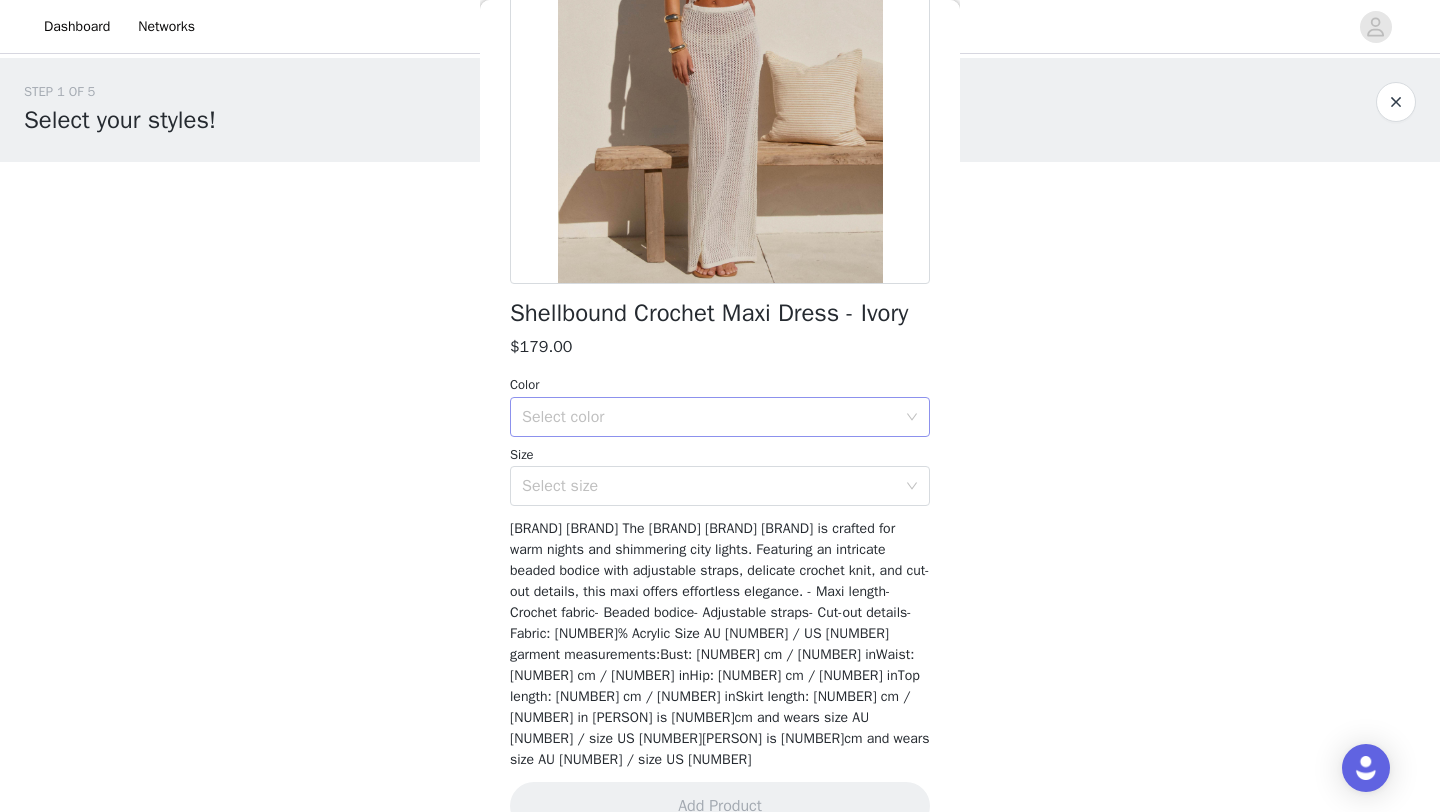 click on "Select color" at bounding box center (709, 417) 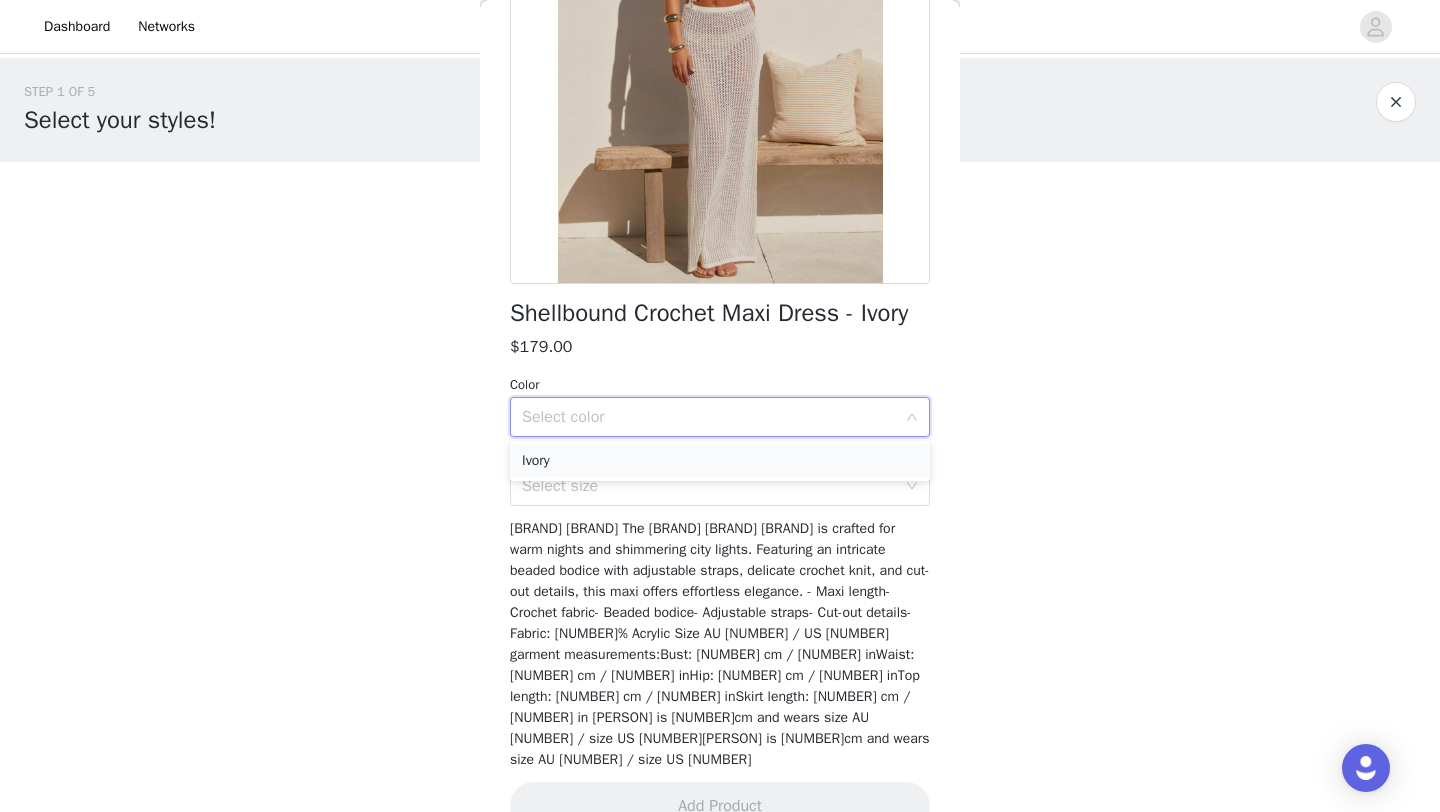 click on "Ivory" at bounding box center [720, 461] 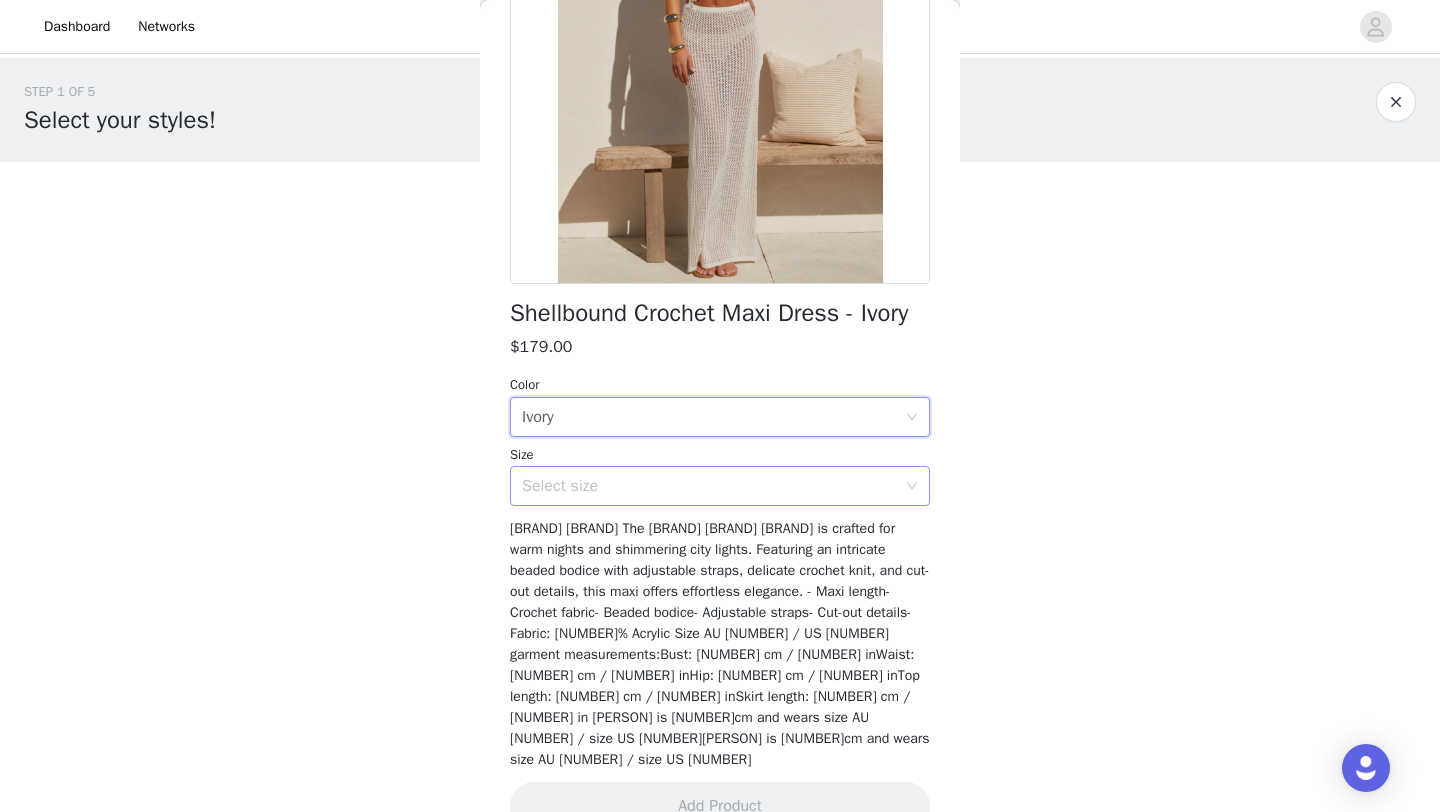 click on "Select size" at bounding box center [709, 486] 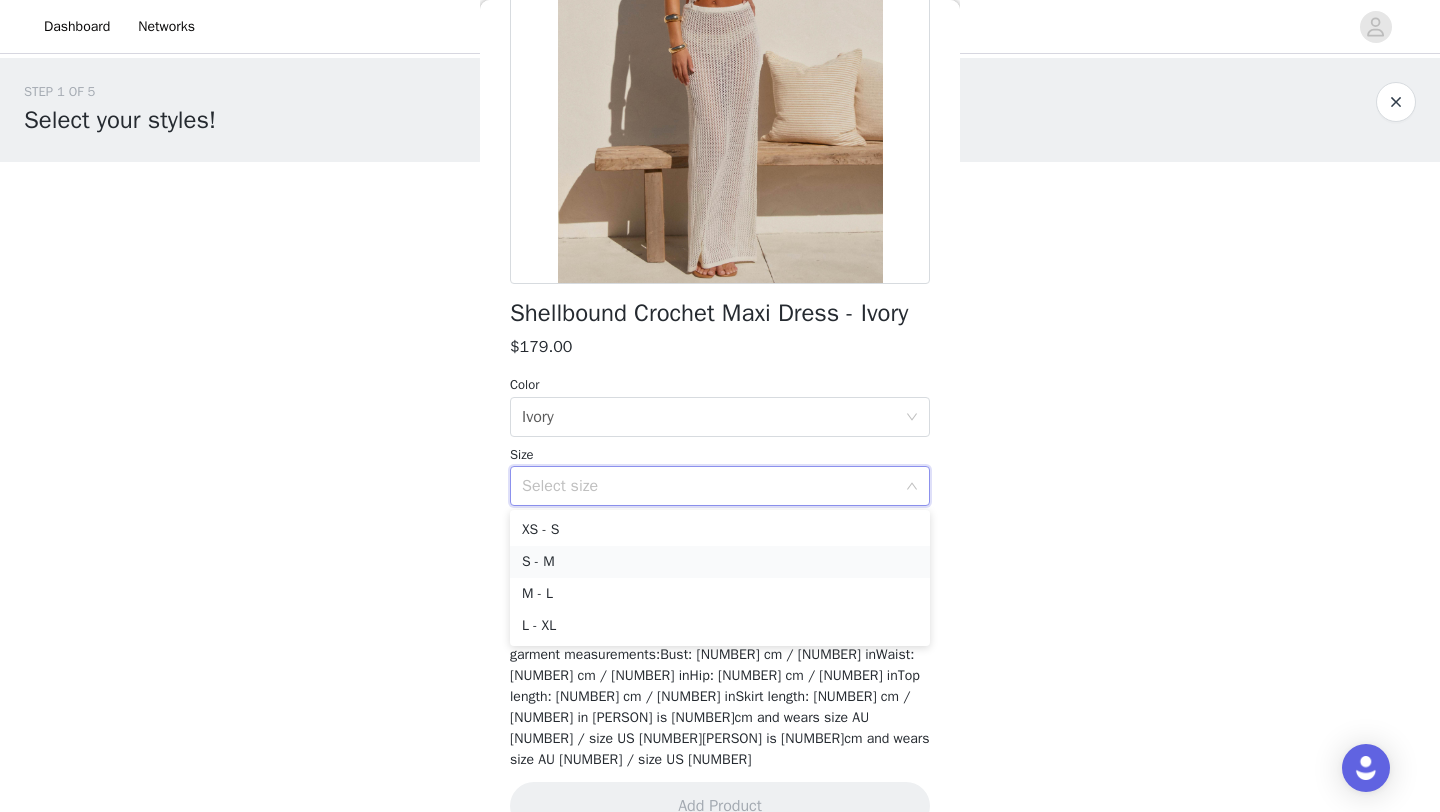 click on "S - M" at bounding box center [720, 562] 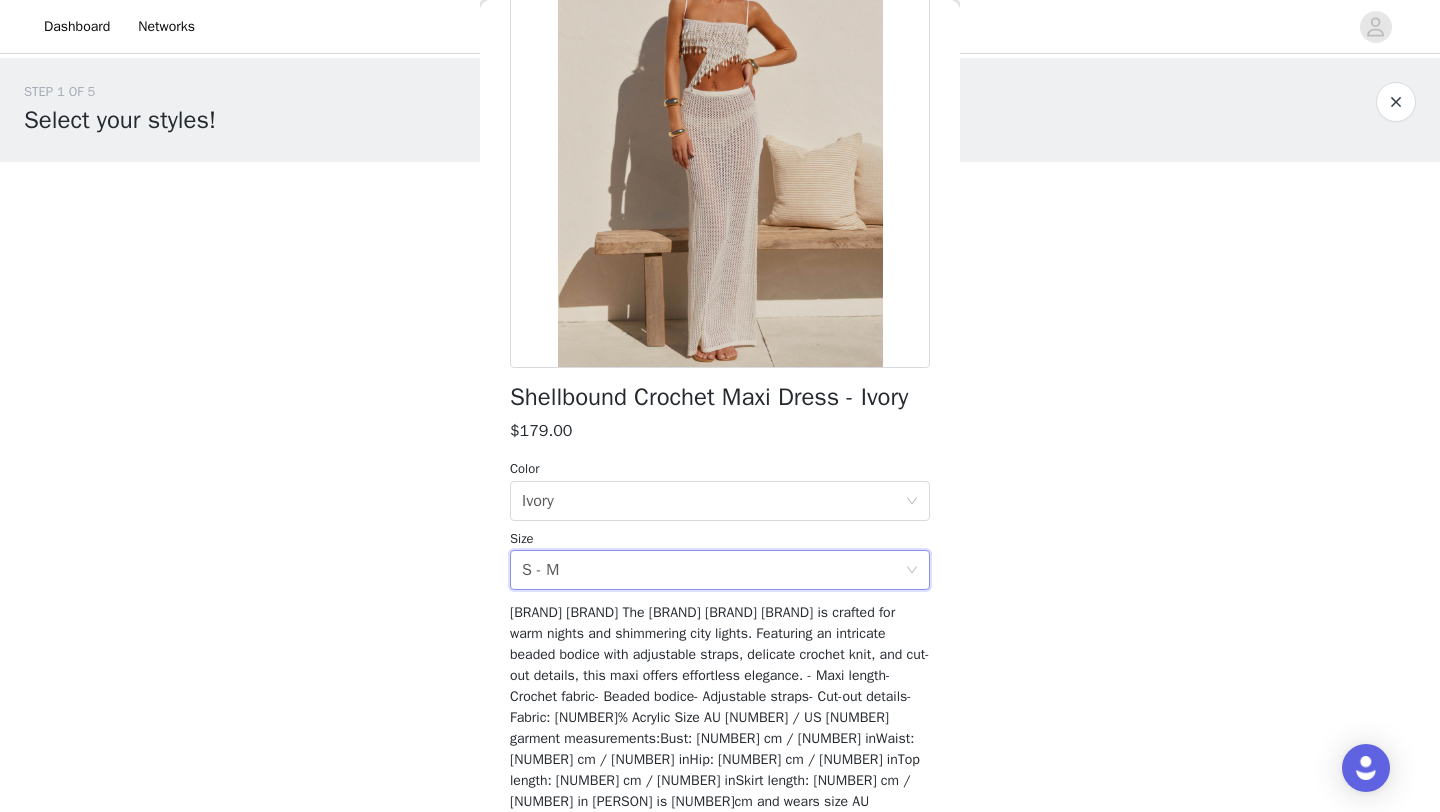 scroll, scrollTop: 266, scrollLeft: 0, axis: vertical 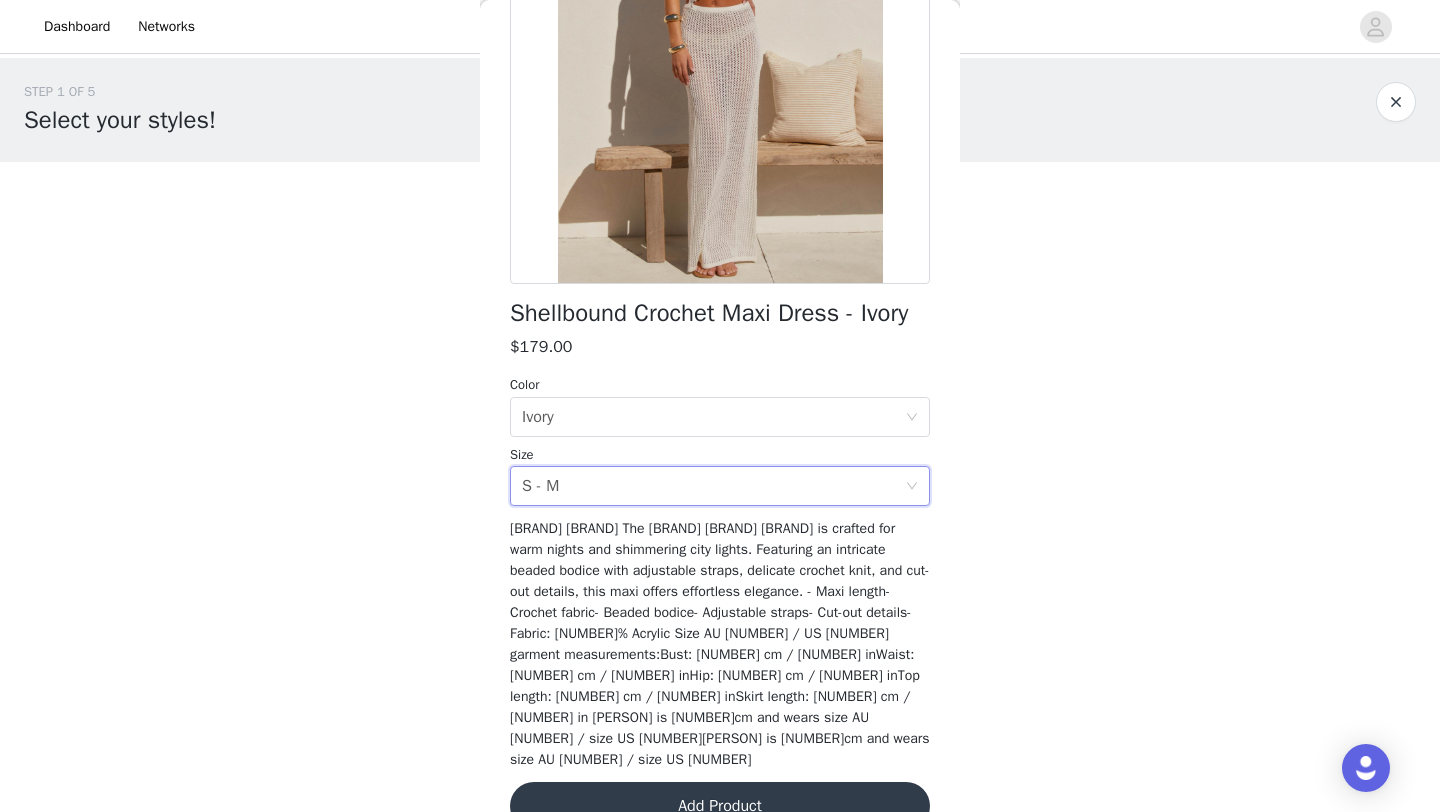click on "Add Product" at bounding box center (720, 806) 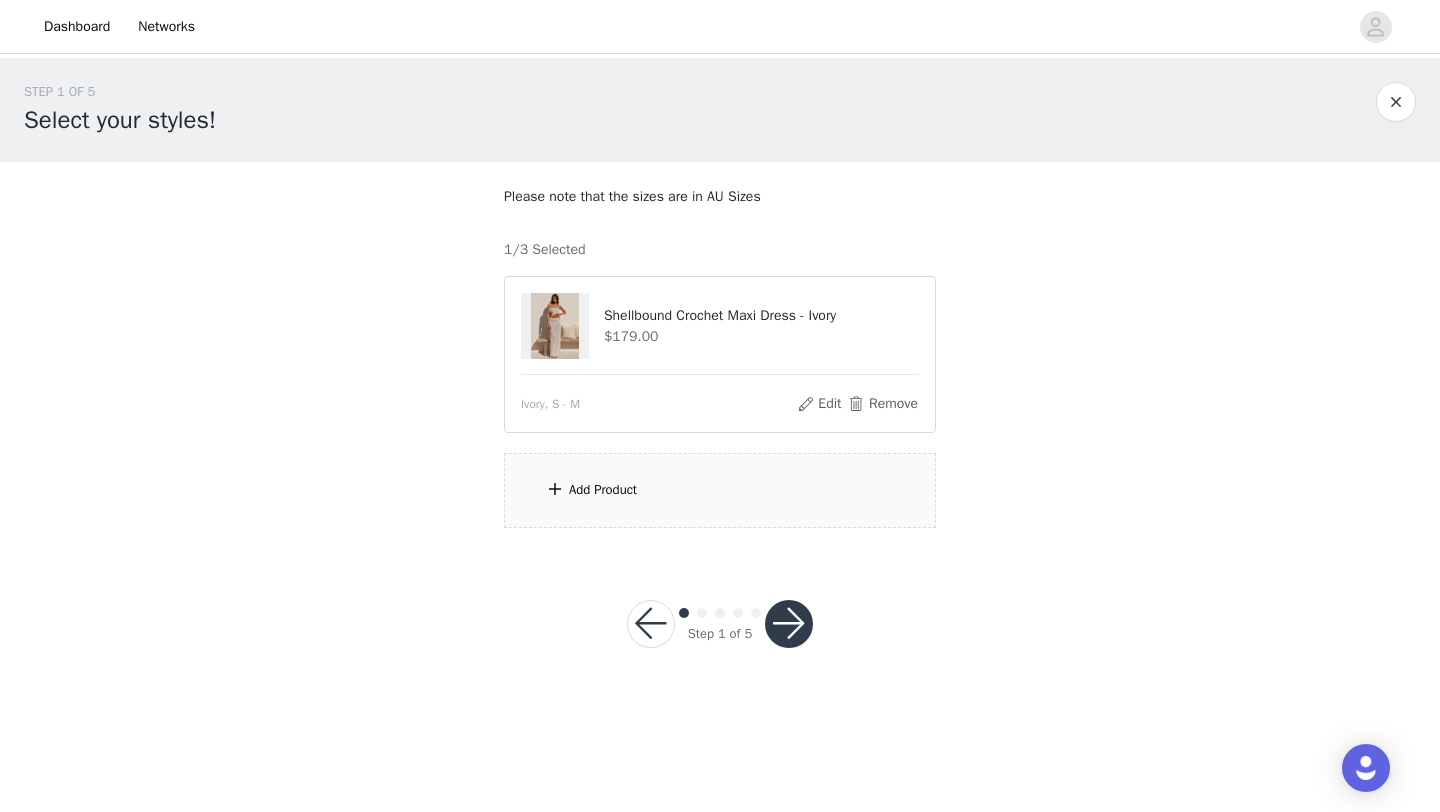 click on "Add Product" at bounding box center (603, 490) 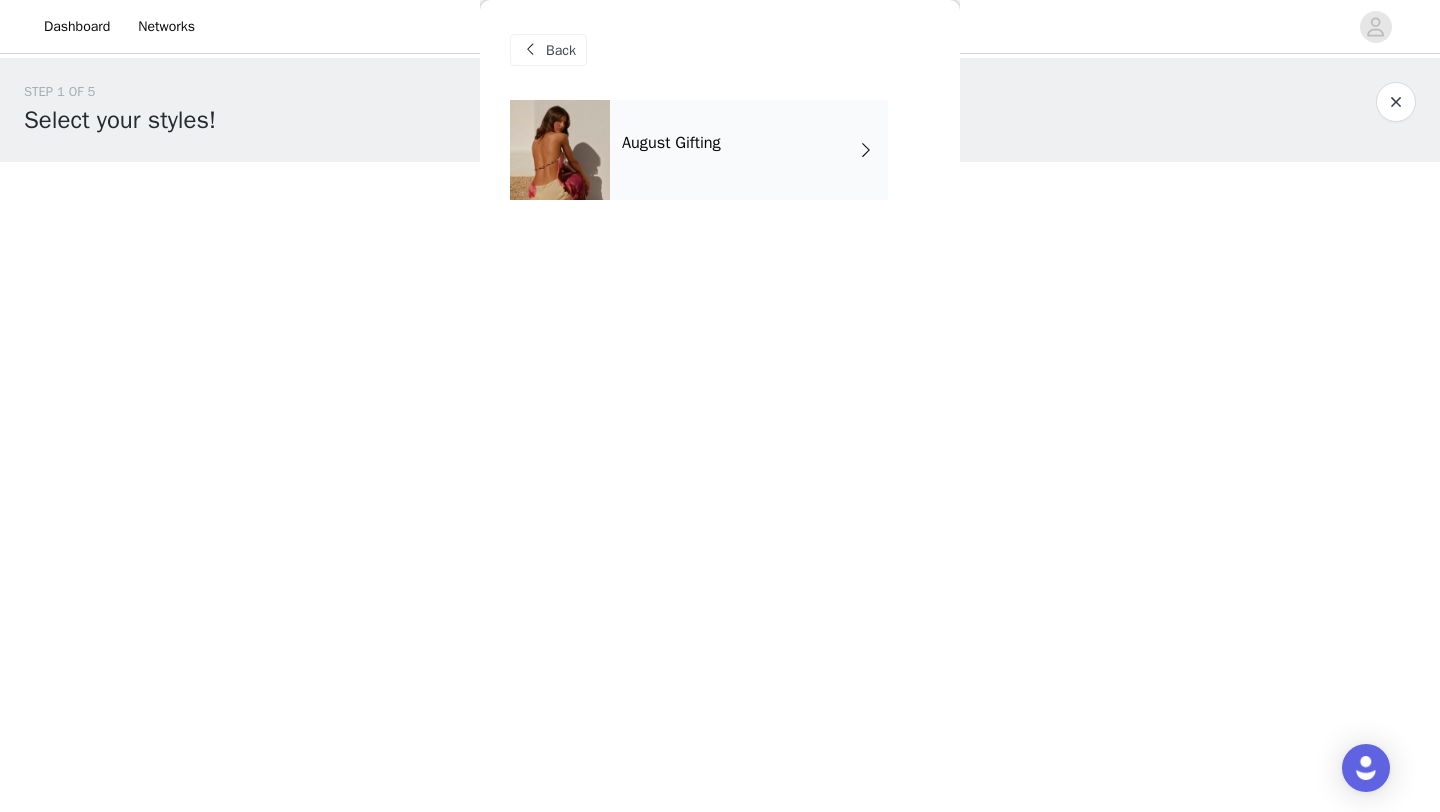 click on "August Gifting" at bounding box center [749, 150] 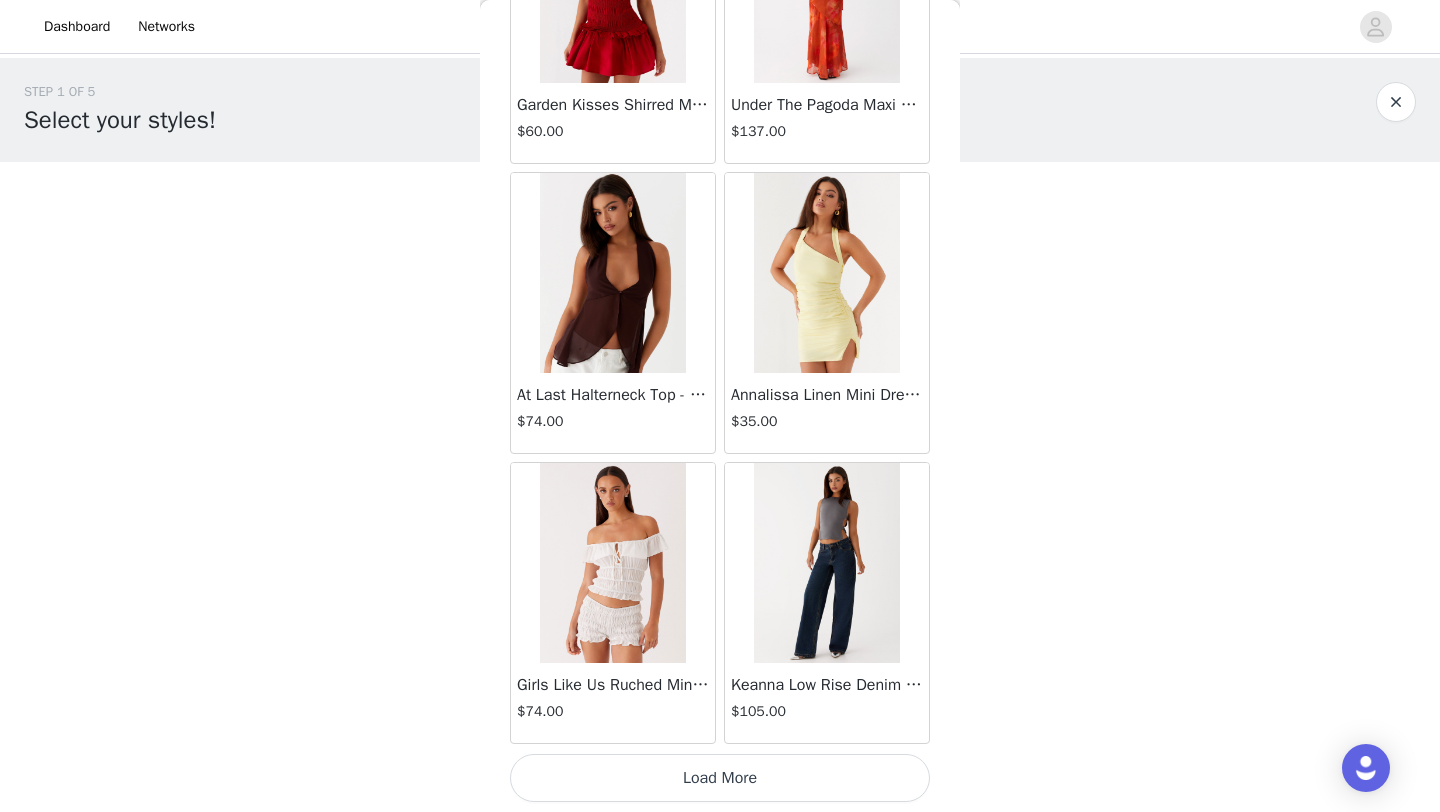 click on "Load More" at bounding box center (720, 778) 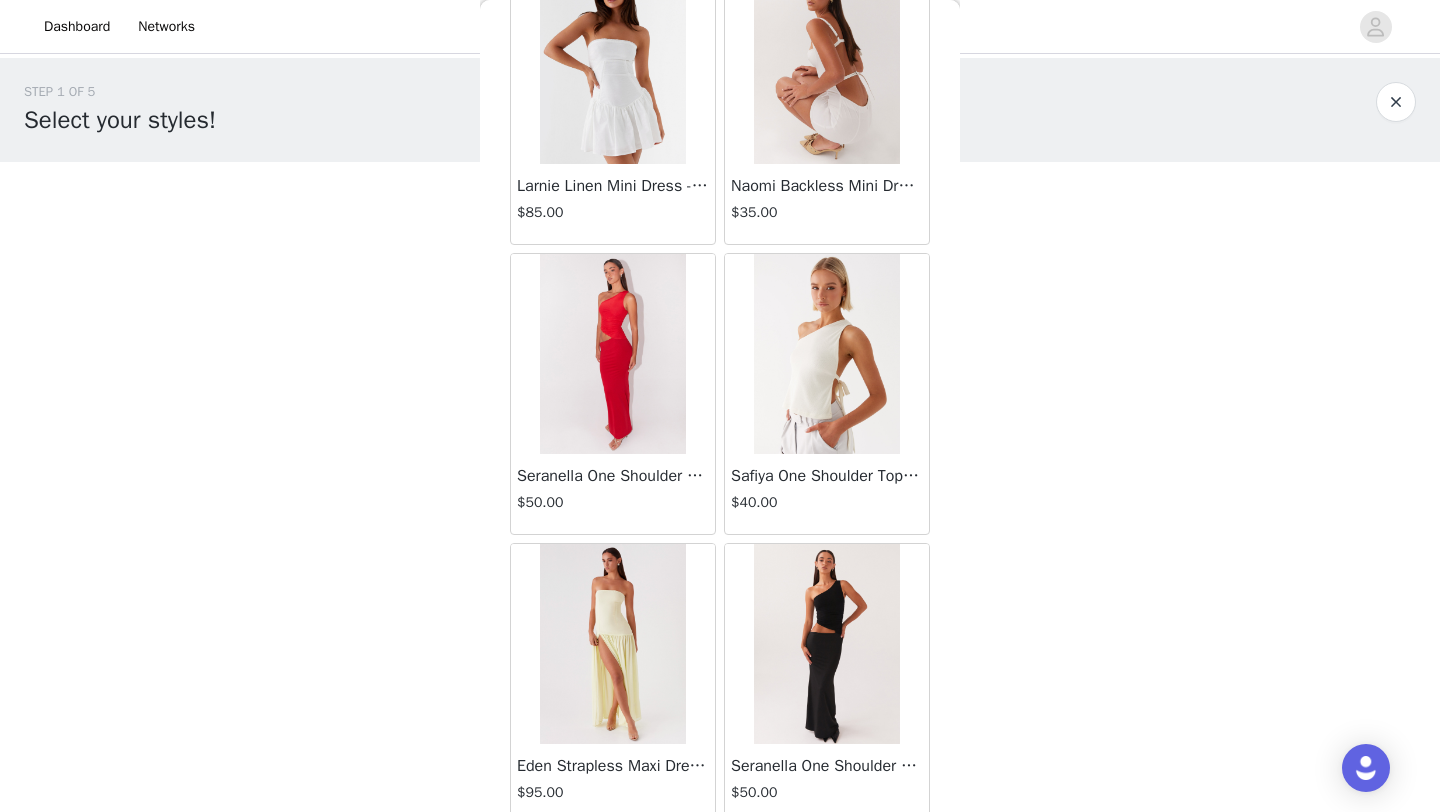 scroll, scrollTop: 5148, scrollLeft: 0, axis: vertical 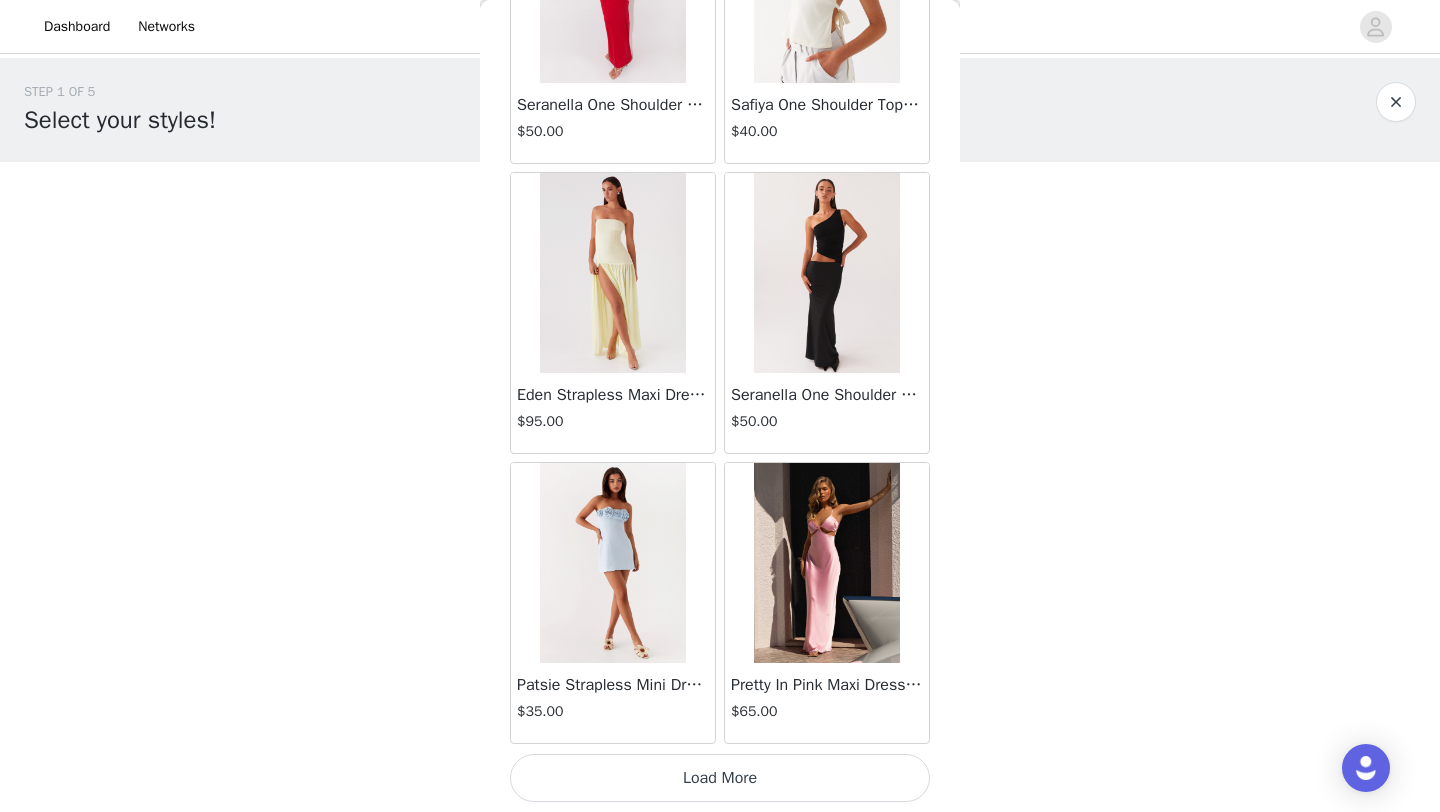 click on "Load More" at bounding box center [720, 778] 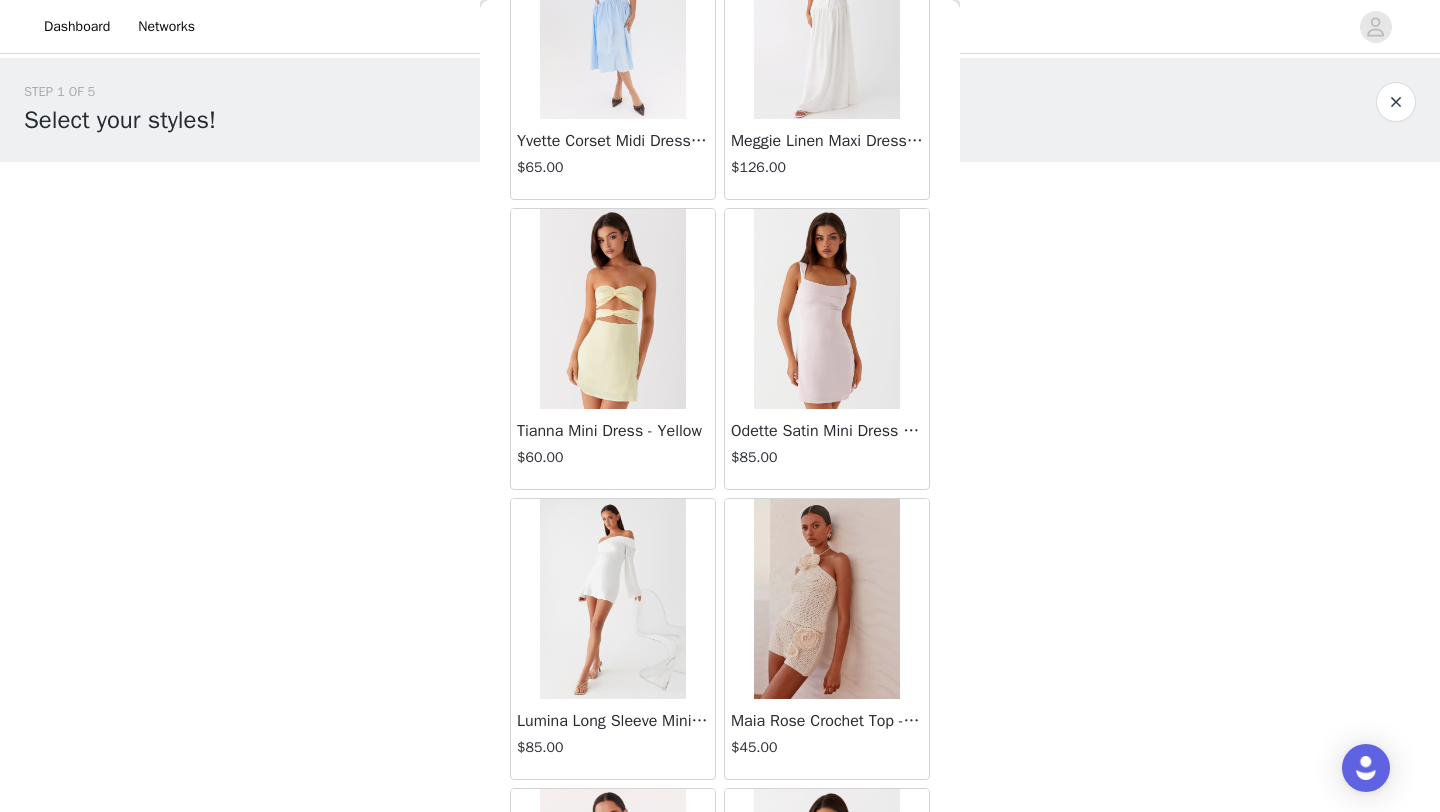 scroll, scrollTop: 8048, scrollLeft: 0, axis: vertical 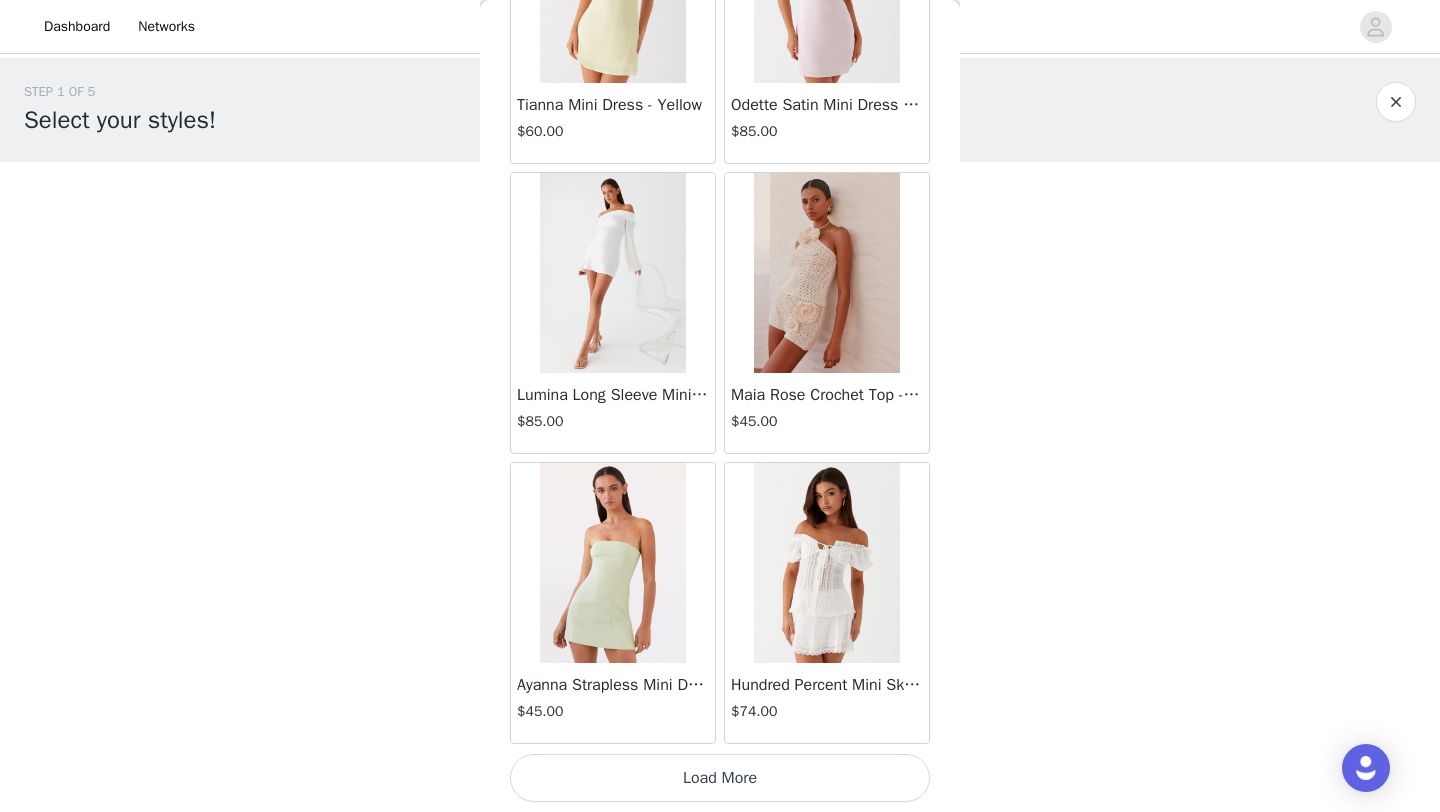 click on "Load More" at bounding box center [720, 778] 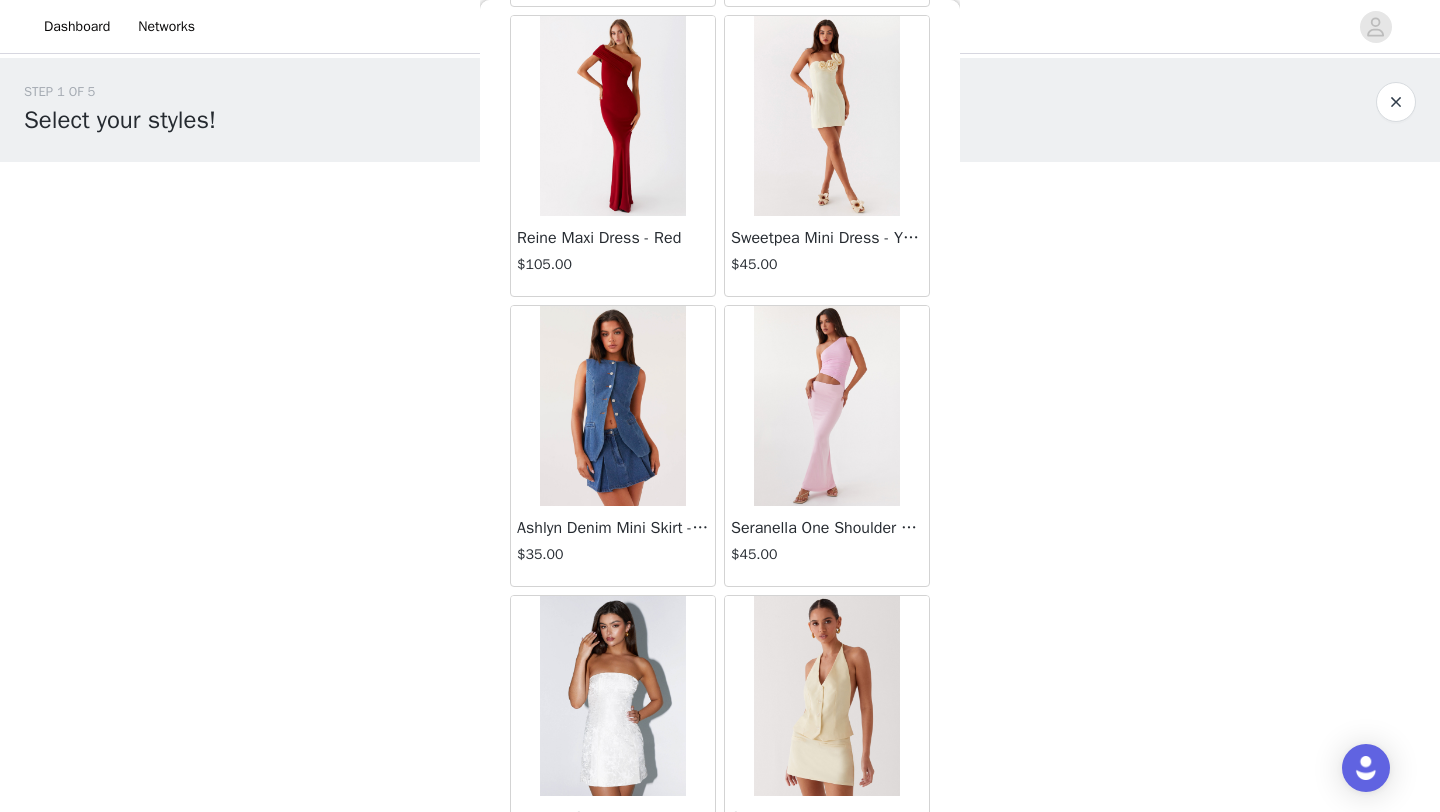 scroll, scrollTop: 10534, scrollLeft: 0, axis: vertical 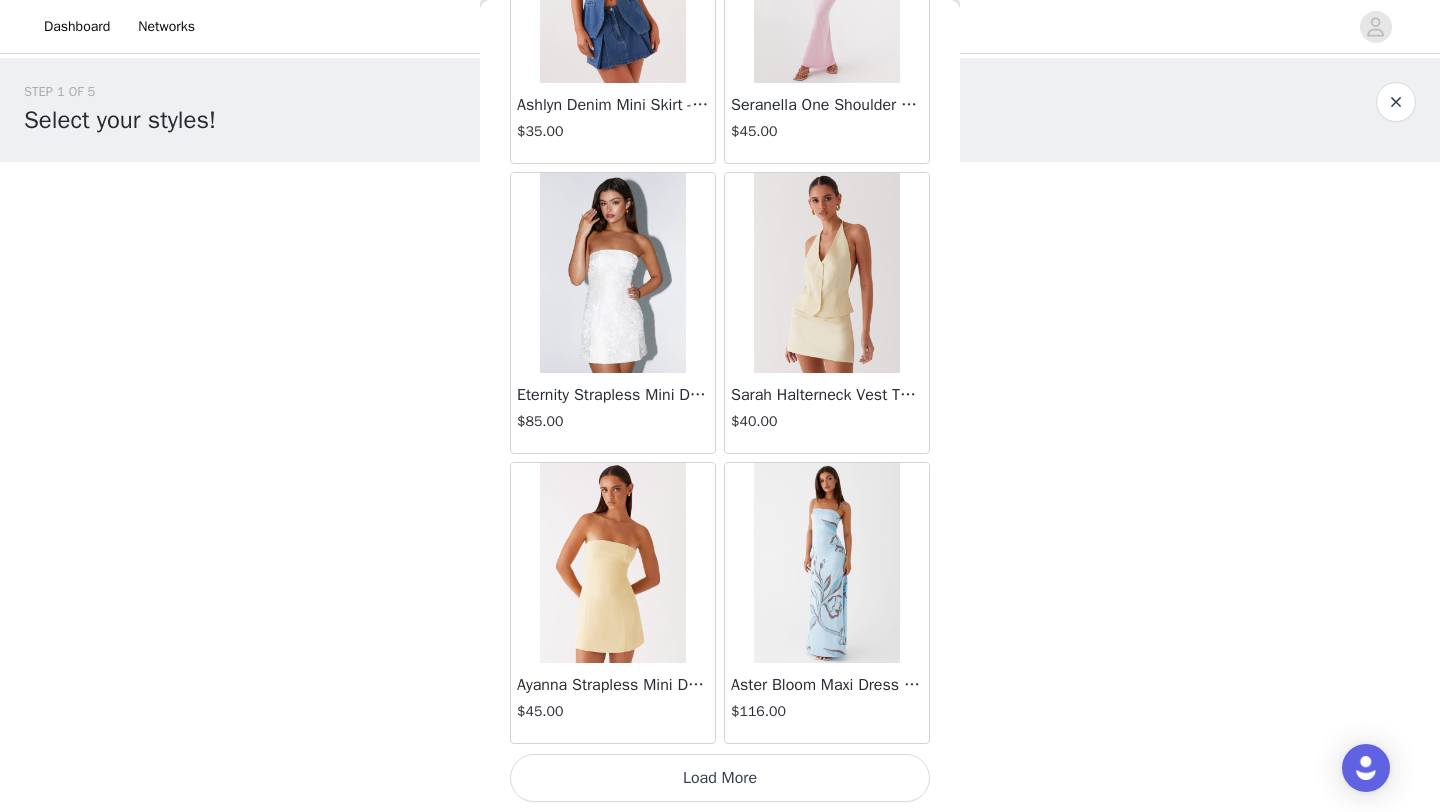 click on "Load More" at bounding box center [720, 778] 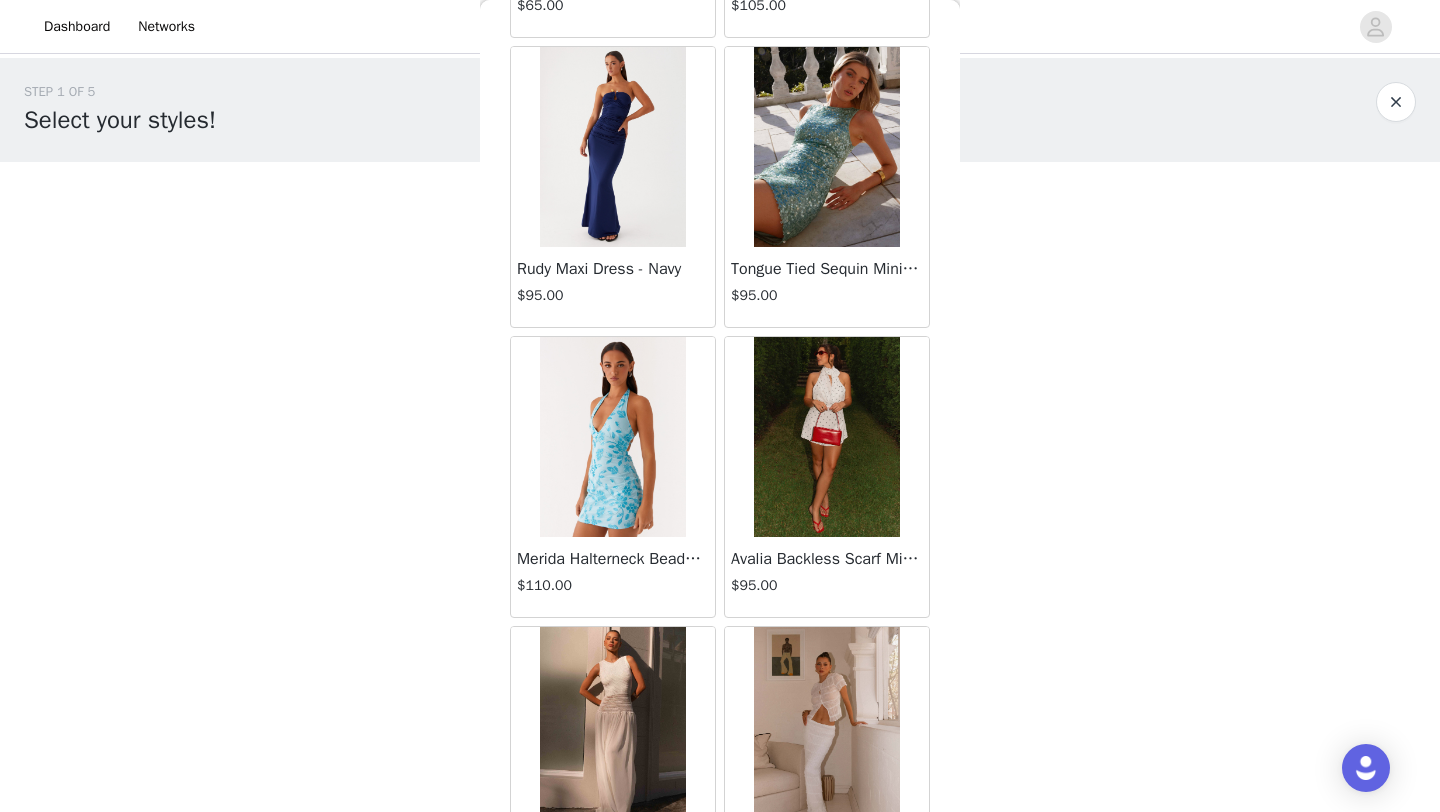 scroll, scrollTop: 13848, scrollLeft: 0, axis: vertical 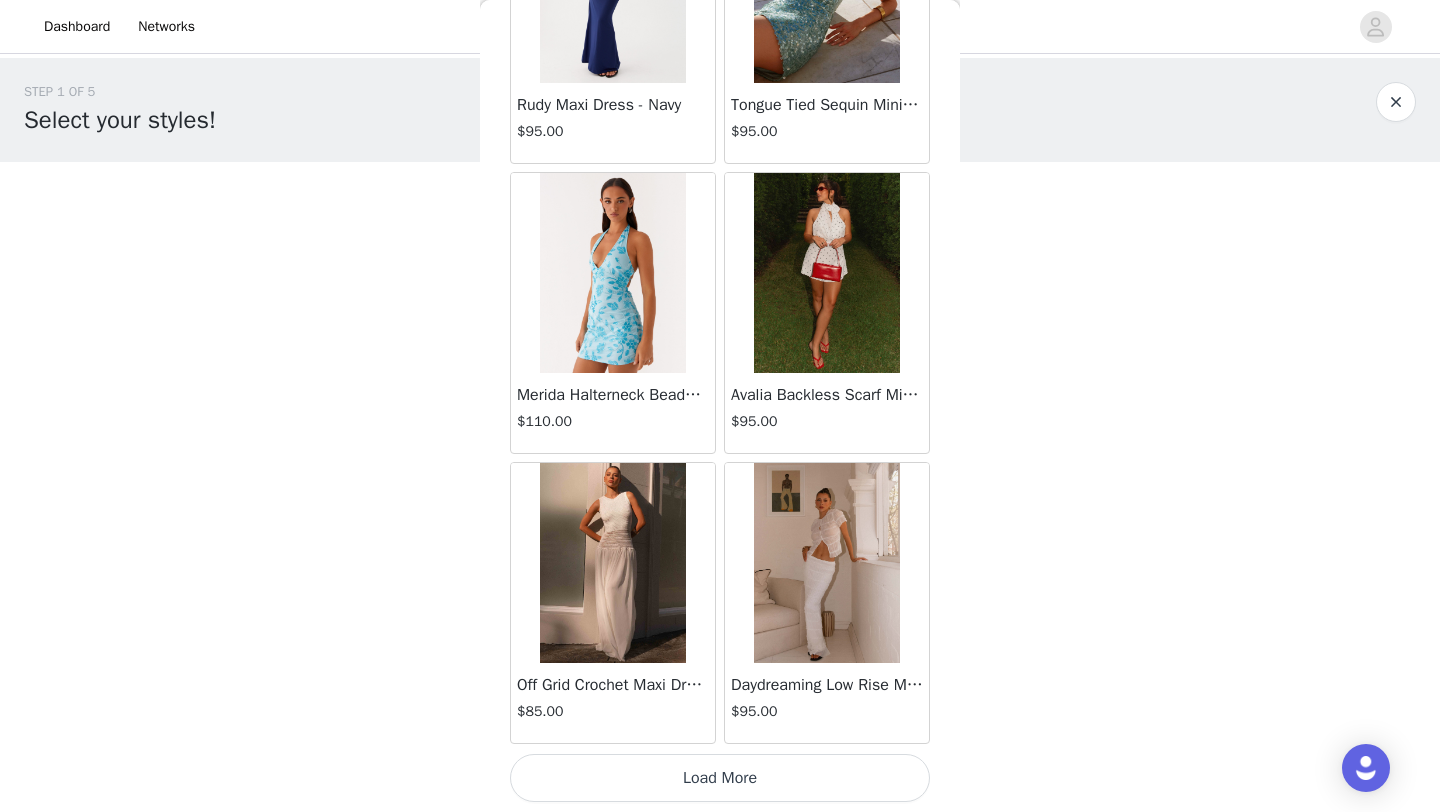 click on "Load More" at bounding box center [720, 778] 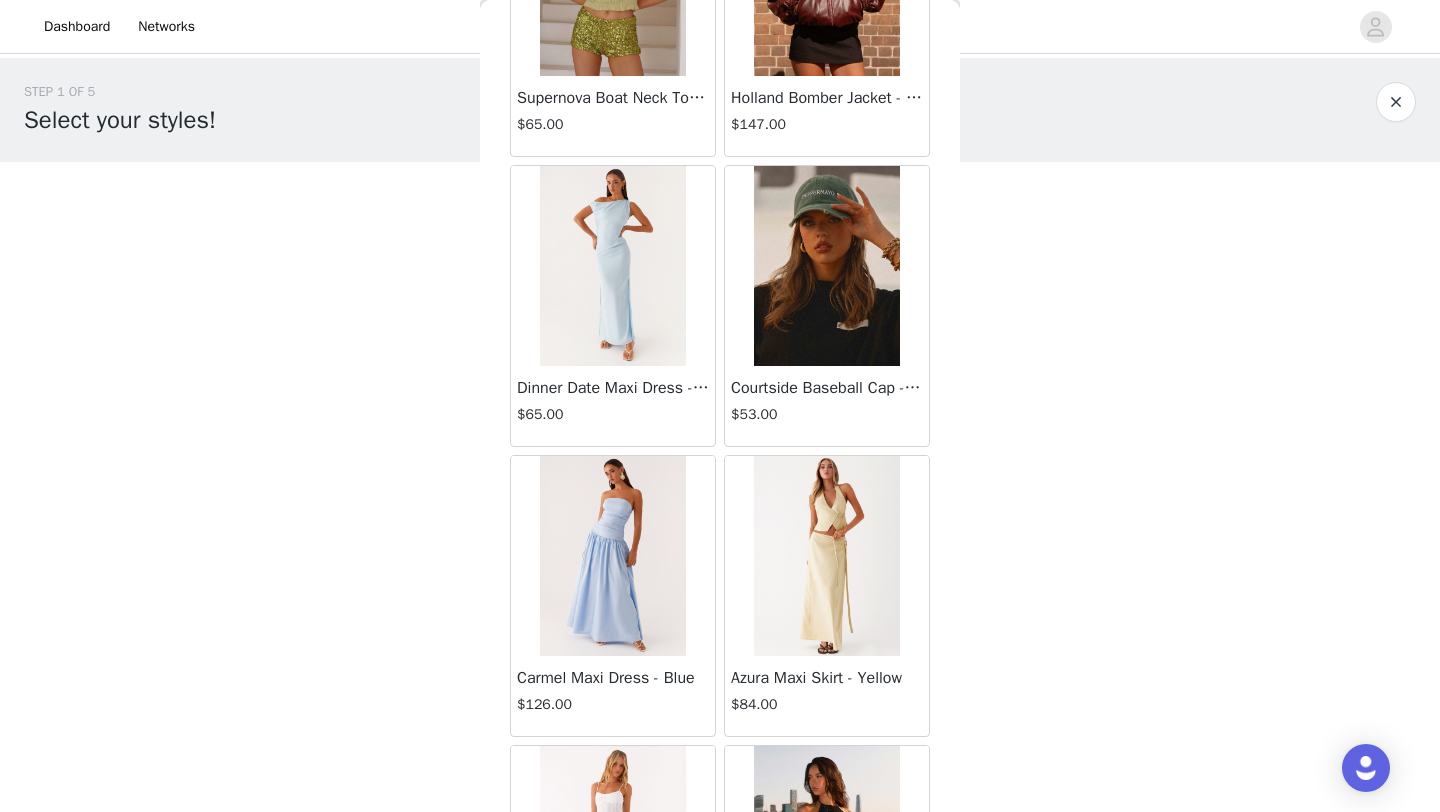 scroll, scrollTop: 16748, scrollLeft: 0, axis: vertical 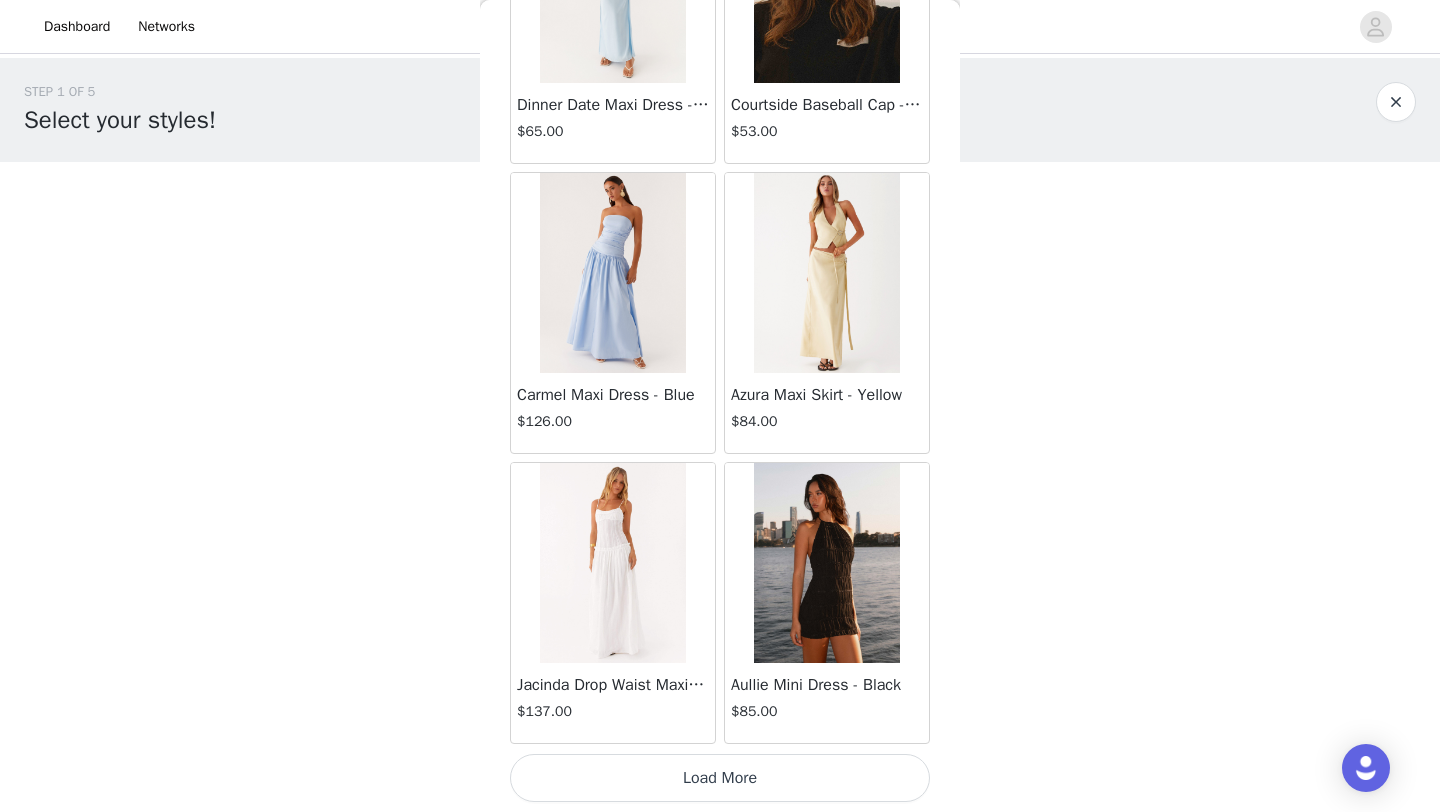 click on "Load More" at bounding box center [720, 778] 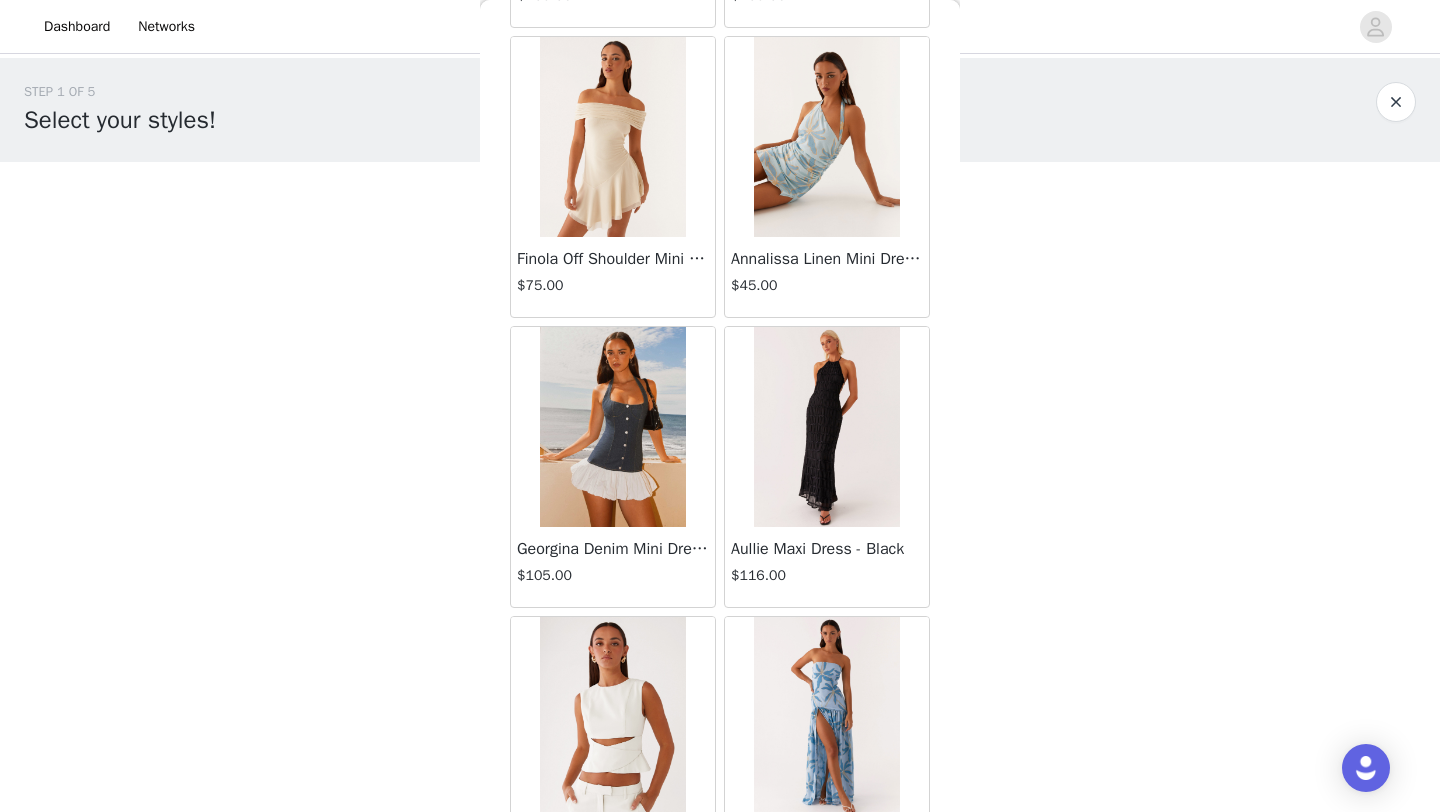 scroll, scrollTop: 19648, scrollLeft: 0, axis: vertical 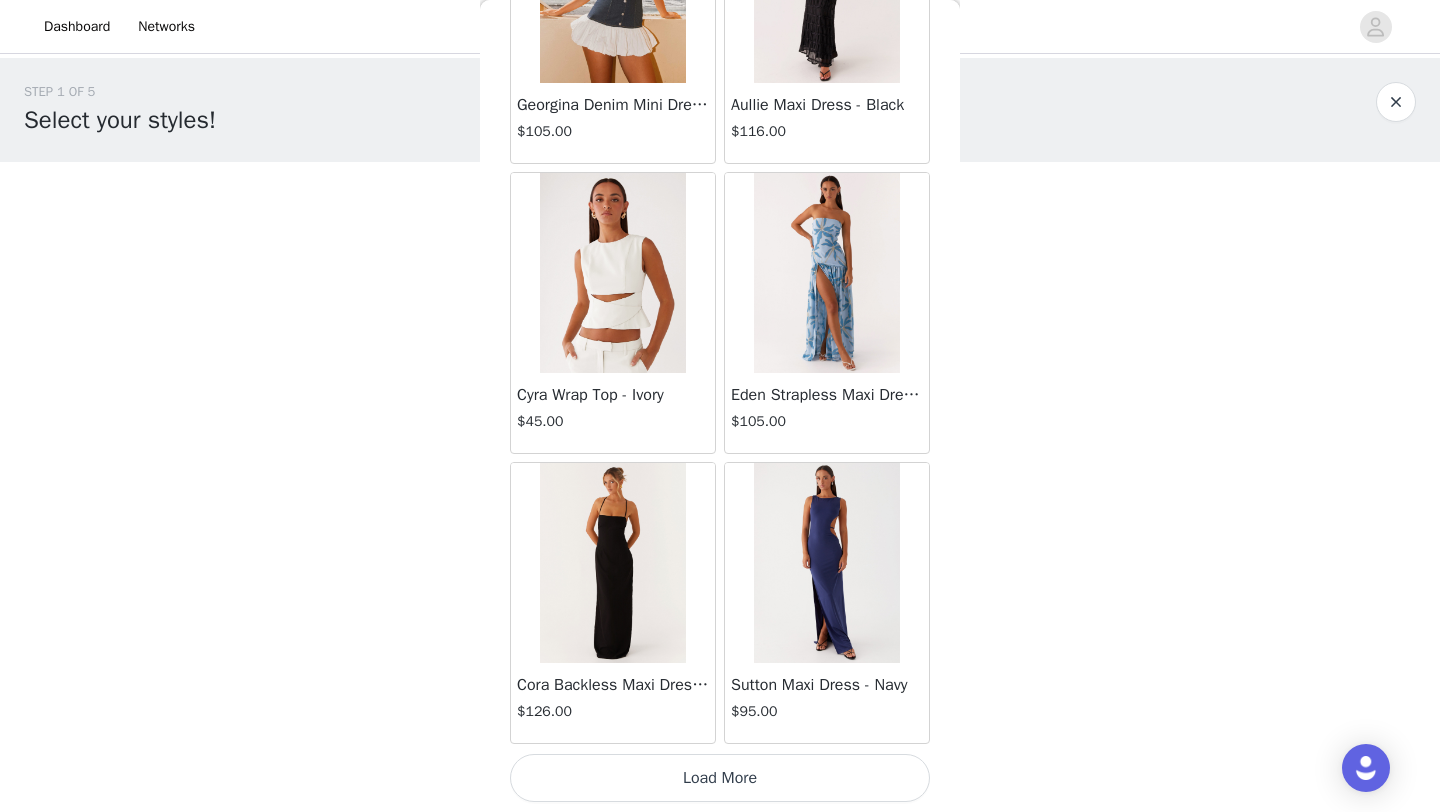 click on "Load More" at bounding box center [720, 778] 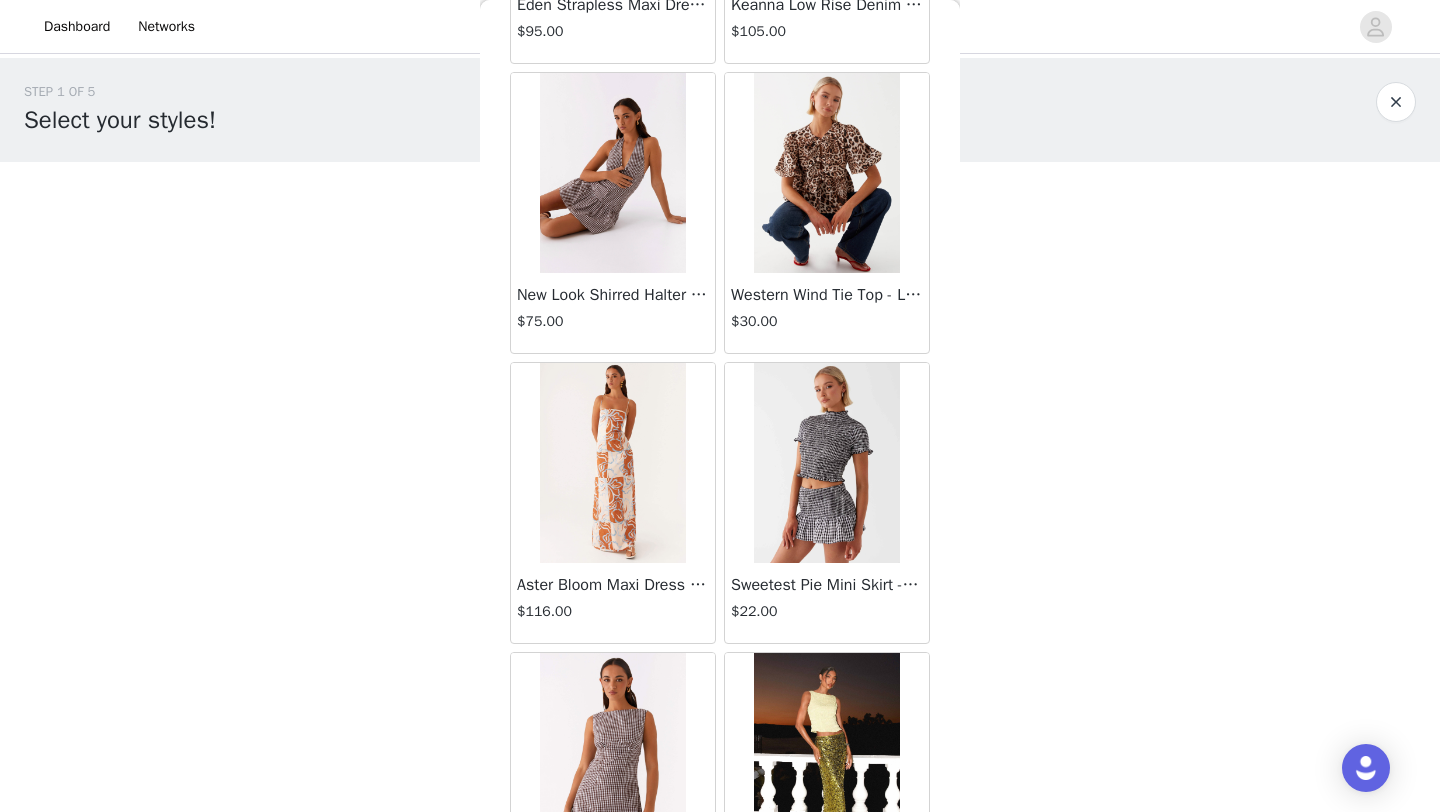 scroll, scrollTop: 22548, scrollLeft: 0, axis: vertical 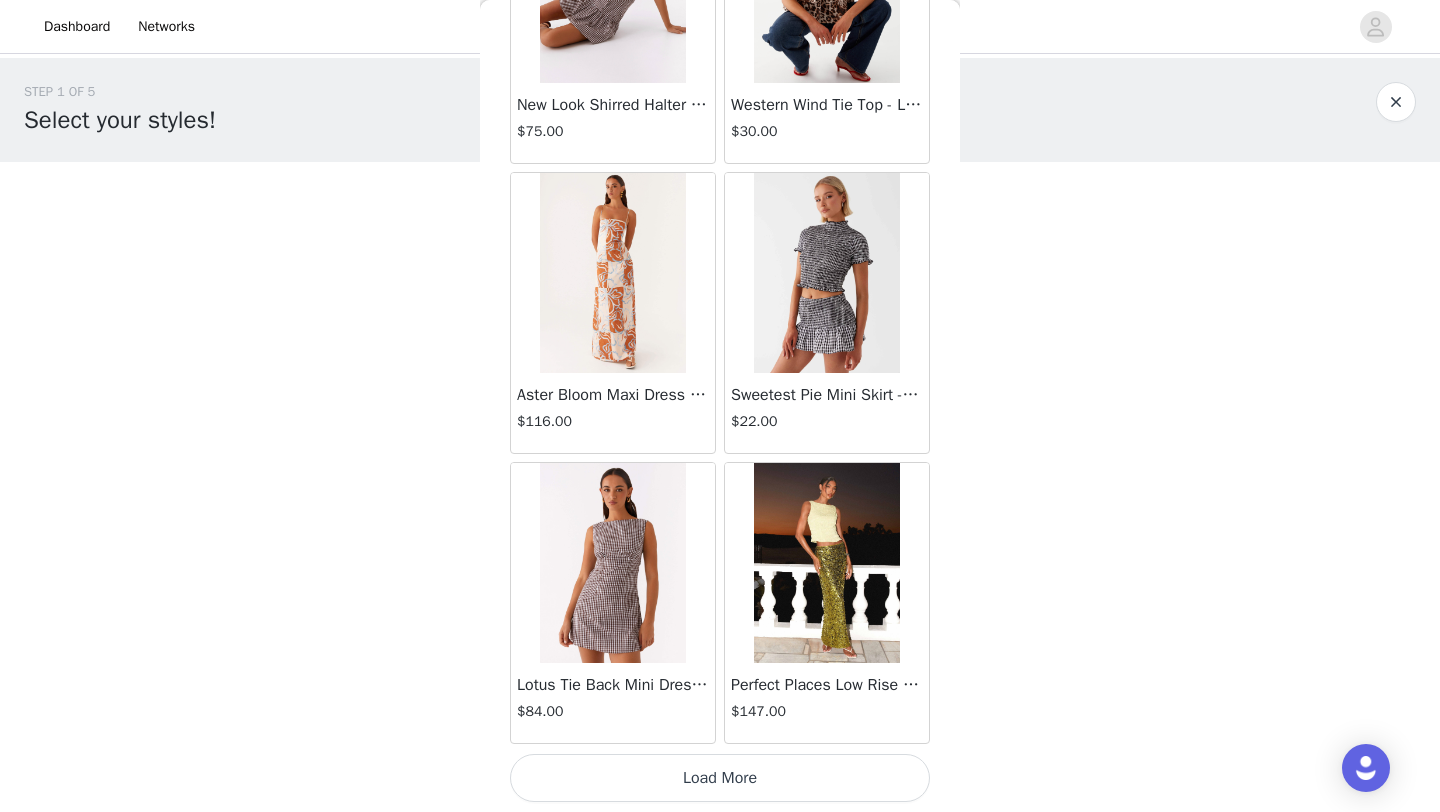 click on "Load More" at bounding box center [720, 778] 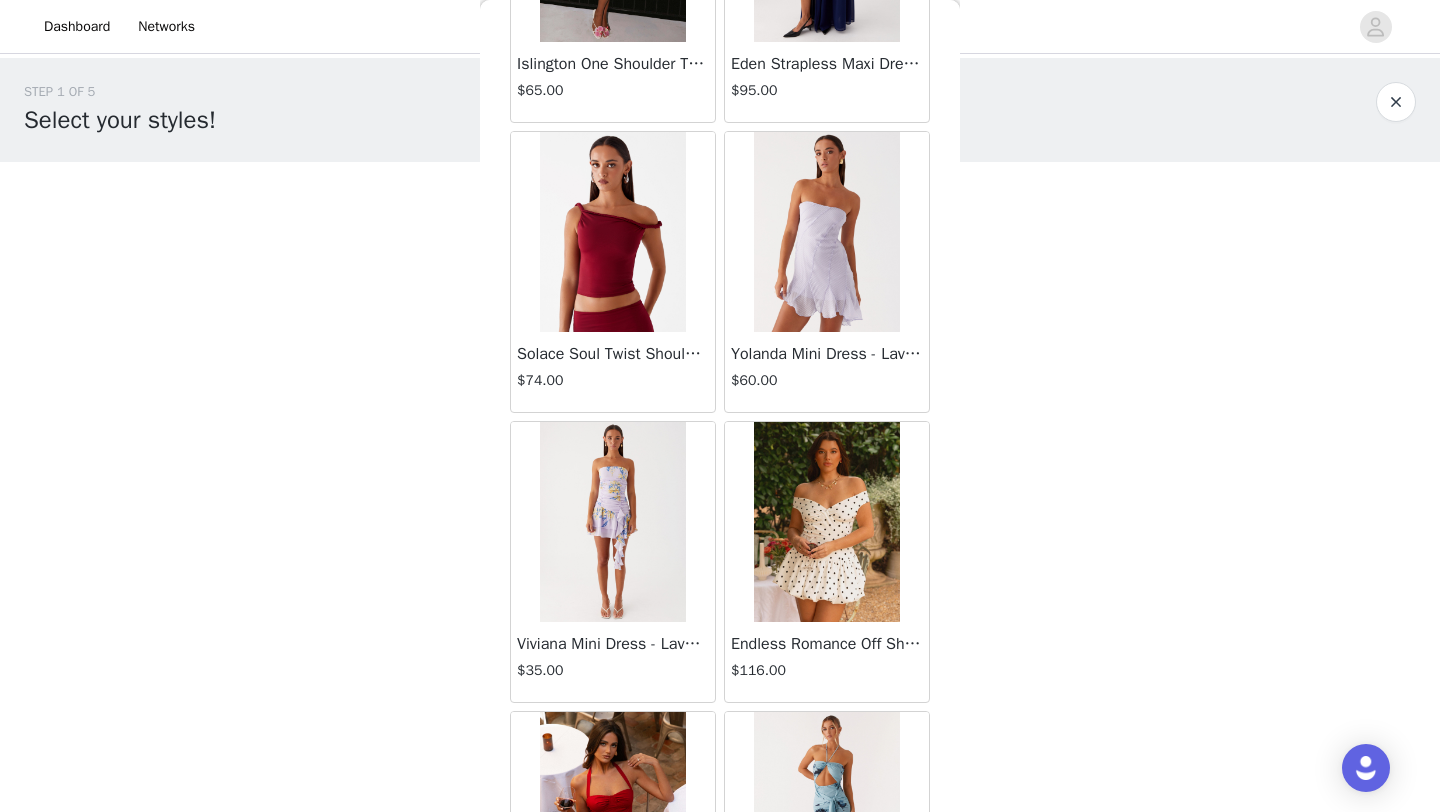 scroll, scrollTop: 25448, scrollLeft: 0, axis: vertical 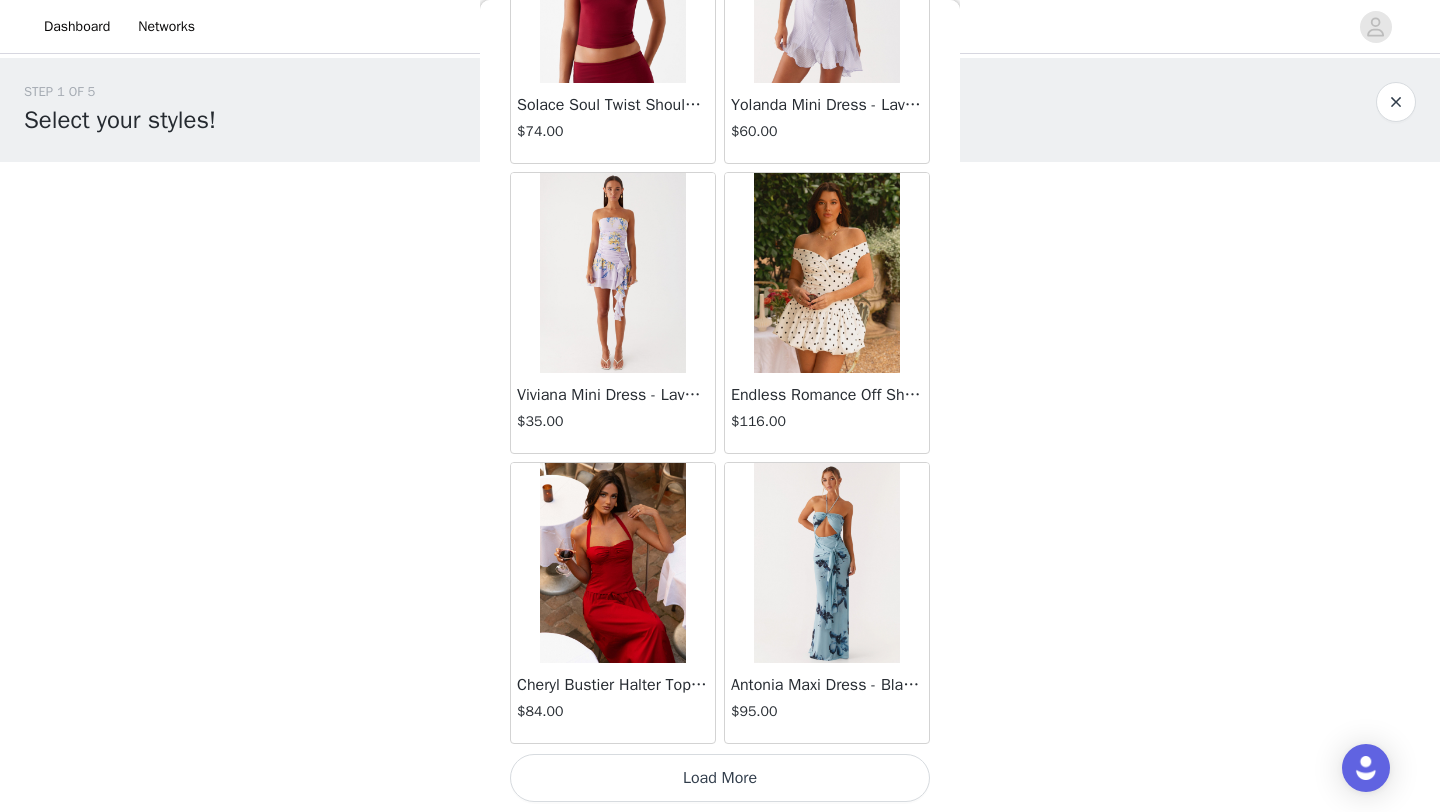 click on "Load More" at bounding box center [720, 778] 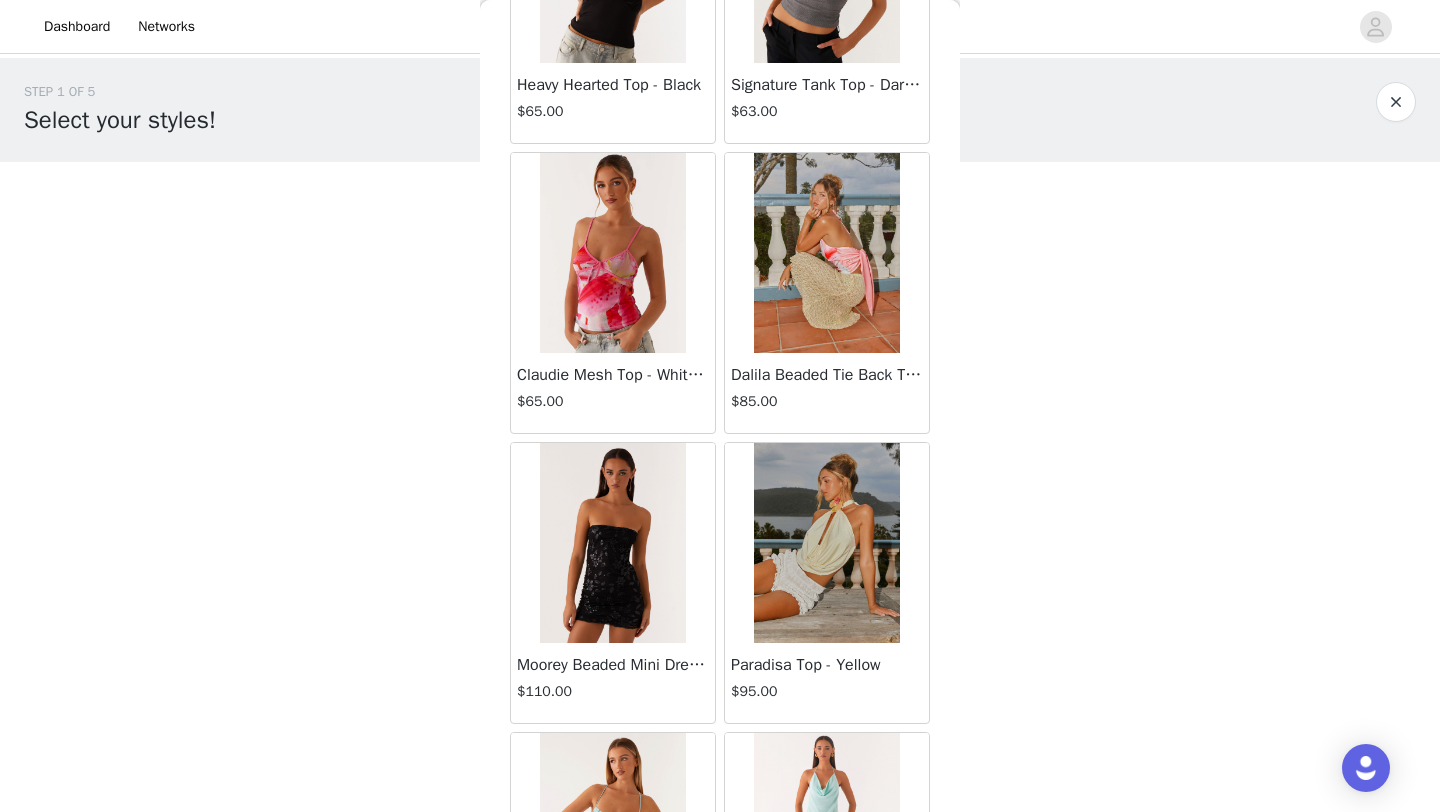 scroll, scrollTop: 28348, scrollLeft: 0, axis: vertical 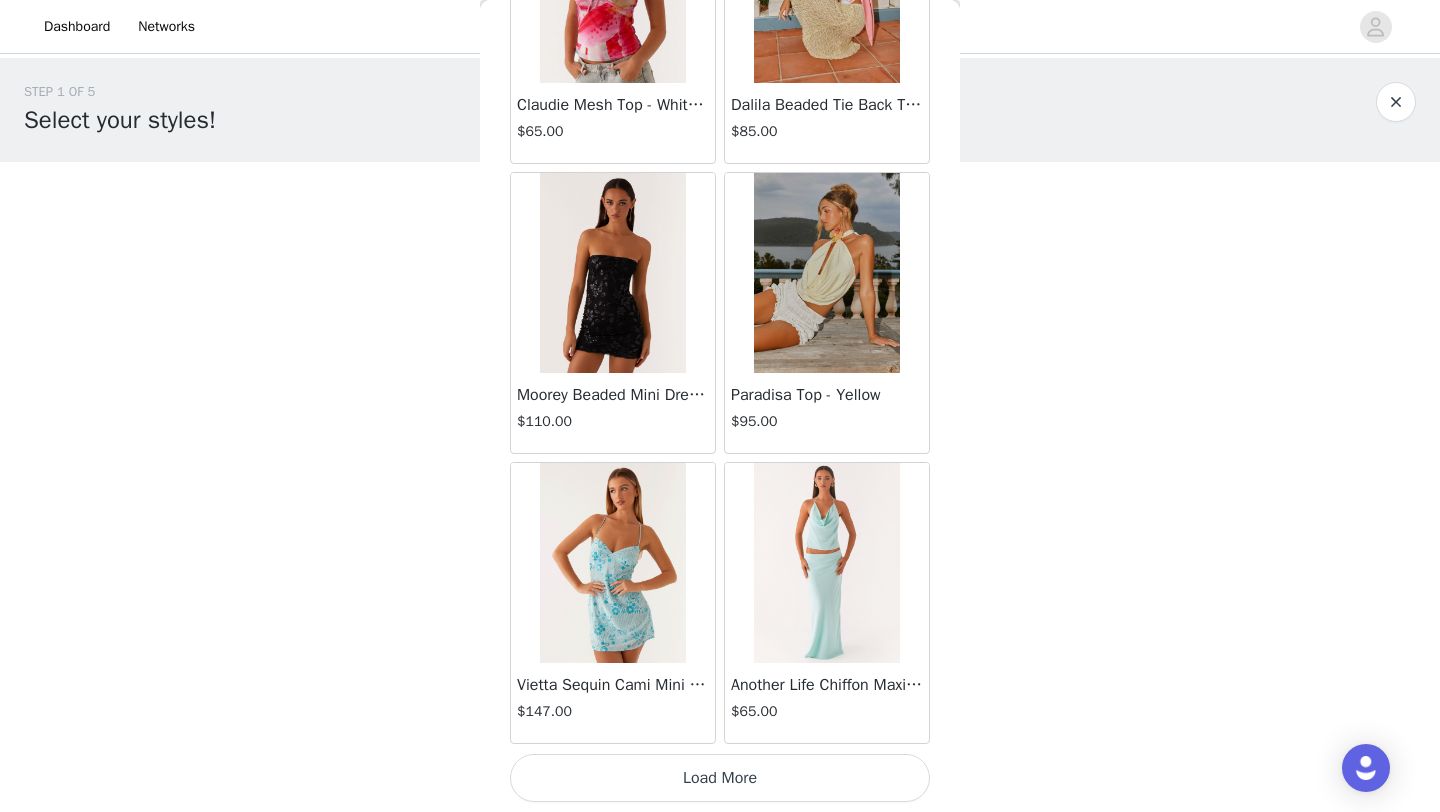 click on "Load More" at bounding box center (720, 778) 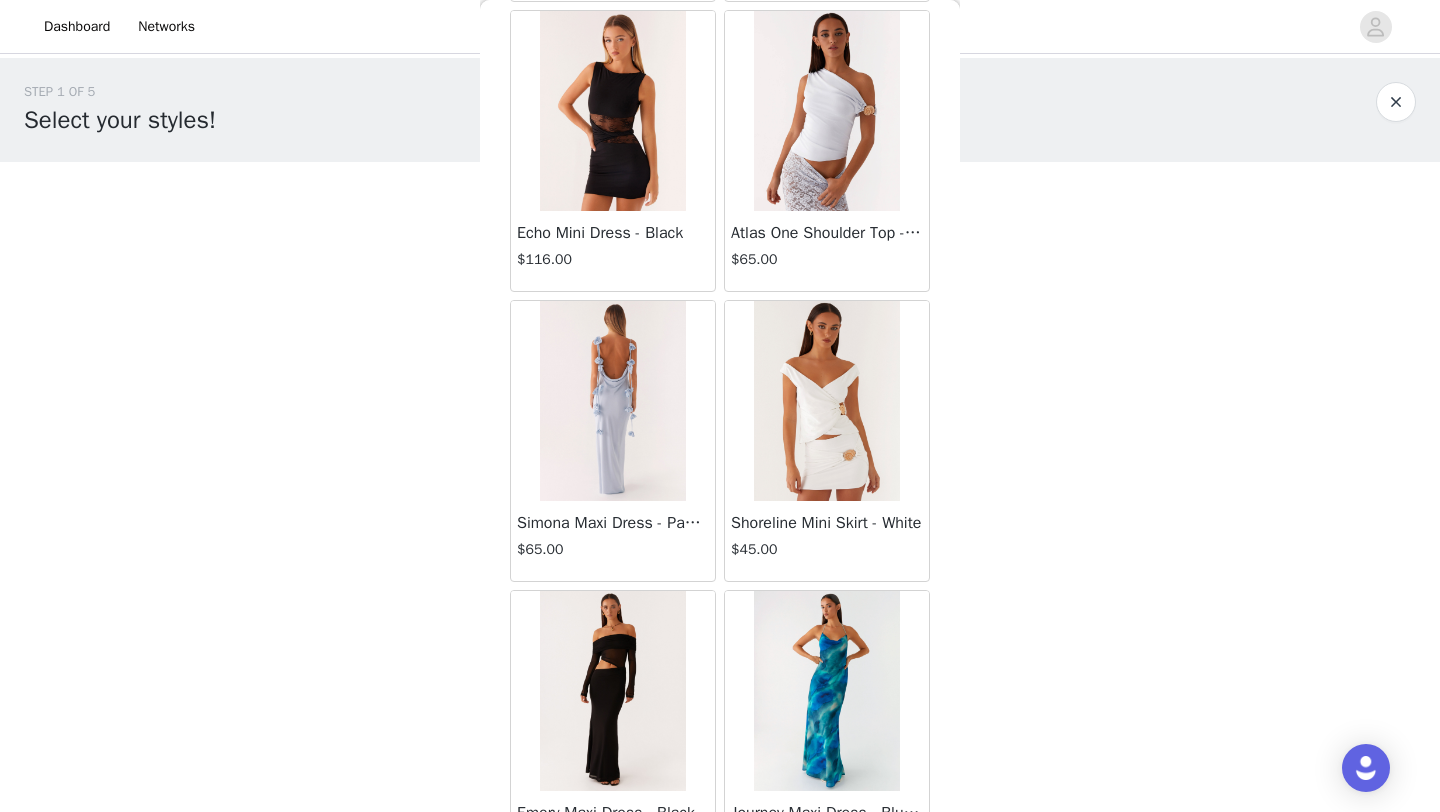 scroll, scrollTop: 31248, scrollLeft: 0, axis: vertical 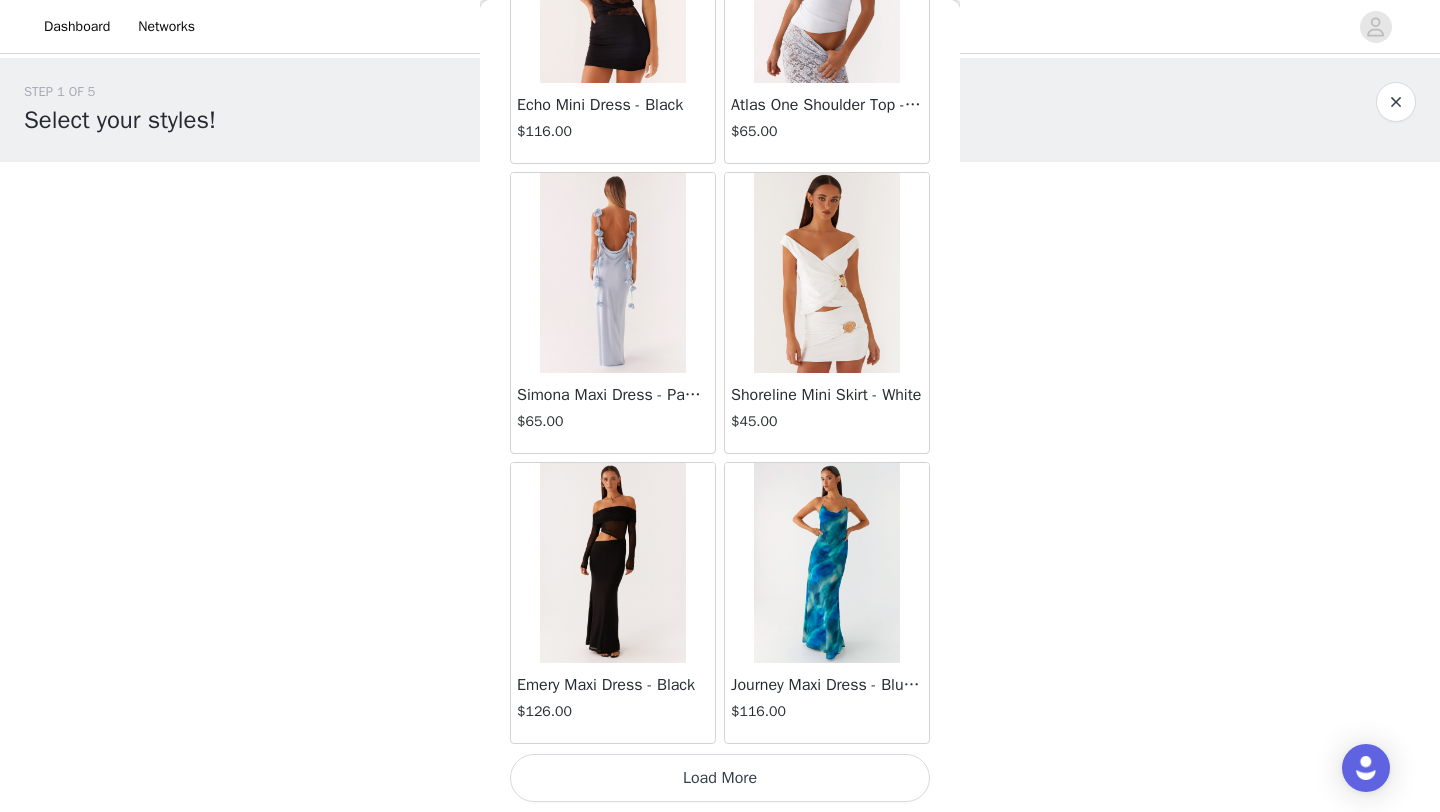 click on "Load More" at bounding box center [720, 778] 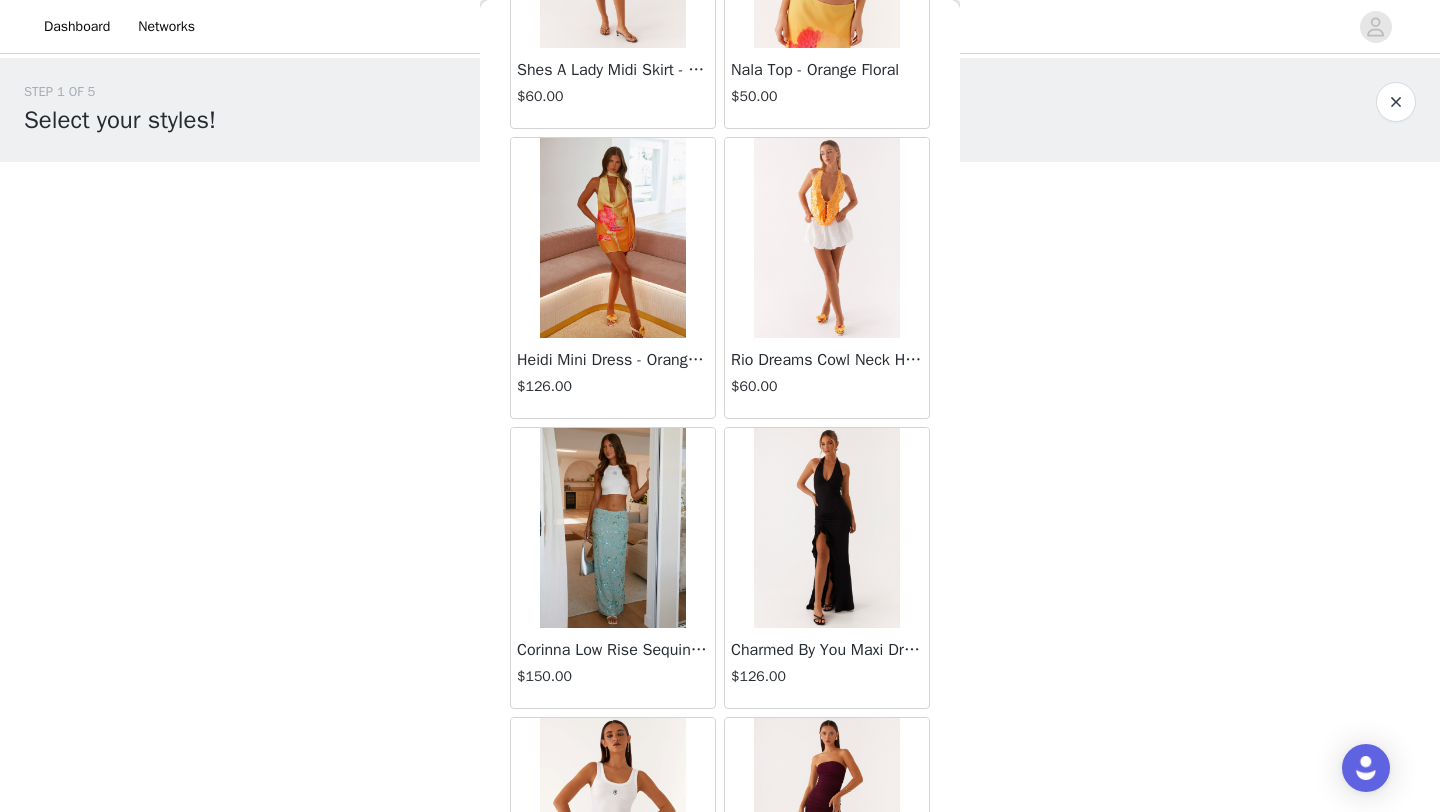 scroll, scrollTop: 34117, scrollLeft: 0, axis: vertical 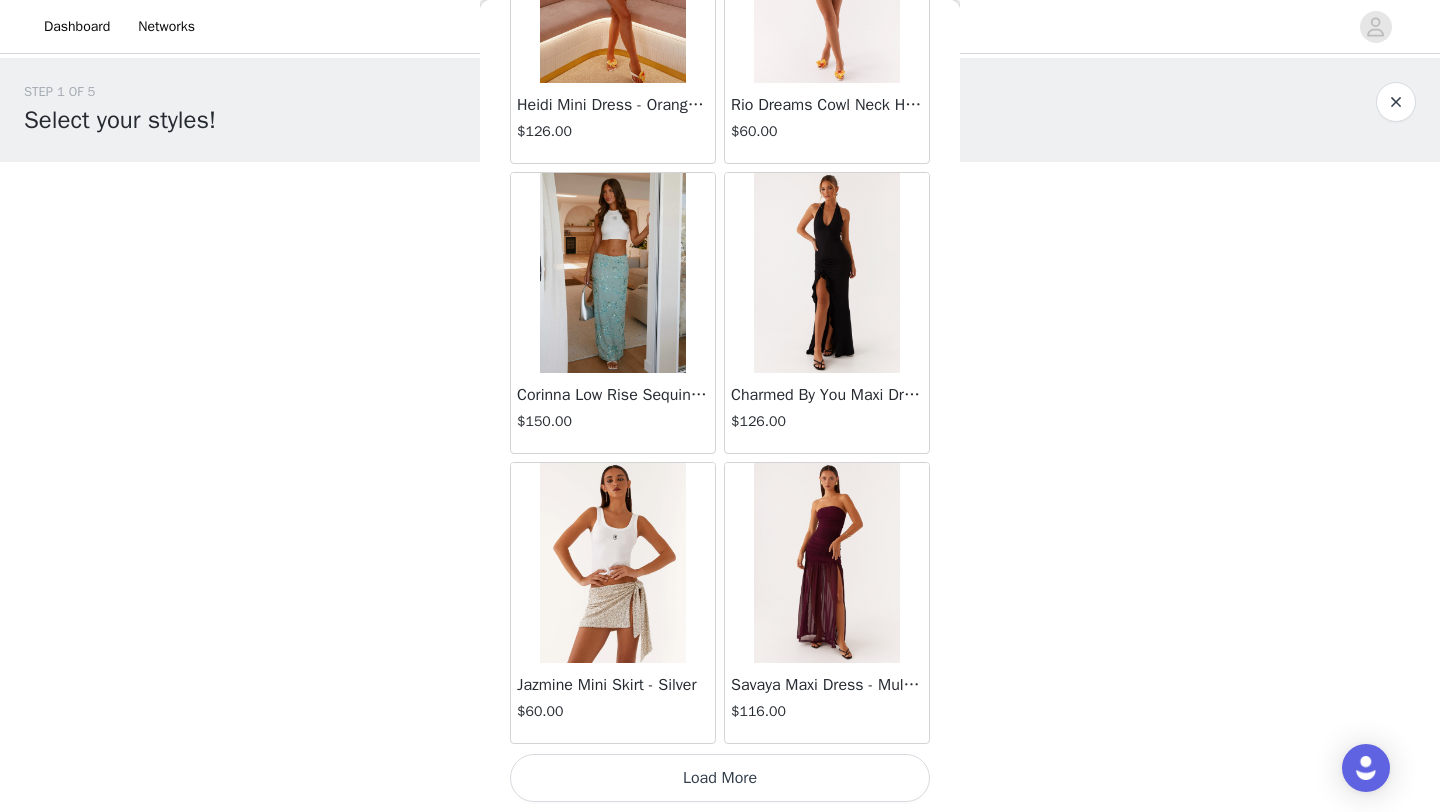 click on "Load More" at bounding box center (720, 778) 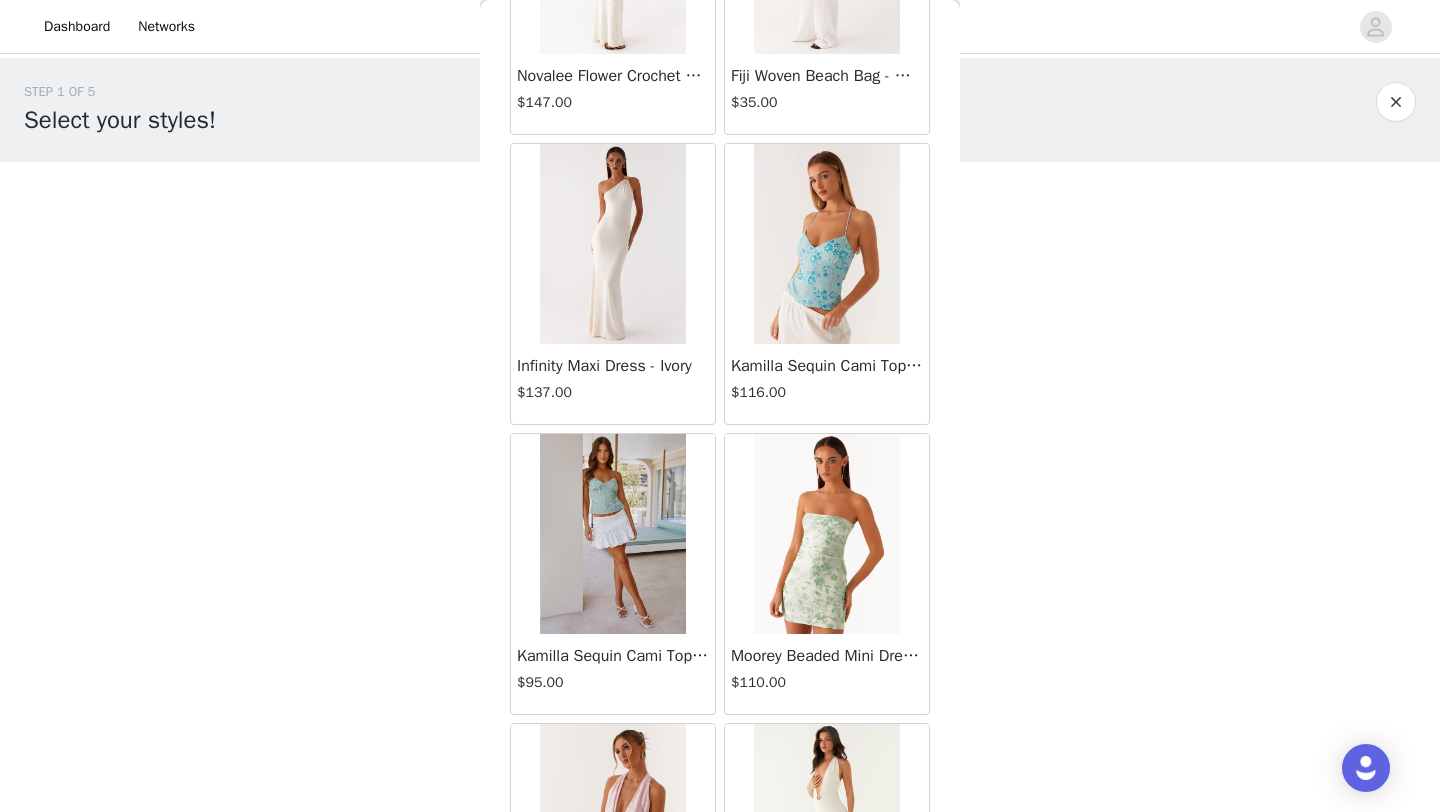 scroll, scrollTop: 37048, scrollLeft: 0, axis: vertical 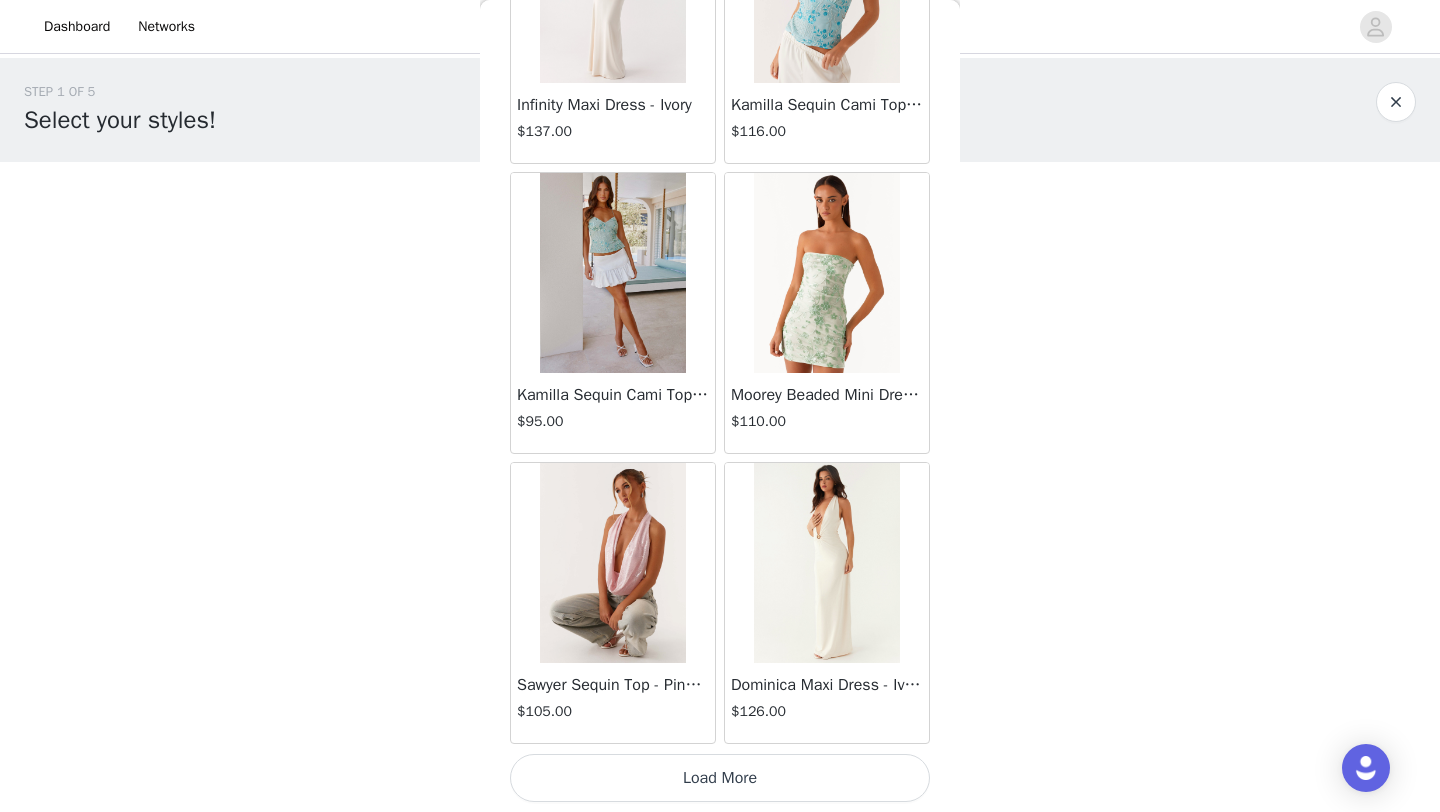 click on "Load More" at bounding box center [720, 778] 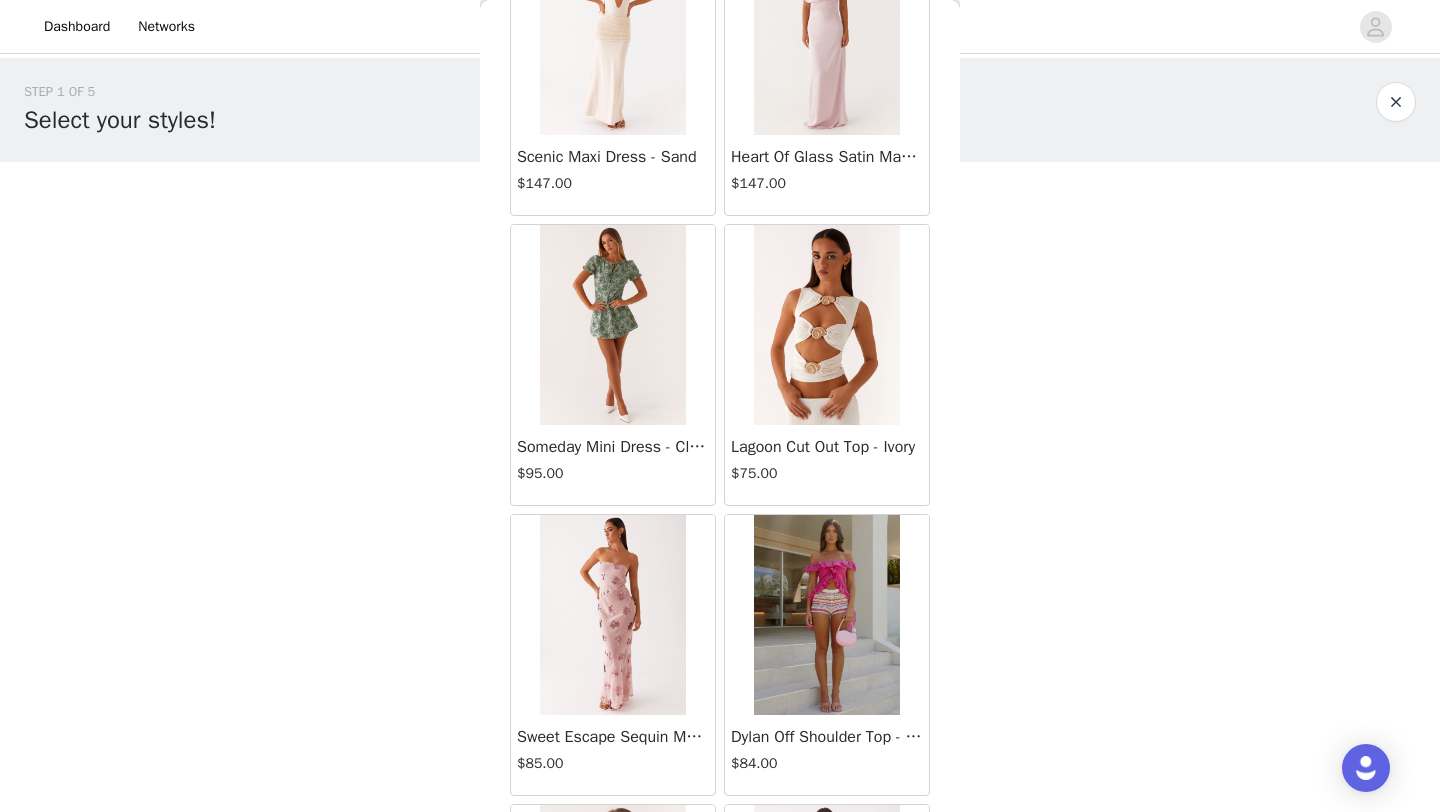scroll, scrollTop: 38046, scrollLeft: 0, axis: vertical 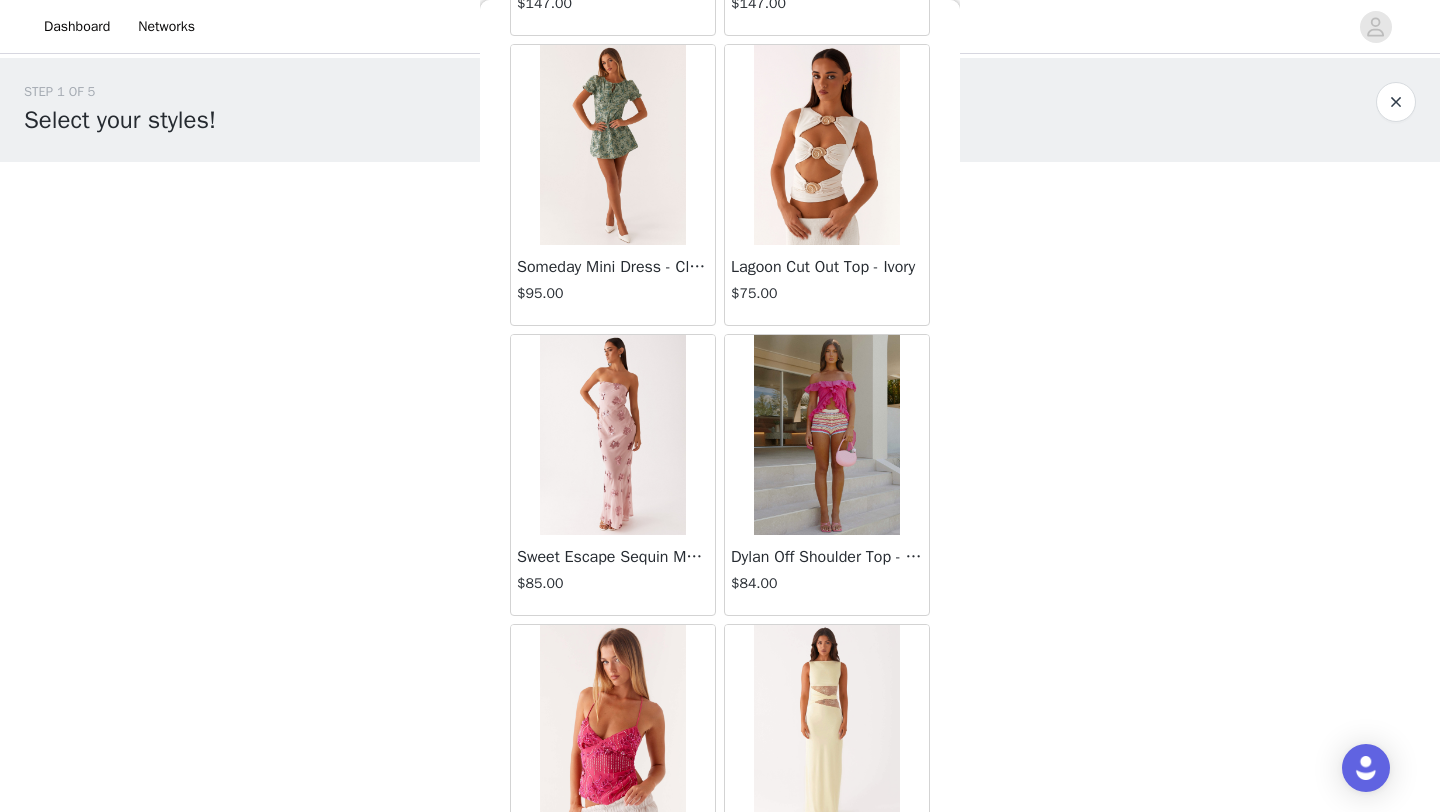 click at bounding box center [826, 435] 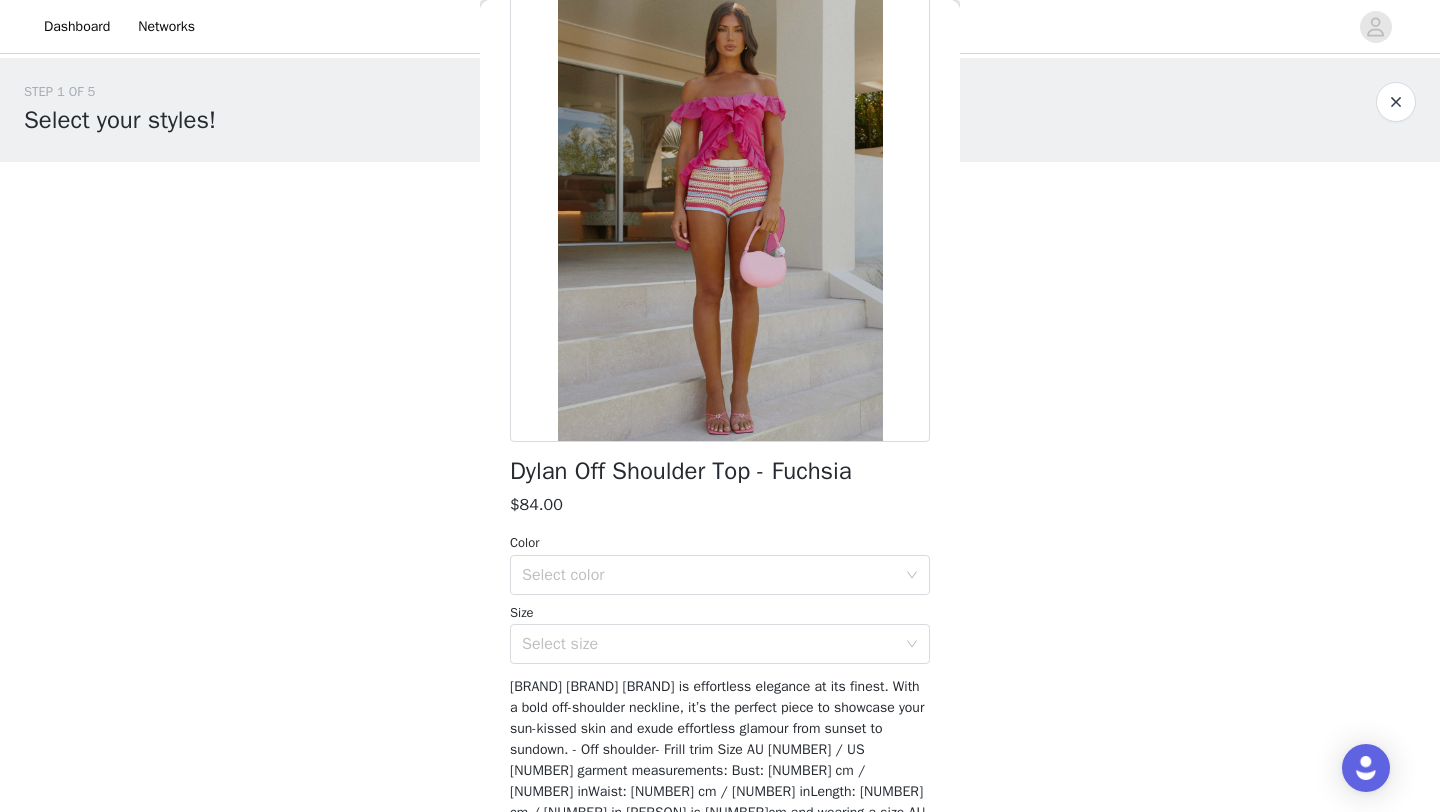 scroll, scrollTop: 109, scrollLeft: 0, axis: vertical 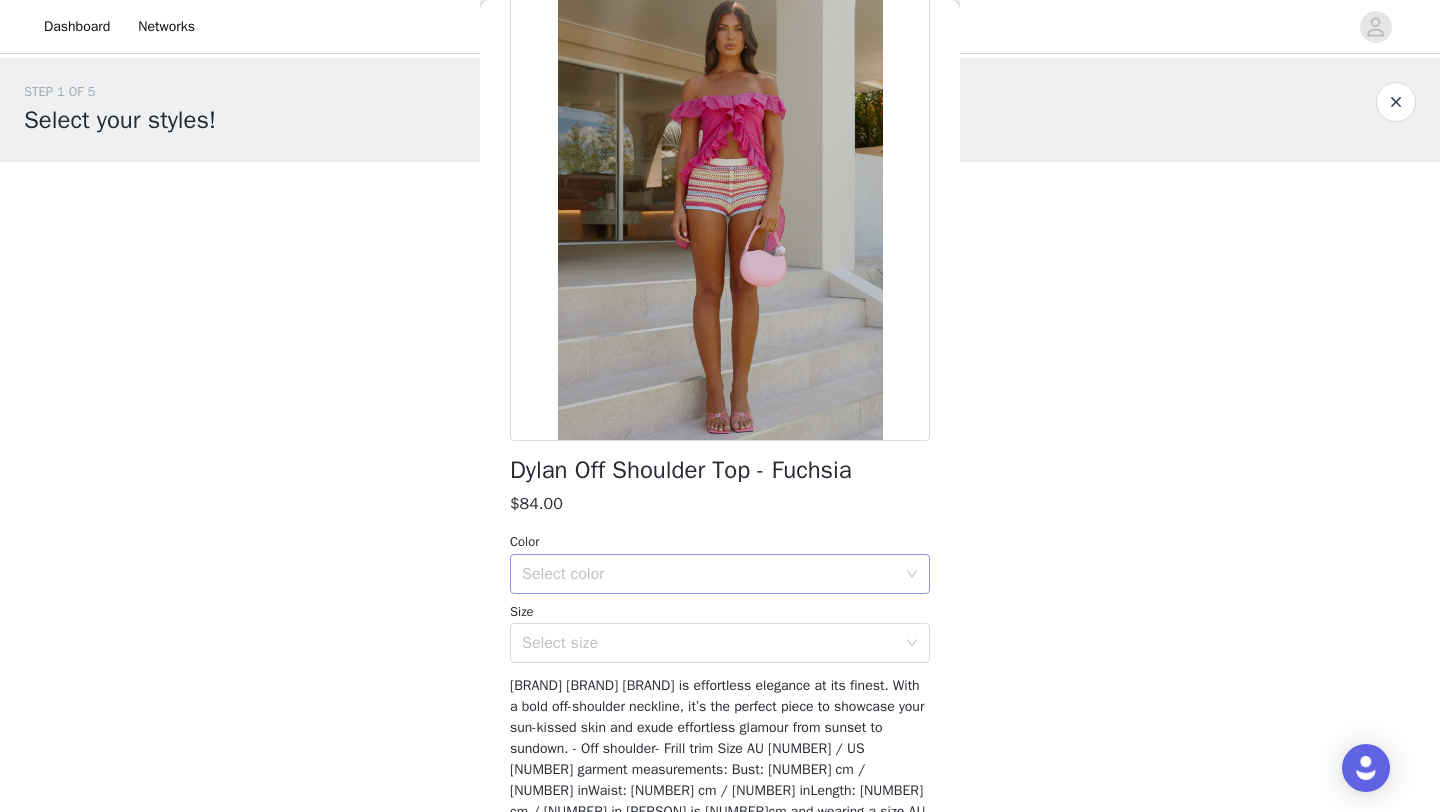 click on "Select color" at bounding box center (709, 574) 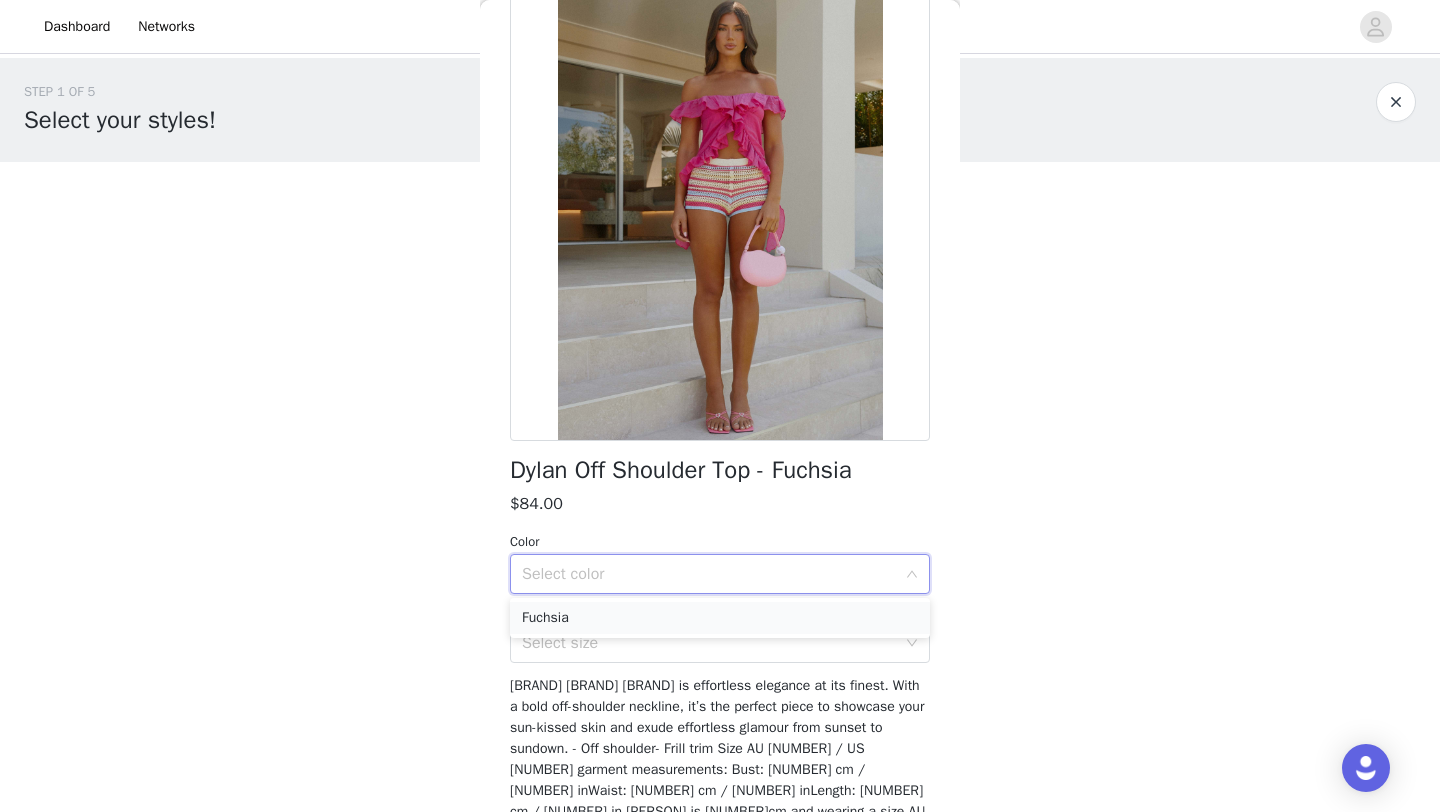 click on "Fuchsia" at bounding box center (720, 618) 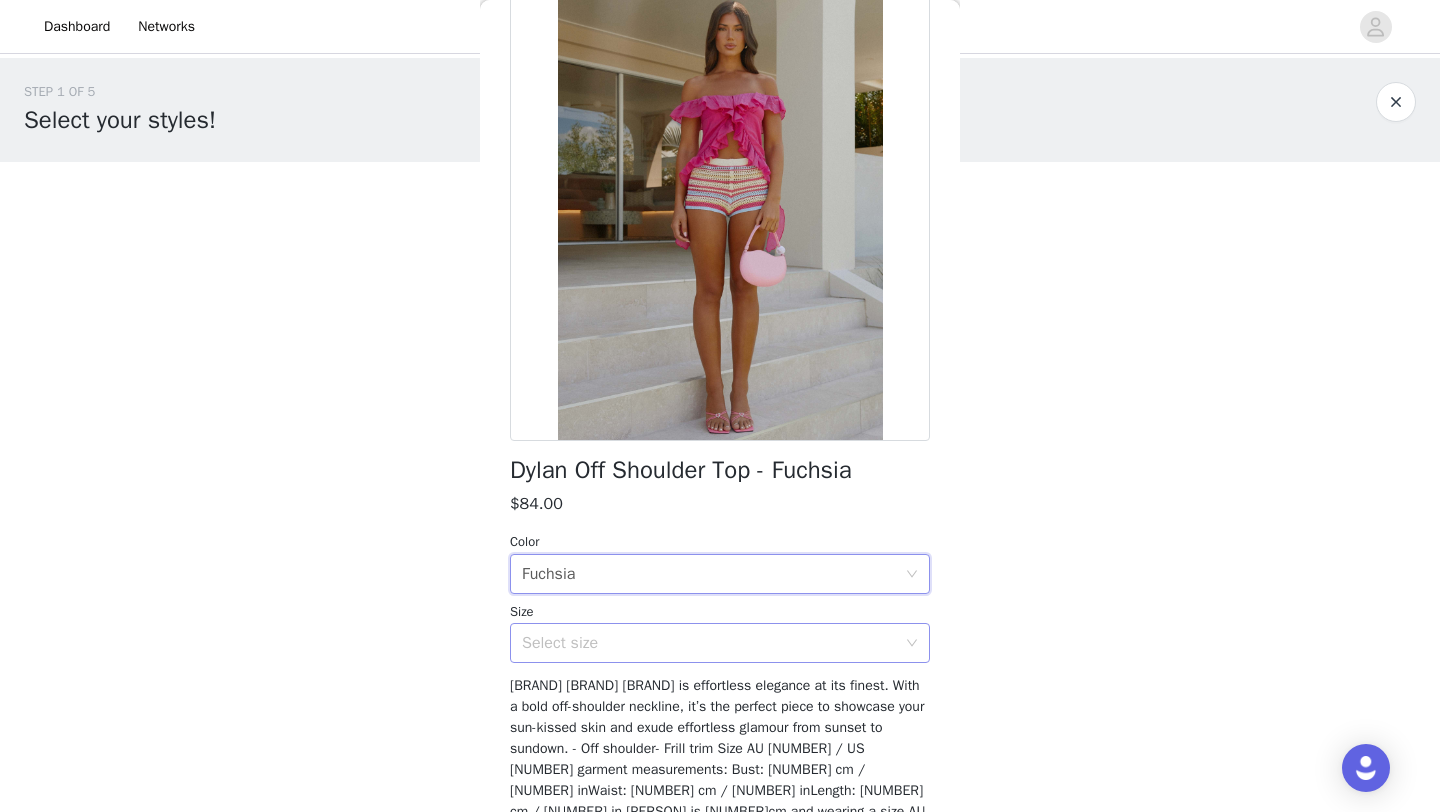 click on "Select size" at bounding box center (709, 643) 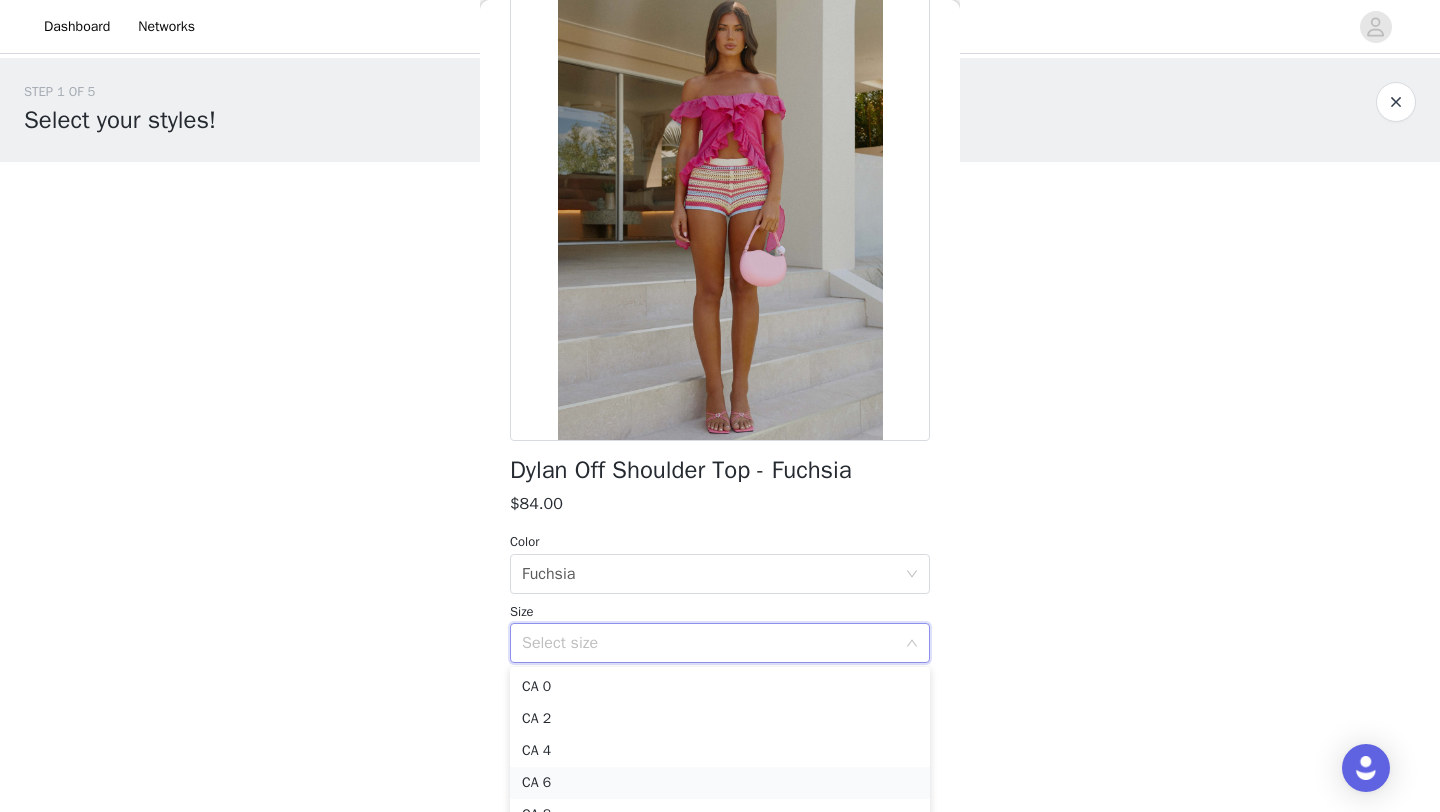 click on "CA 6" at bounding box center (720, 783) 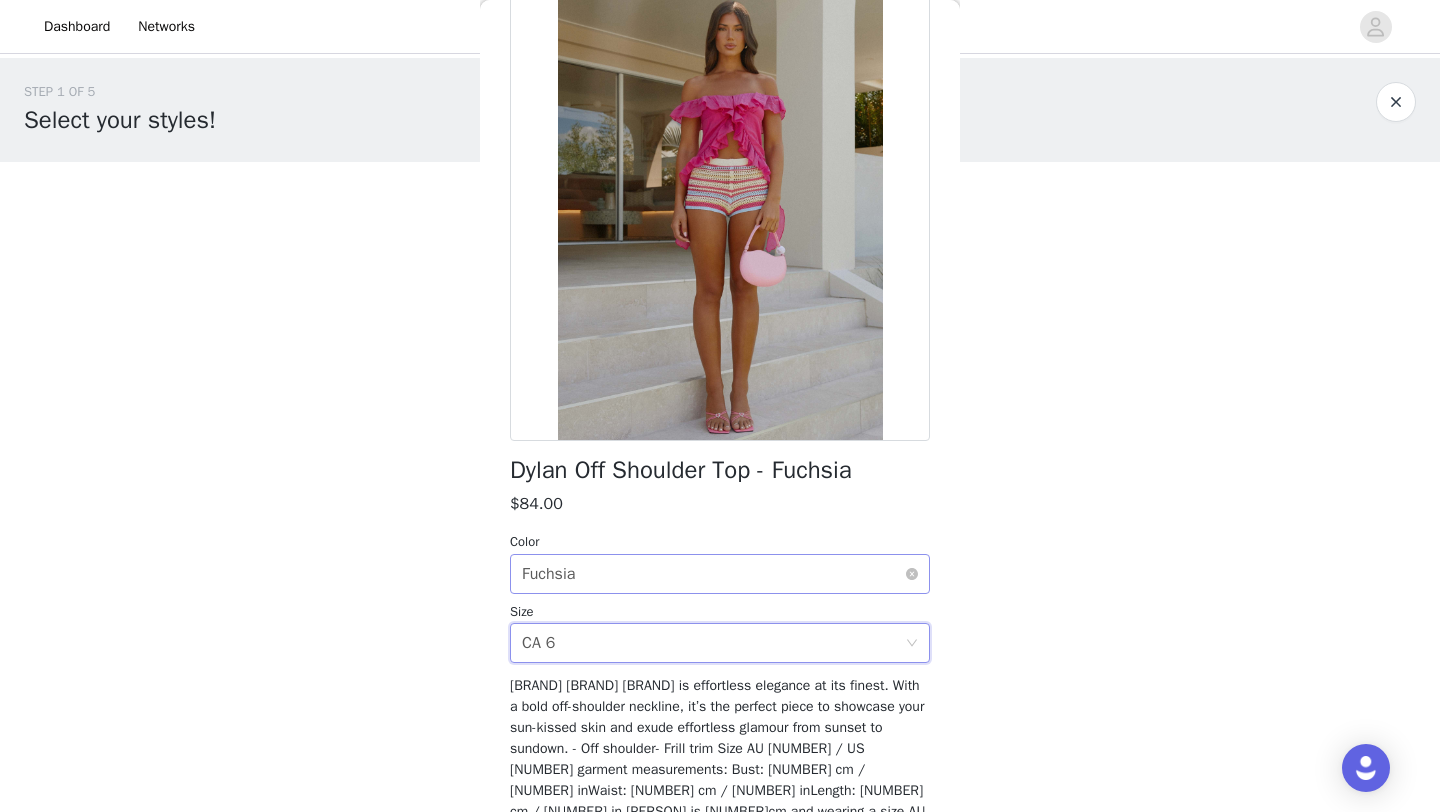 scroll, scrollTop: 203, scrollLeft: 0, axis: vertical 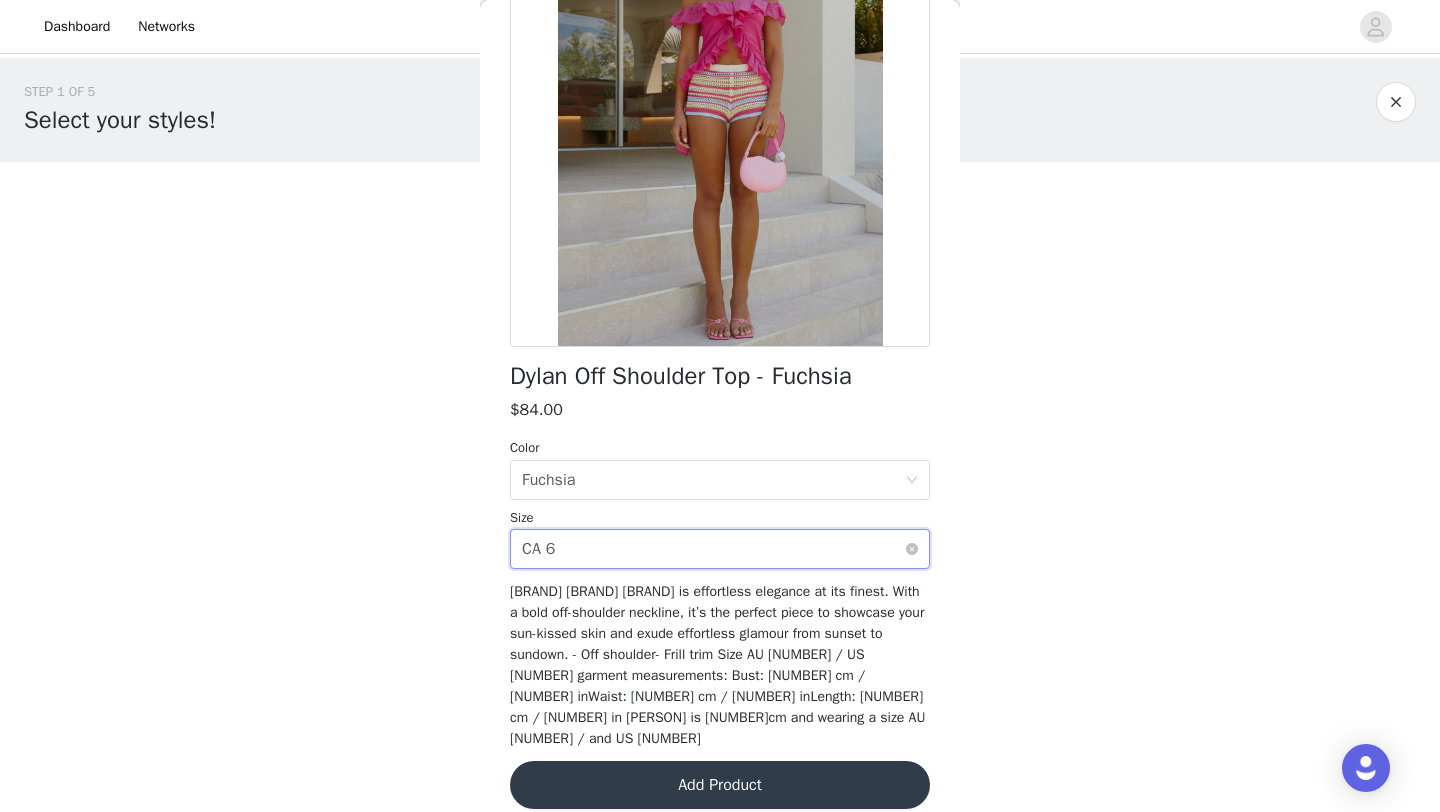 click on "Select size CA 6" at bounding box center (713, 549) 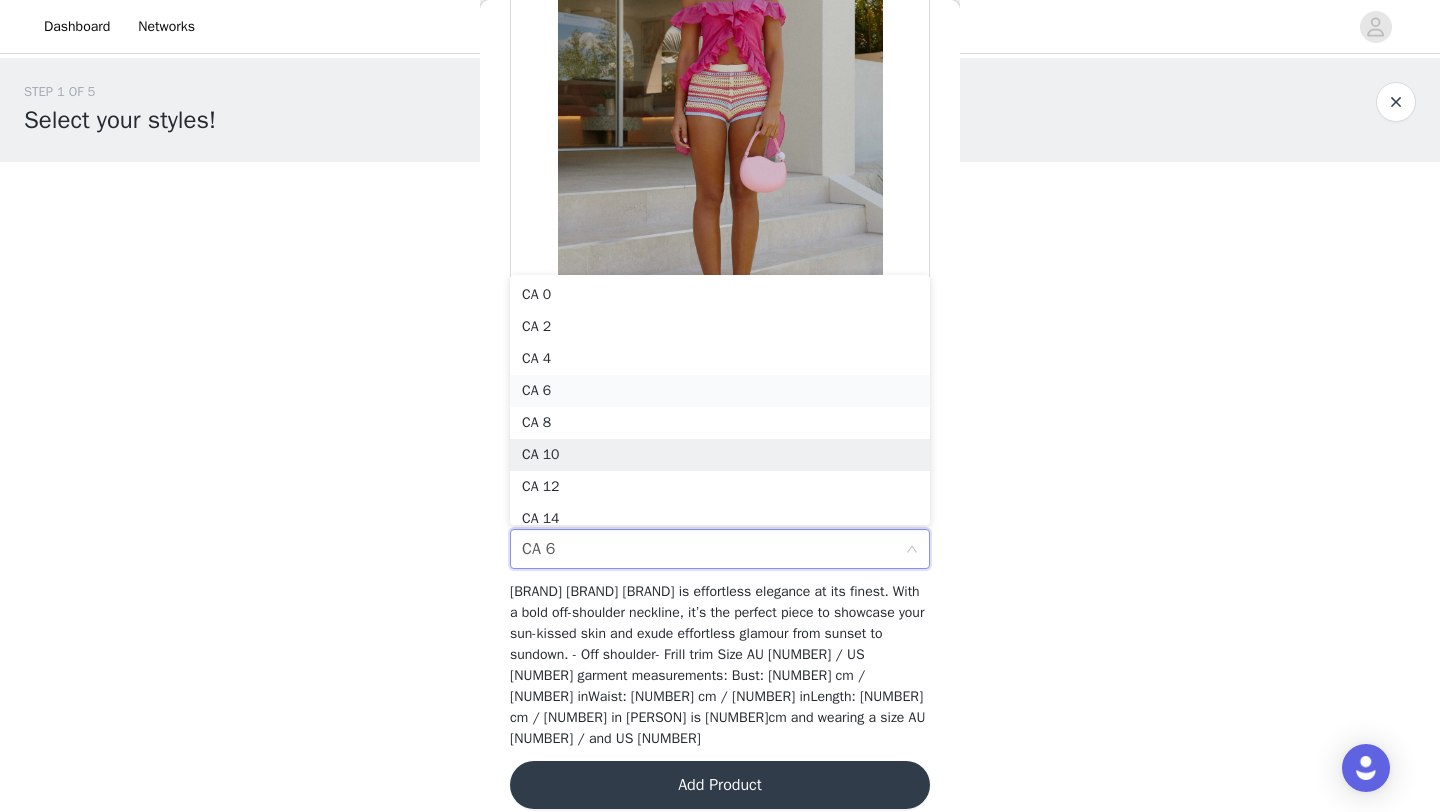 scroll, scrollTop: 10, scrollLeft: 0, axis: vertical 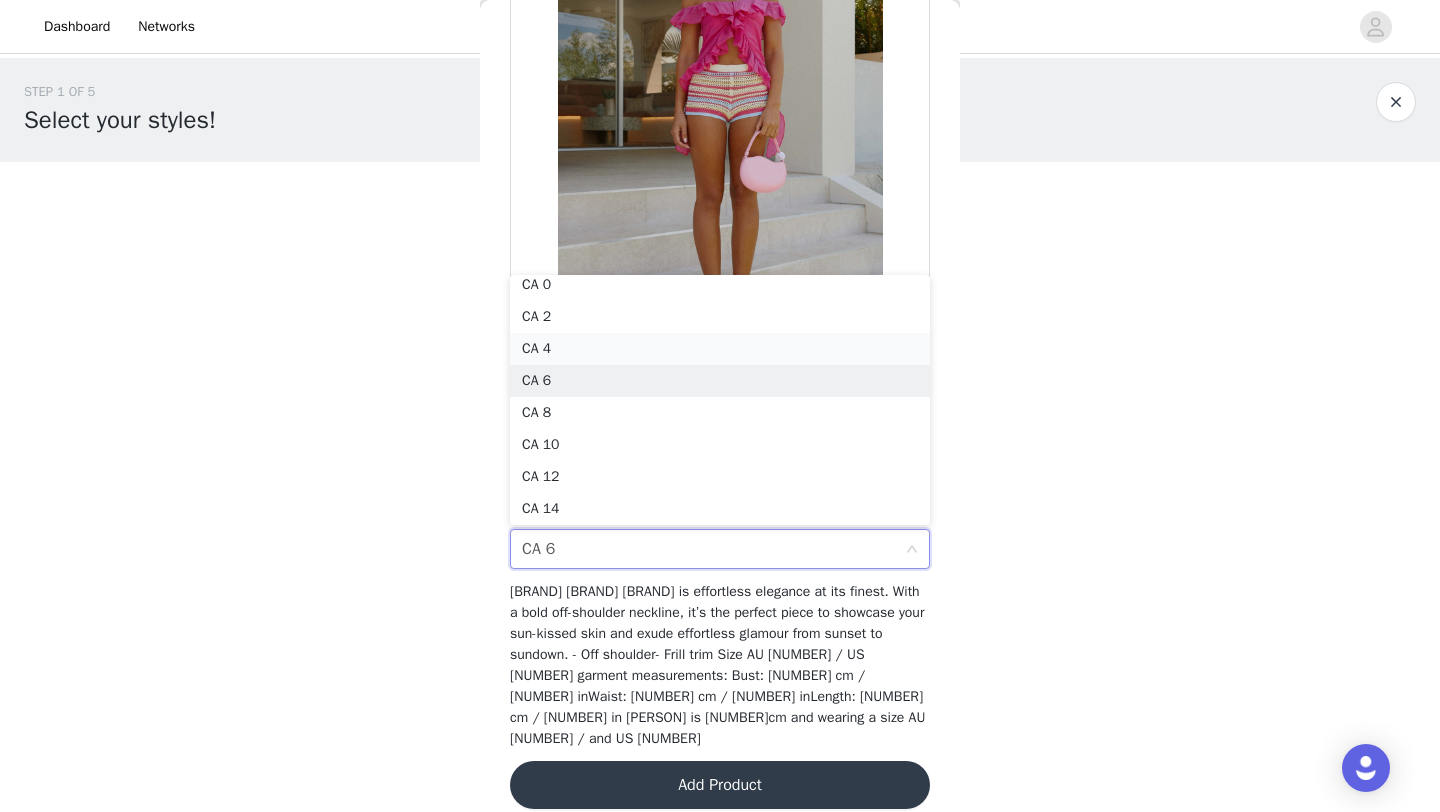 click on "CA 4" at bounding box center (720, 349) 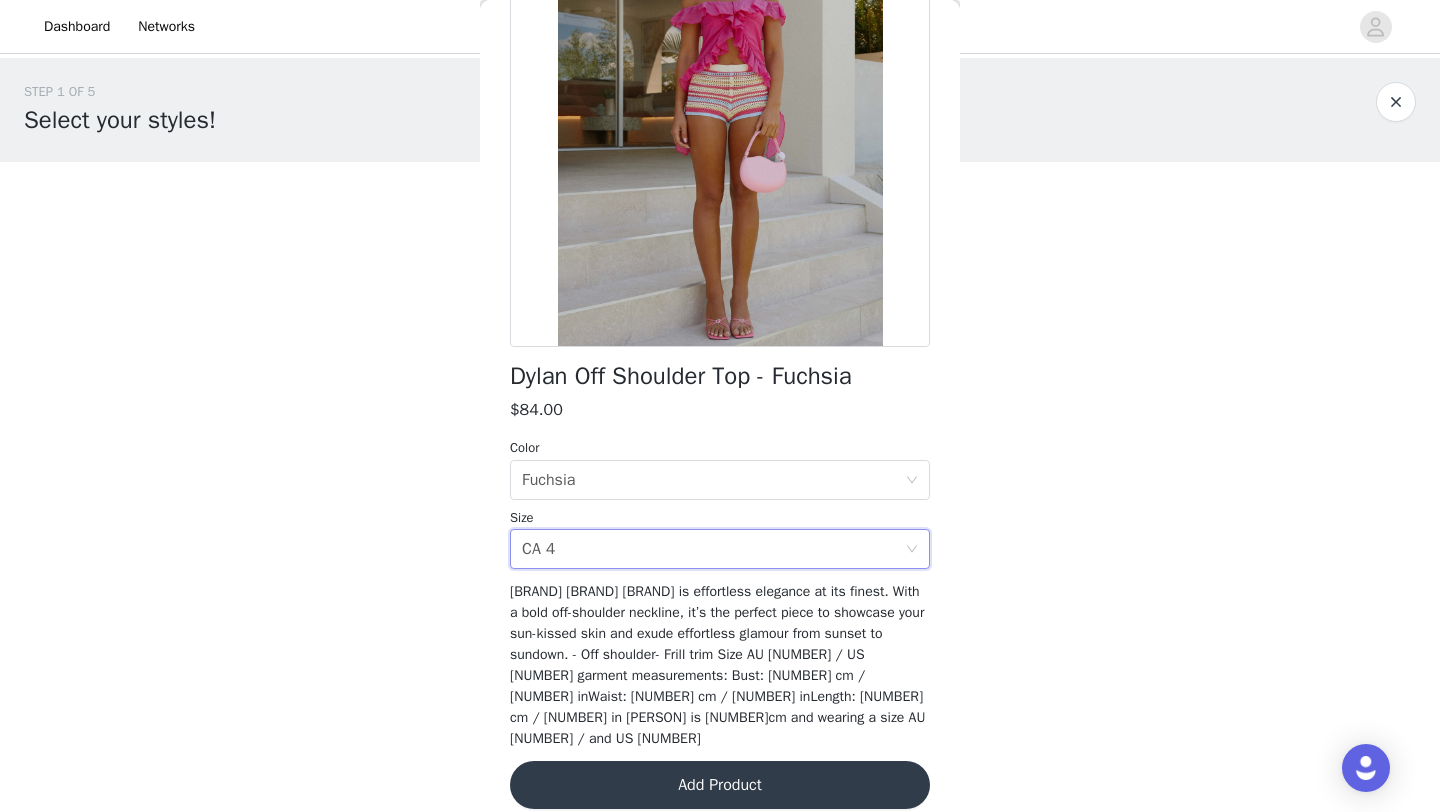 click on "Add Product" at bounding box center [720, 785] 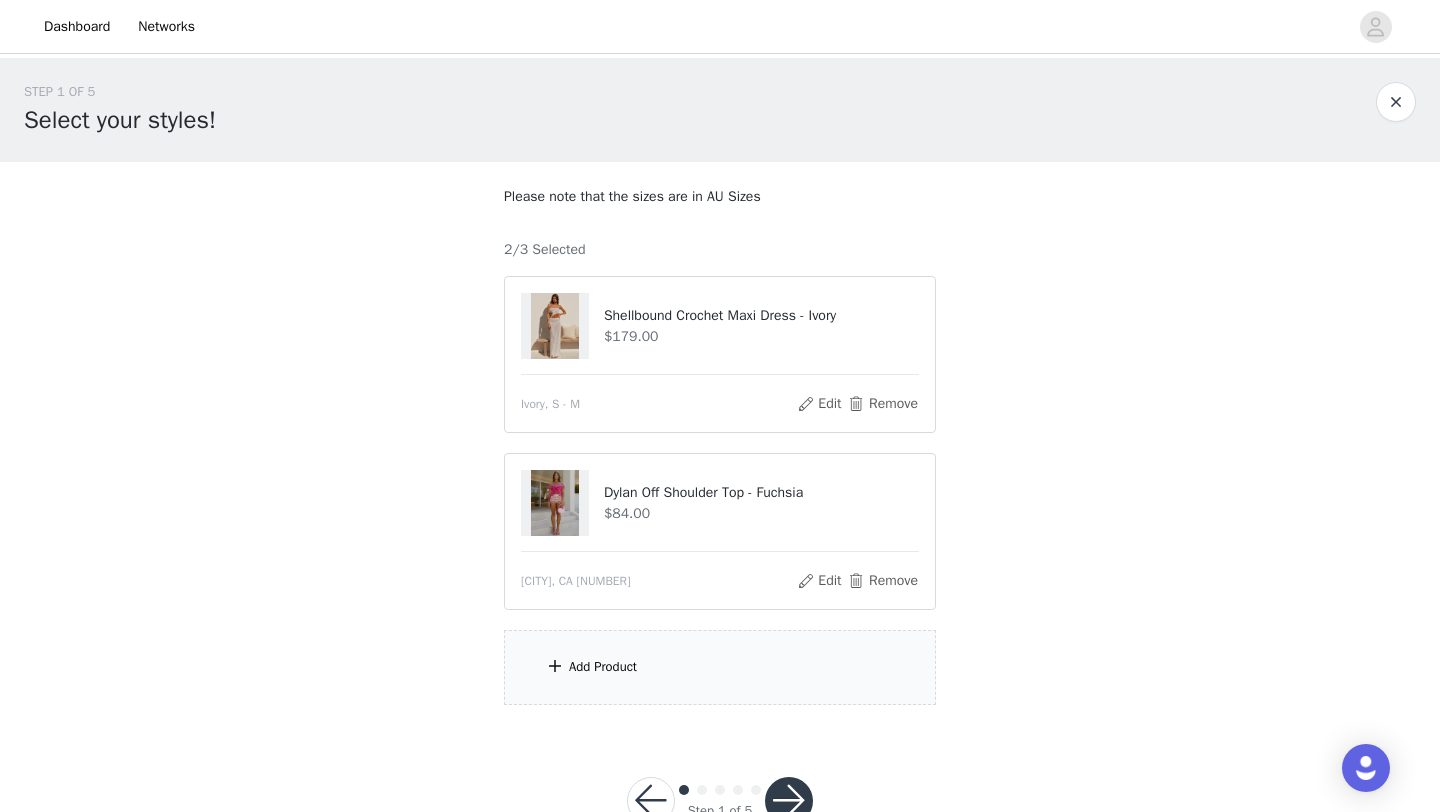 click on "Add Product" at bounding box center (720, 667) 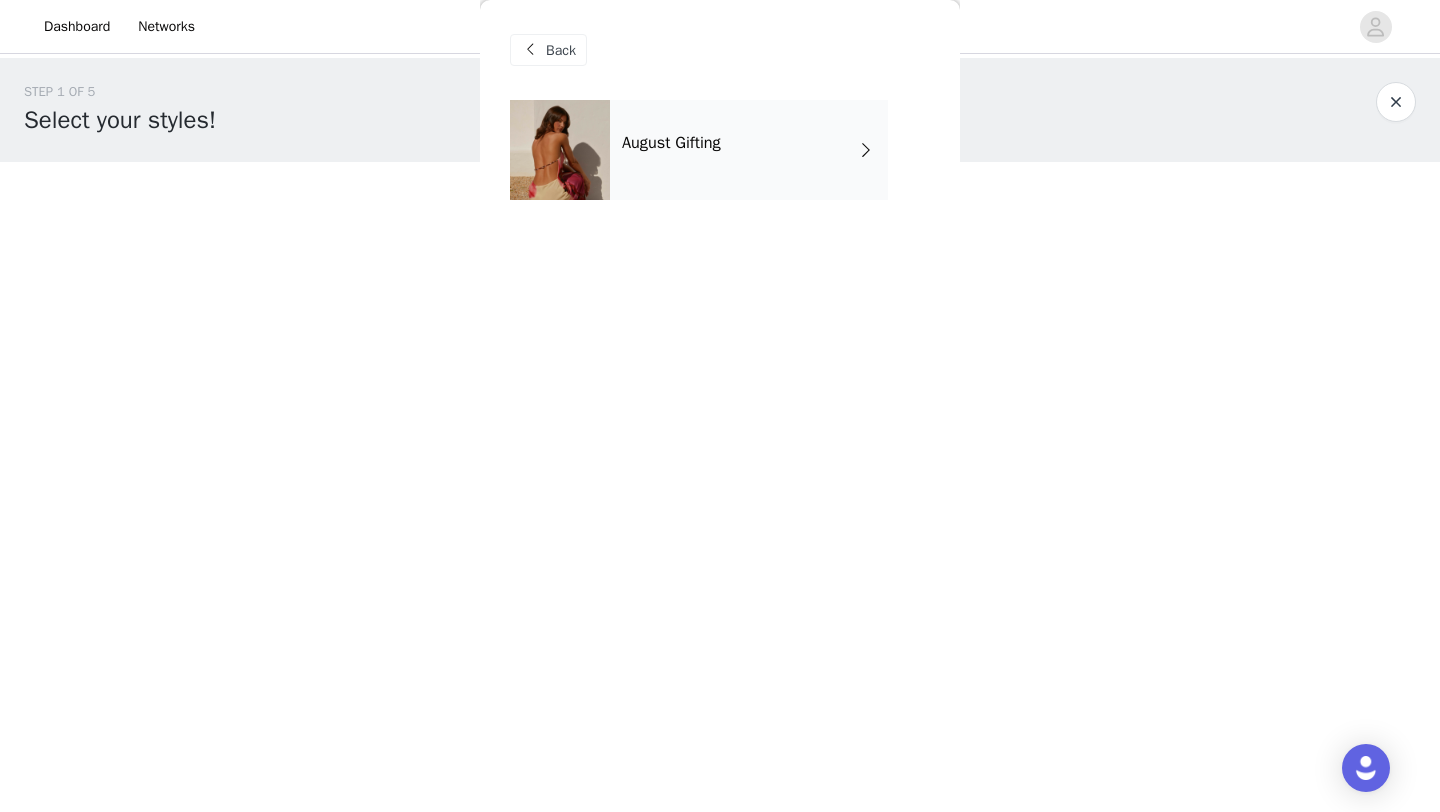 click on "August Gifting" at bounding box center [749, 150] 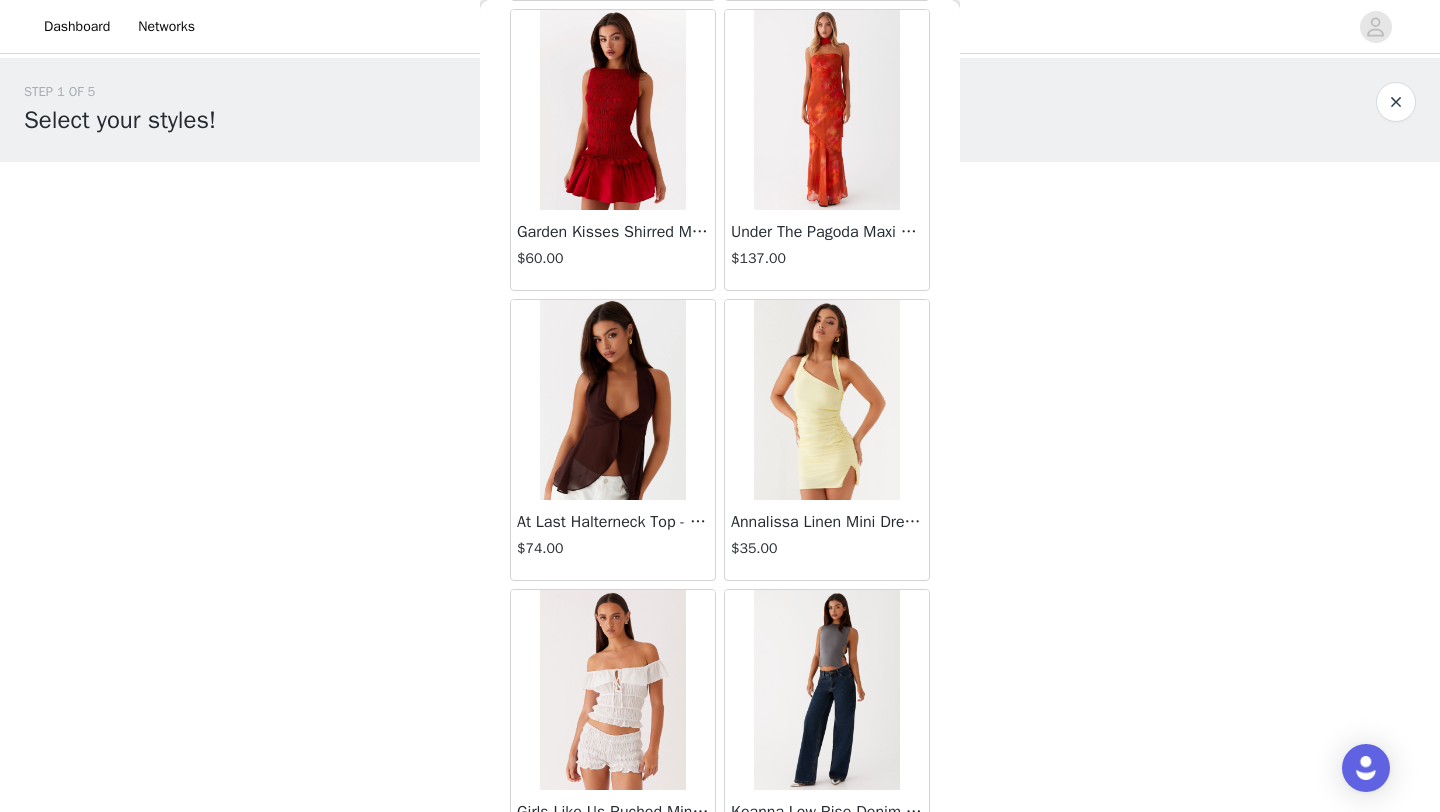 scroll, scrollTop: 2248, scrollLeft: 0, axis: vertical 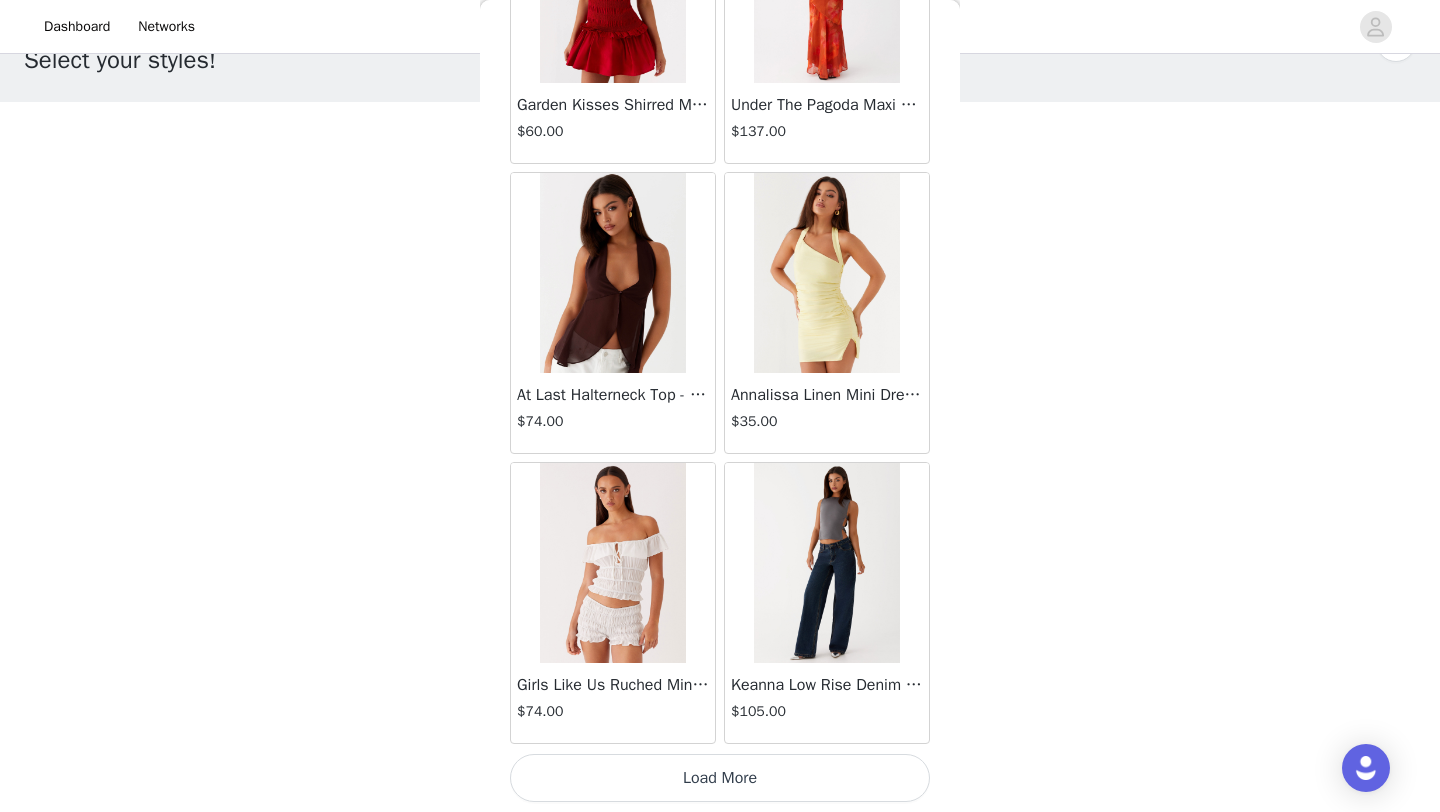 click on "Load More" at bounding box center [720, 778] 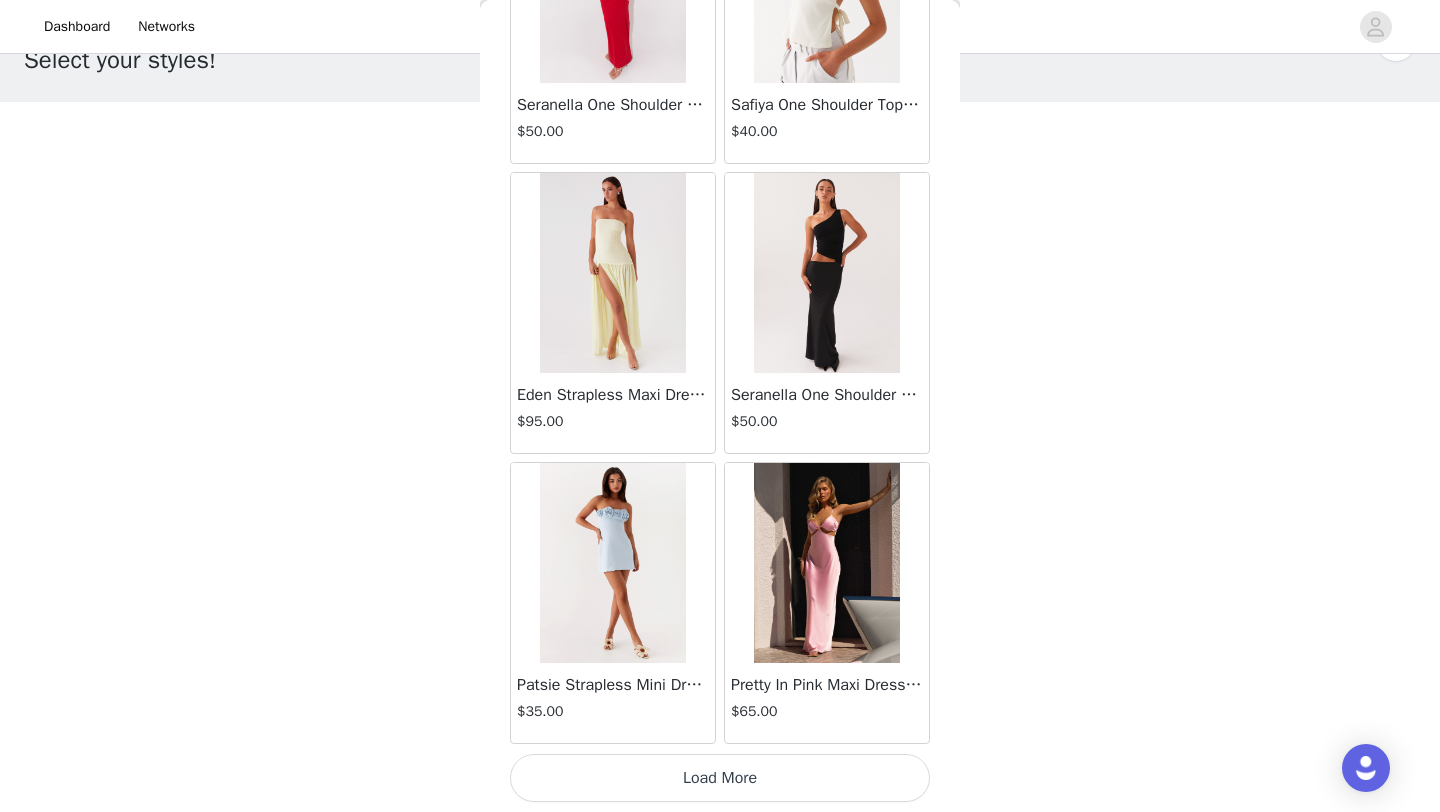 click on "Load More" at bounding box center (720, 778) 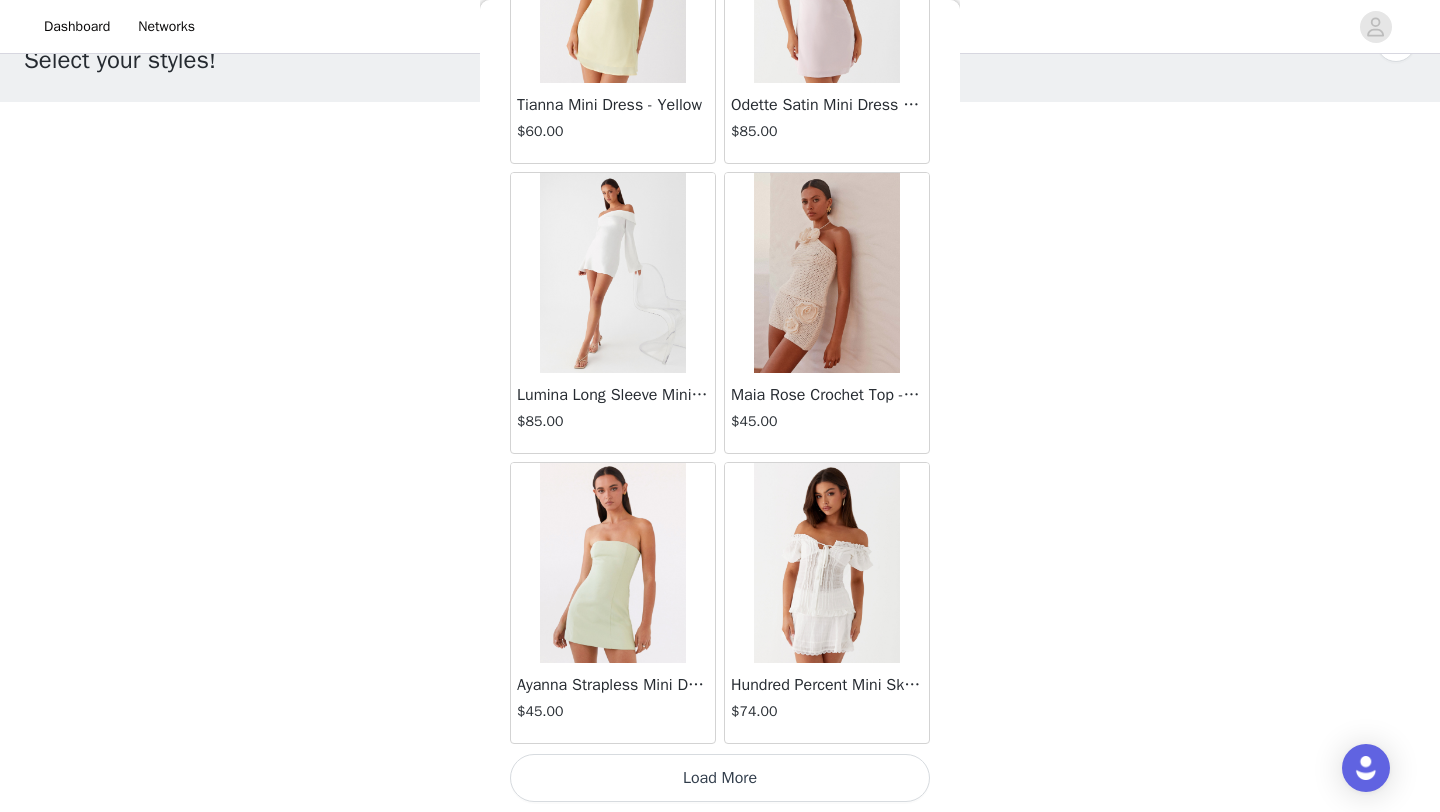 click on "Load More" at bounding box center [720, 778] 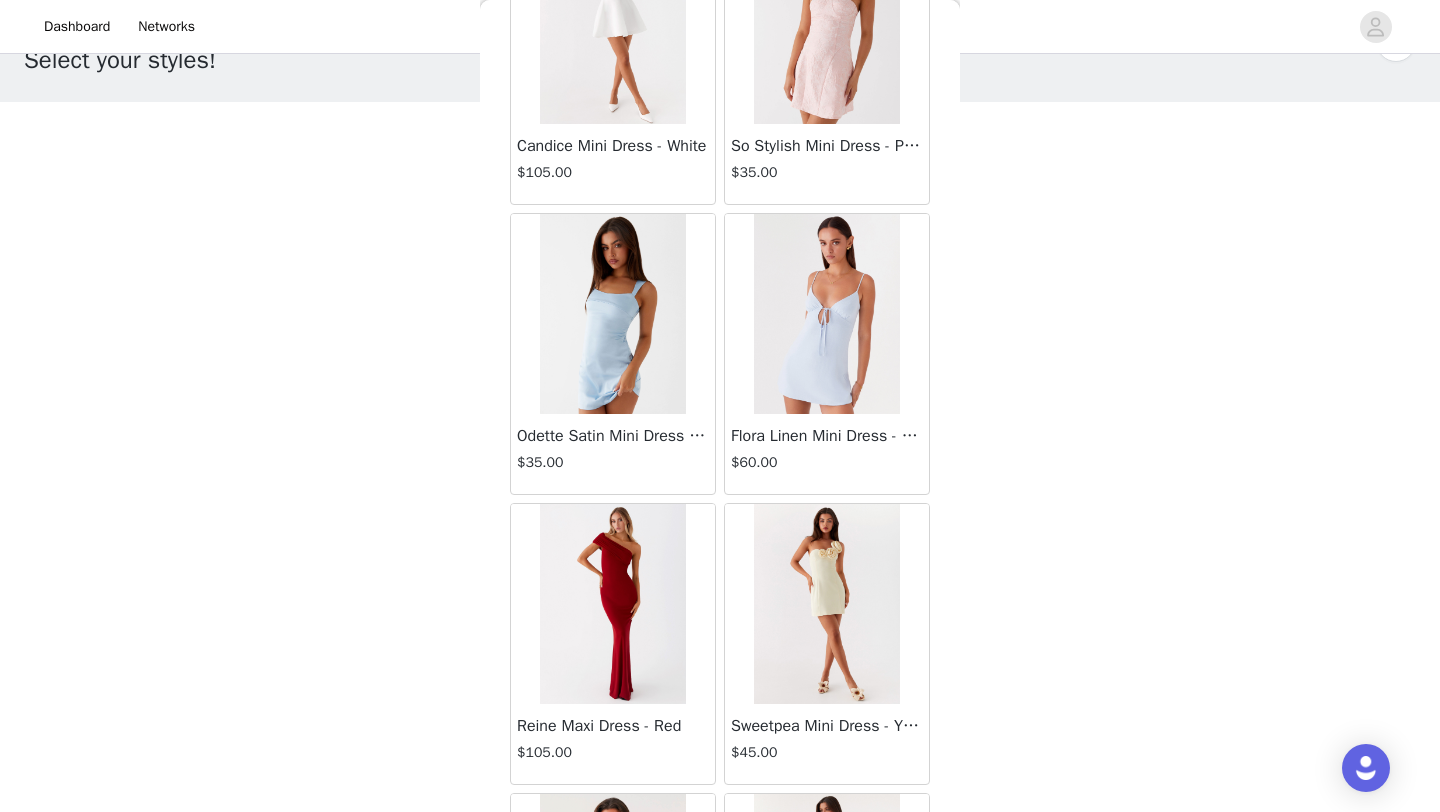 scroll, scrollTop: 10948, scrollLeft: 0, axis: vertical 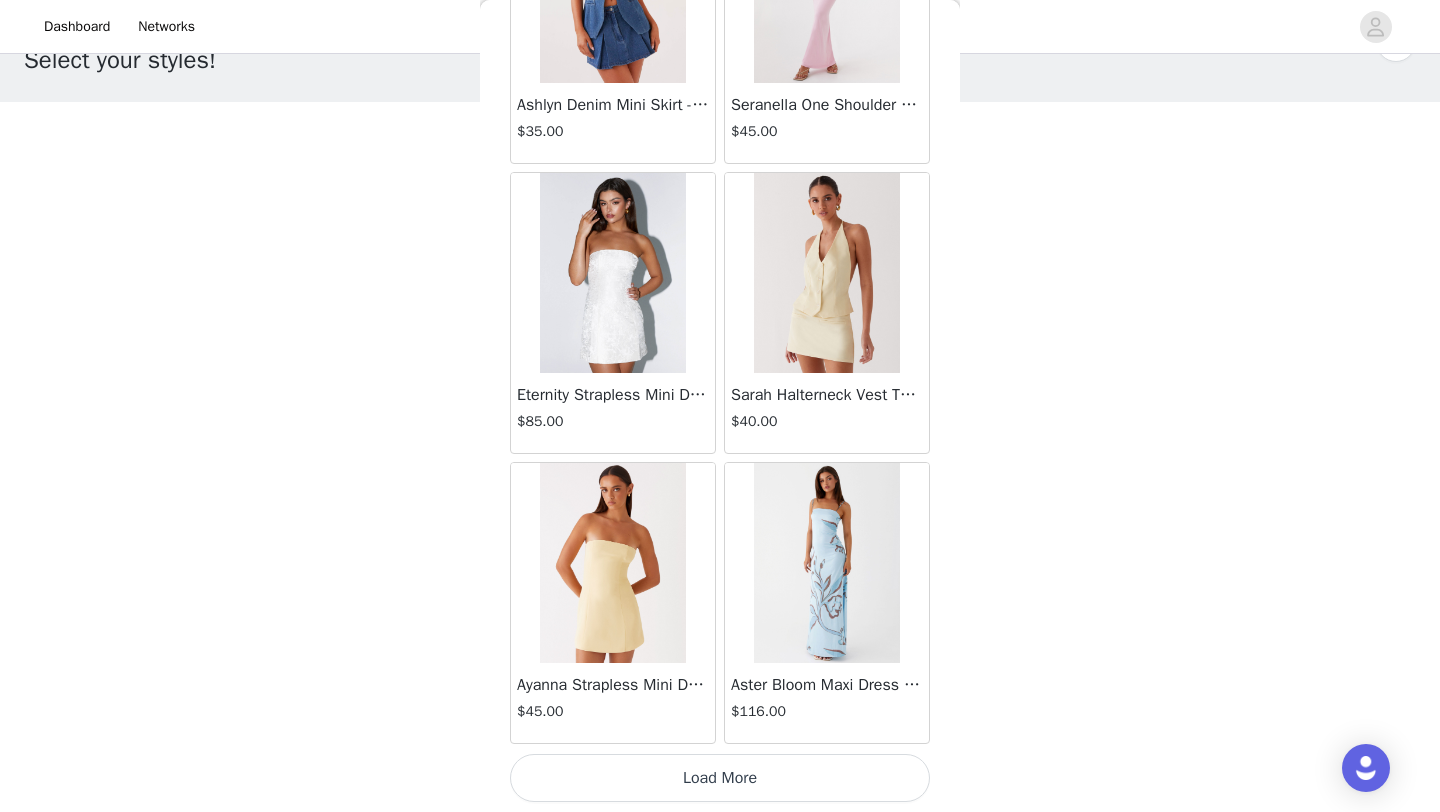 click on "Load More" at bounding box center (720, 778) 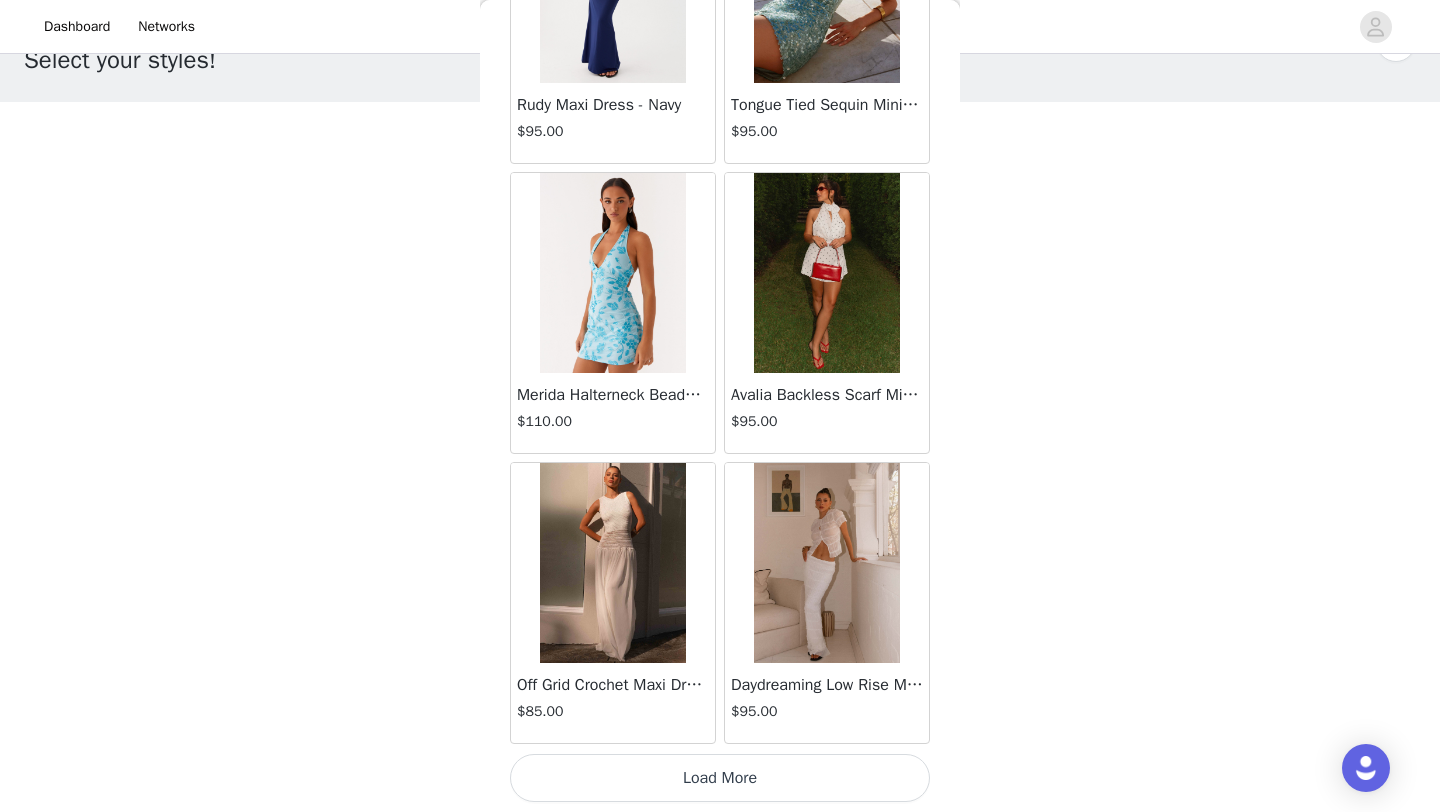 click on "Load More" at bounding box center (720, 778) 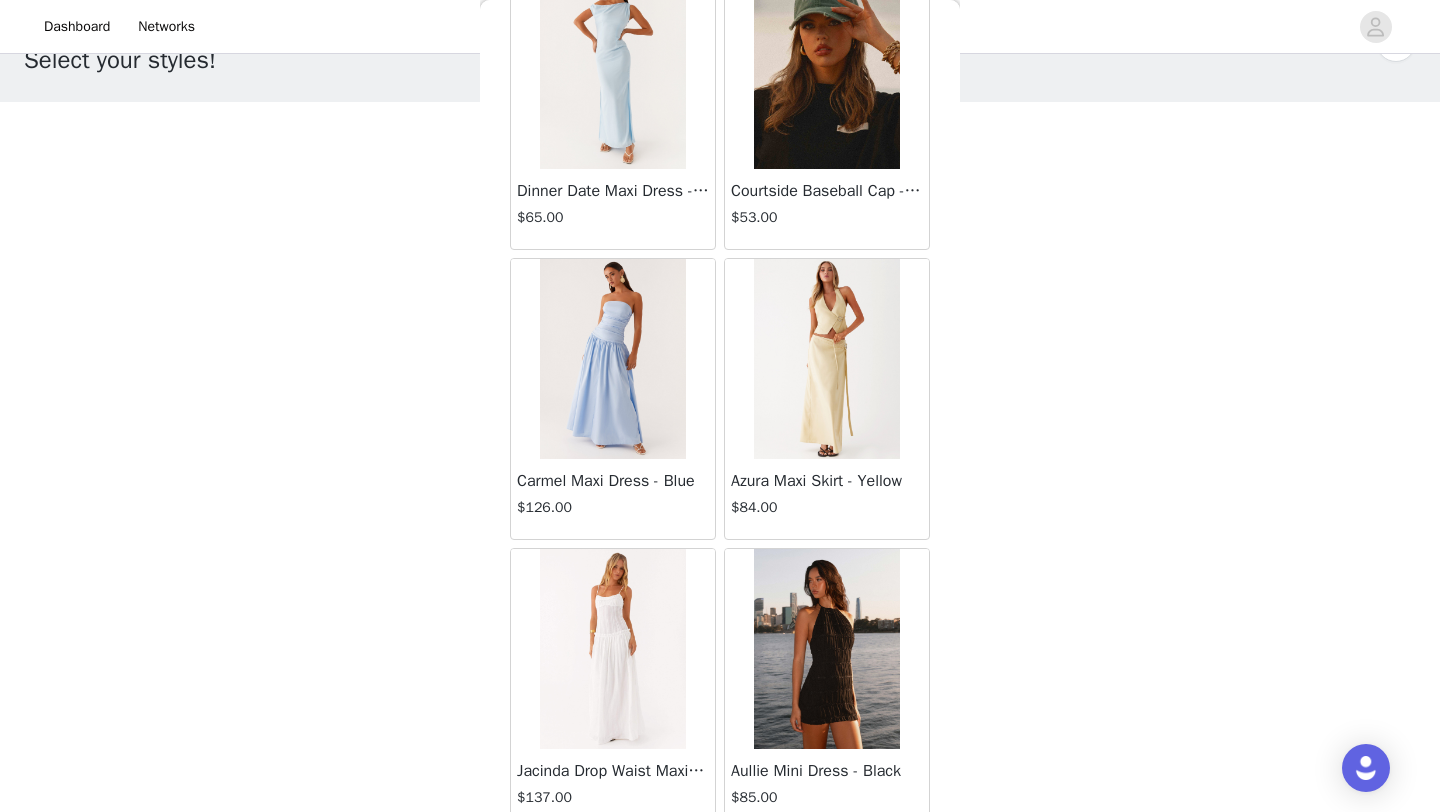 scroll, scrollTop: 16748, scrollLeft: 0, axis: vertical 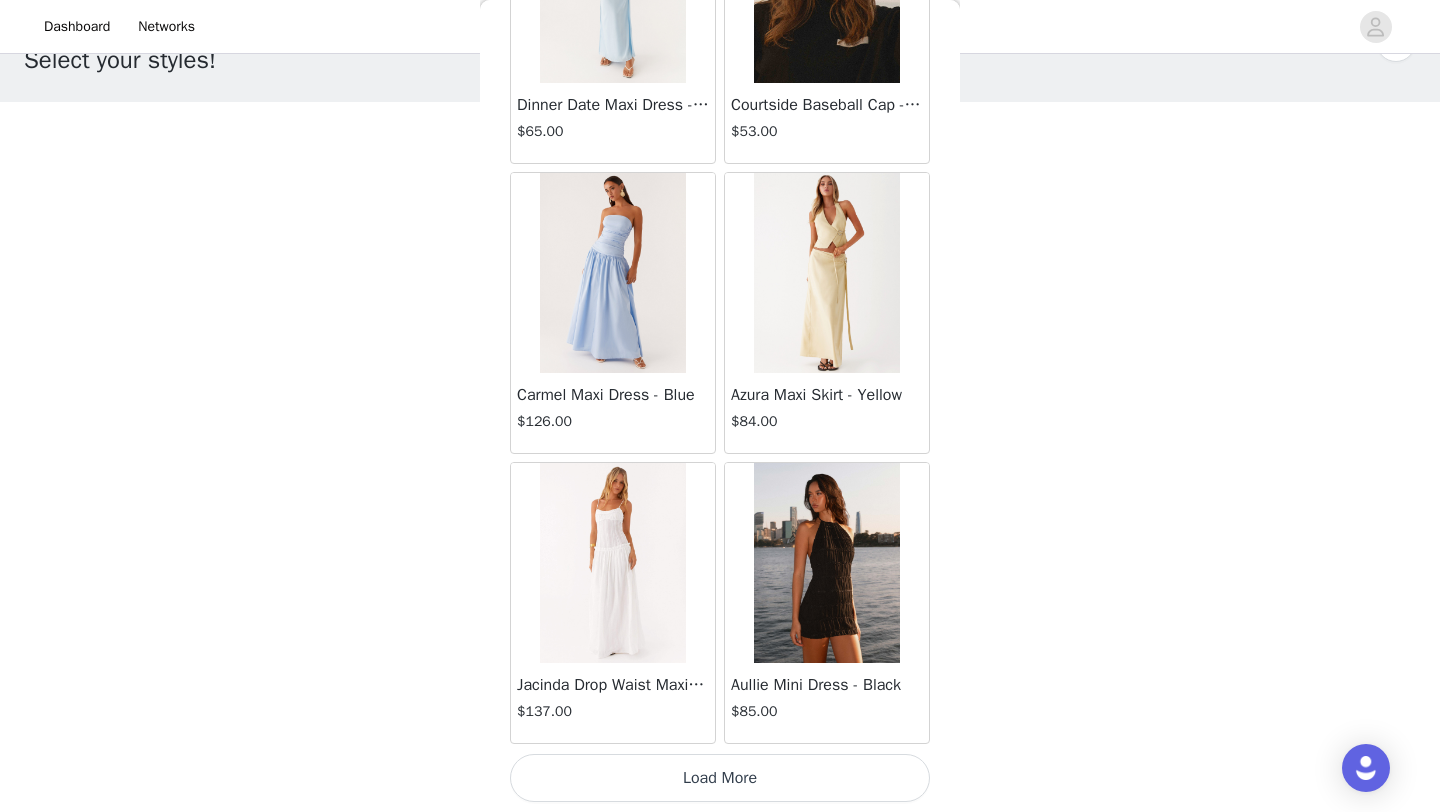 click on "Load More" at bounding box center [720, 778] 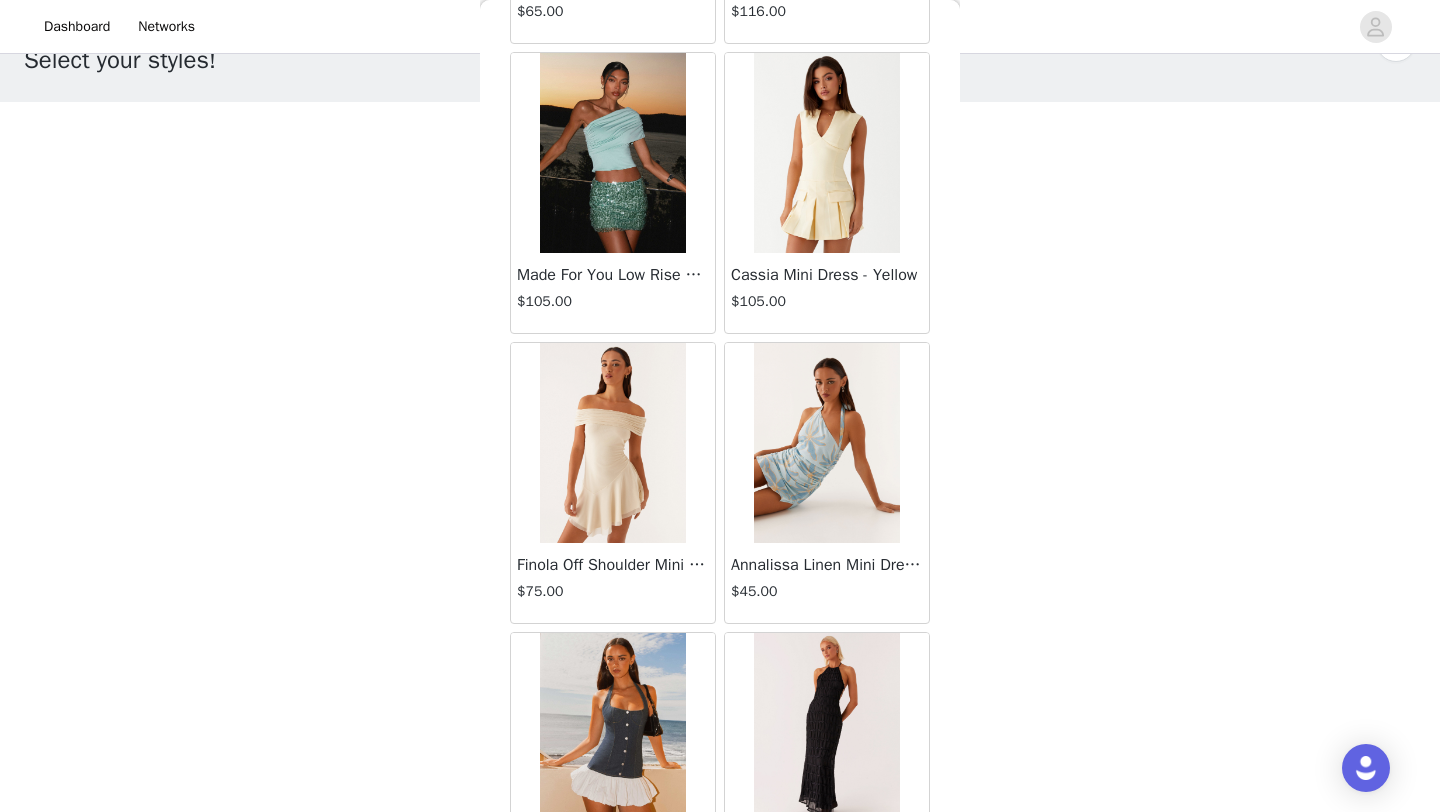 scroll, scrollTop: 19648, scrollLeft: 0, axis: vertical 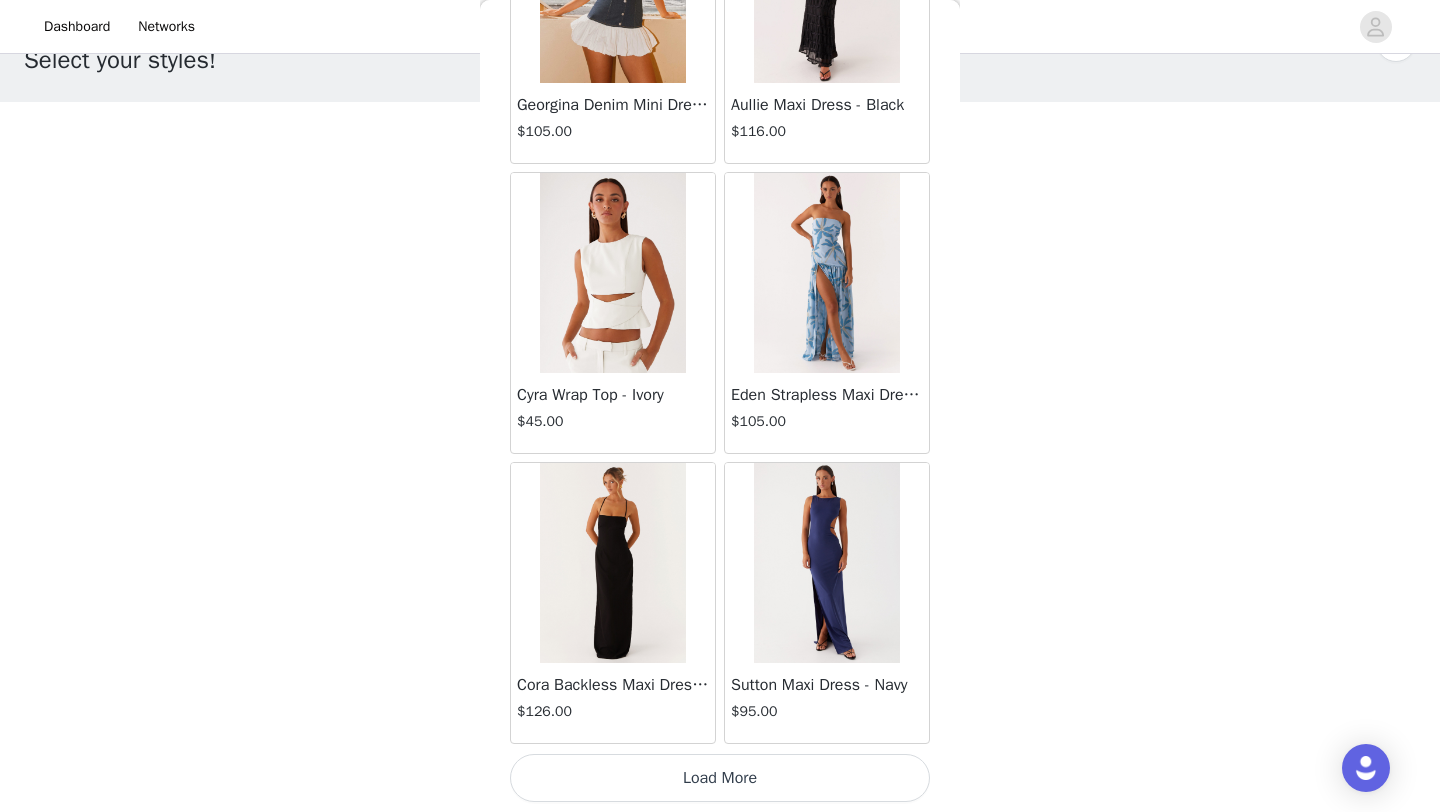 click on "Load More" at bounding box center (720, 778) 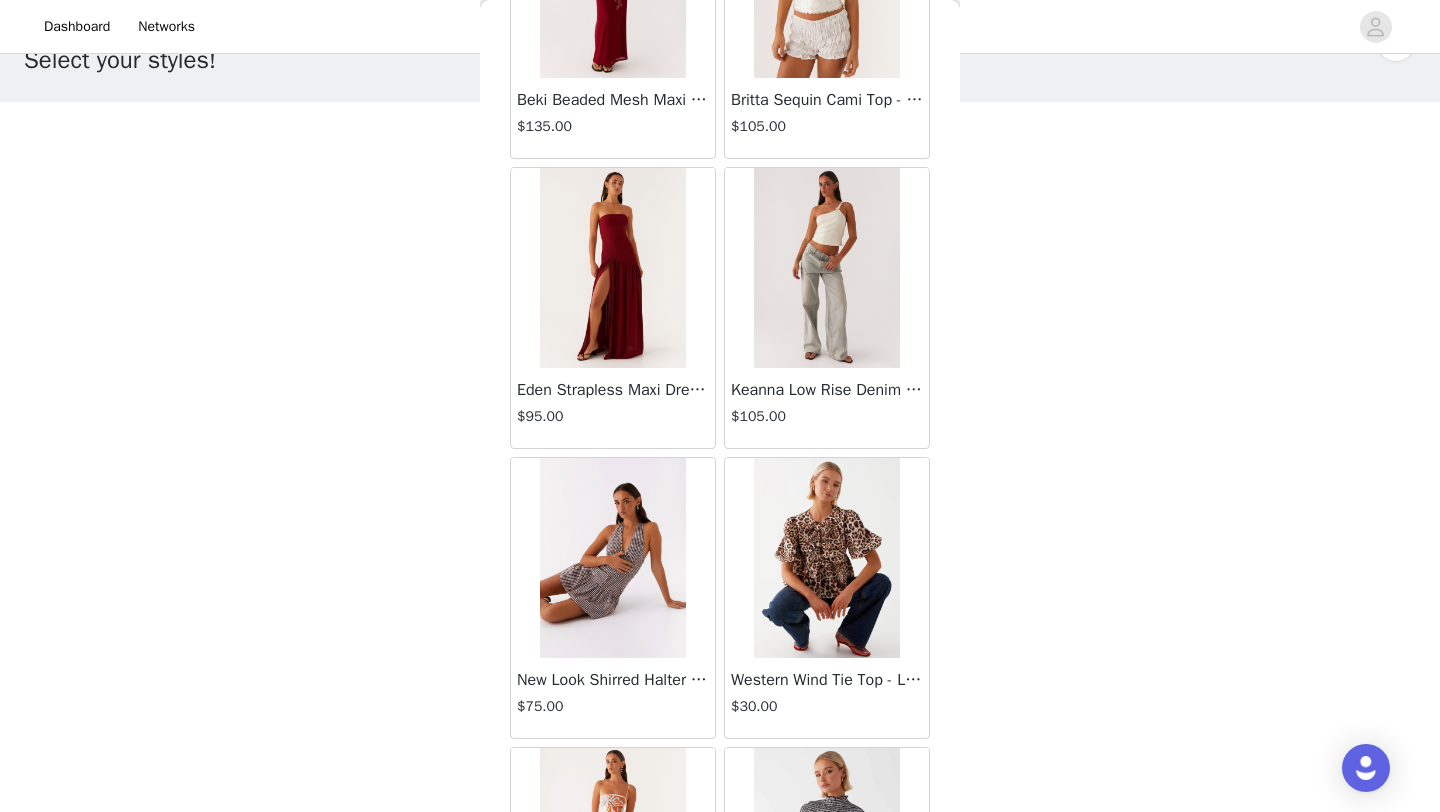 scroll, scrollTop: 22548, scrollLeft: 0, axis: vertical 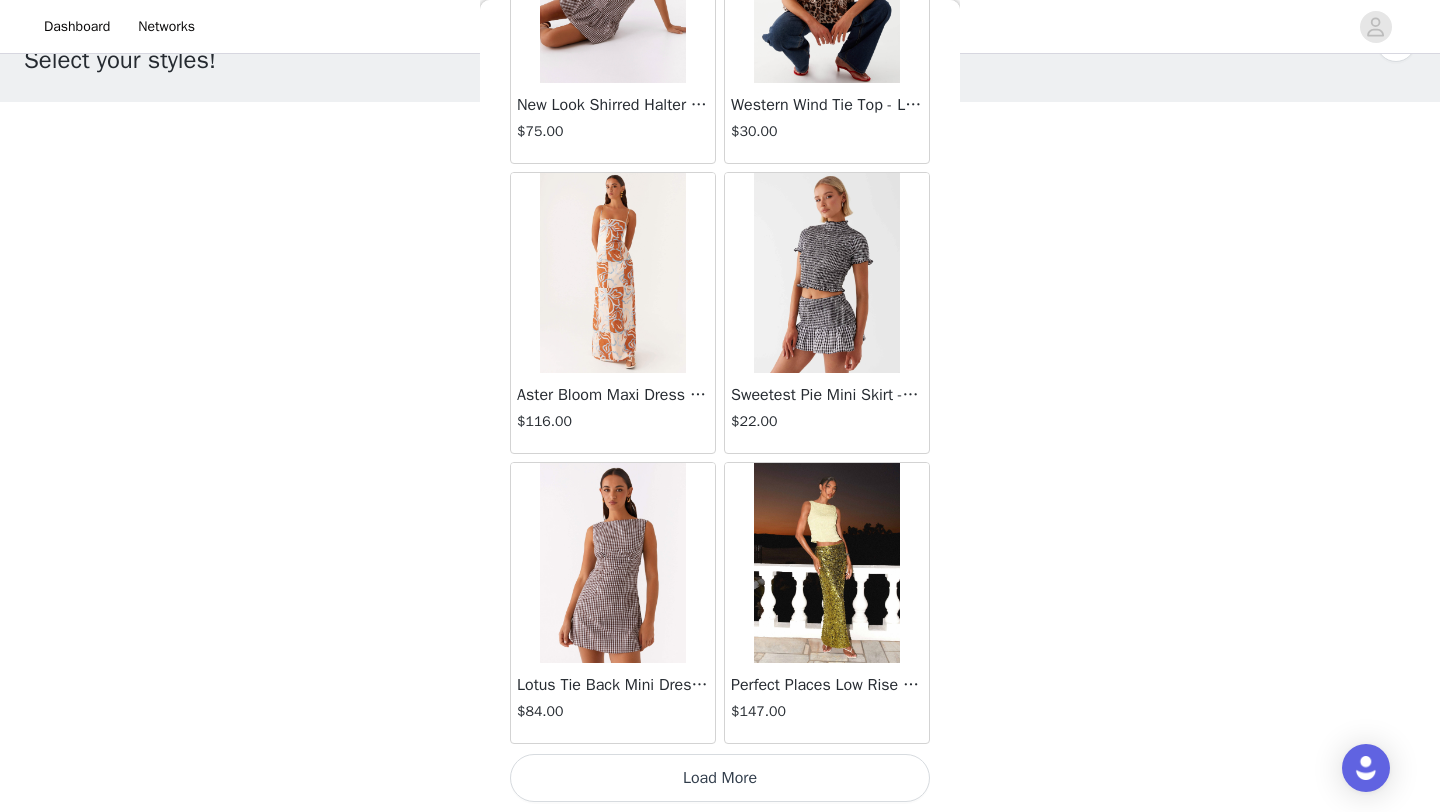 click on "Load More" at bounding box center (720, 778) 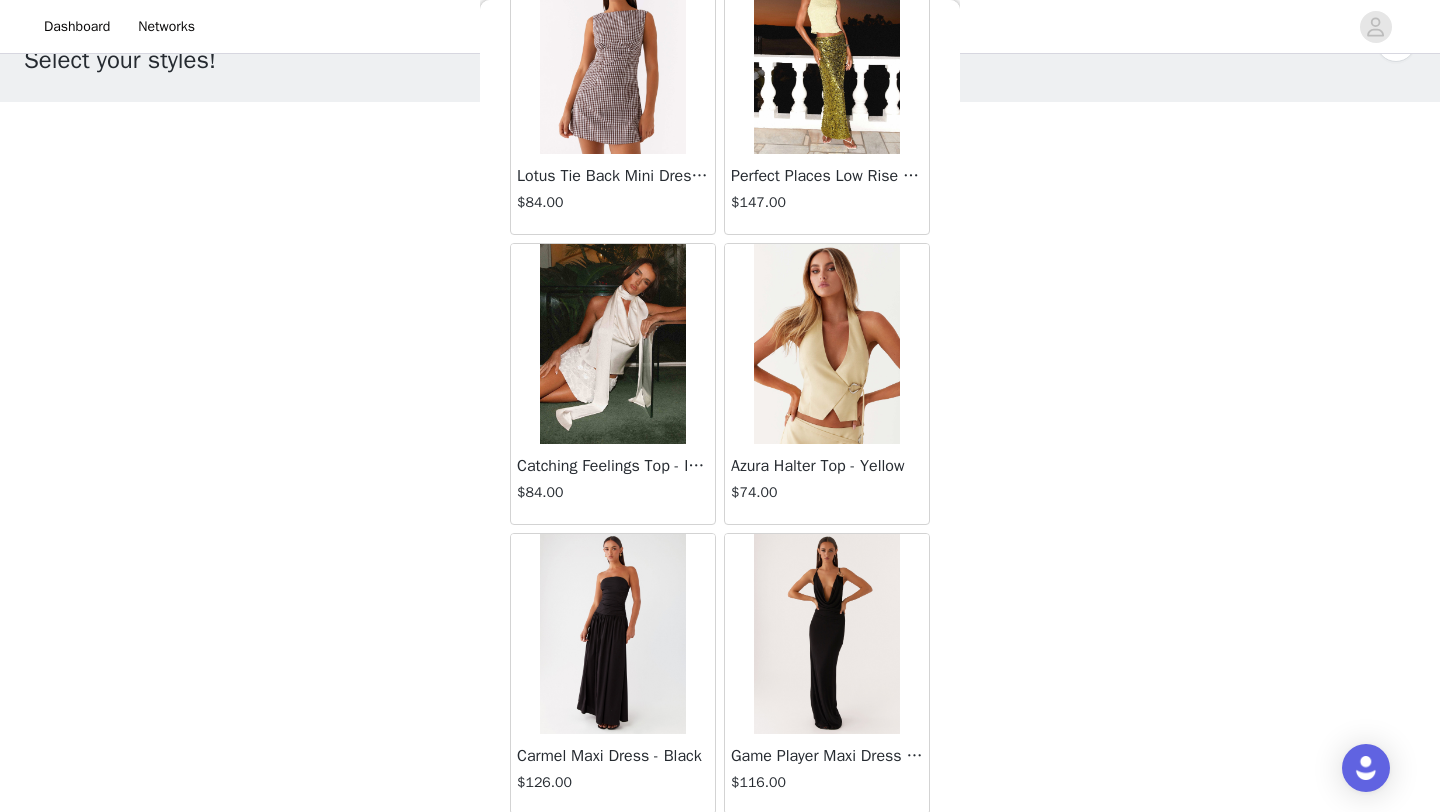 scroll, scrollTop: 23809, scrollLeft: 0, axis: vertical 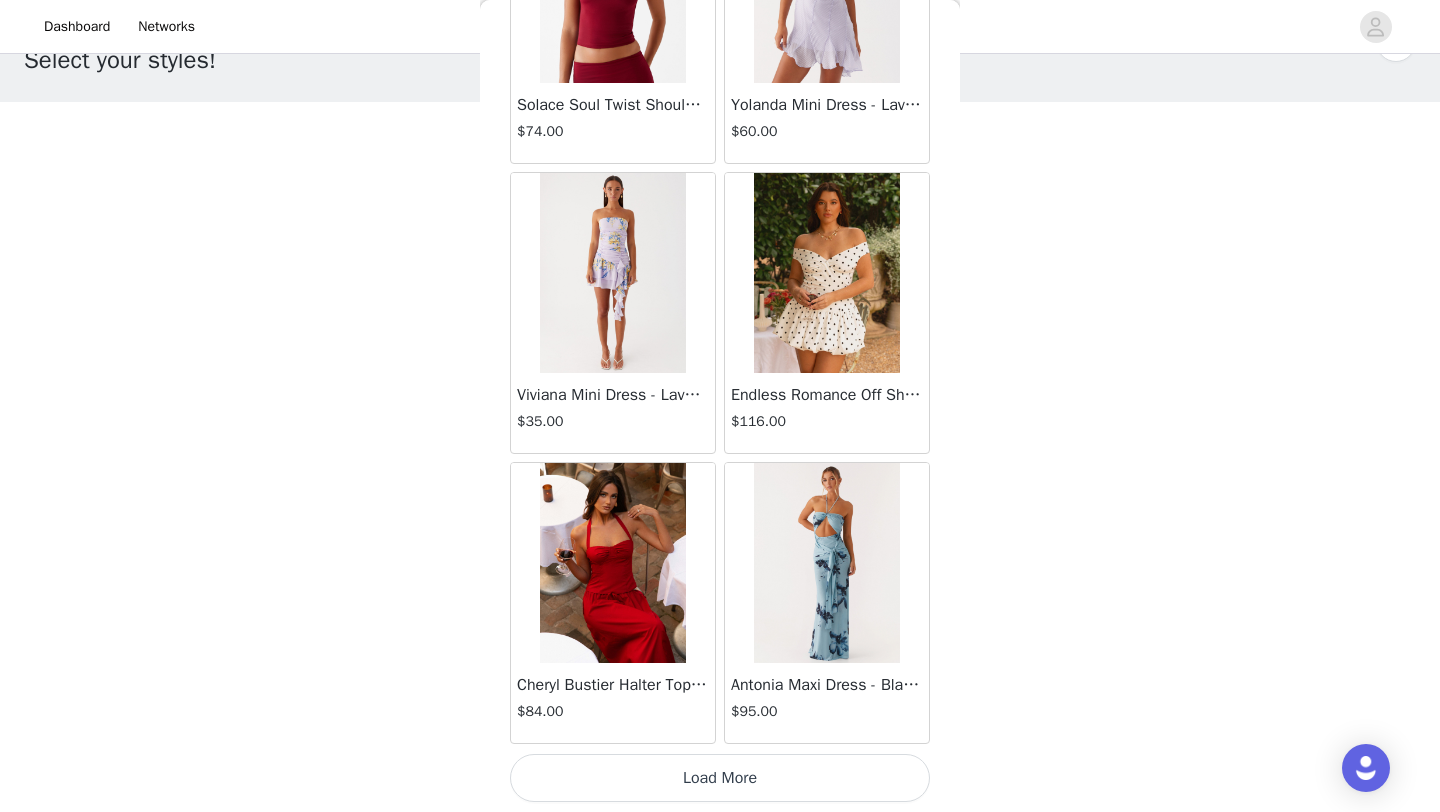 click on "Load More" at bounding box center [720, 778] 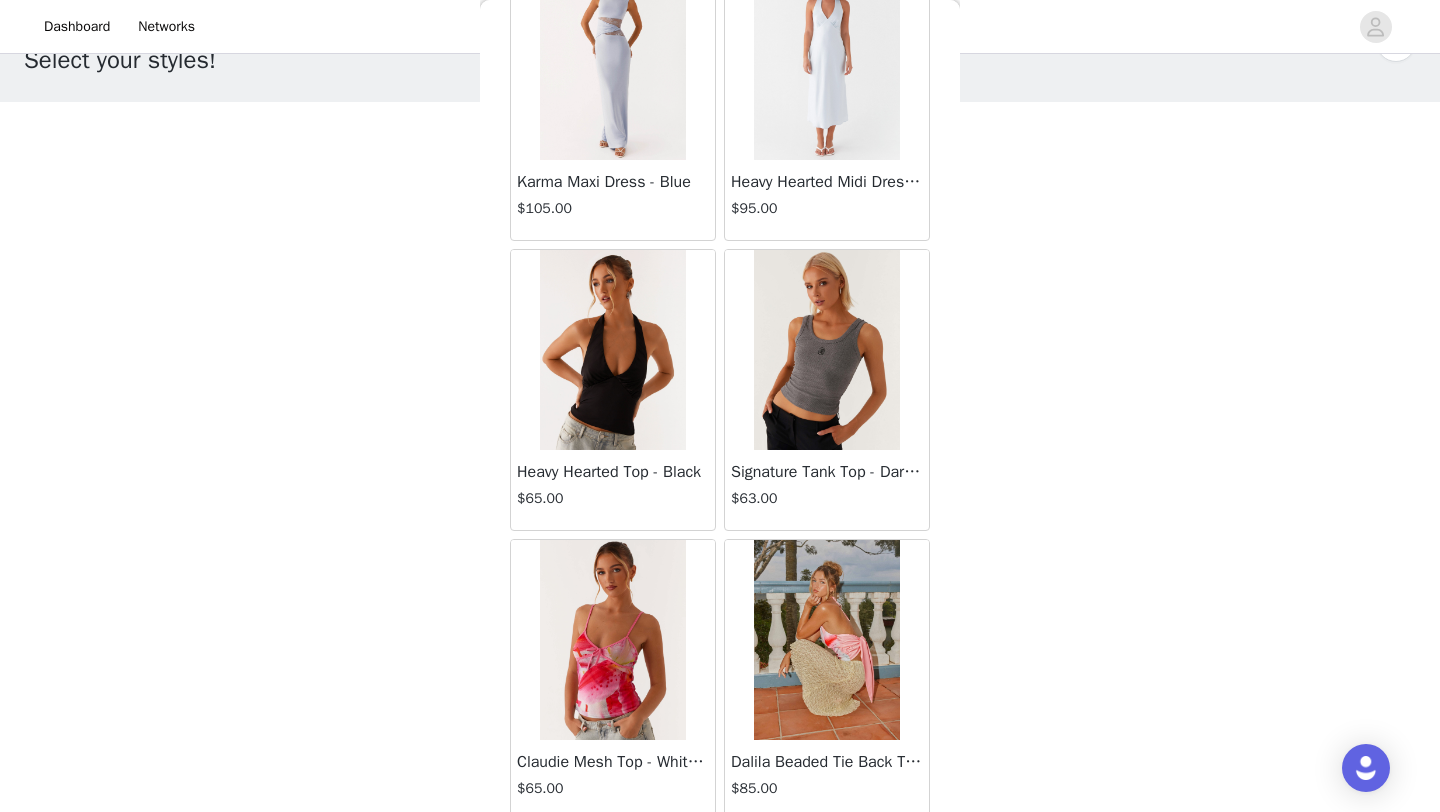 scroll, scrollTop: 28348, scrollLeft: 0, axis: vertical 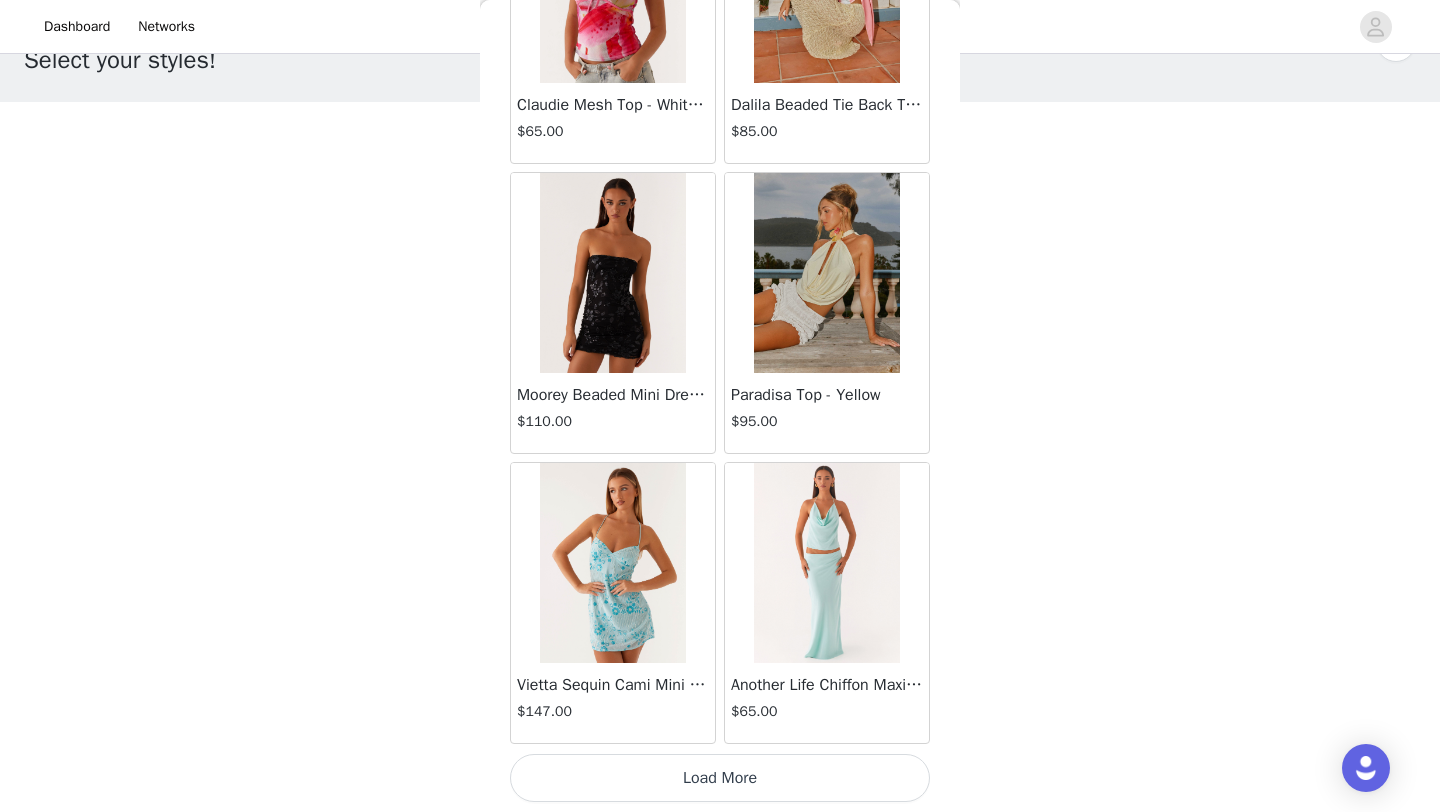 click on "Load More" at bounding box center (720, 778) 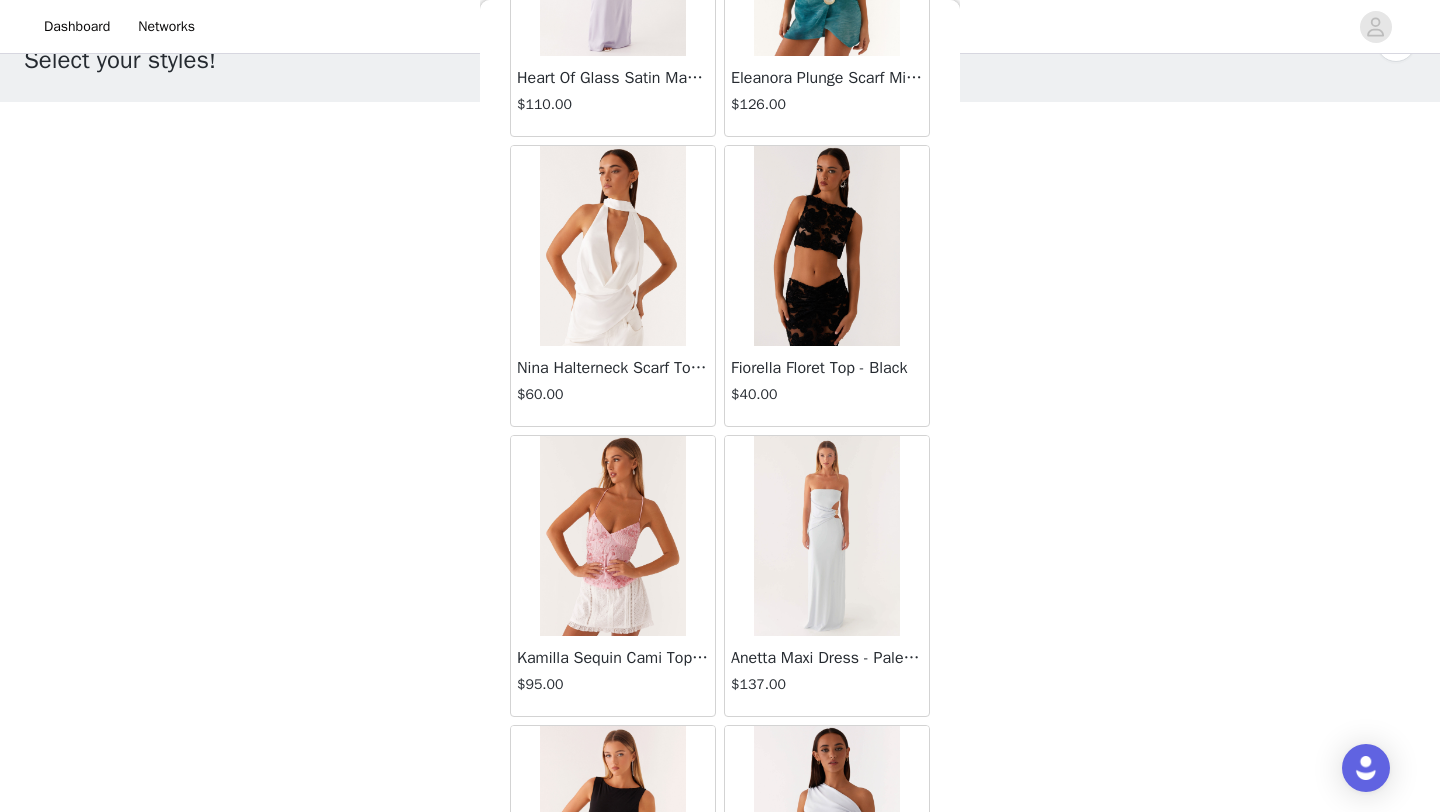 scroll, scrollTop: 31248, scrollLeft: 0, axis: vertical 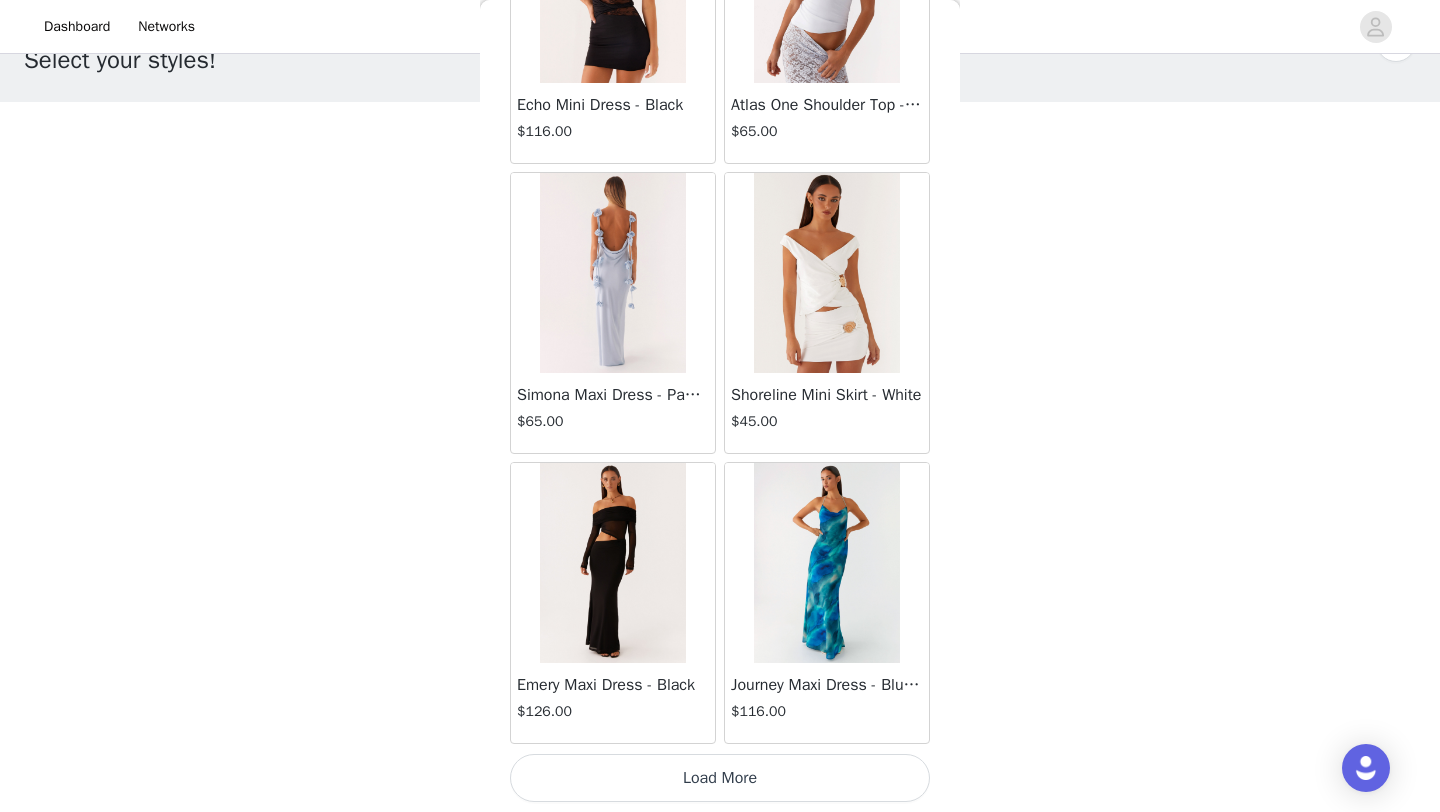 click on "Load More" at bounding box center (720, 778) 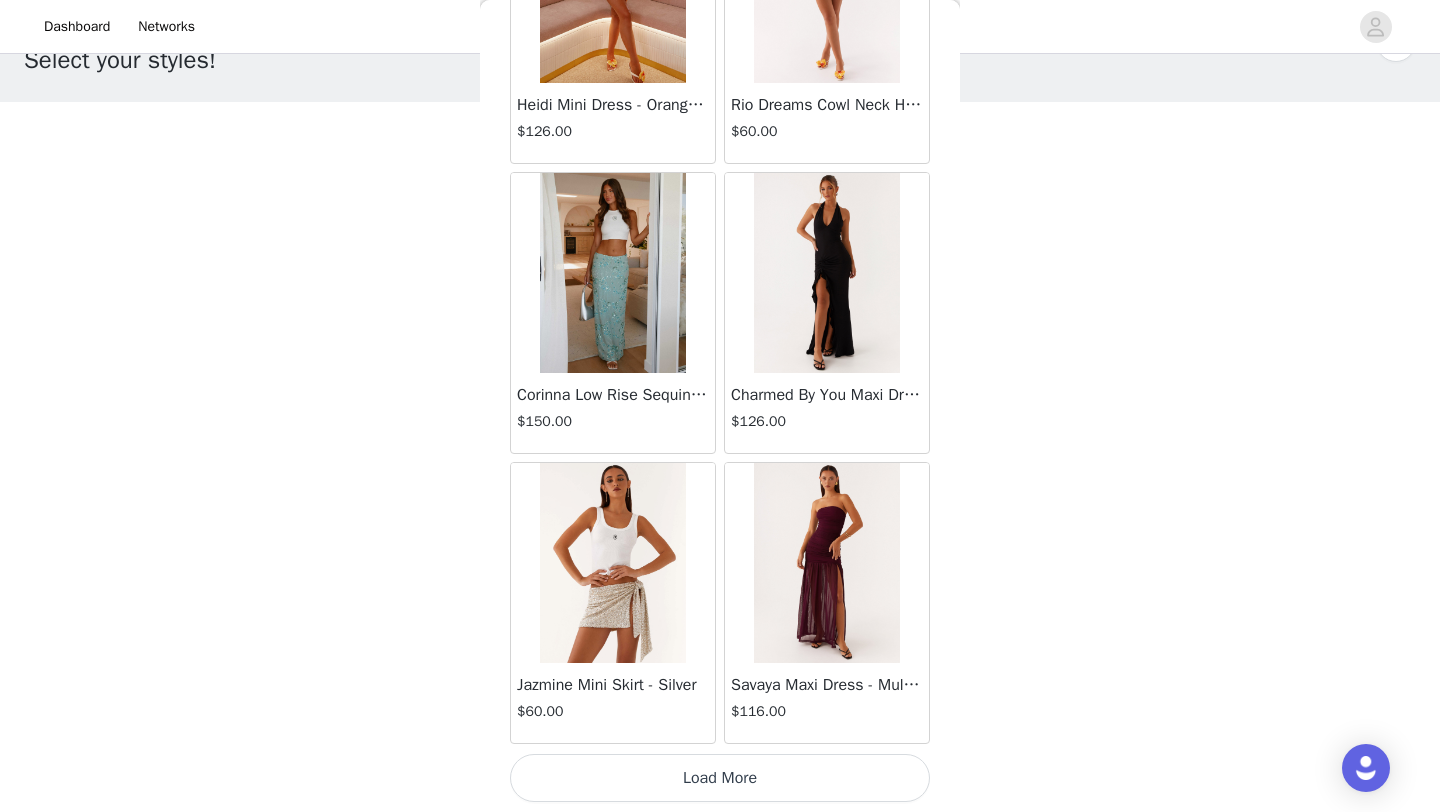 scroll, scrollTop: 33454, scrollLeft: 0, axis: vertical 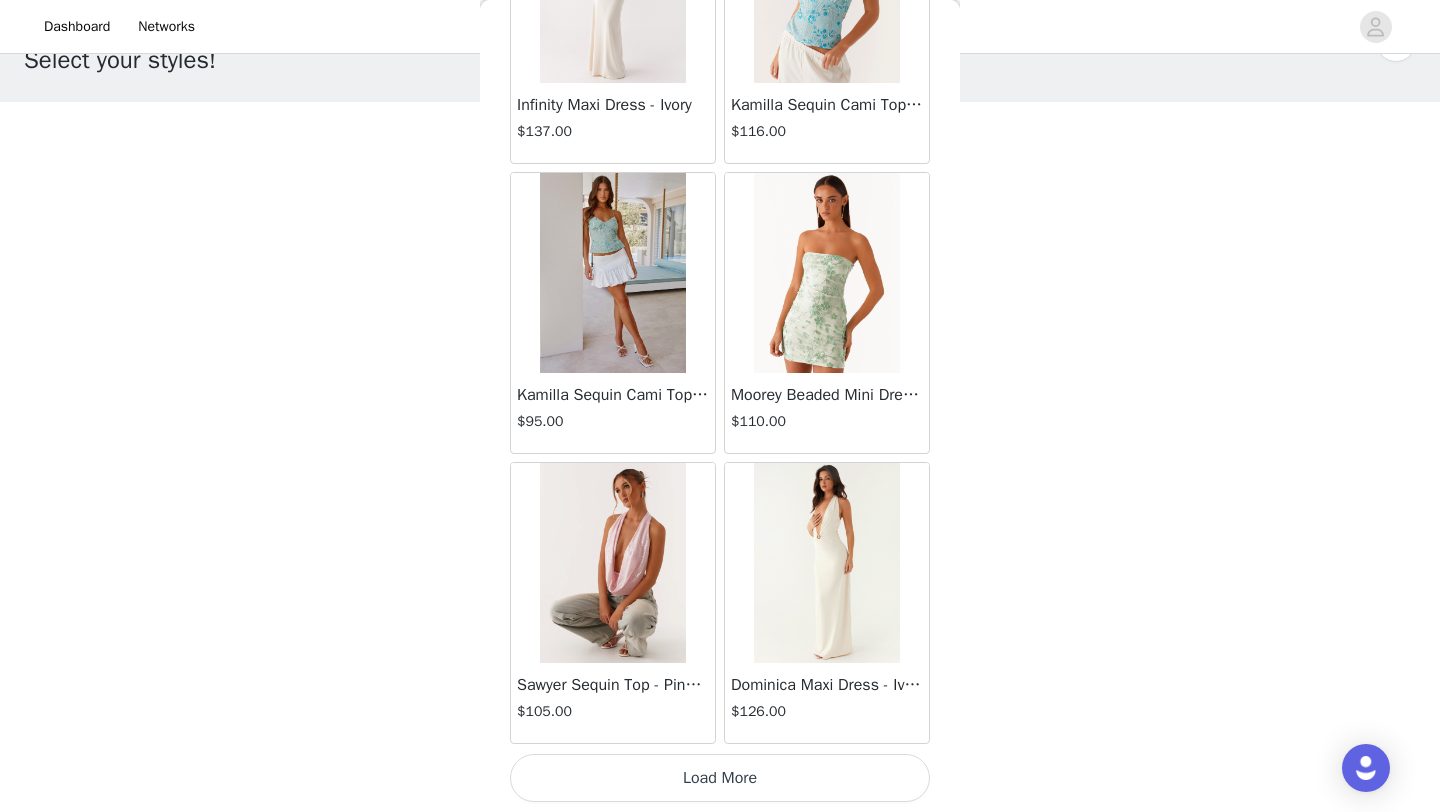 click on "Load More" at bounding box center (720, 778) 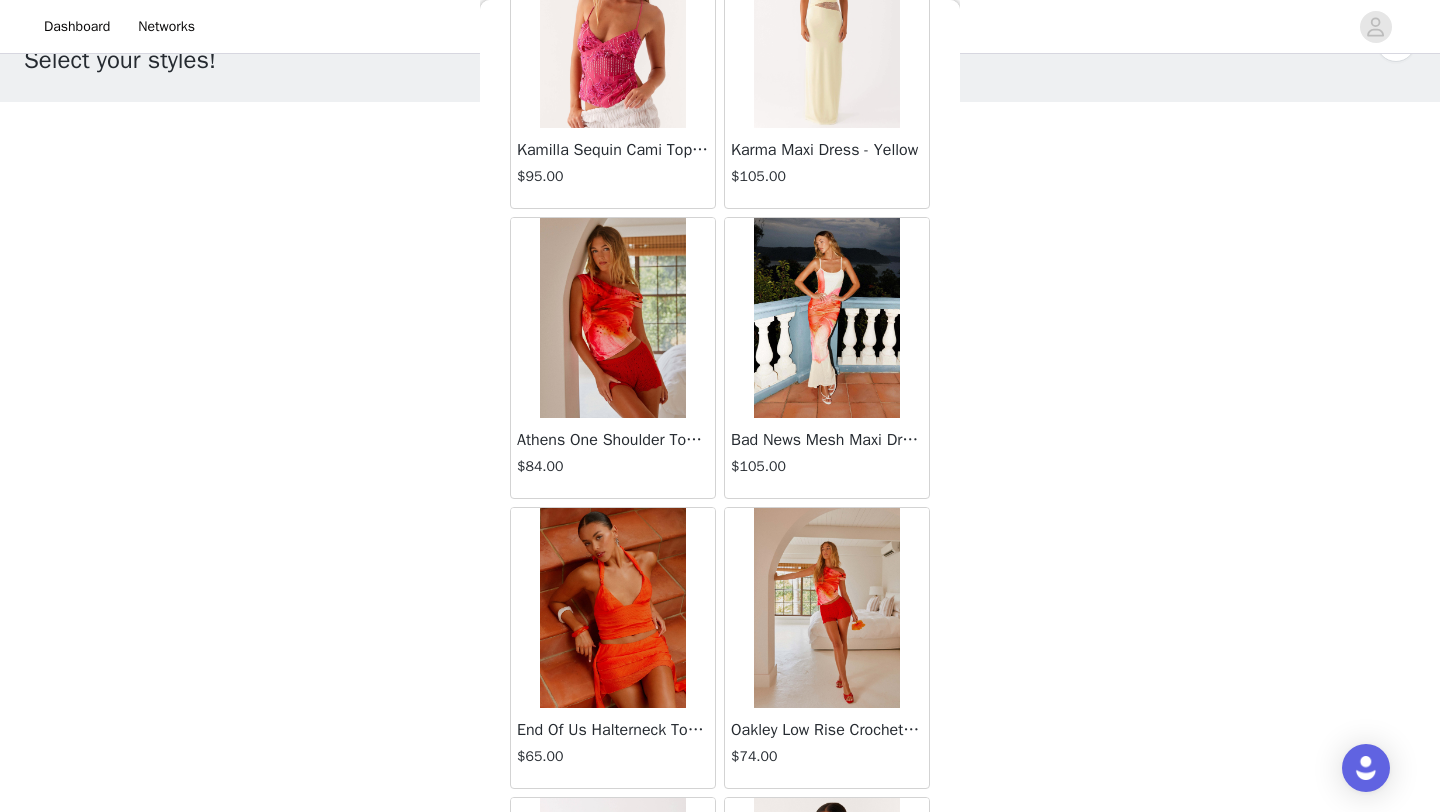 scroll, scrollTop: 39948, scrollLeft: 0, axis: vertical 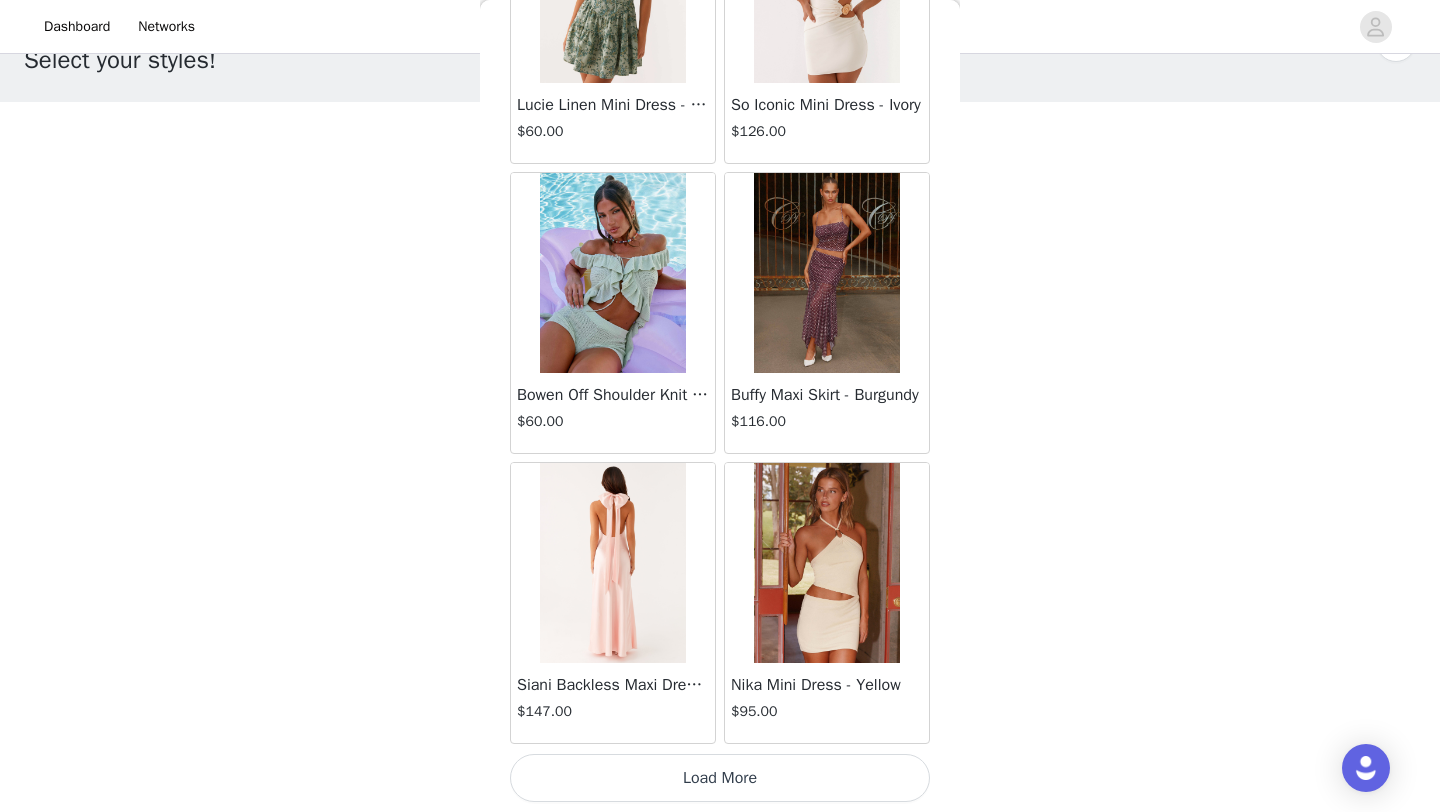click on "Load More" at bounding box center (720, 778) 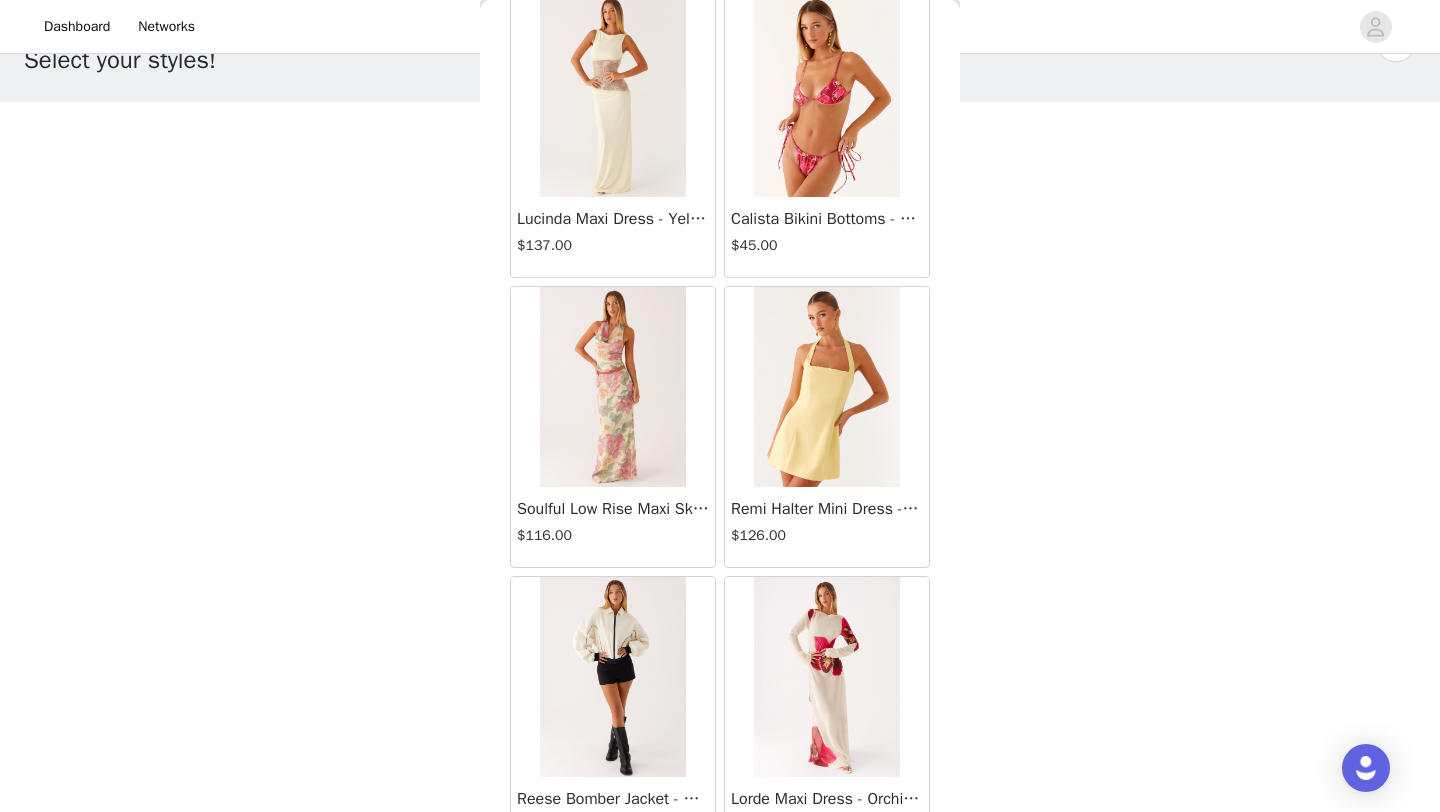 scroll, scrollTop: 42848, scrollLeft: 0, axis: vertical 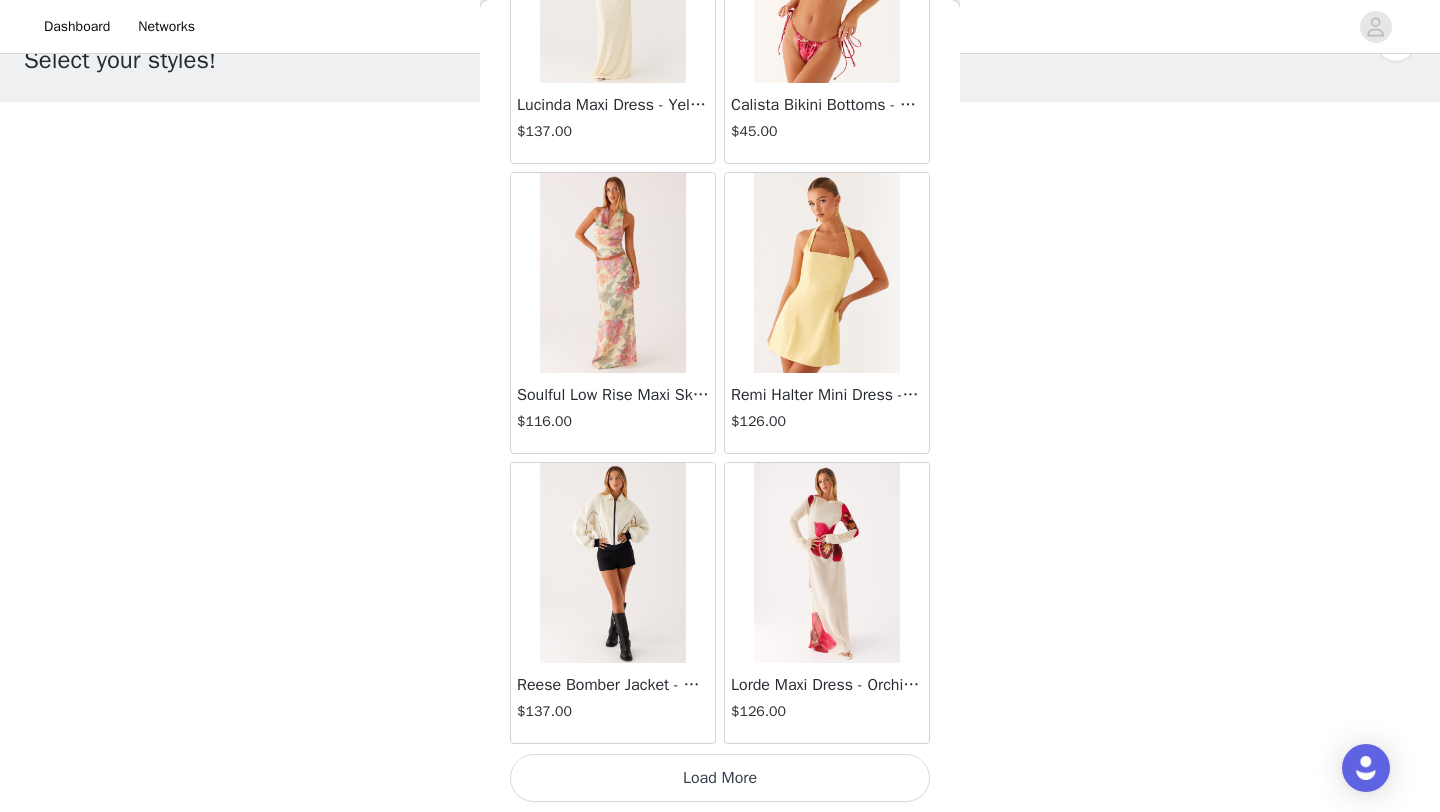 click on "Load More" at bounding box center (720, 778) 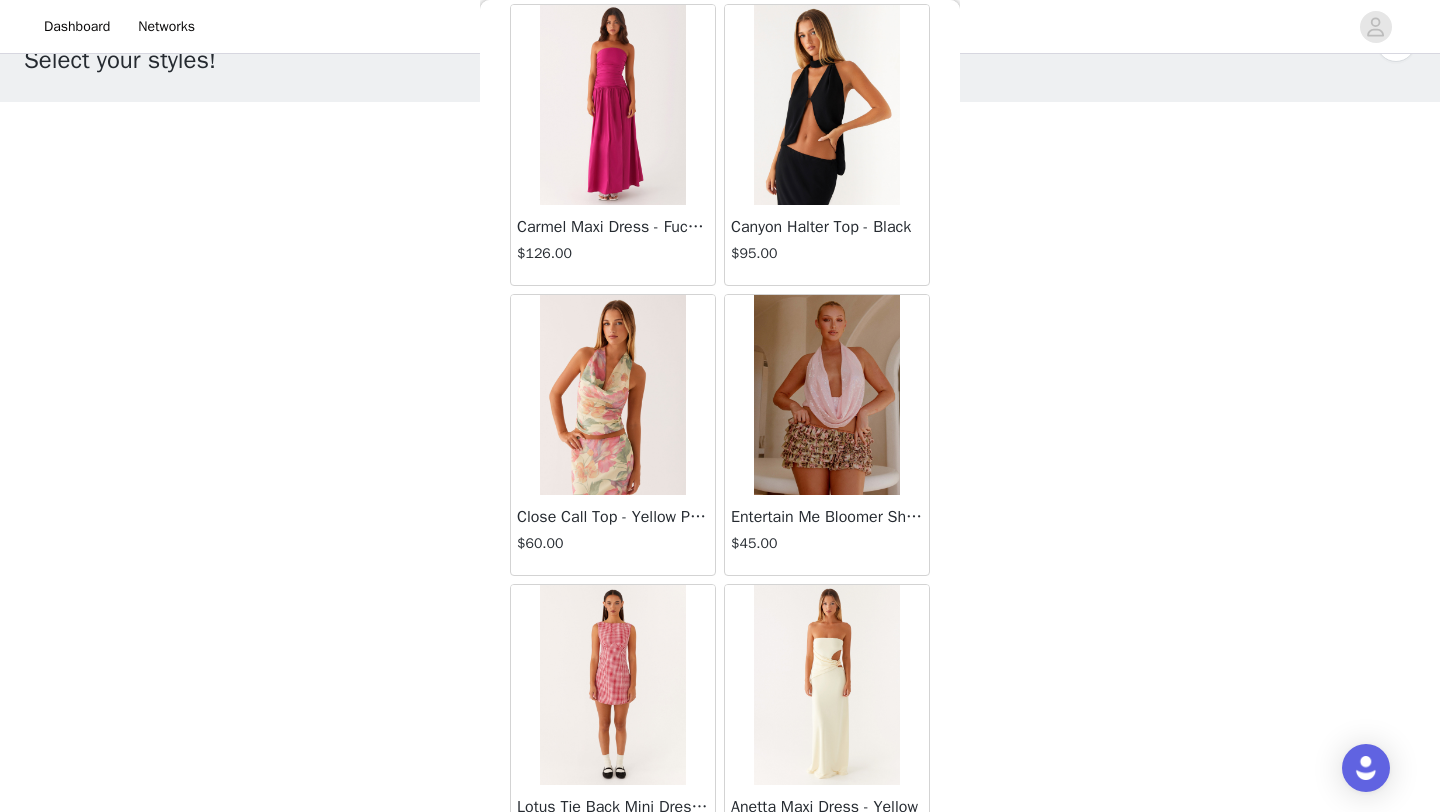 scroll, scrollTop: 45748, scrollLeft: 0, axis: vertical 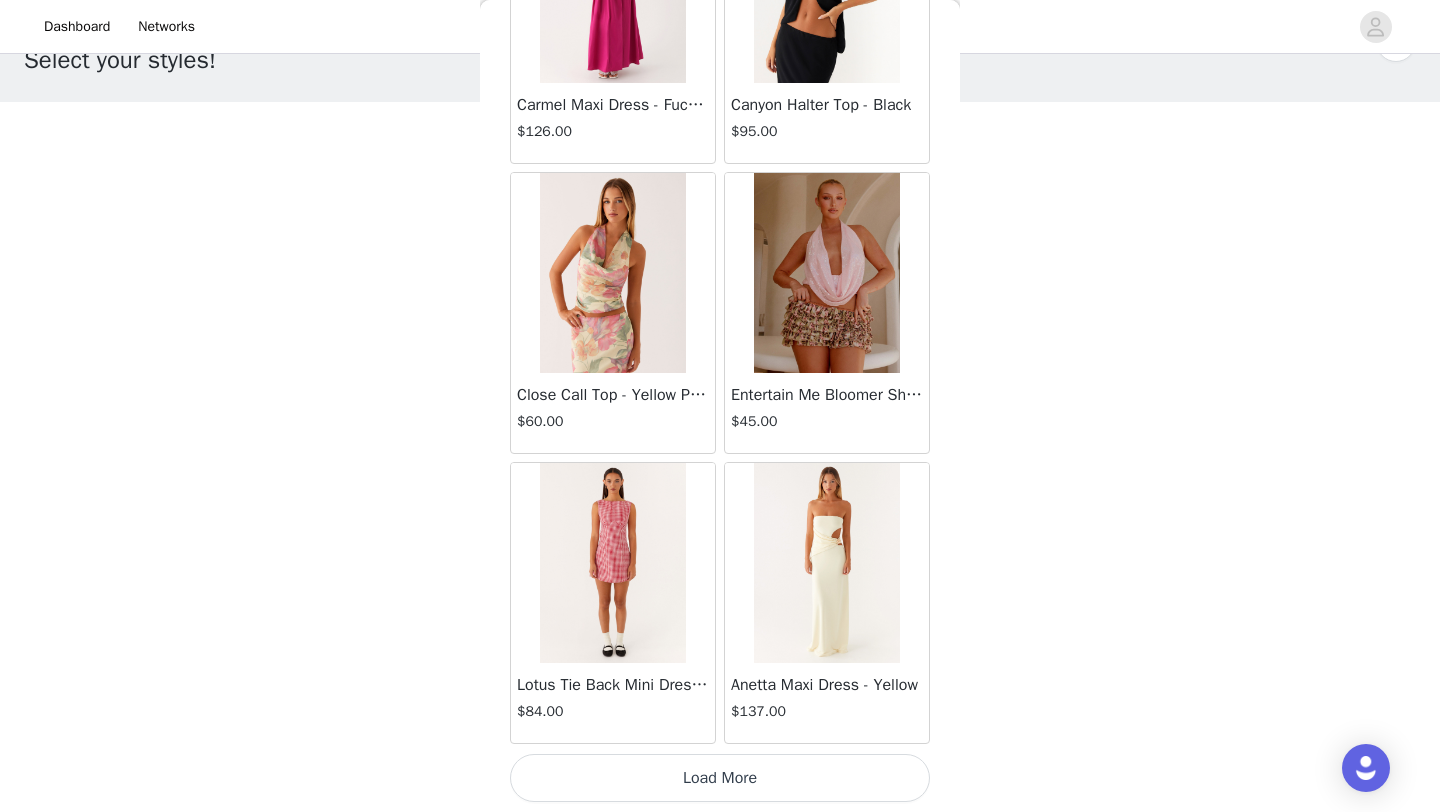 click on "Load More" at bounding box center (720, 778) 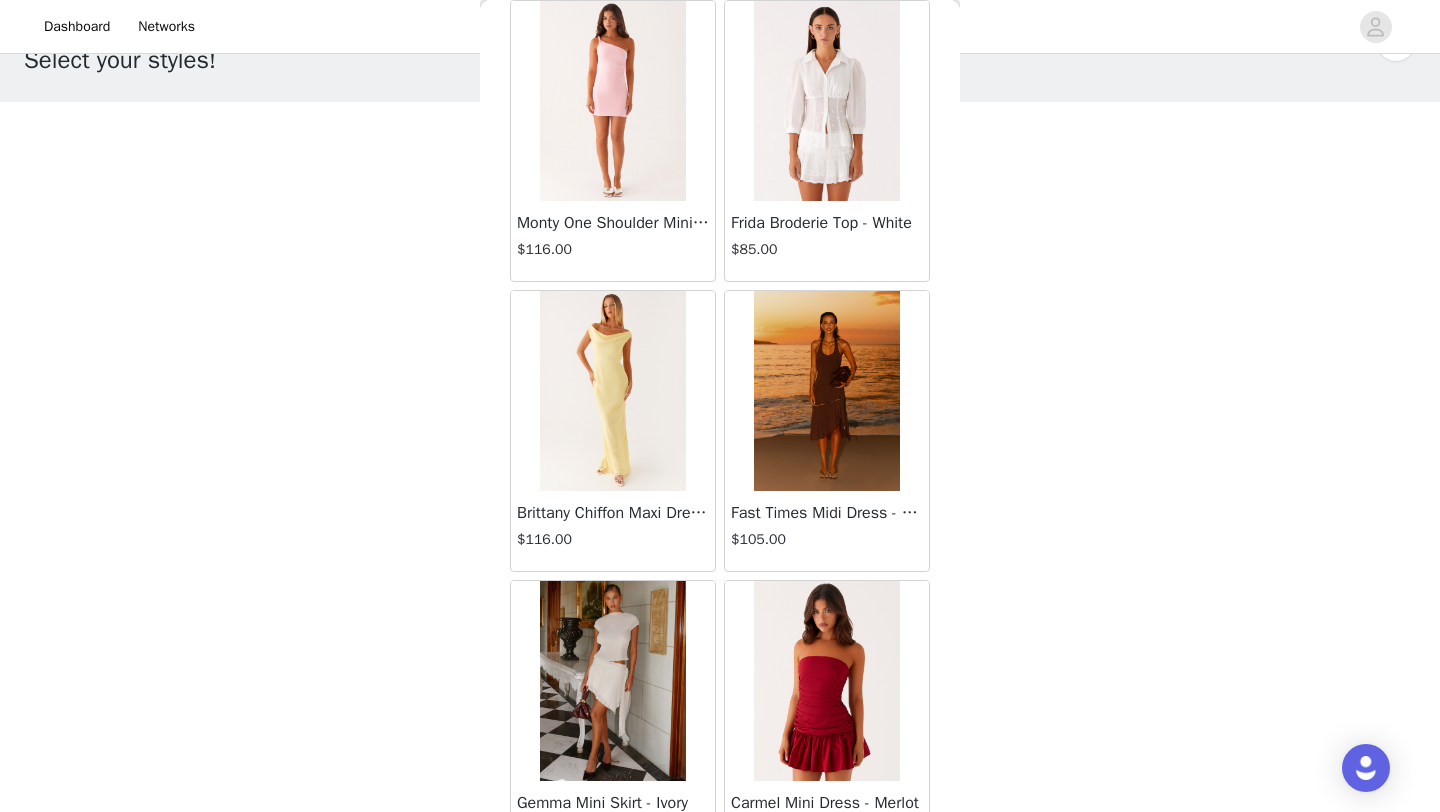scroll, scrollTop: 48648, scrollLeft: 0, axis: vertical 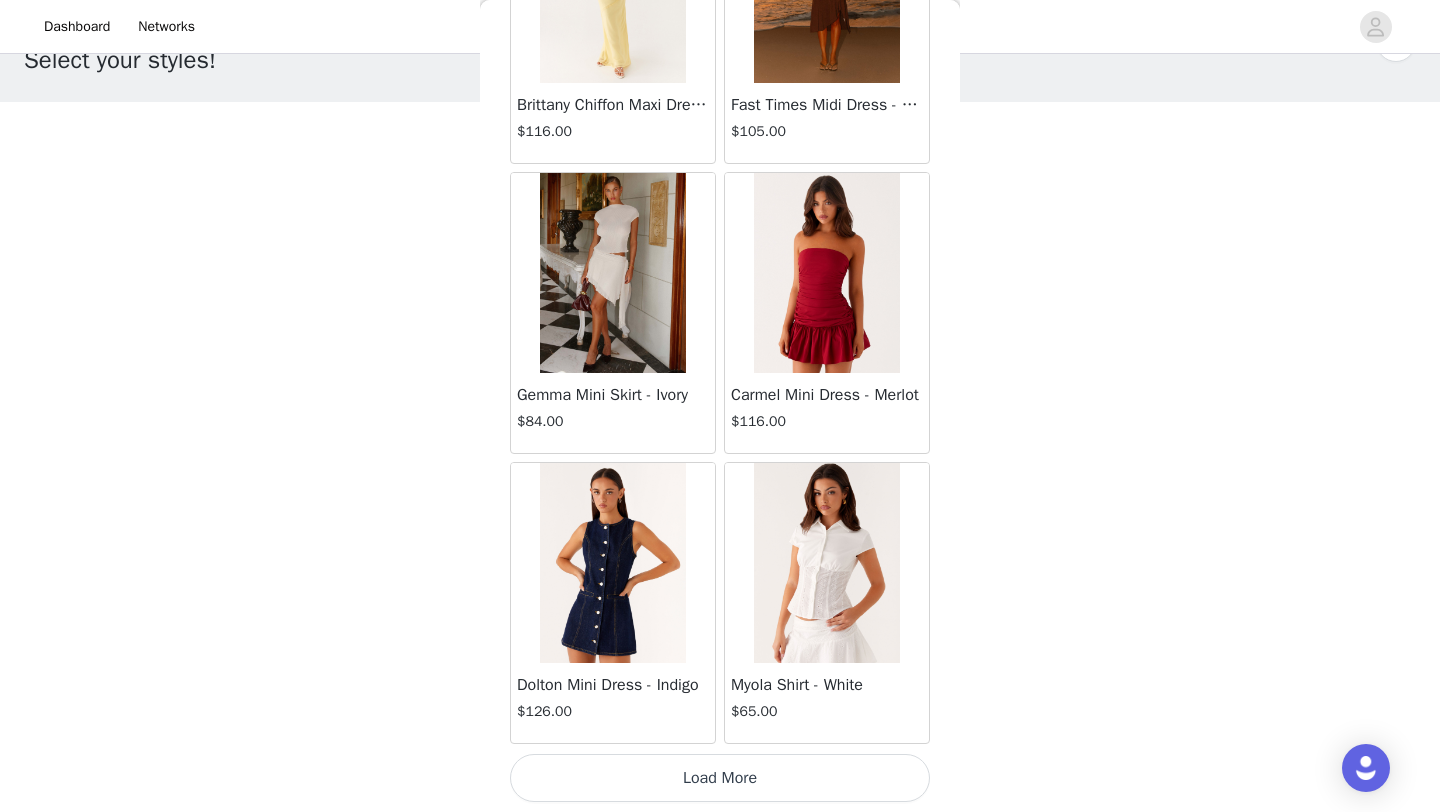 click on "Load More" at bounding box center [720, 778] 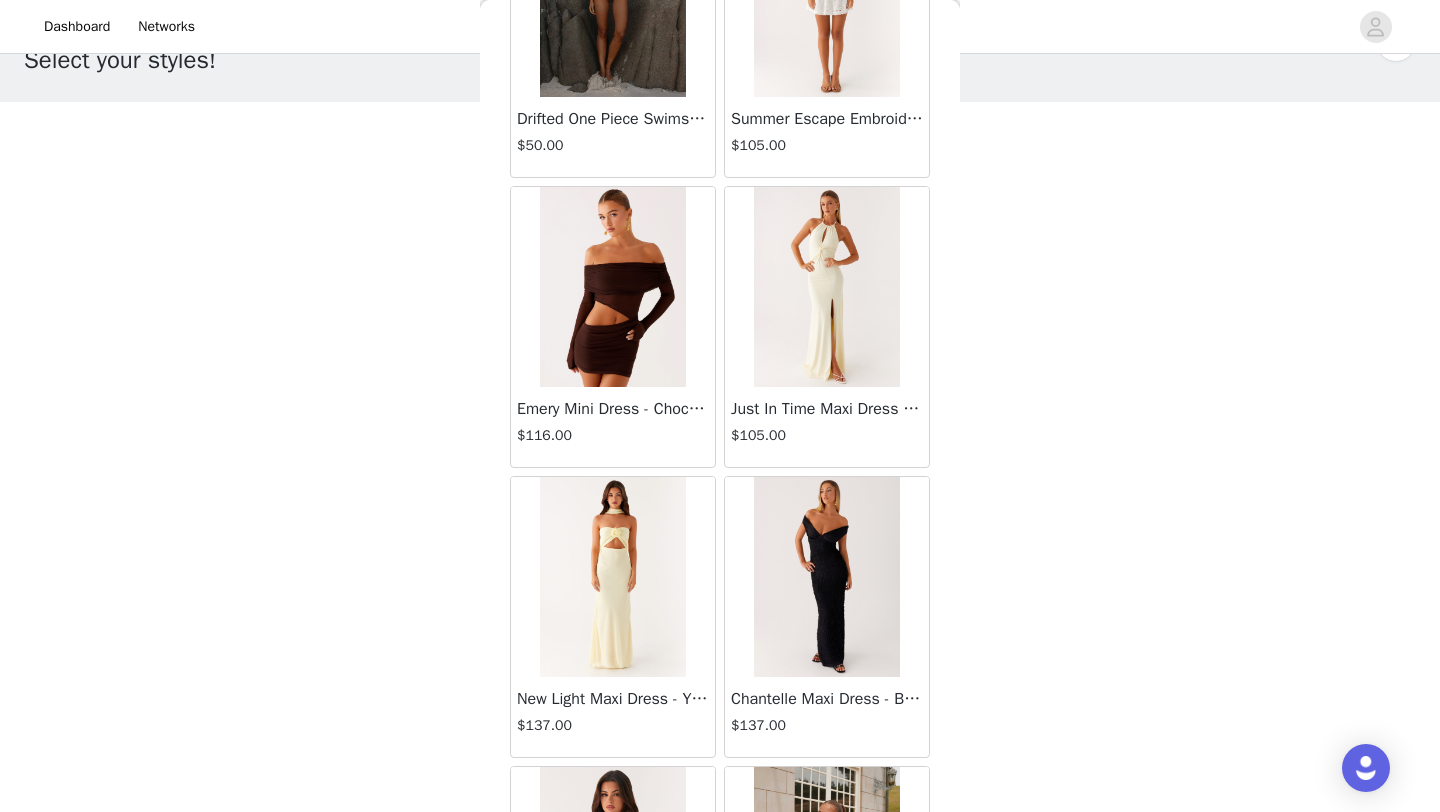scroll, scrollTop: 51246, scrollLeft: 0, axis: vertical 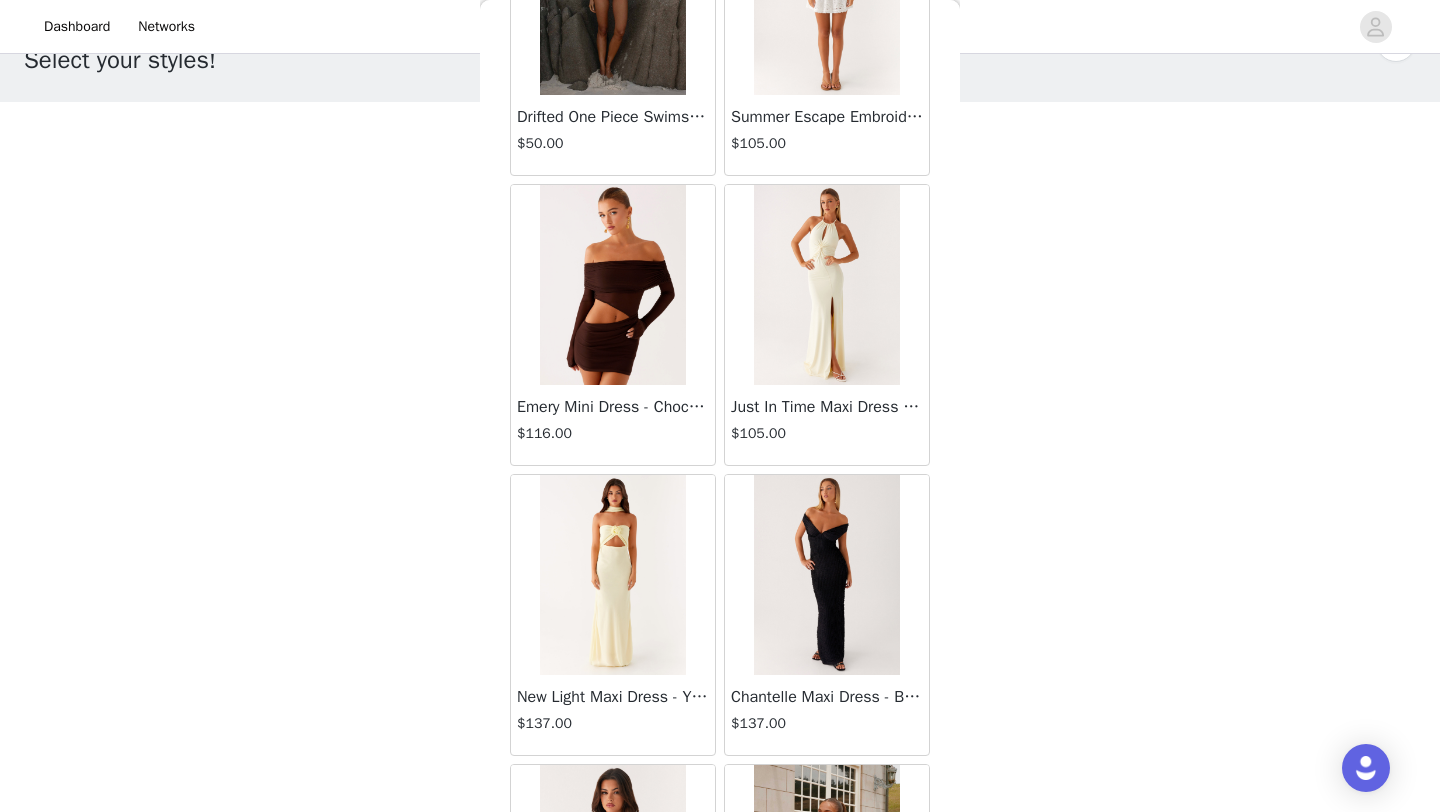 click at bounding box center [612, 285] 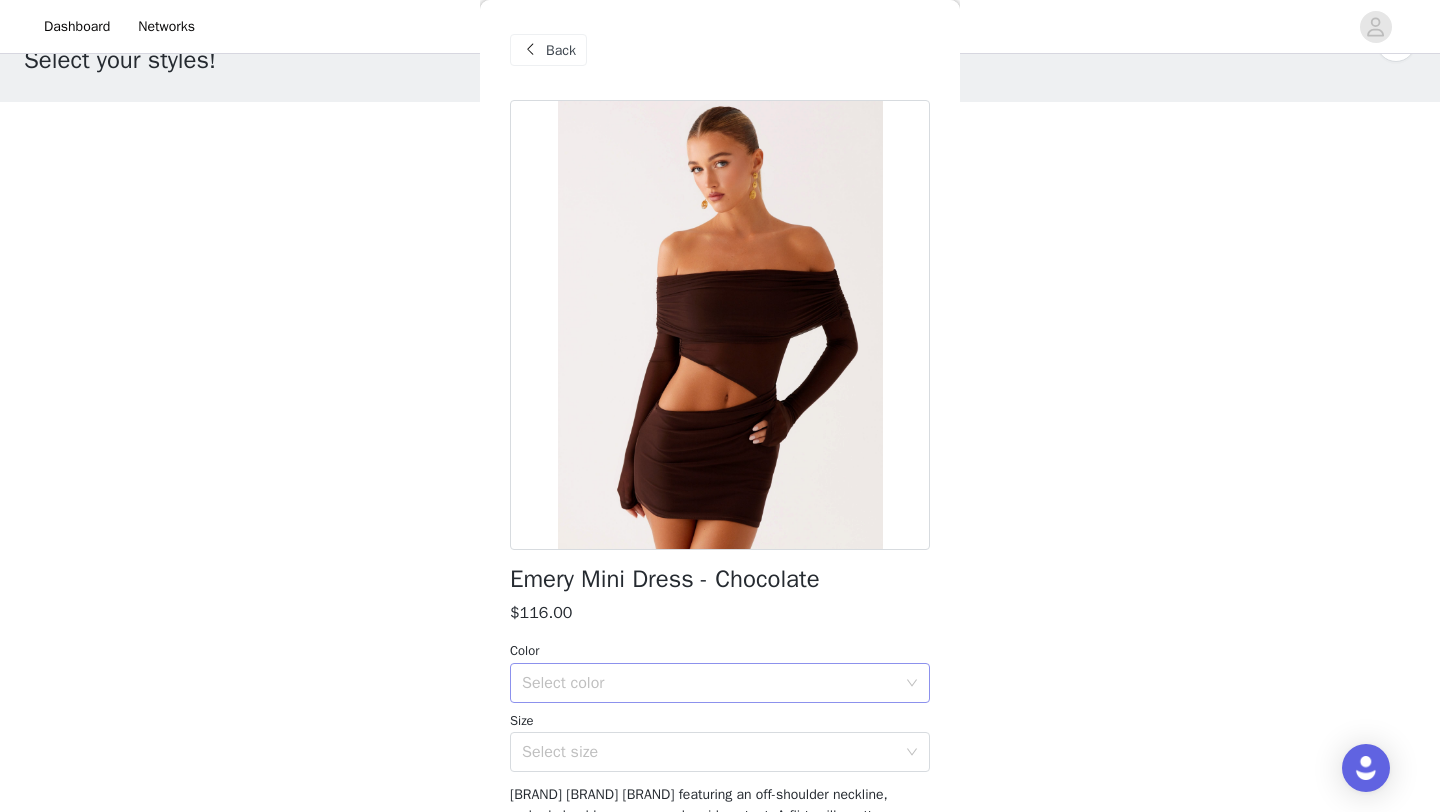 scroll, scrollTop: 85, scrollLeft: 0, axis: vertical 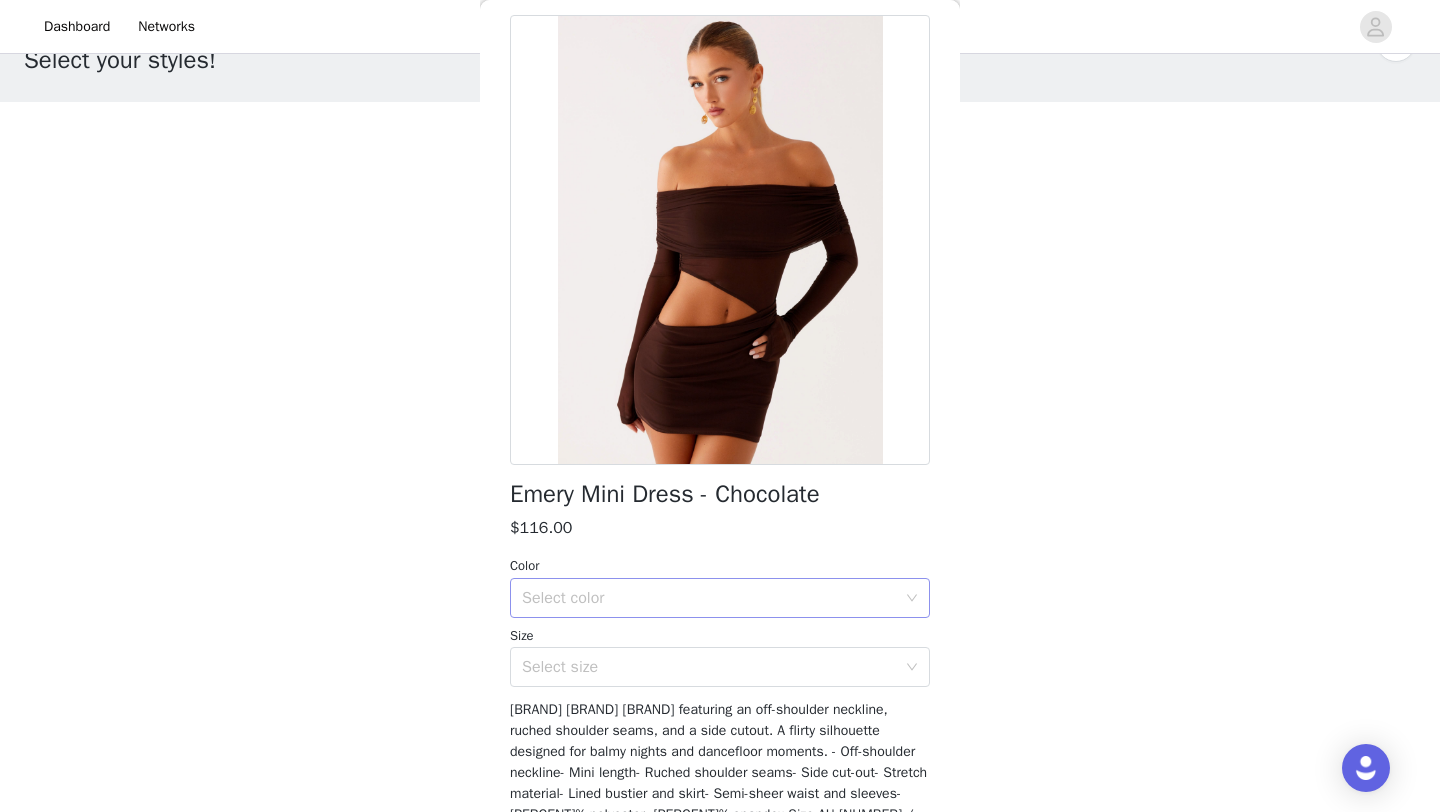 click on "Select color" at bounding box center (709, 598) 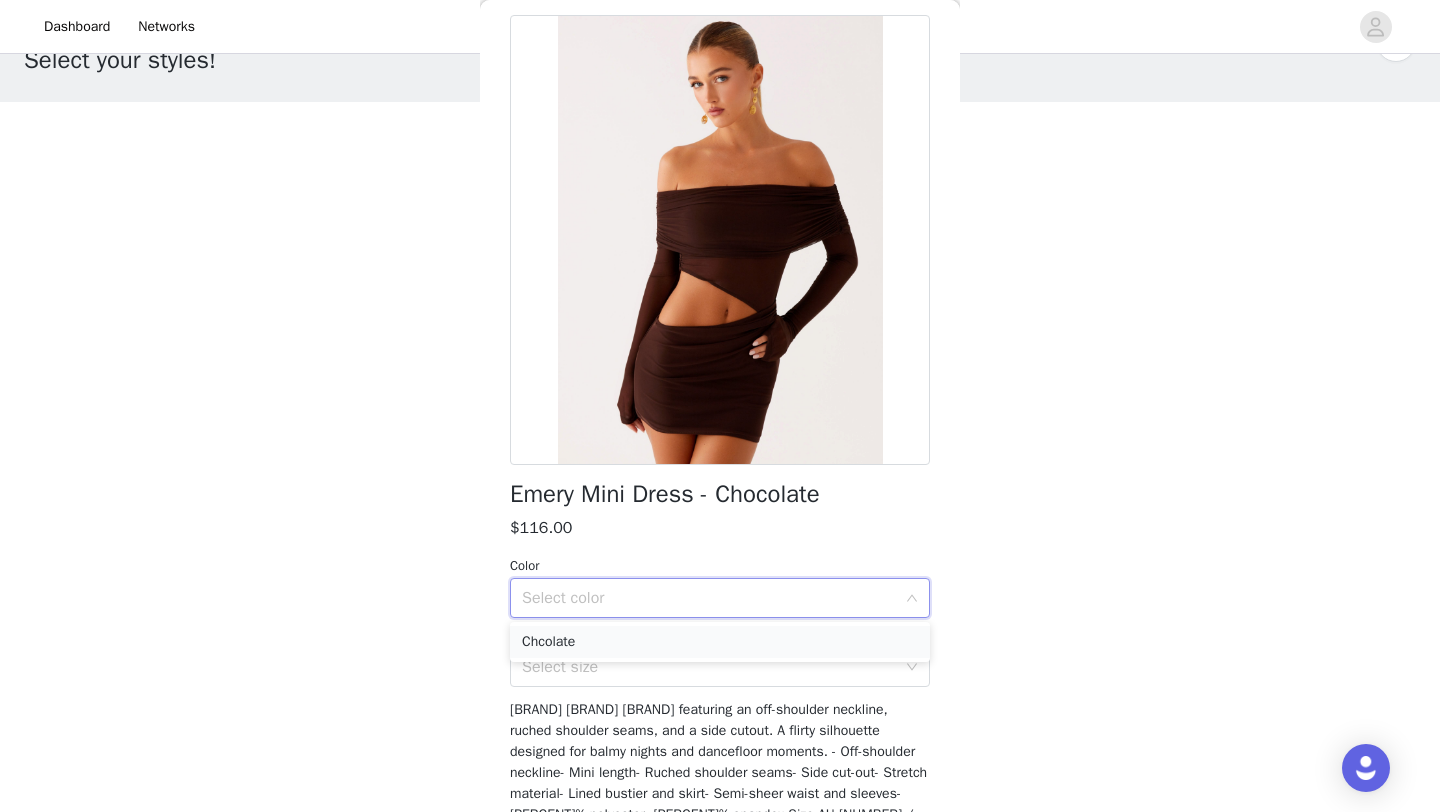 click on "Chcolate" at bounding box center [720, 642] 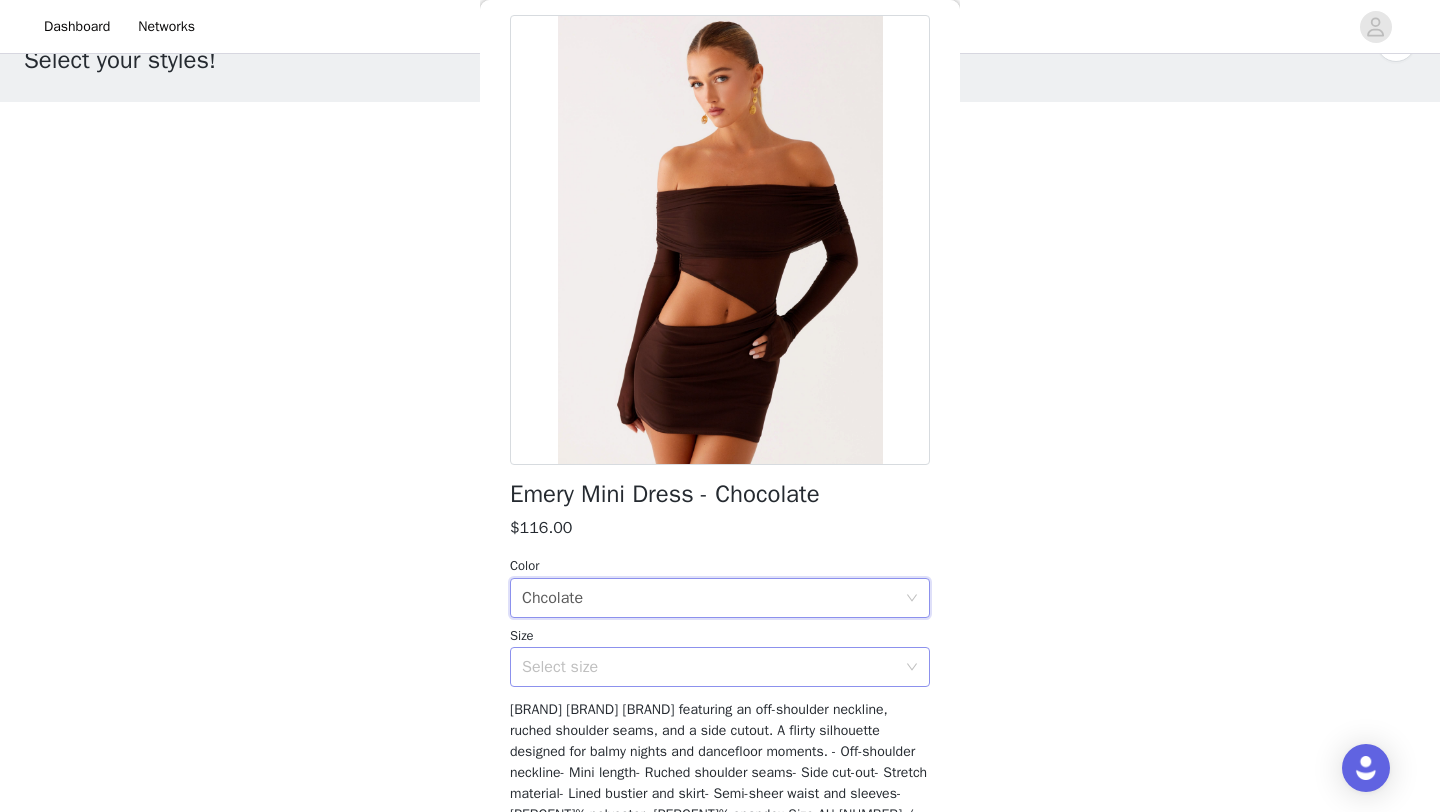 click on "Select size" at bounding box center [709, 667] 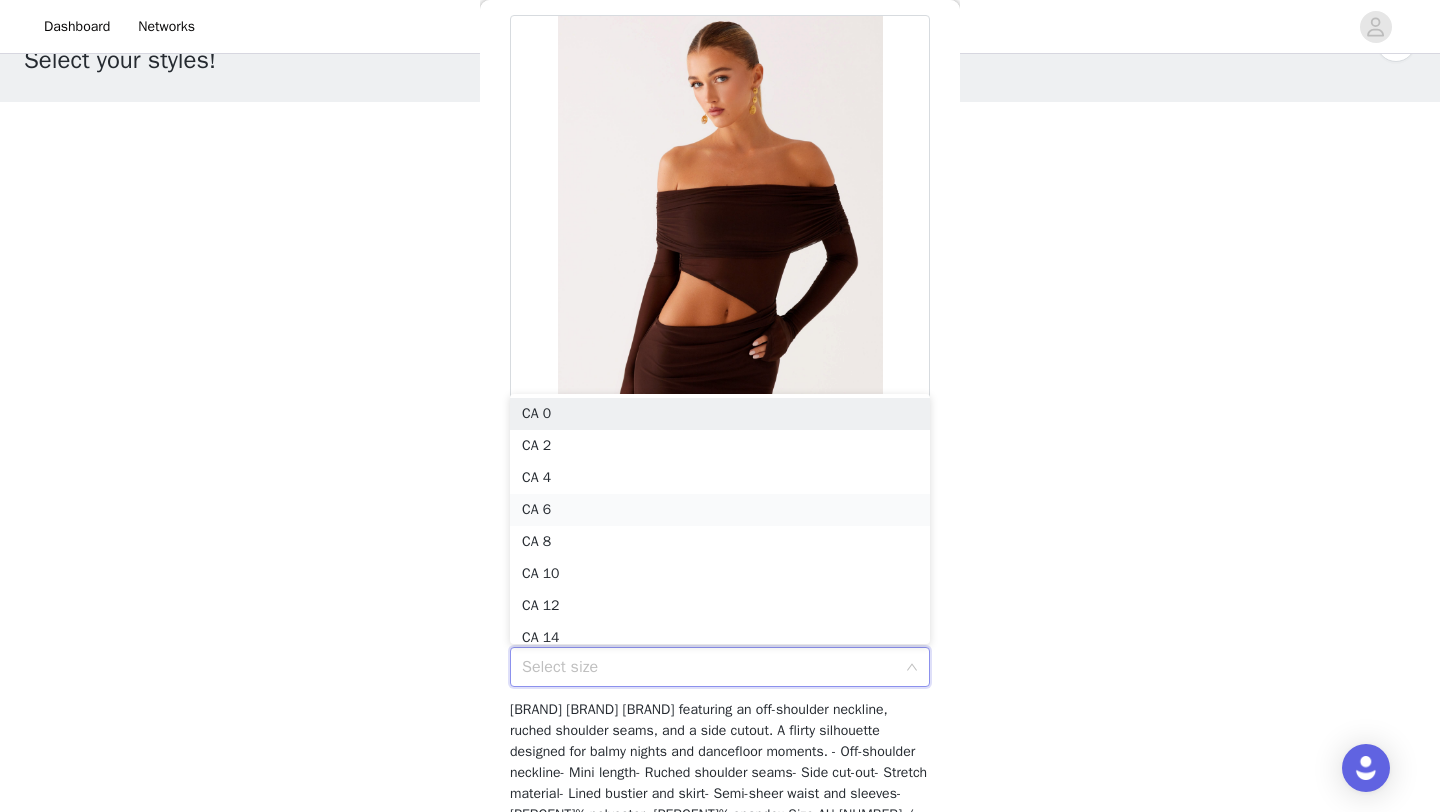 scroll, scrollTop: 10, scrollLeft: 0, axis: vertical 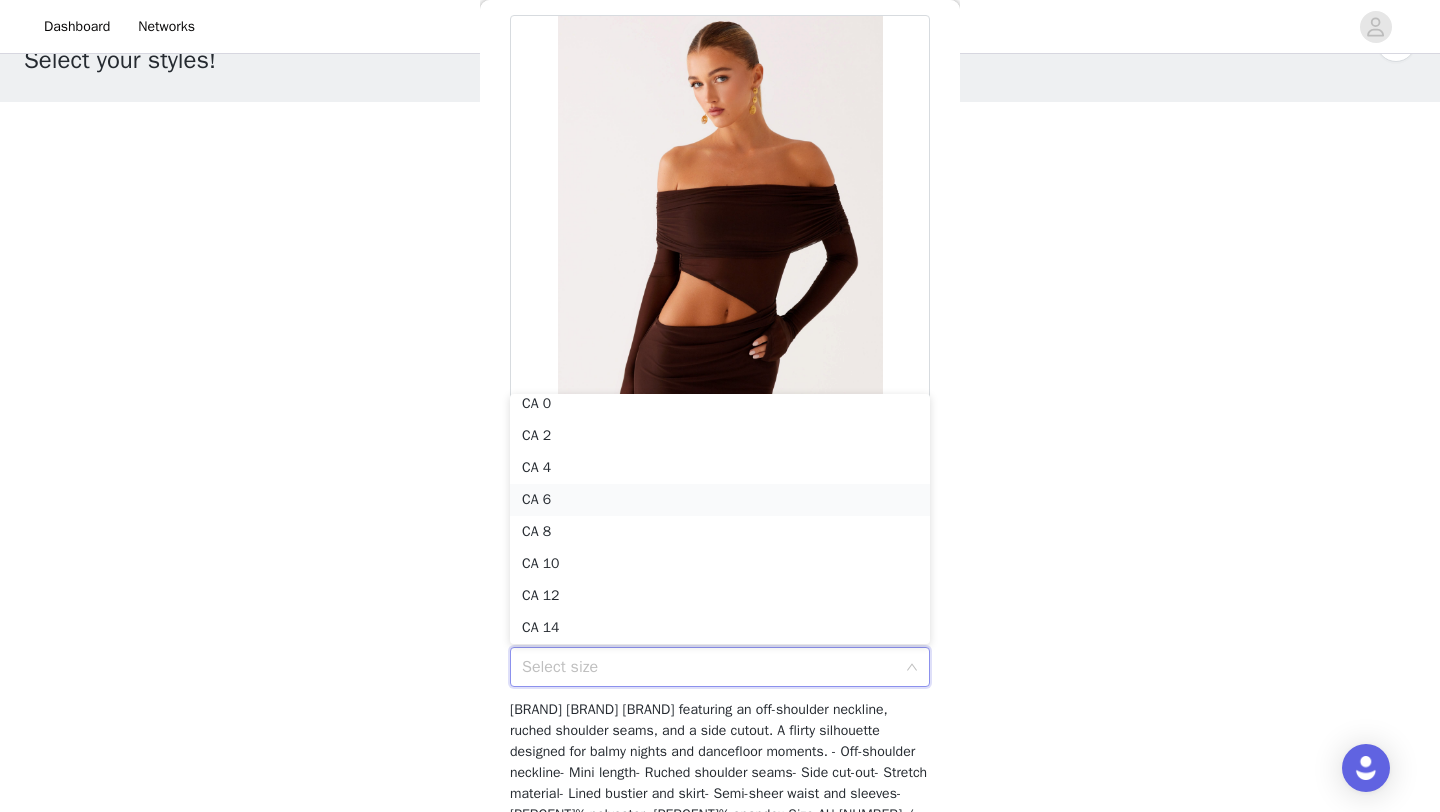 click on "CA 6" at bounding box center [720, 500] 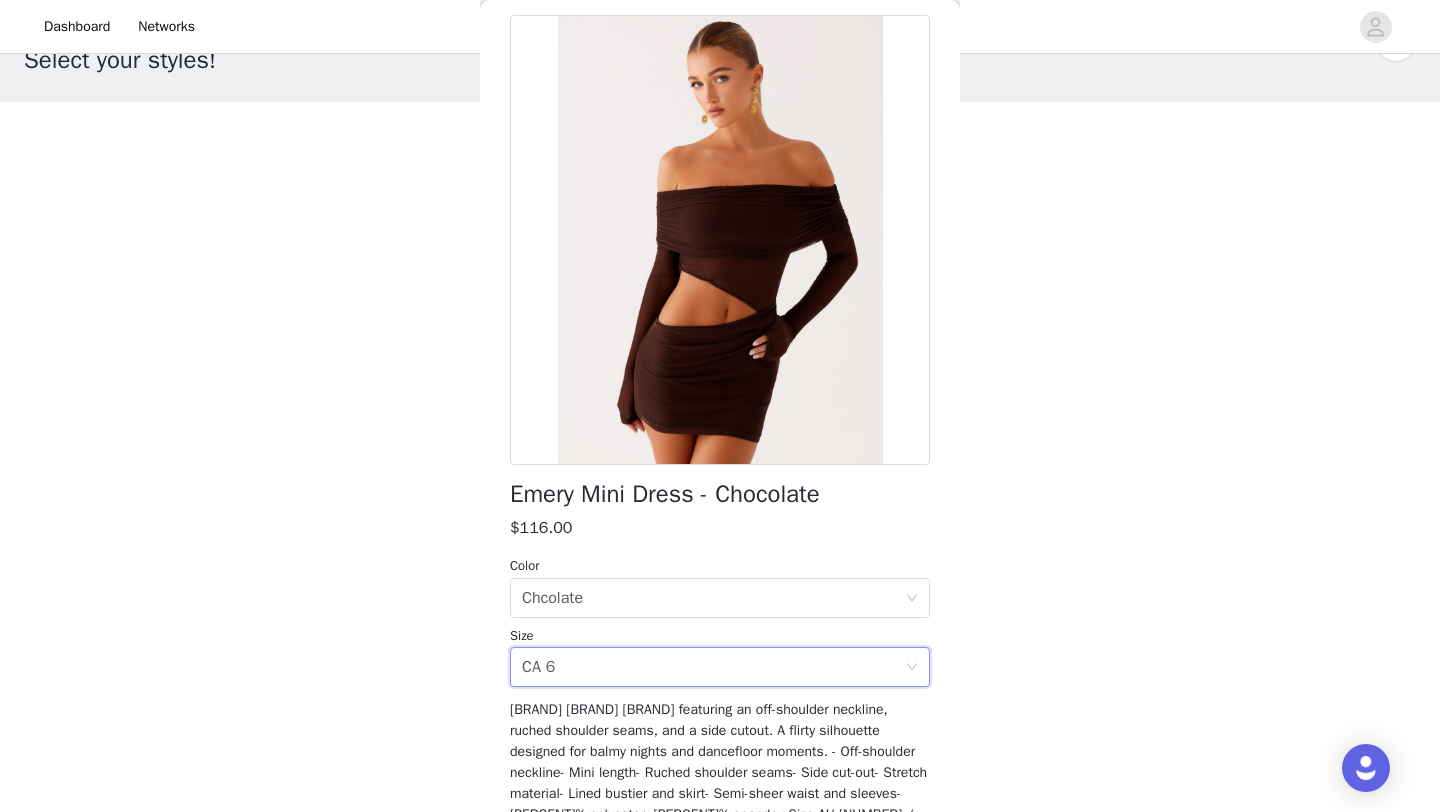 scroll, scrollTop: 266, scrollLeft: 0, axis: vertical 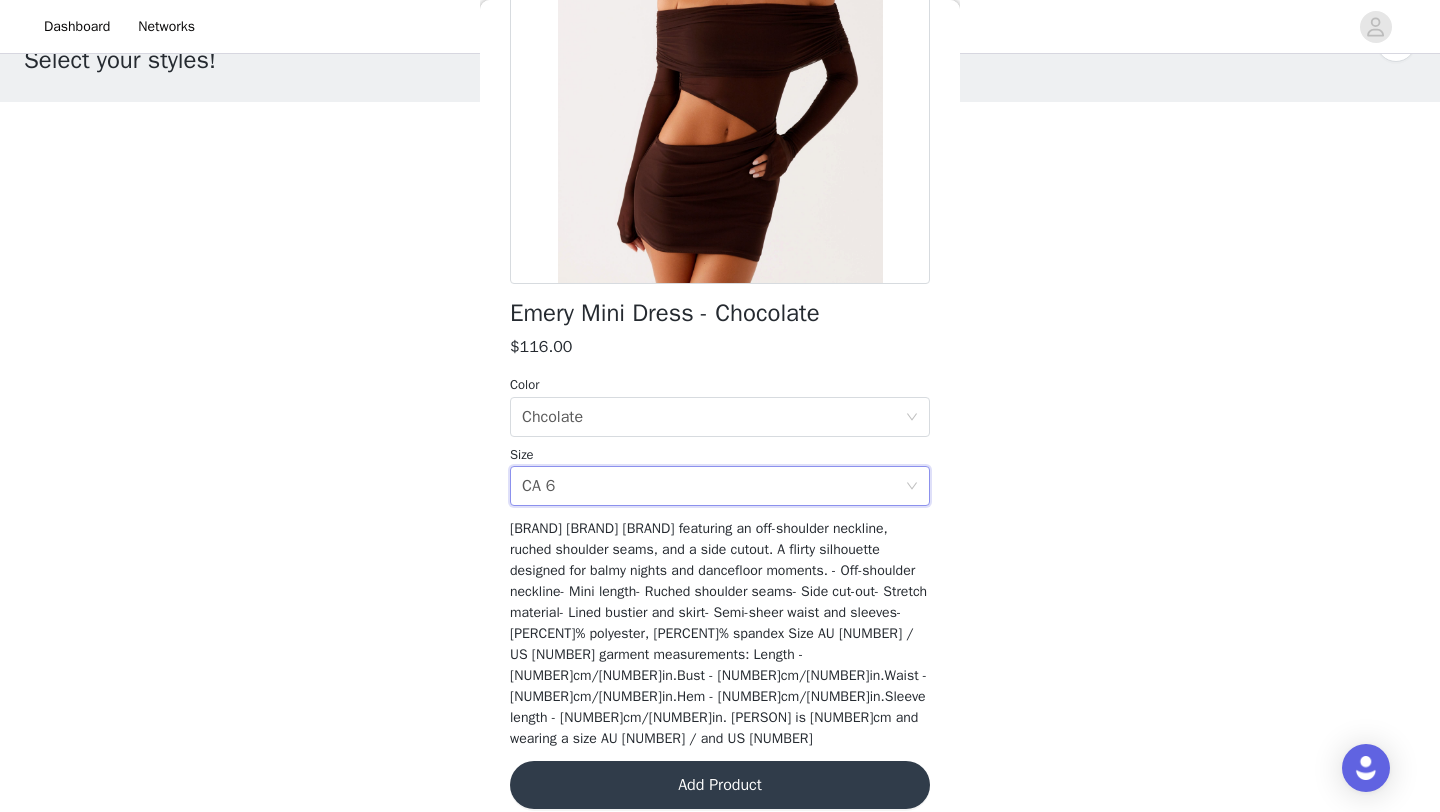 click on "Add Product" at bounding box center (720, 785) 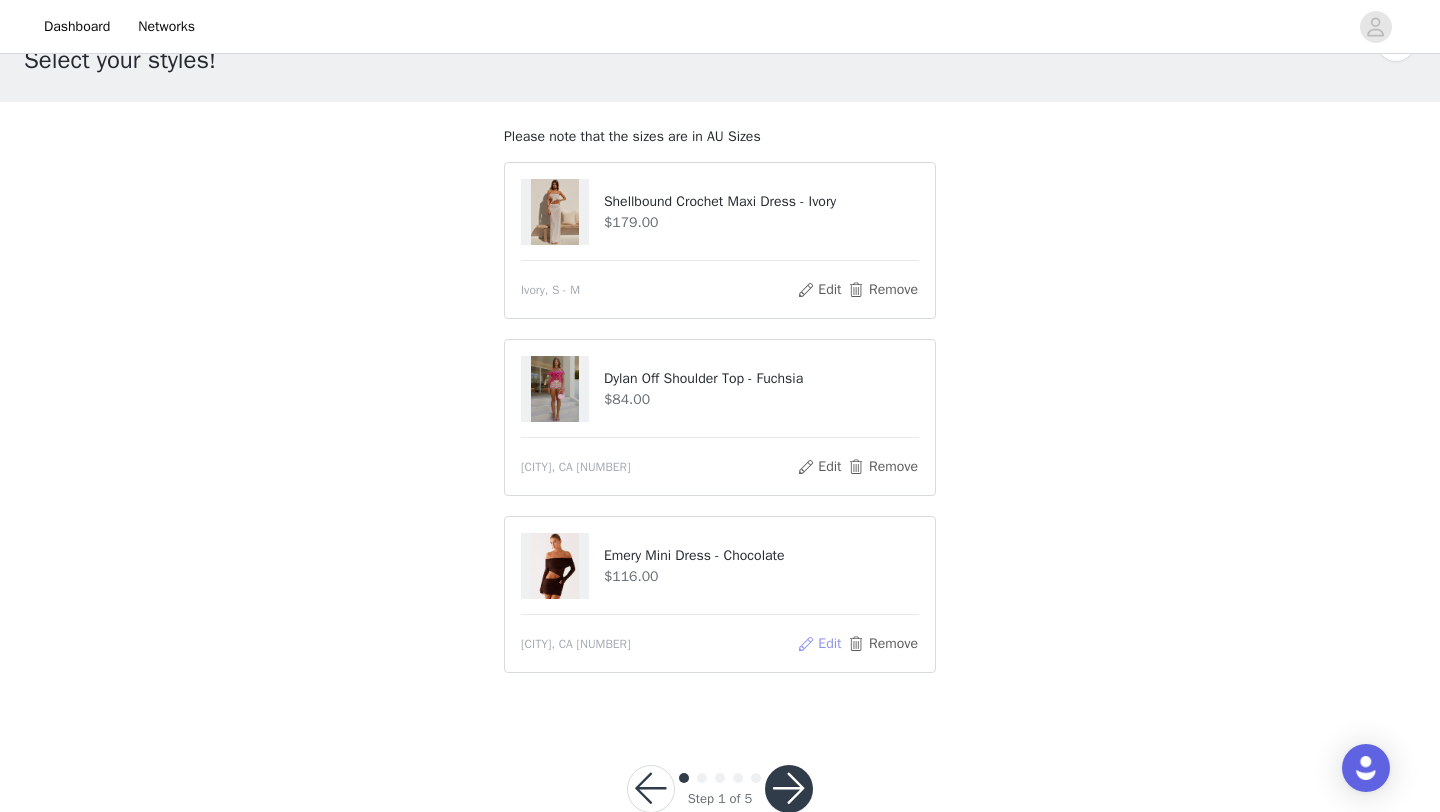 click on "Edit" at bounding box center (819, 644) 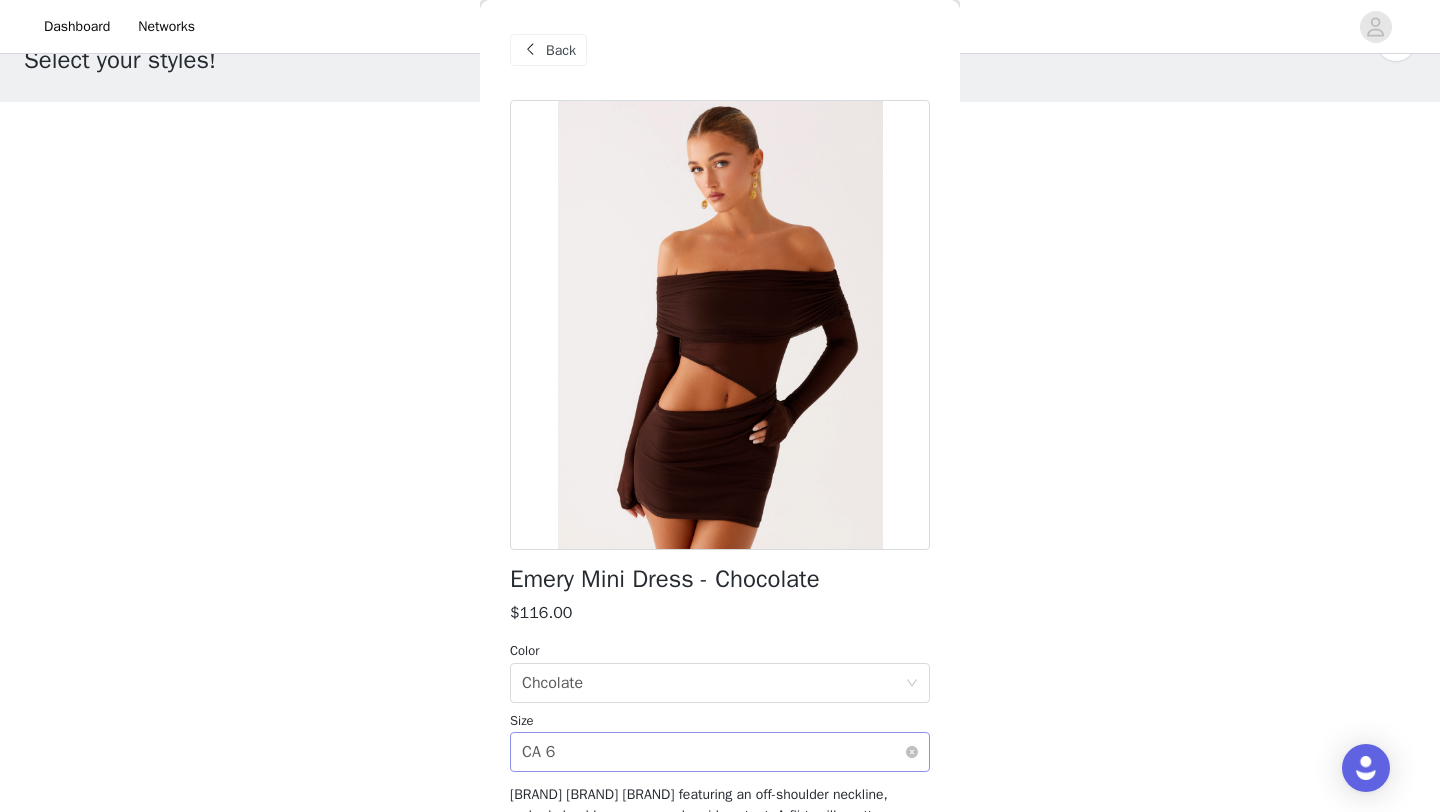 click on "Select size CA 6" at bounding box center (713, 752) 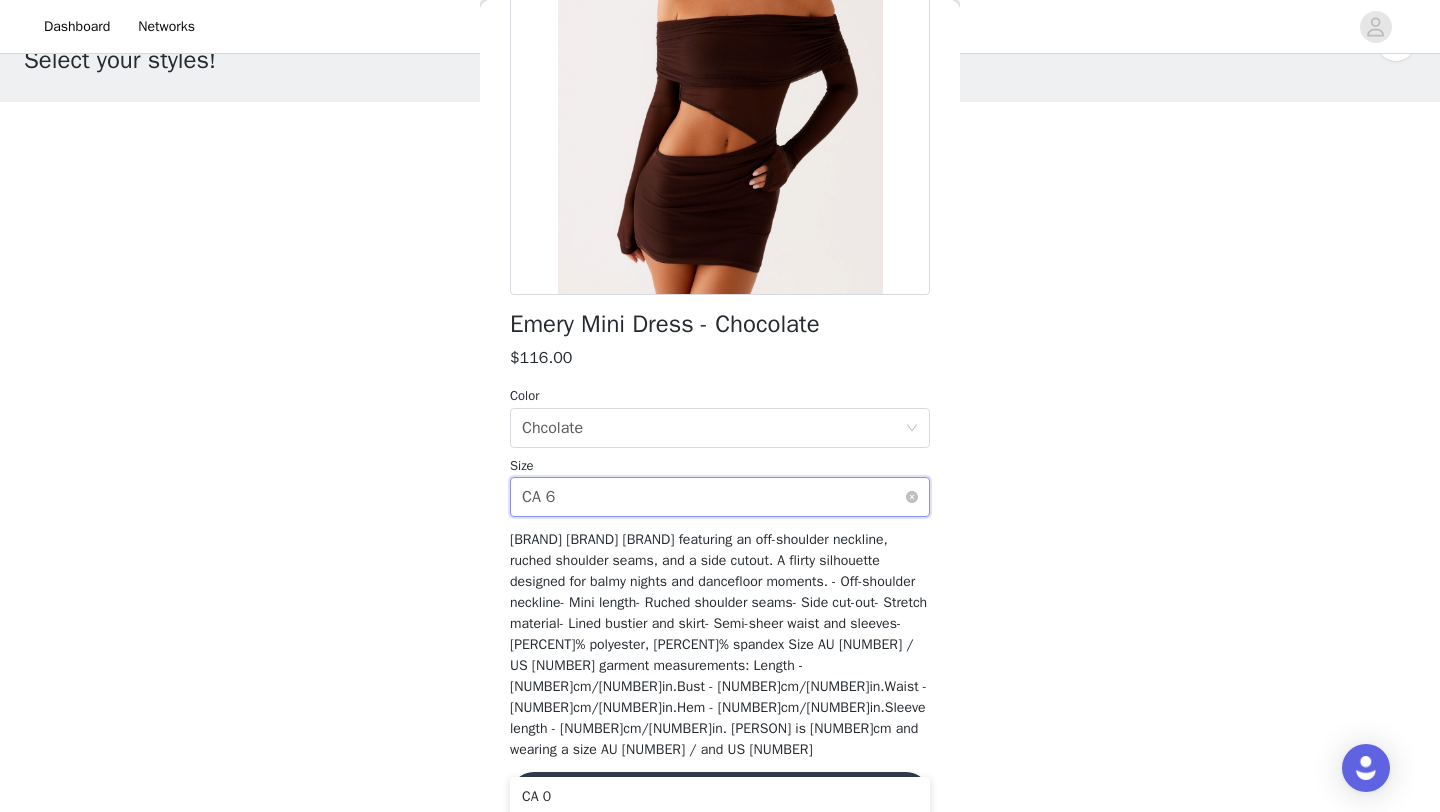 scroll, scrollTop: 257, scrollLeft: 0, axis: vertical 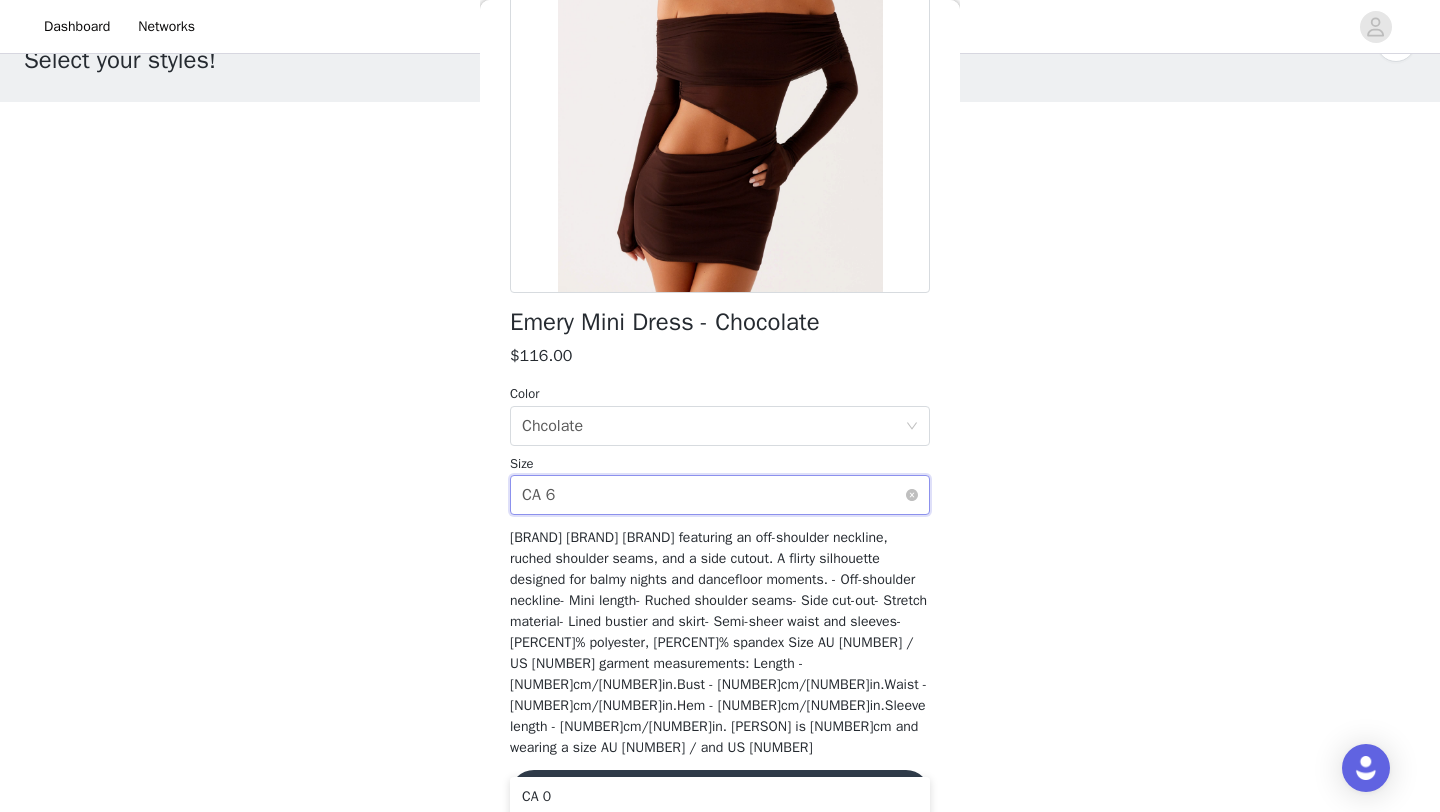 click on "Select size CA 6" at bounding box center (713, 495) 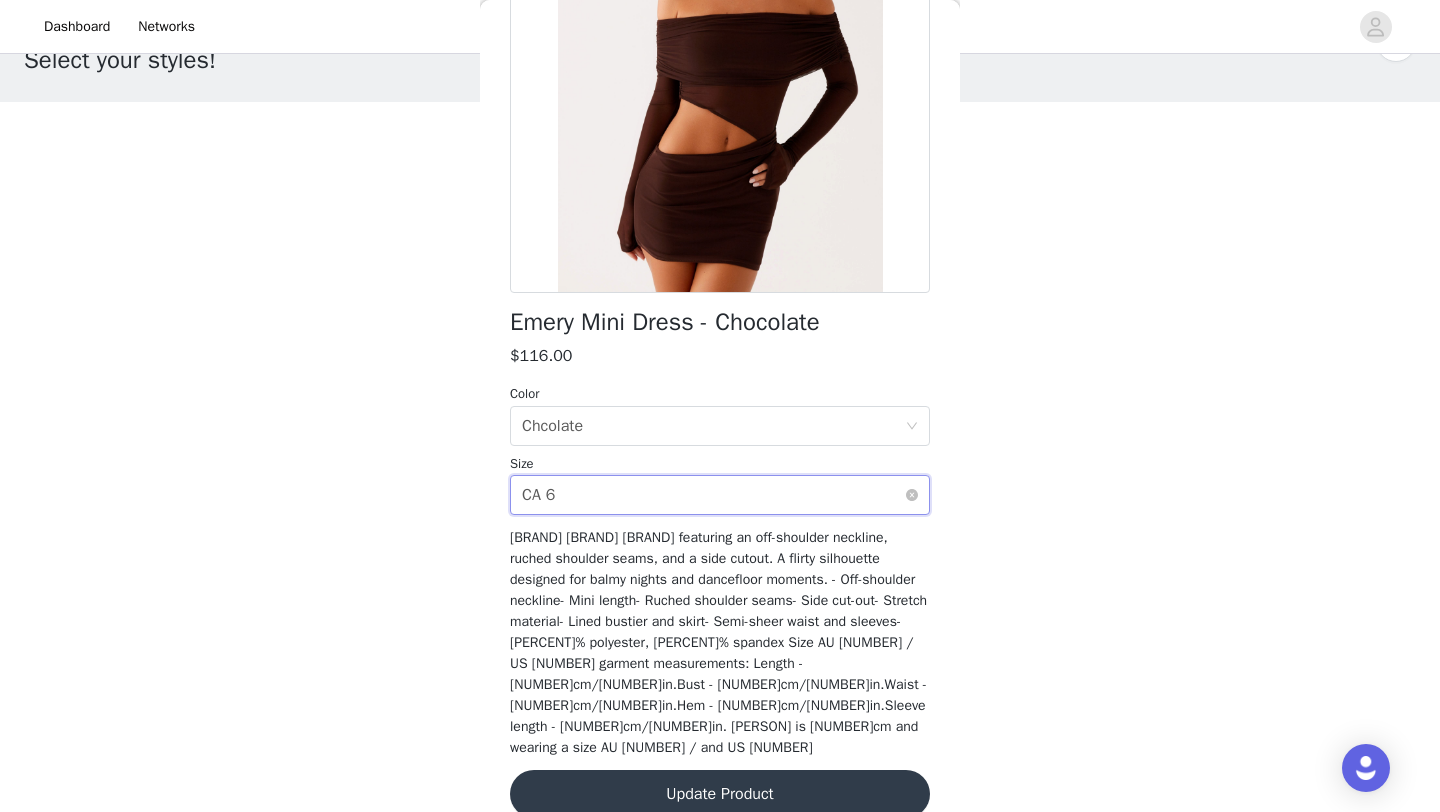 click on "Select size CA 6" at bounding box center [713, 495] 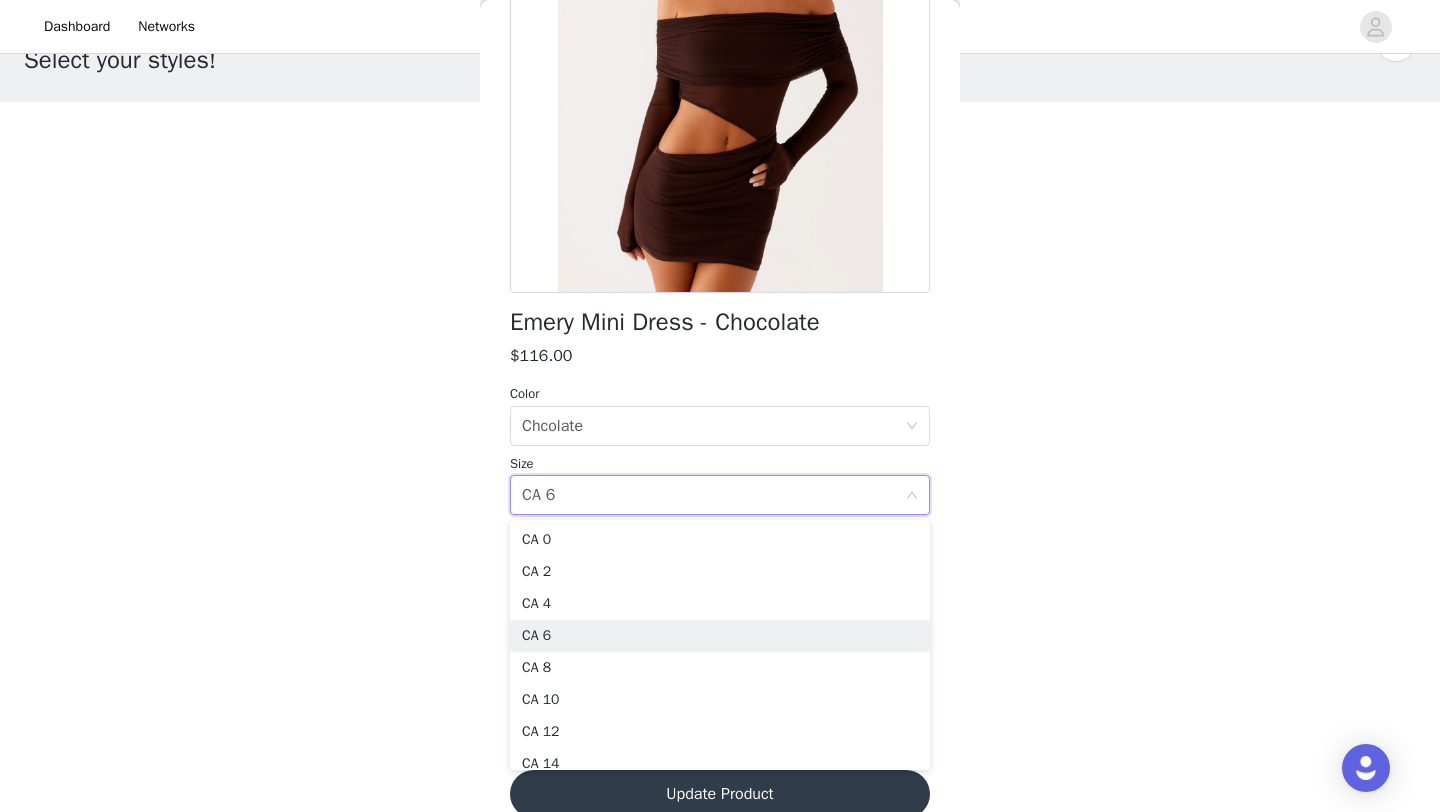 click on "STEP [NUMBER] OF [NUMBER]
Select your styles!
Please note that the sizes are in AU Sizes                 [BRAND] [BRAND] [BRAND] - [COLOR]     $[NUMBER]       [COLOR], [SIZE]       Edit   Remove     [BRAND] [BRAND] [BRAND] - [COLOR]     $[NUMBER]       [COLOR], [CITY] [NUMBER]       Edit   Remove     [BRAND] [BRAND] [BRAND] - [COLOR]     $[NUMBER]         [COLOR], [CITY] [NUMBER]       Edit   Remove         Back     [BRAND] [BRAND] [BRAND]       $[NUMBER]         Color   Select color [COLOR] Size   Select size [CITY] [NUMBER]     Update Product" at bounding box center [720, 357] 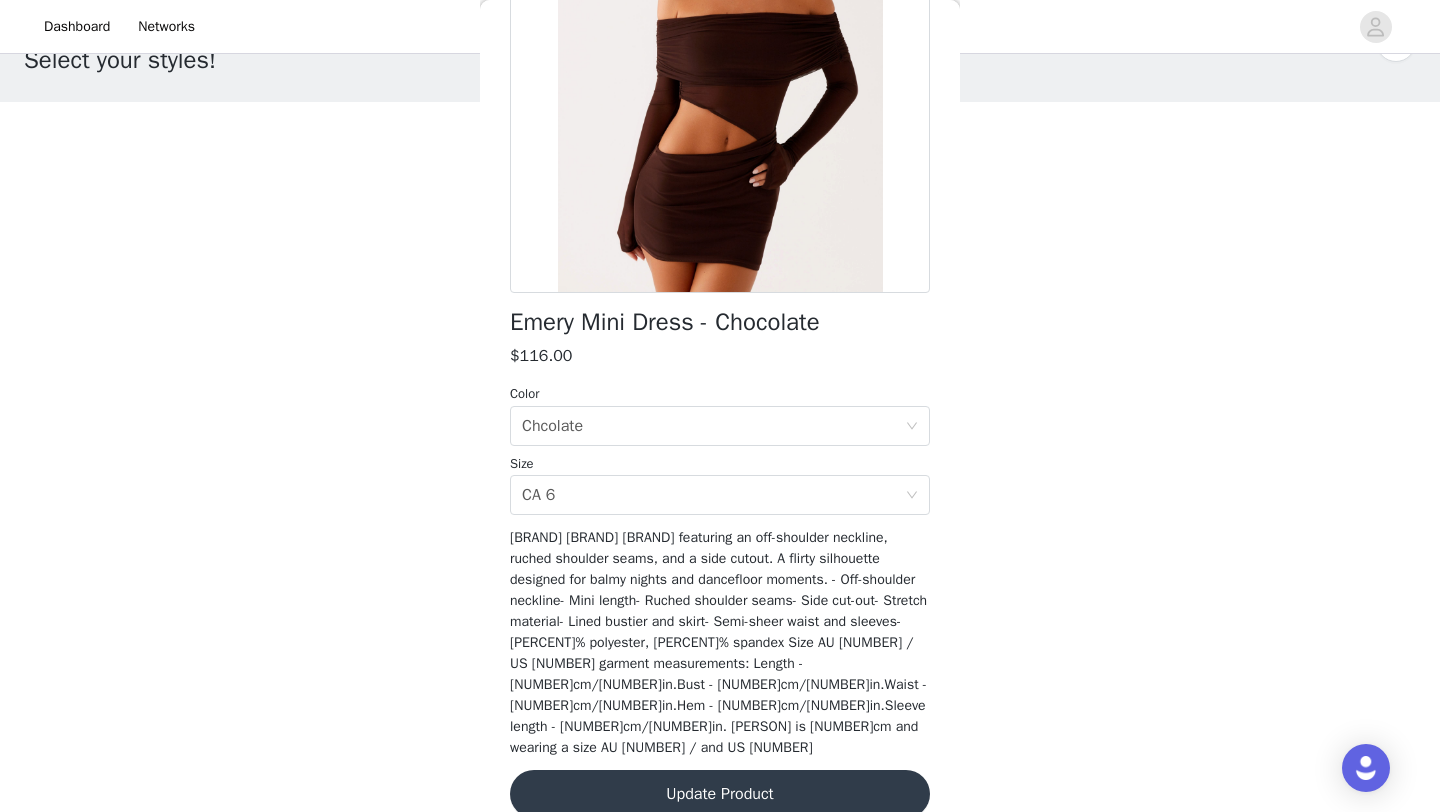 click on "Update Product" at bounding box center [720, 794] 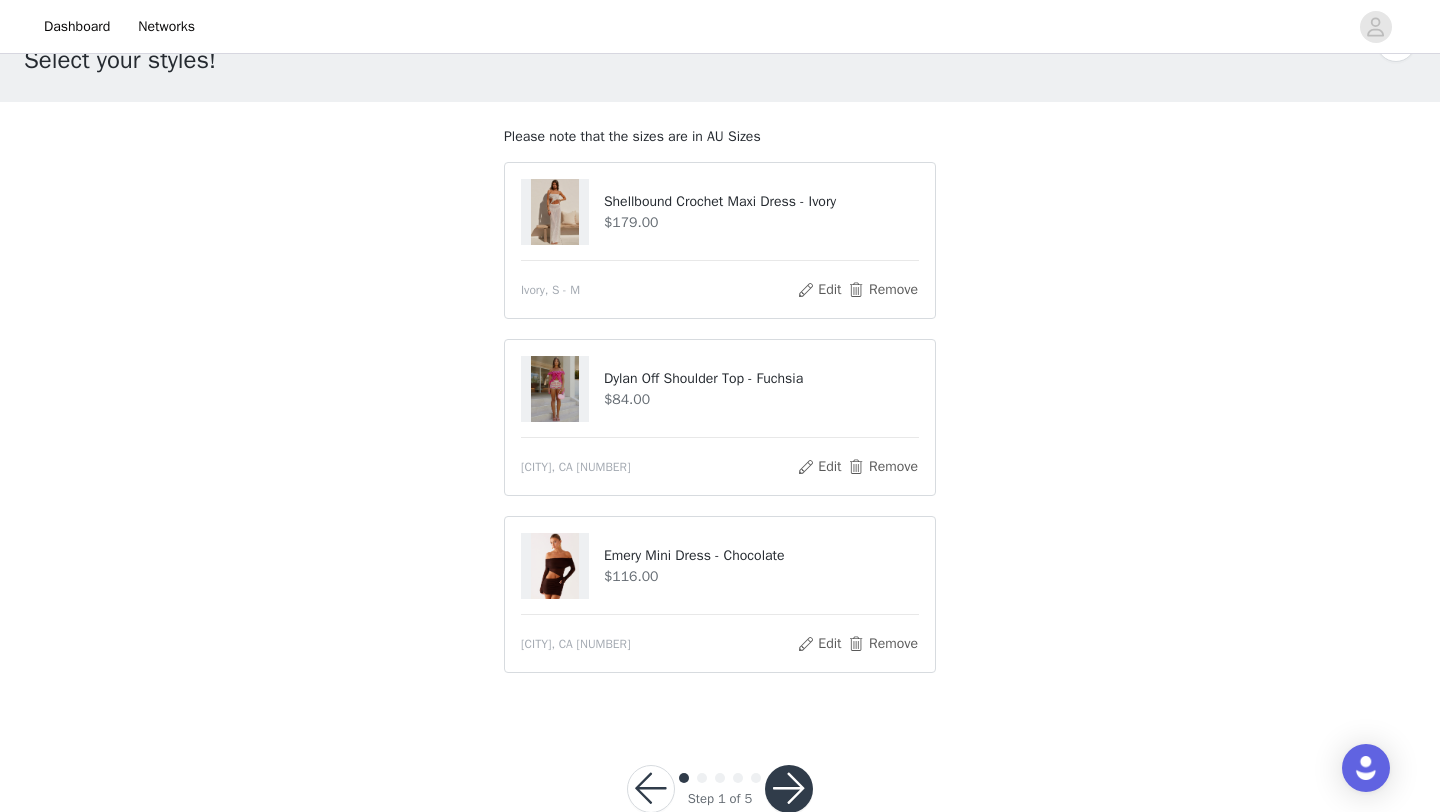 click at bounding box center [789, 789] 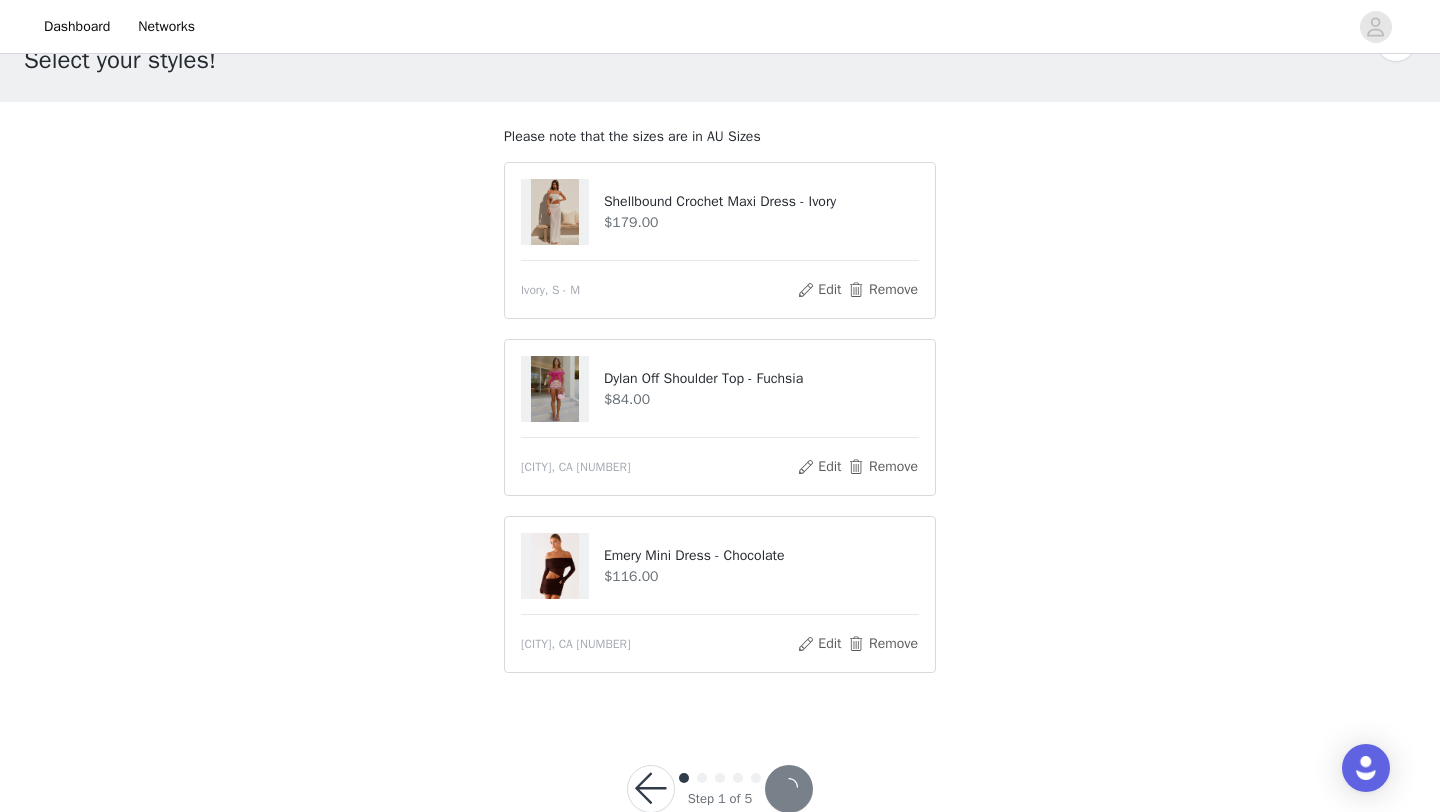 scroll, scrollTop: 0, scrollLeft: 0, axis: both 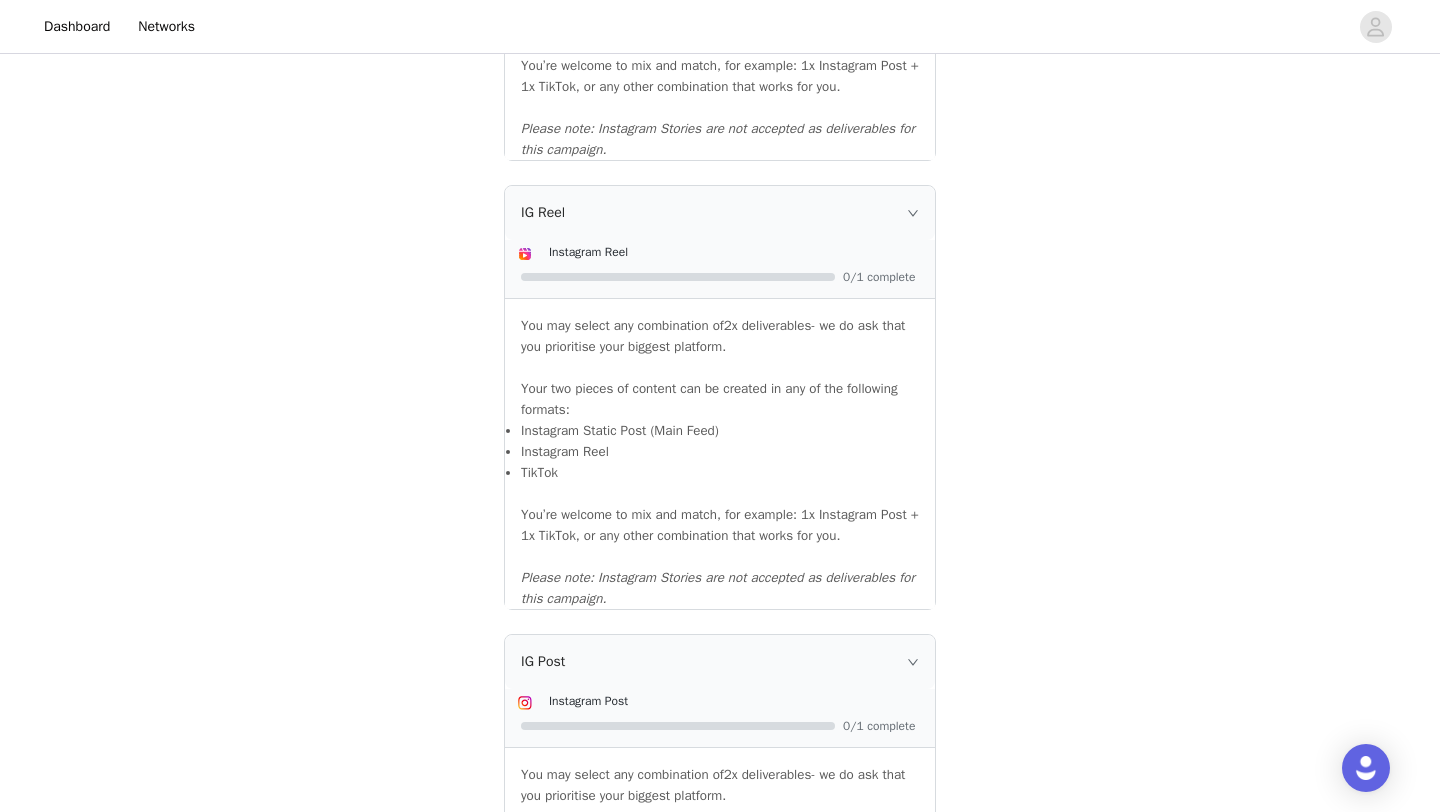 click on "IG Post" at bounding box center [720, 662] 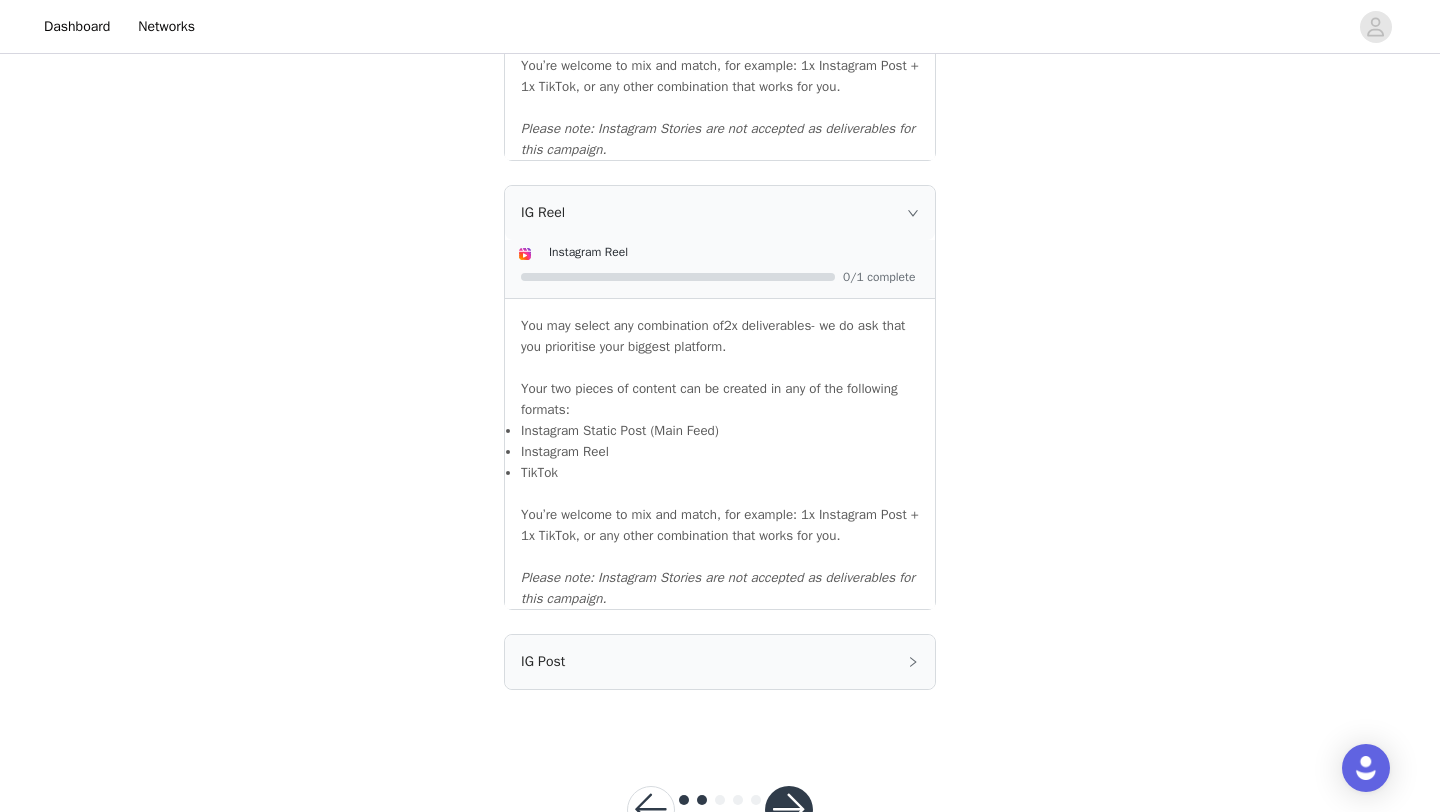 scroll, scrollTop: 1775, scrollLeft: 0, axis: vertical 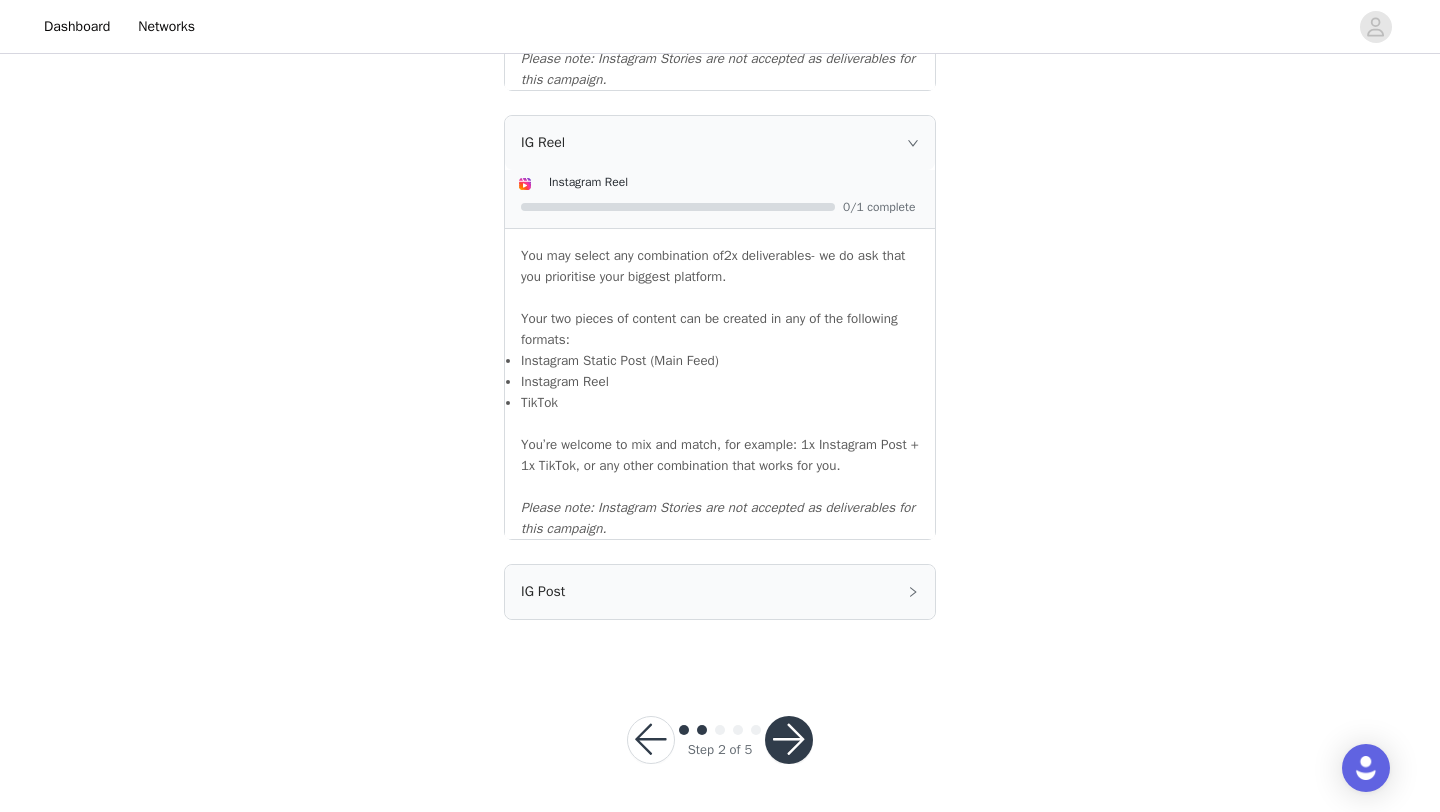 click on "IG Post" at bounding box center (720, 592) 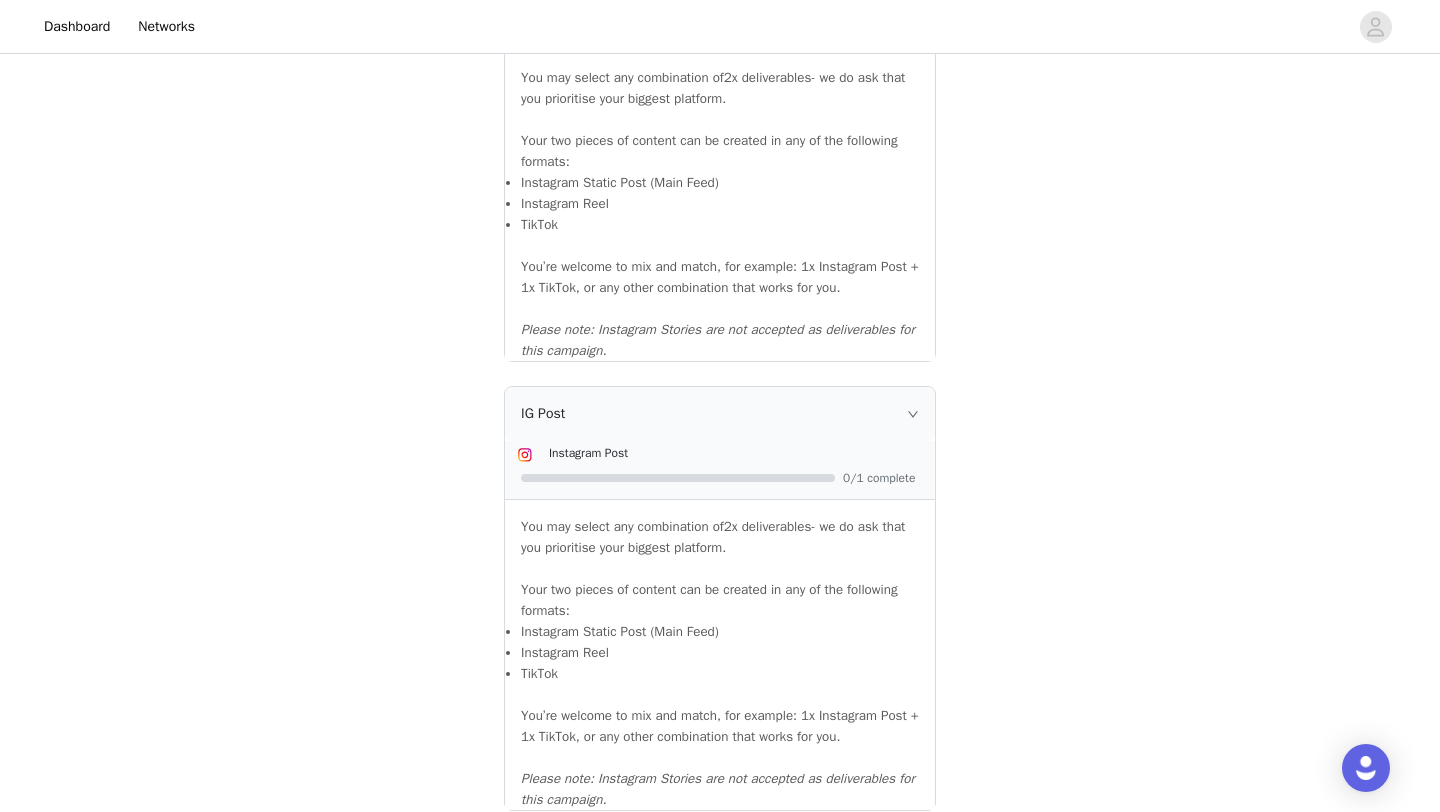 scroll, scrollTop: 2144, scrollLeft: 0, axis: vertical 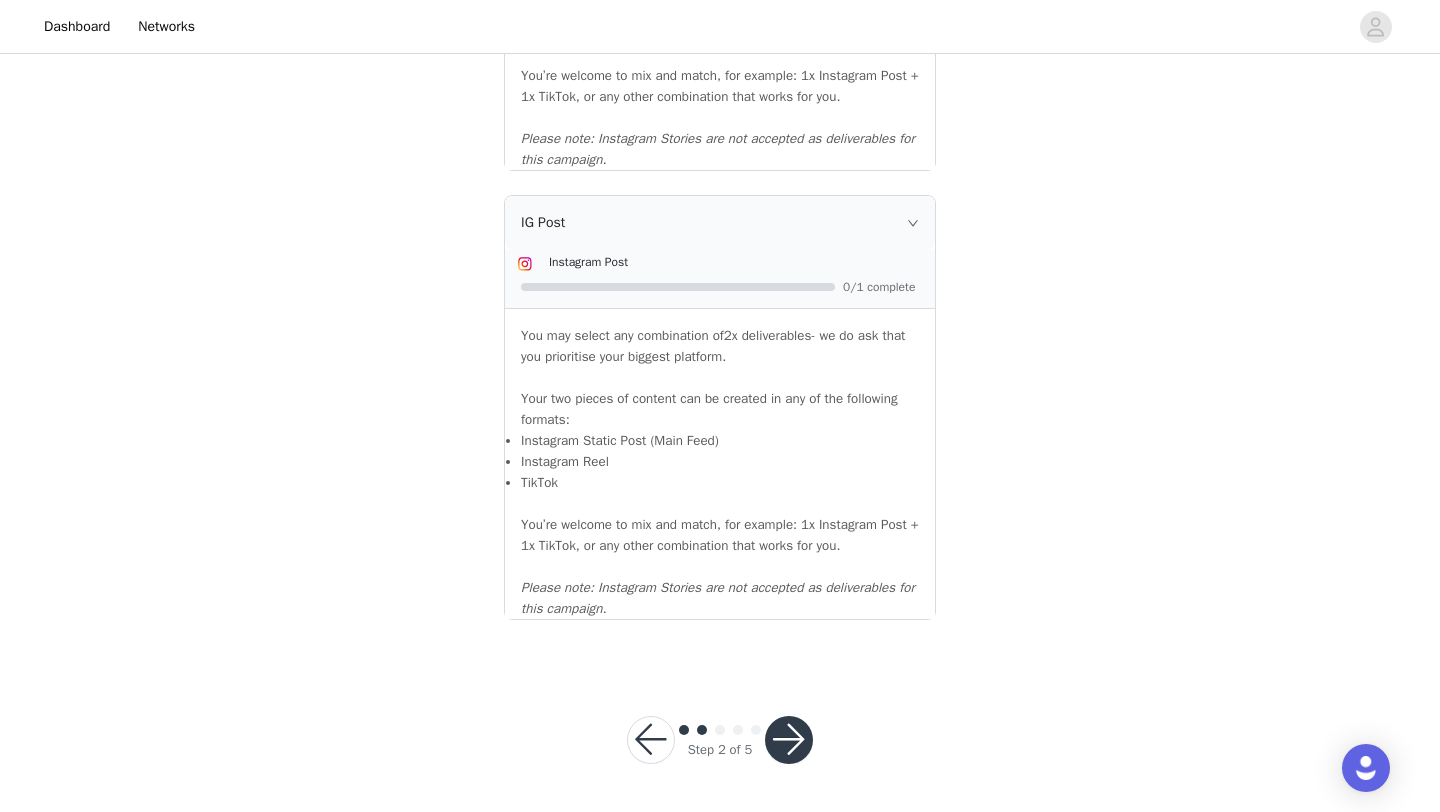 click on "Step 2 of 5" at bounding box center (720, 740) 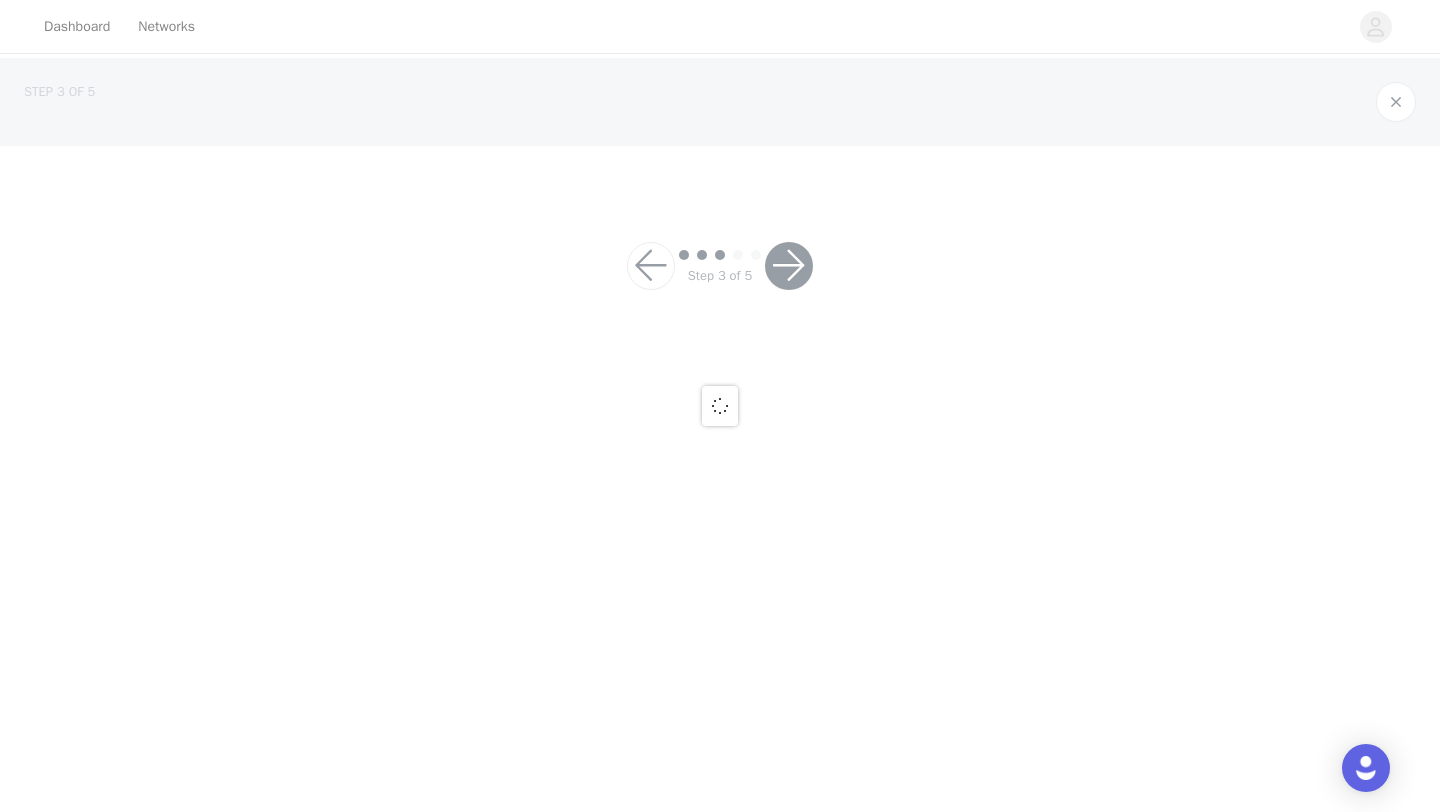 scroll, scrollTop: 0, scrollLeft: 0, axis: both 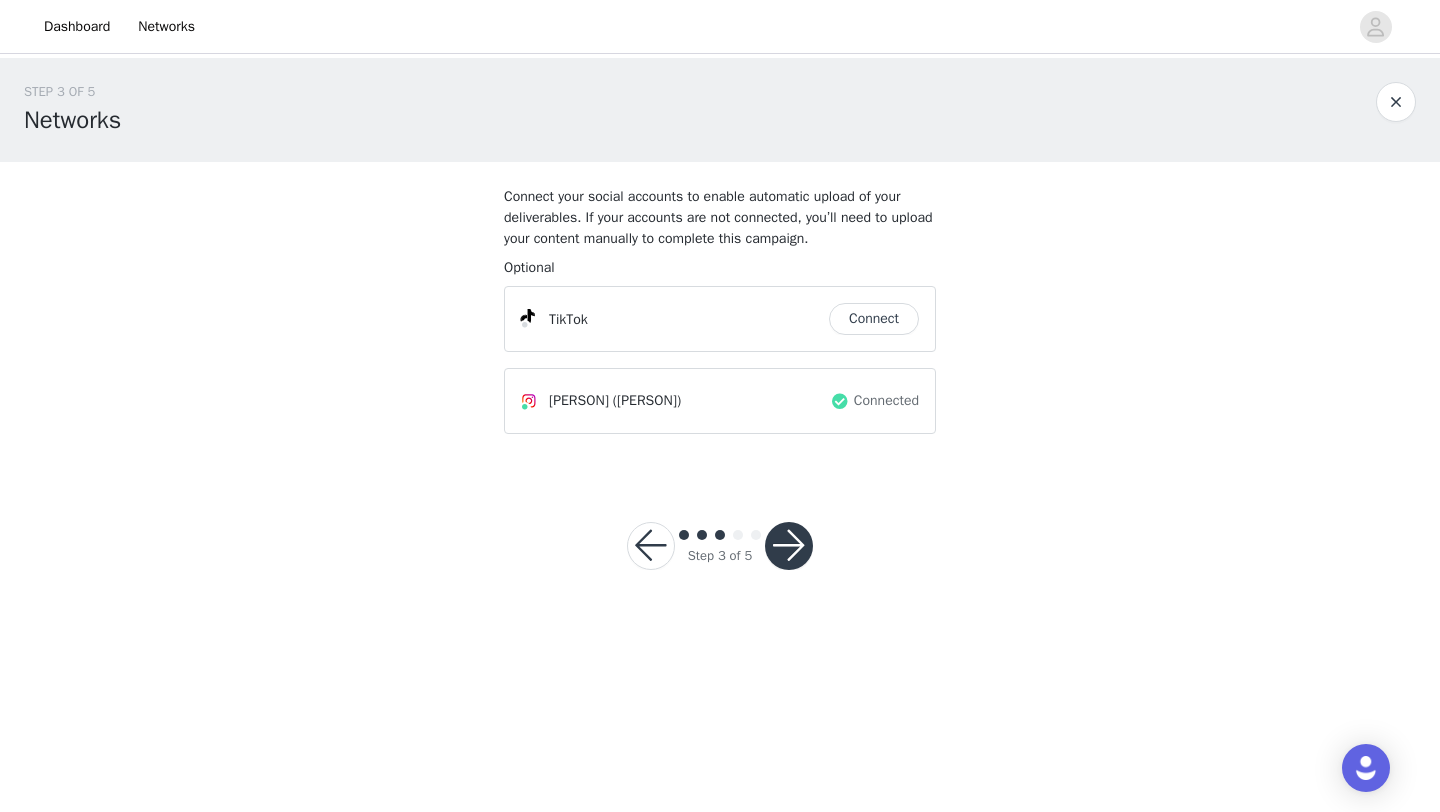 click at bounding box center [789, 546] 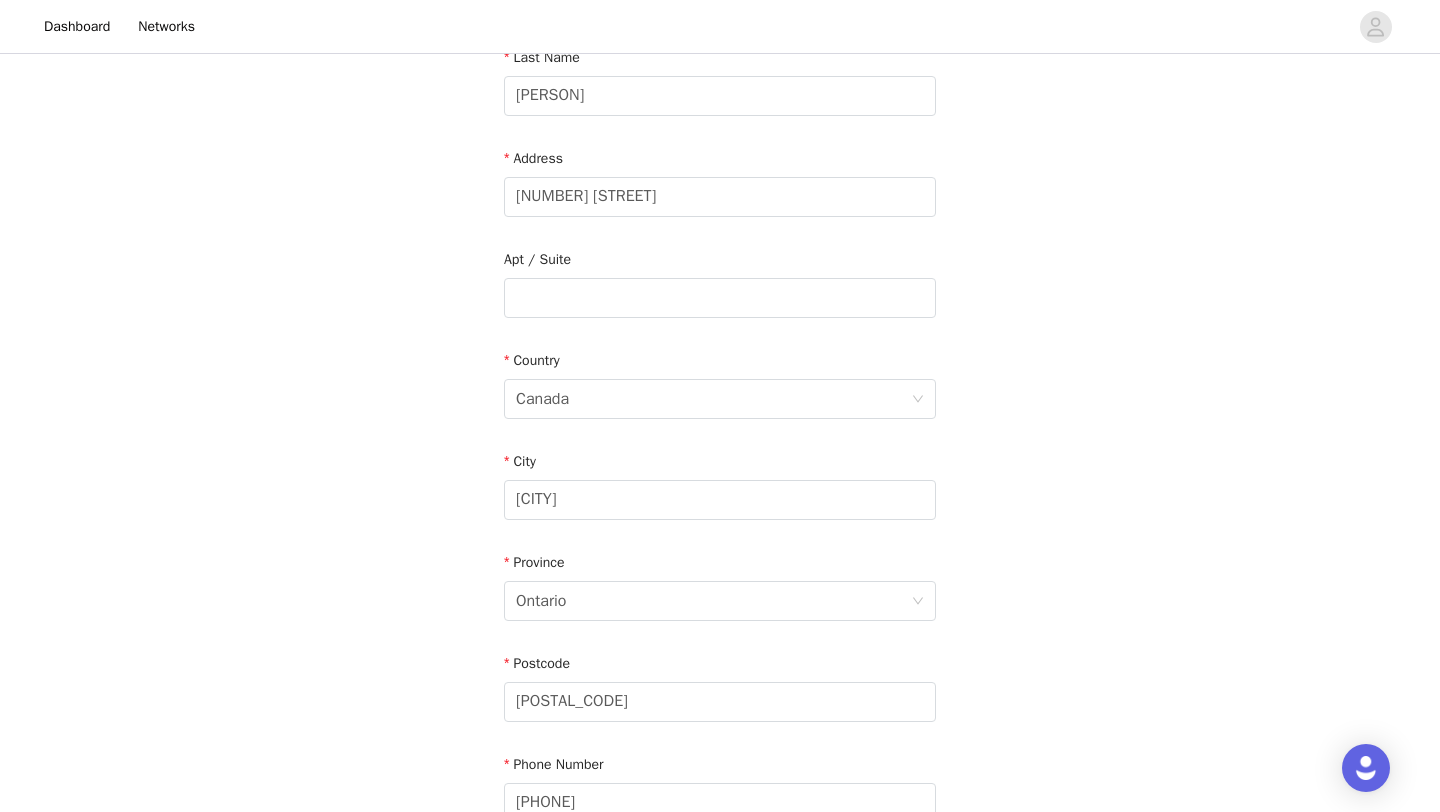 scroll, scrollTop: 593, scrollLeft: 0, axis: vertical 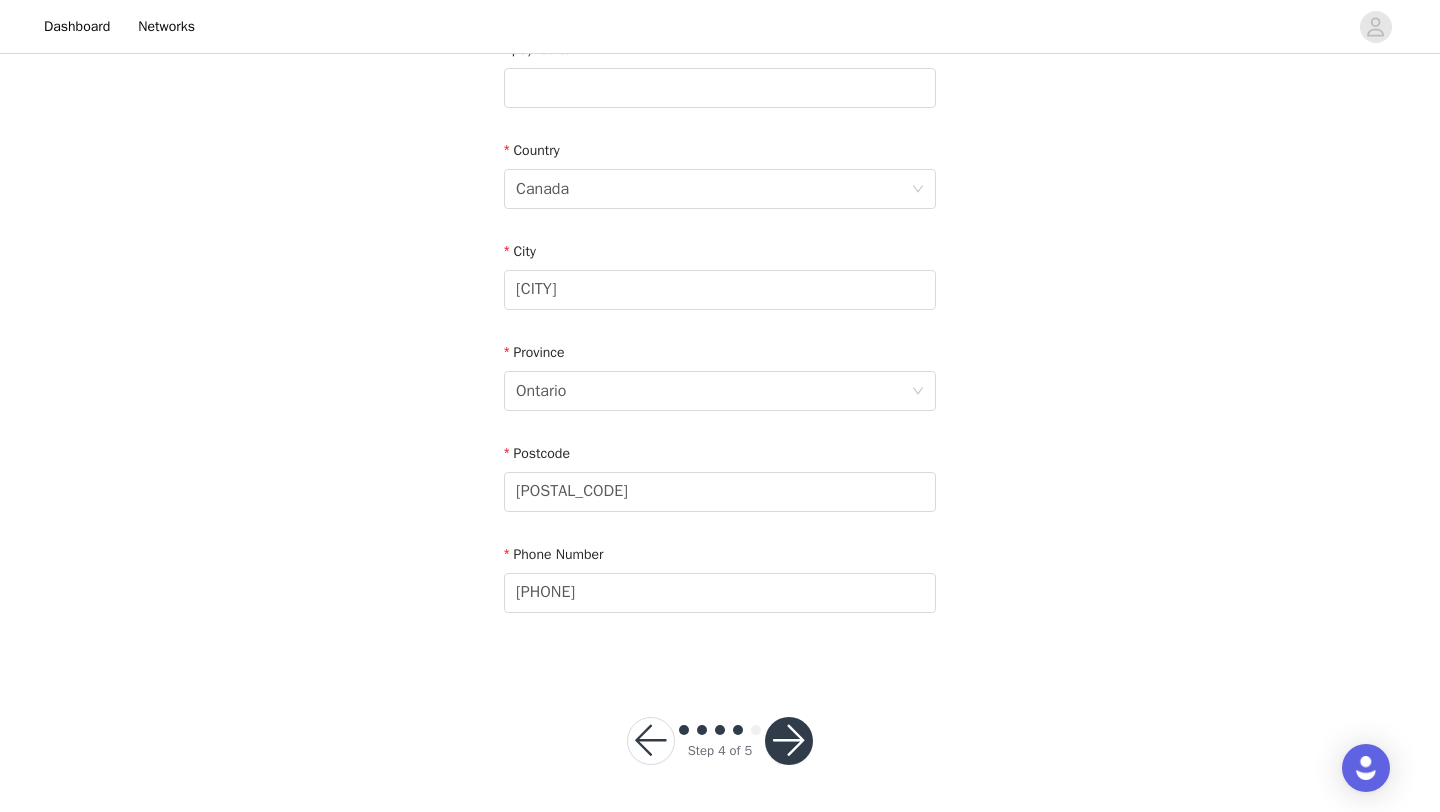 click at bounding box center [789, 741] 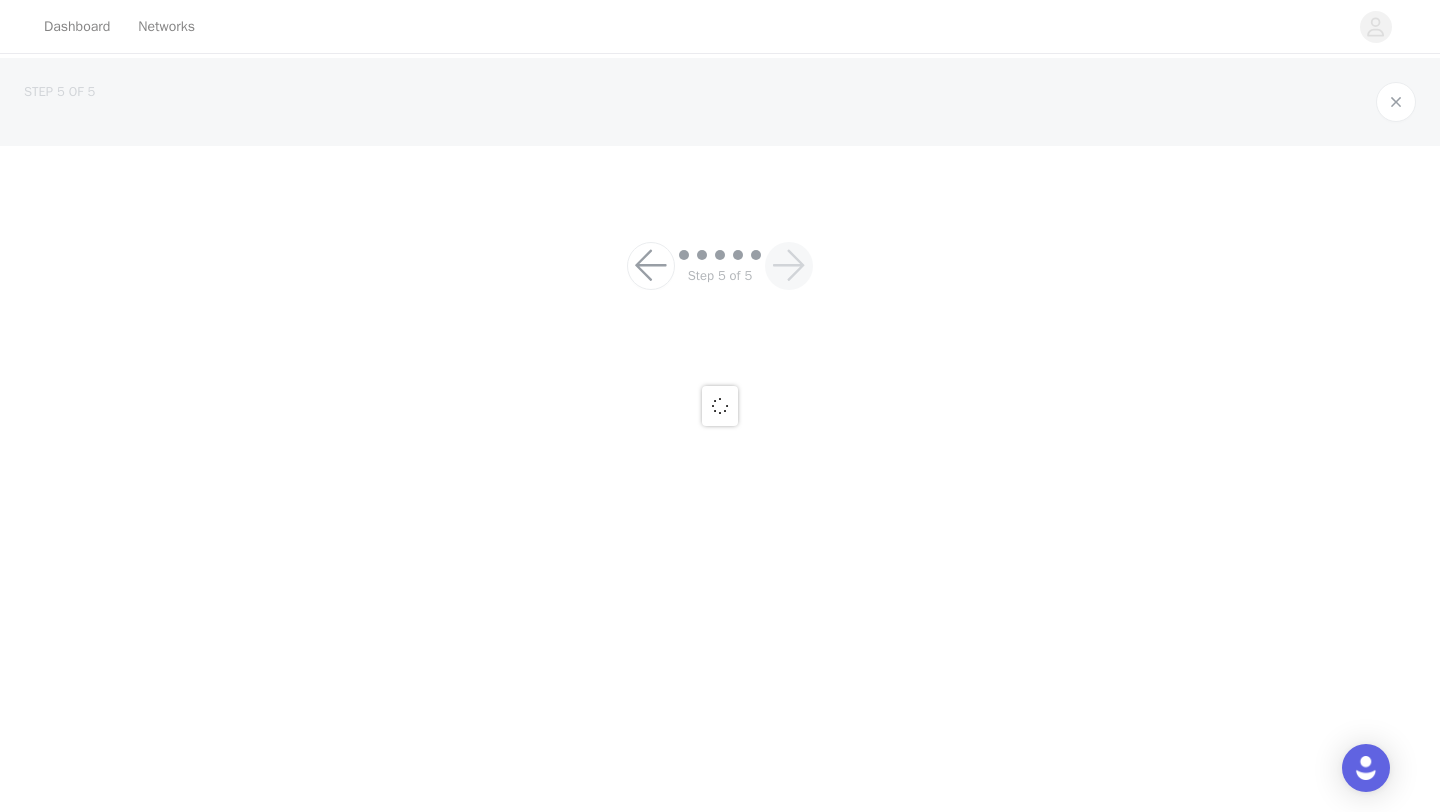 scroll, scrollTop: 0, scrollLeft: 0, axis: both 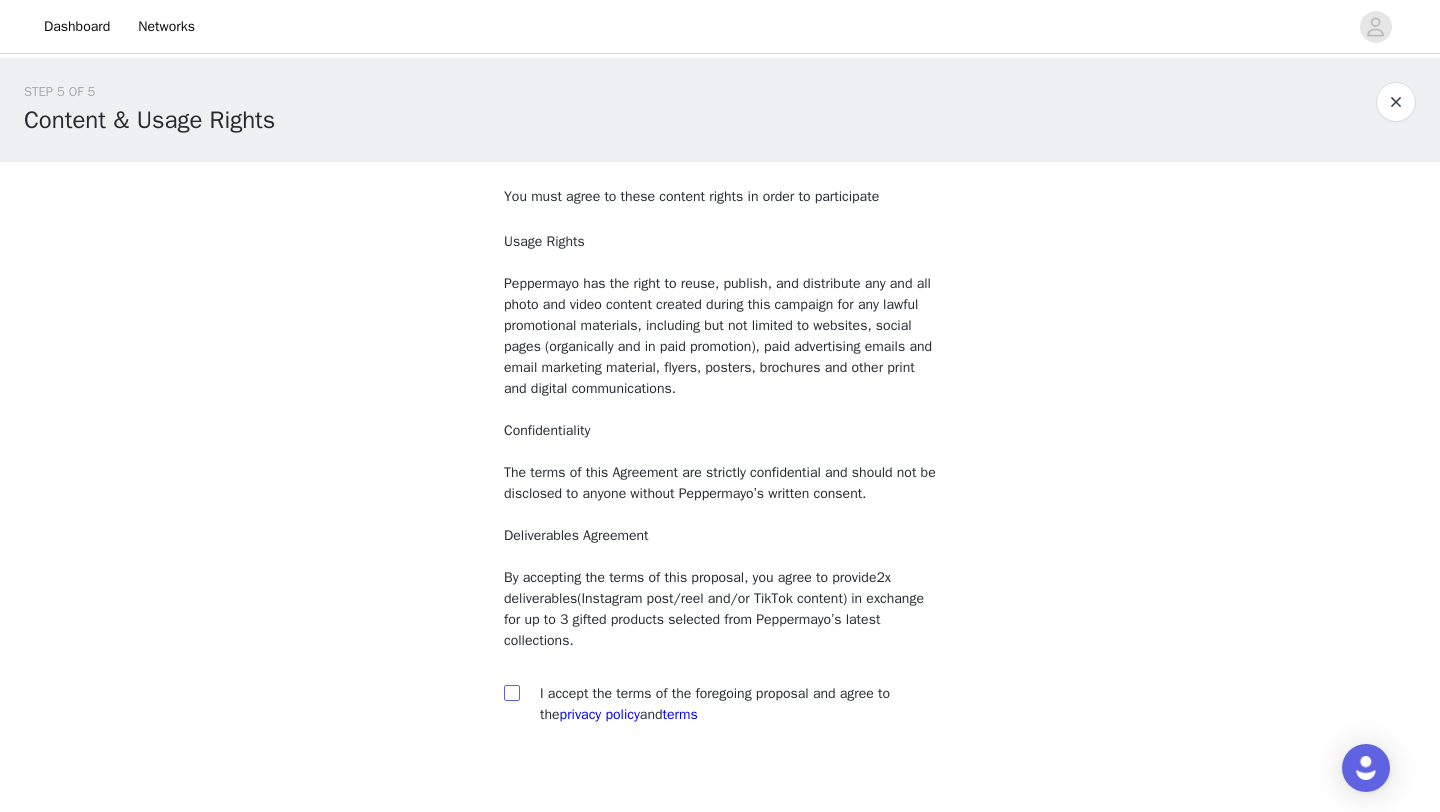 click at bounding box center [511, 692] 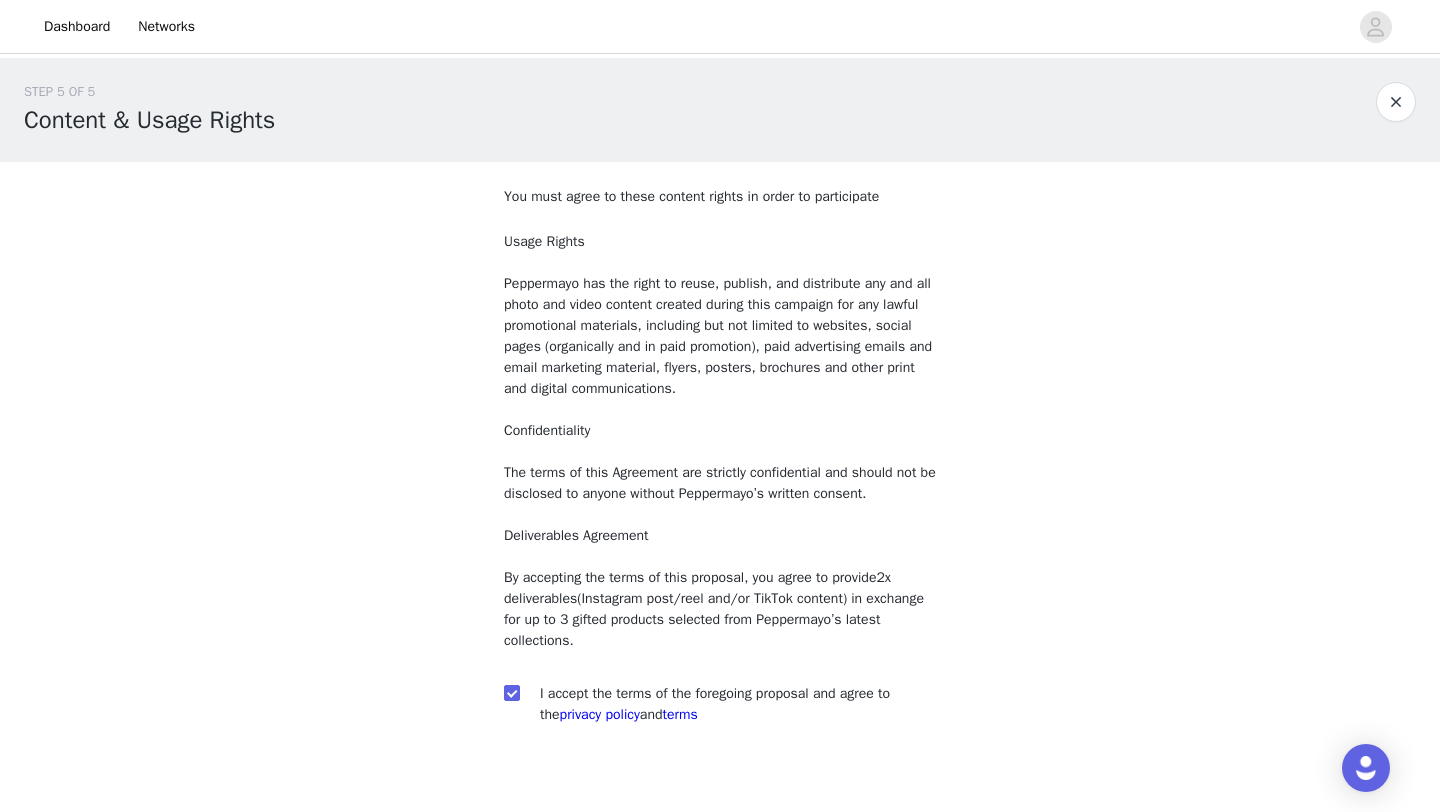 scroll, scrollTop: 112, scrollLeft: 0, axis: vertical 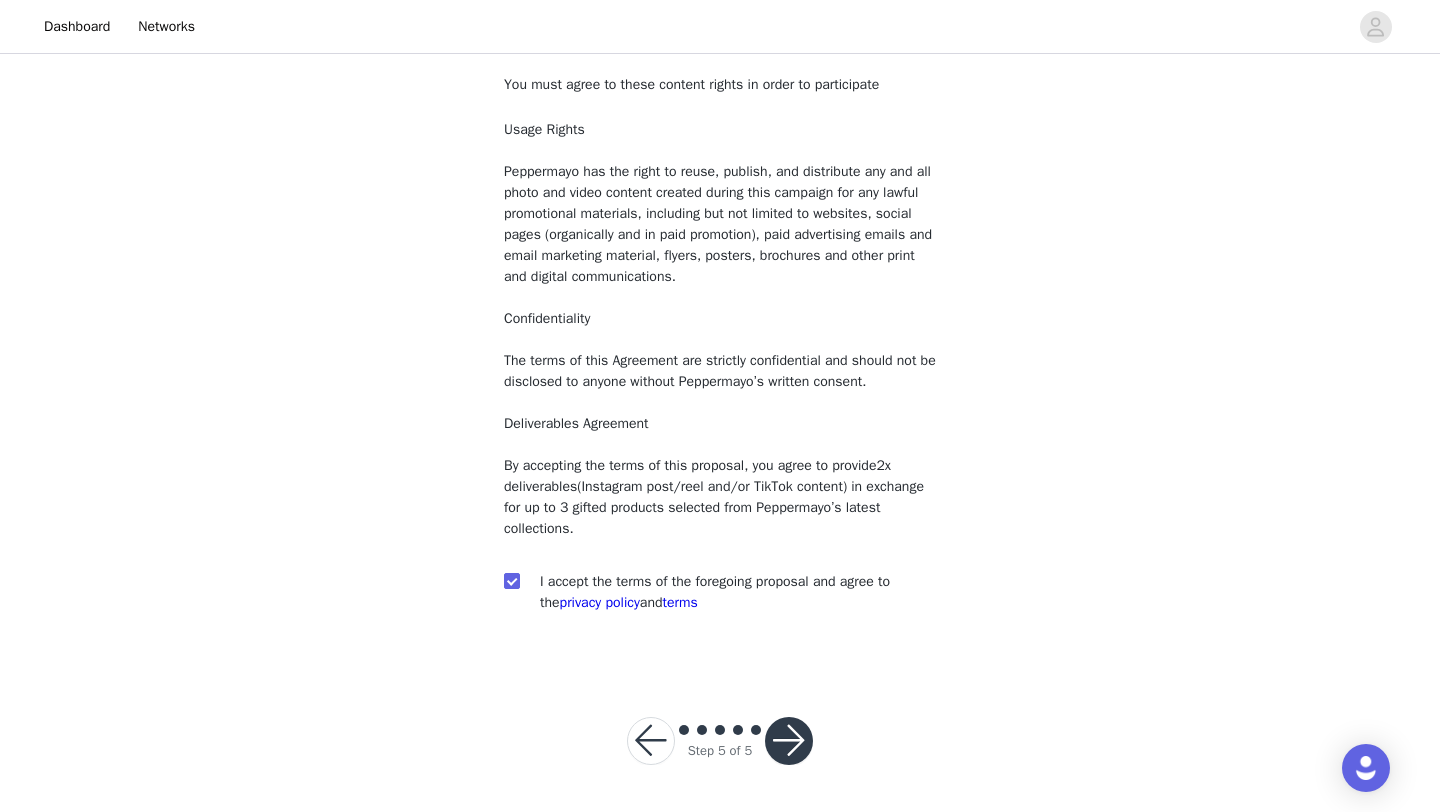 click at bounding box center (789, 741) 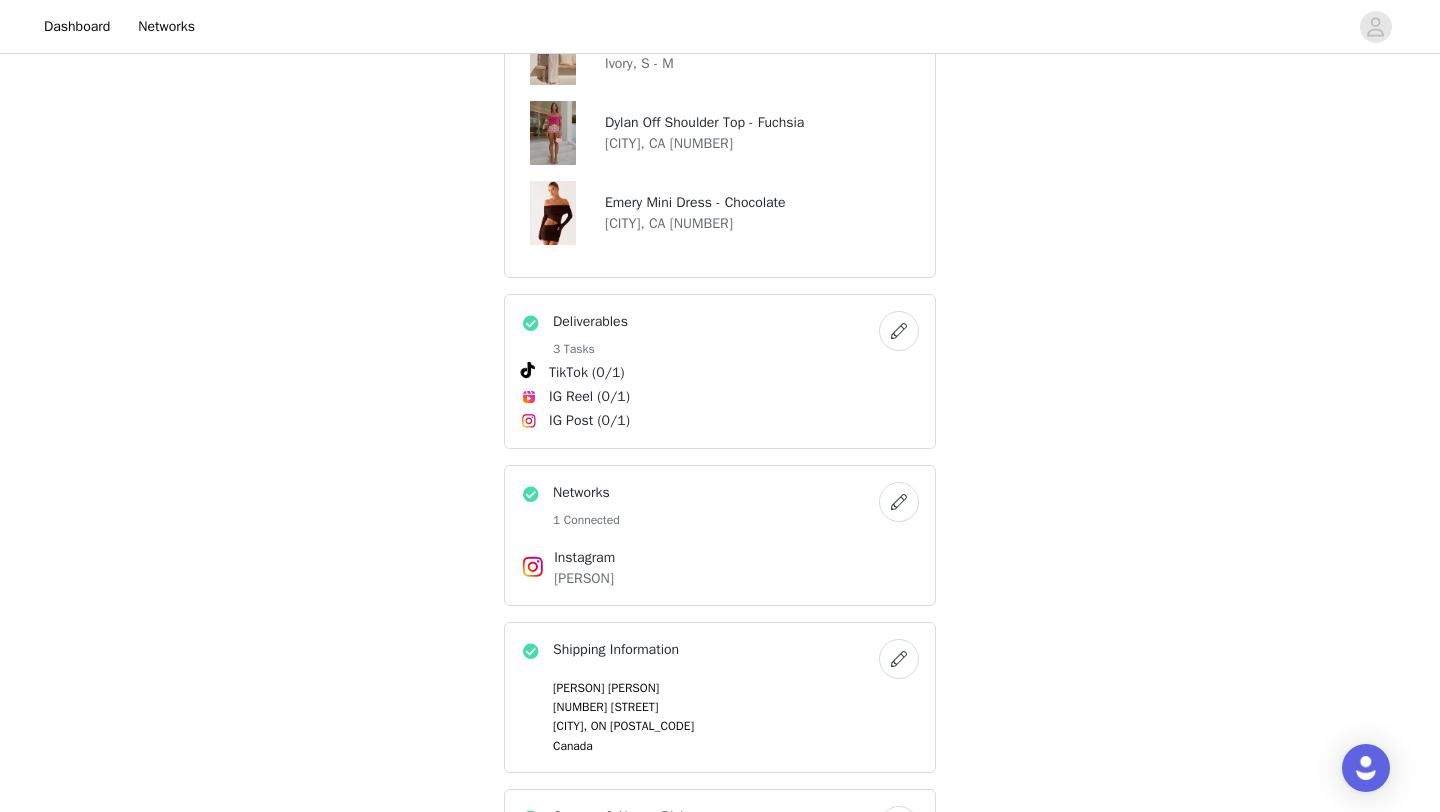 scroll, scrollTop: 682, scrollLeft: 0, axis: vertical 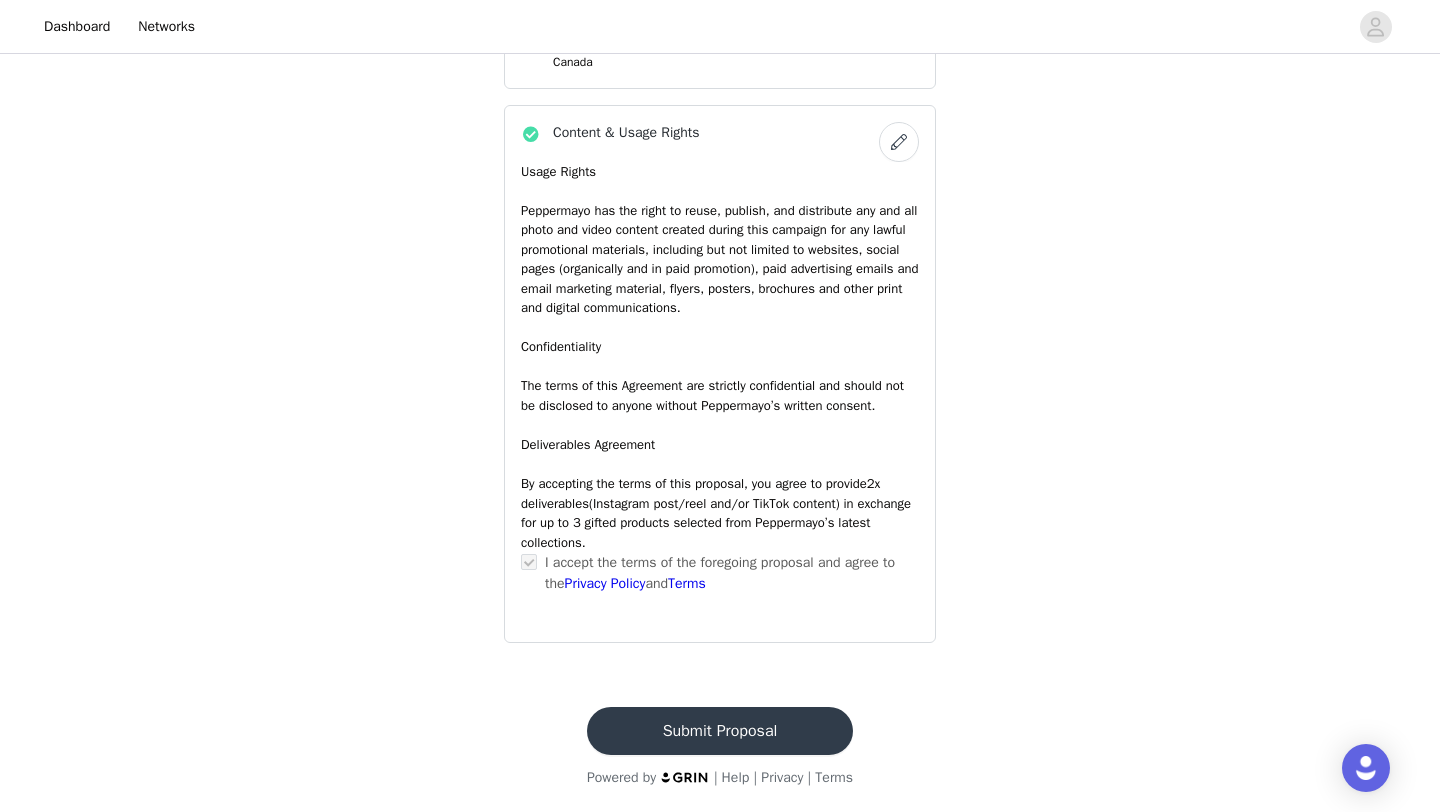 click on "Submit Proposal" at bounding box center [720, 731] 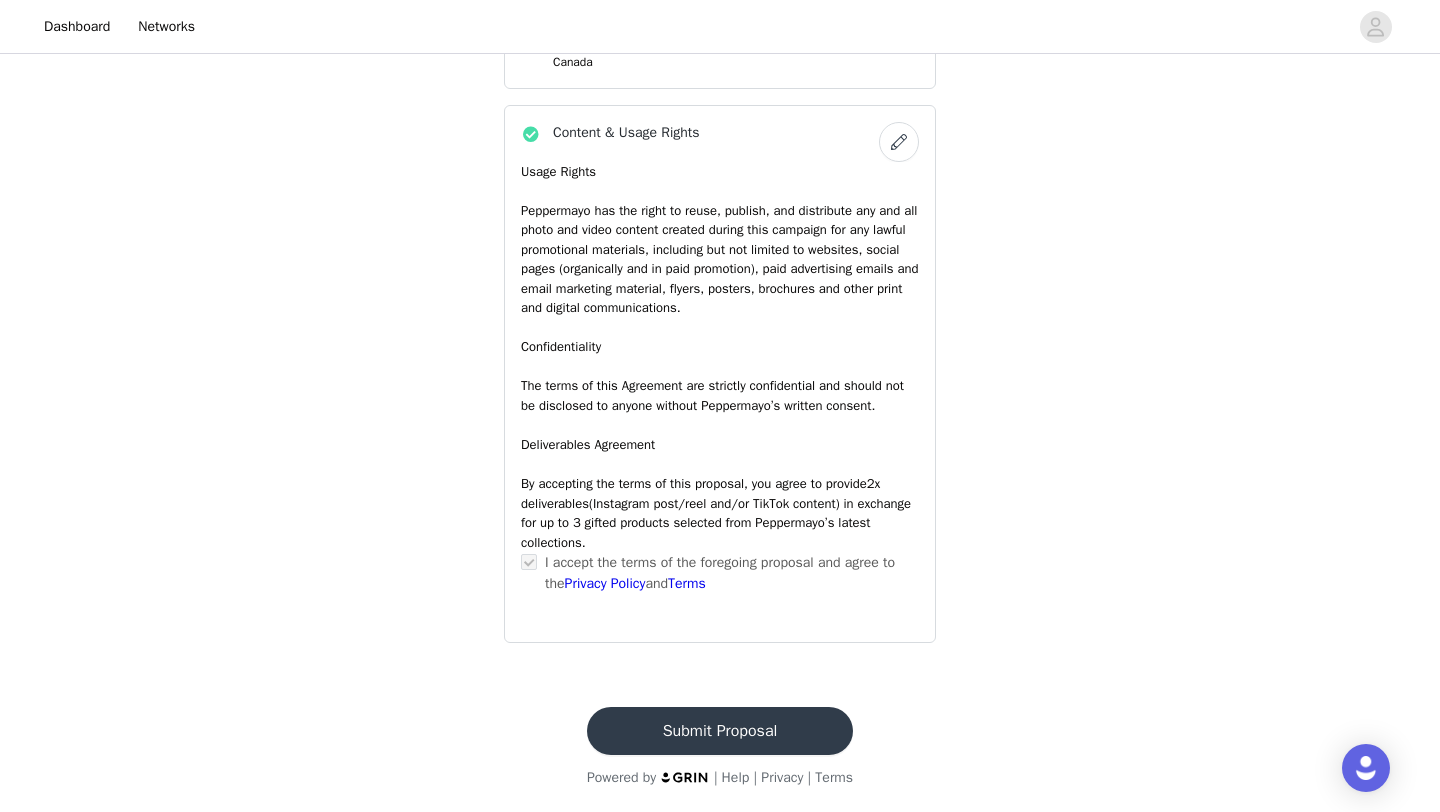 scroll, scrollTop: 0, scrollLeft: 0, axis: both 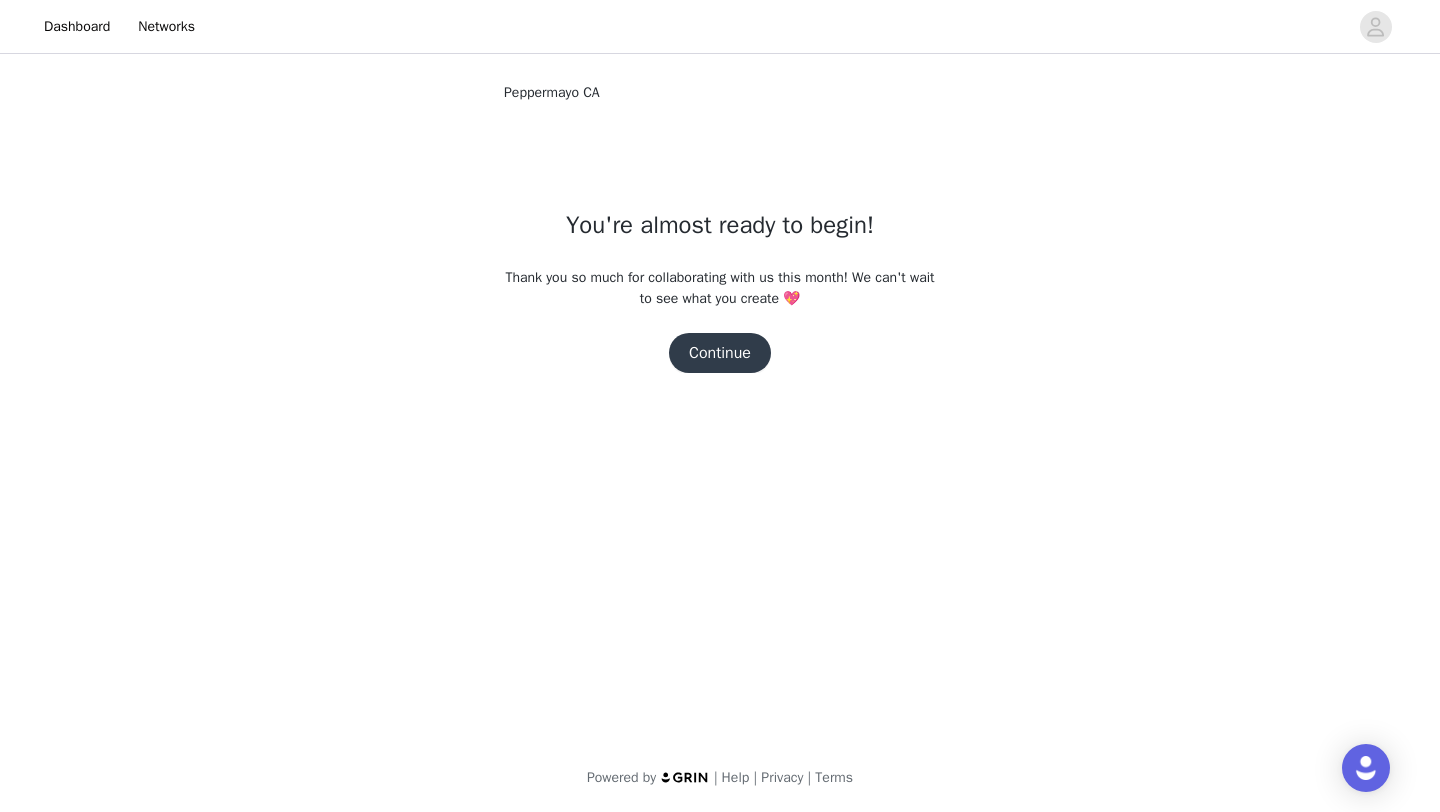 click on "[BRAND] CA         You're almost ready to begin!       Thank you so much for collaborating with us this month! We can't wait to see what you create 💖       Continue     Powered by       |    Help    |    Privacy    |    Terms" at bounding box center [720, 259] 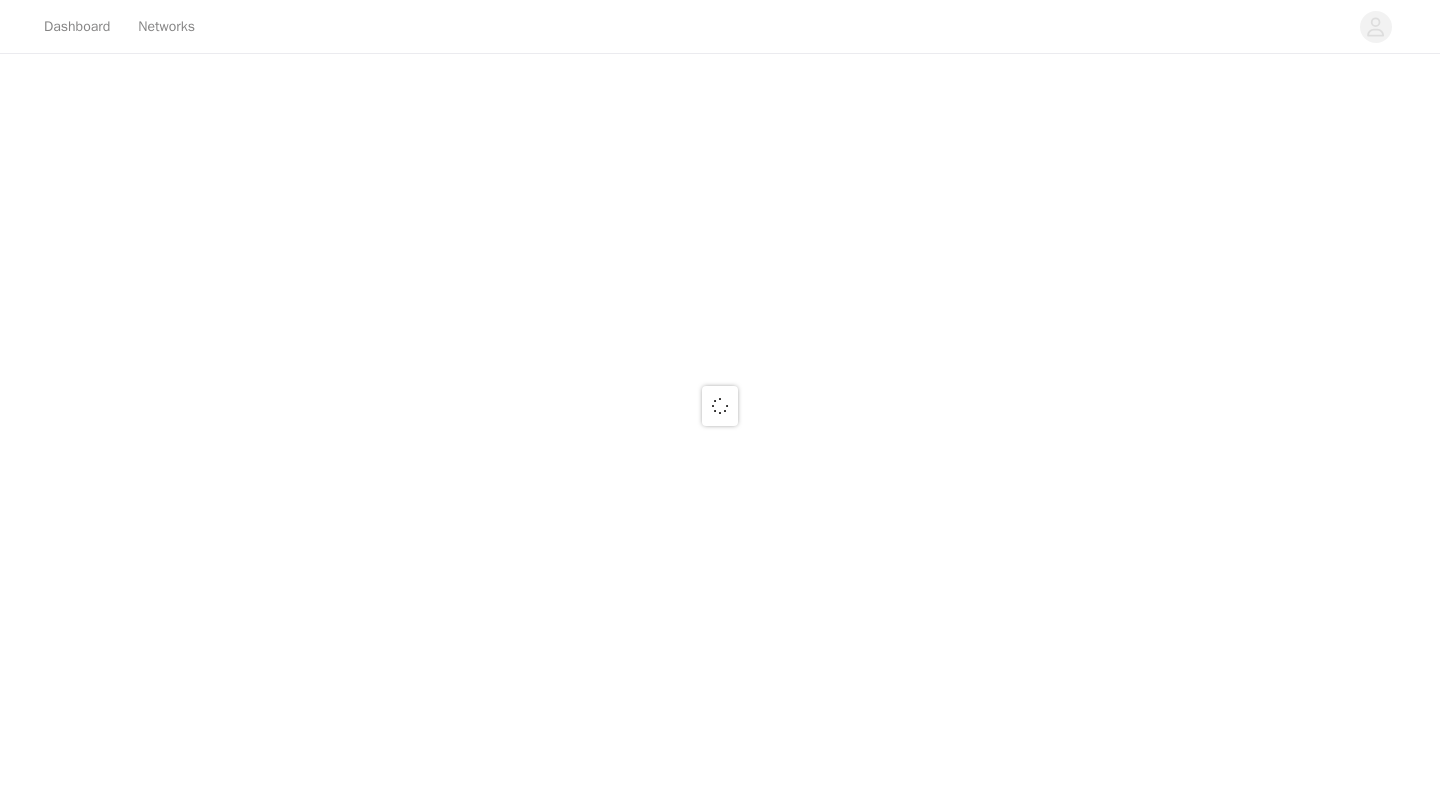 scroll, scrollTop: 0, scrollLeft: 0, axis: both 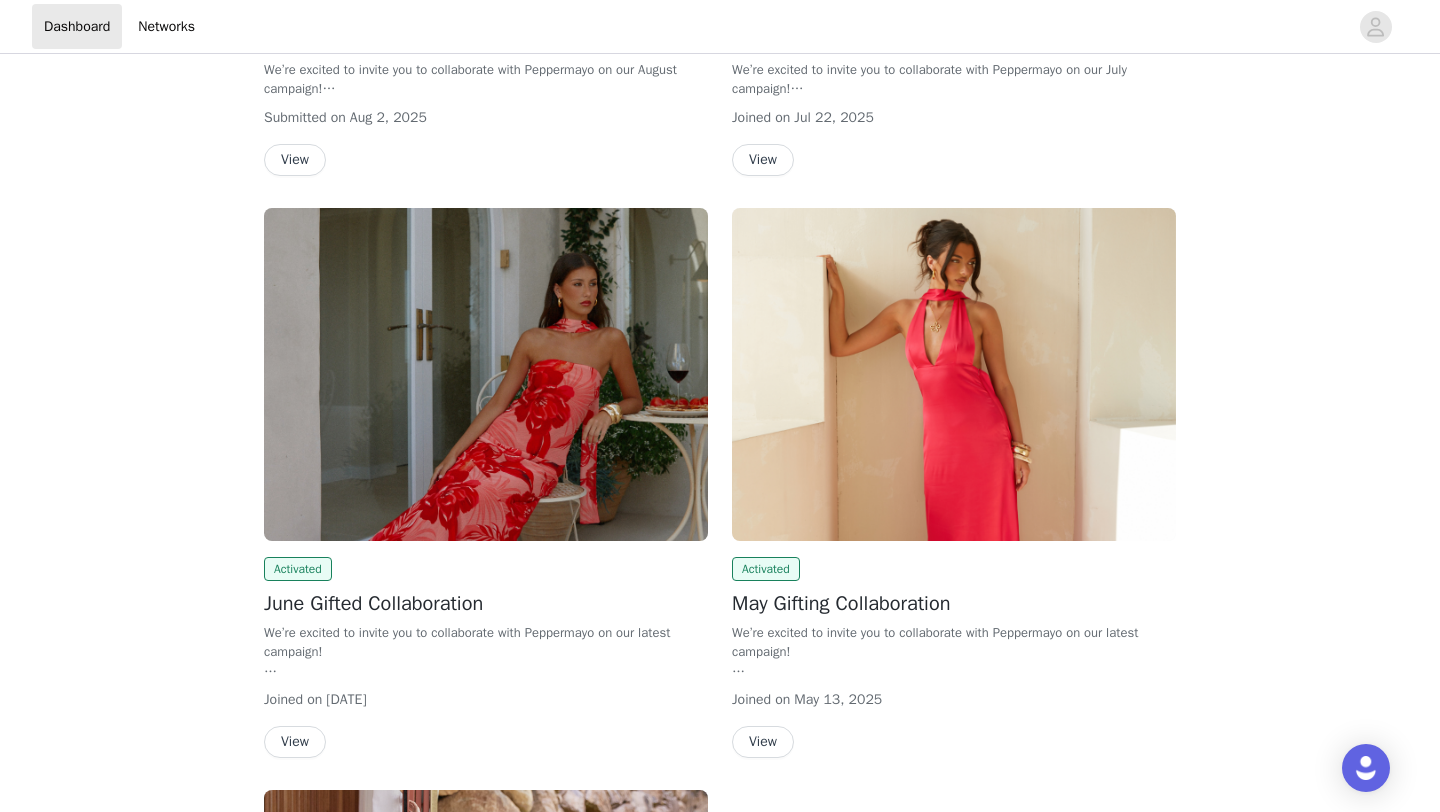 click on "View" at bounding box center (295, 742) 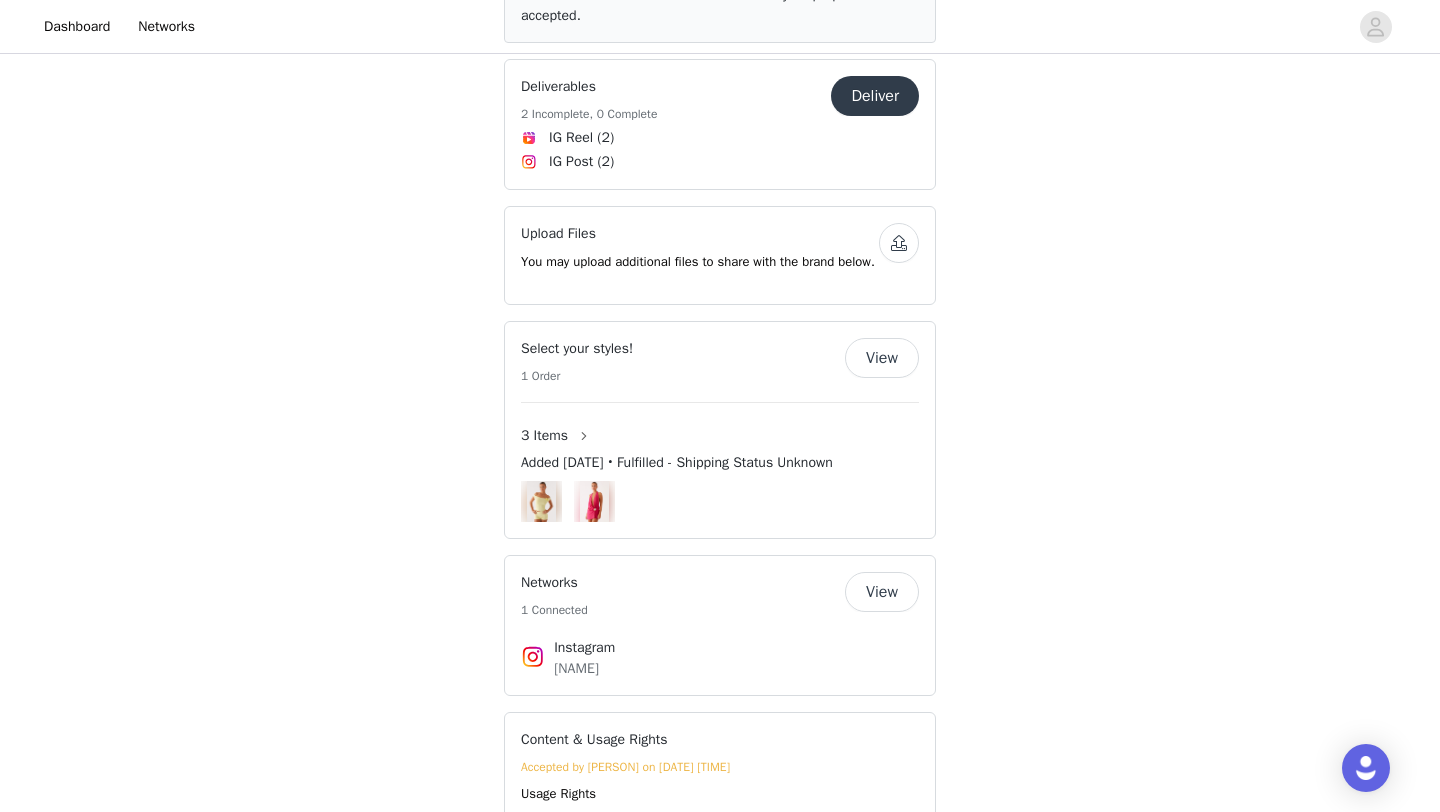 scroll, scrollTop: 1306, scrollLeft: 0, axis: vertical 